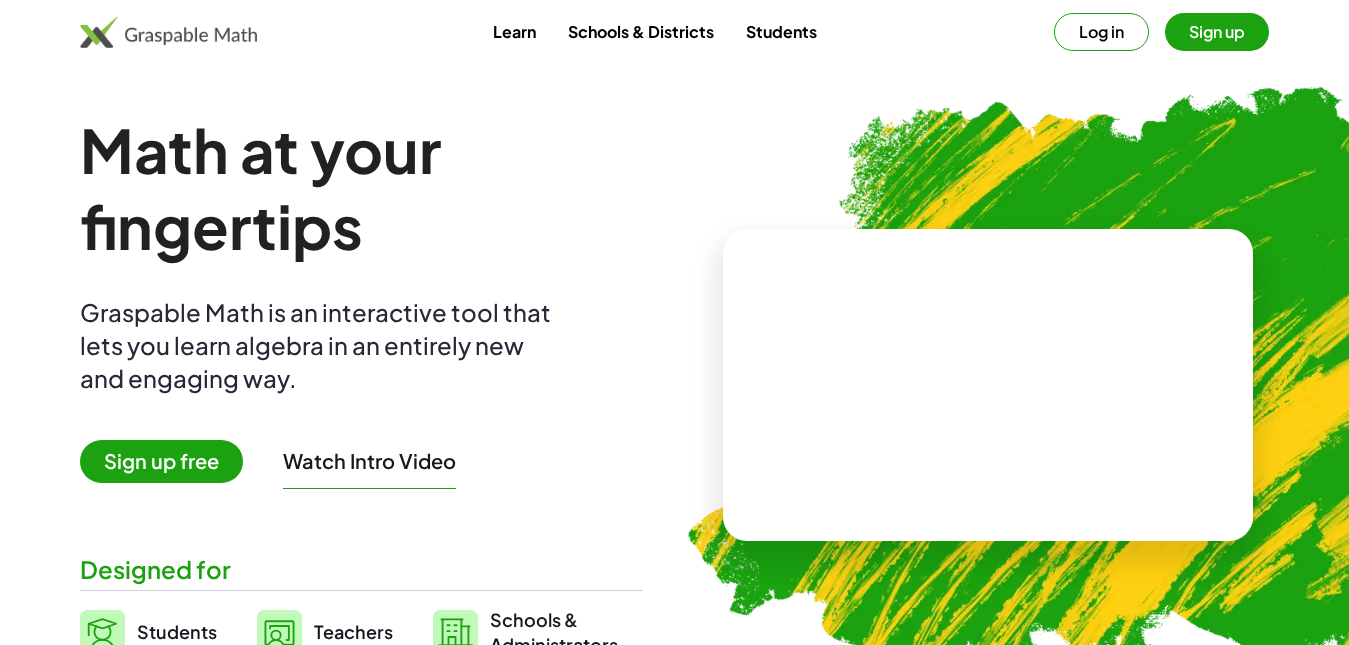 scroll, scrollTop: 0, scrollLeft: 0, axis: both 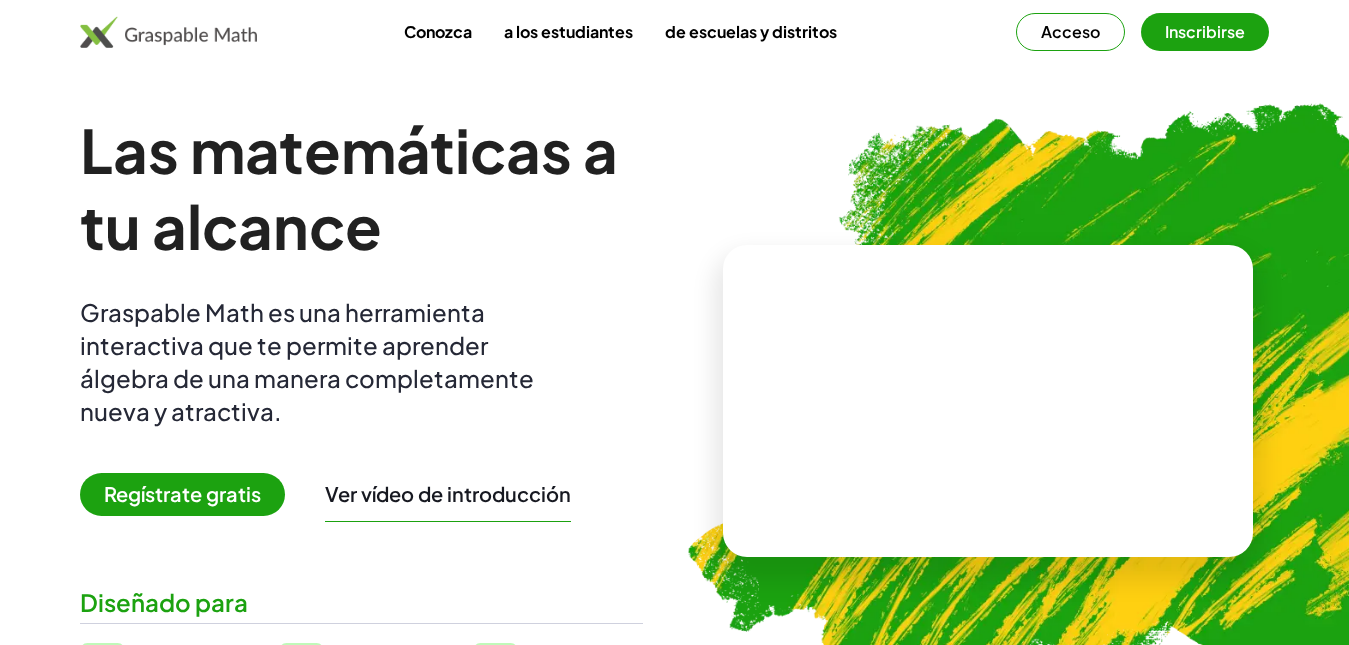 click at bounding box center [1089, 393] 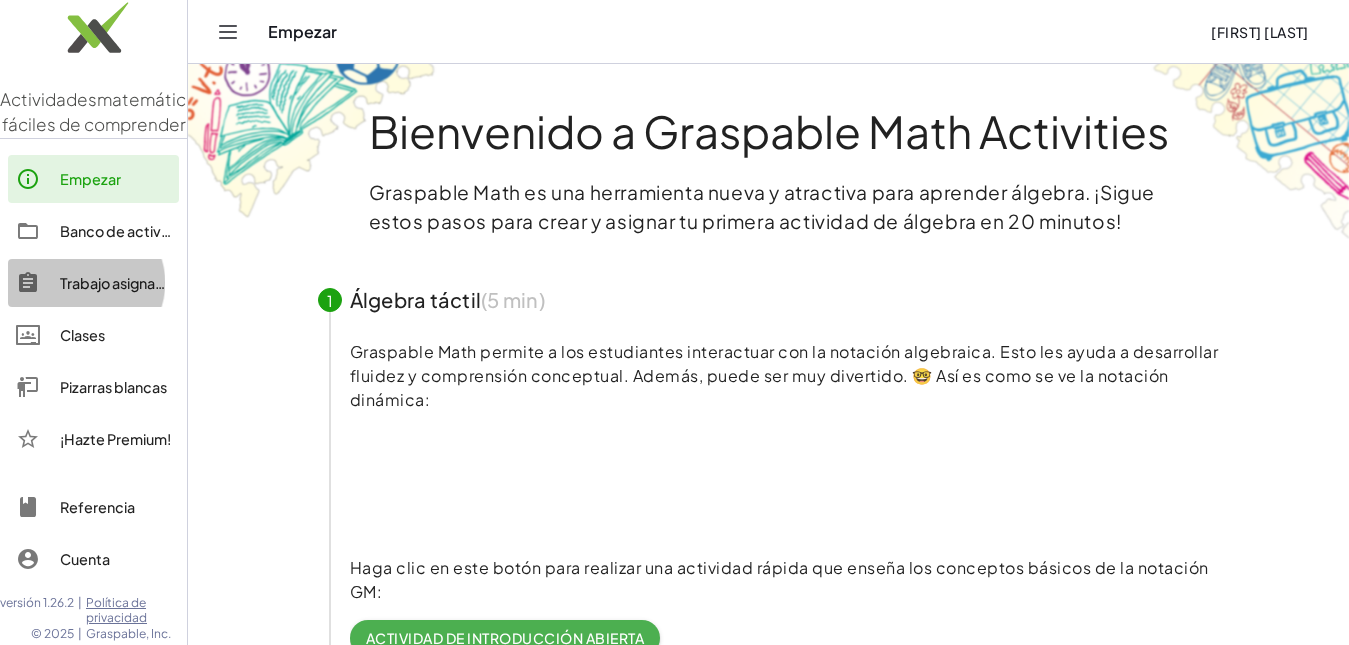 click on "Trabajo asignado" at bounding box center (117, 283) 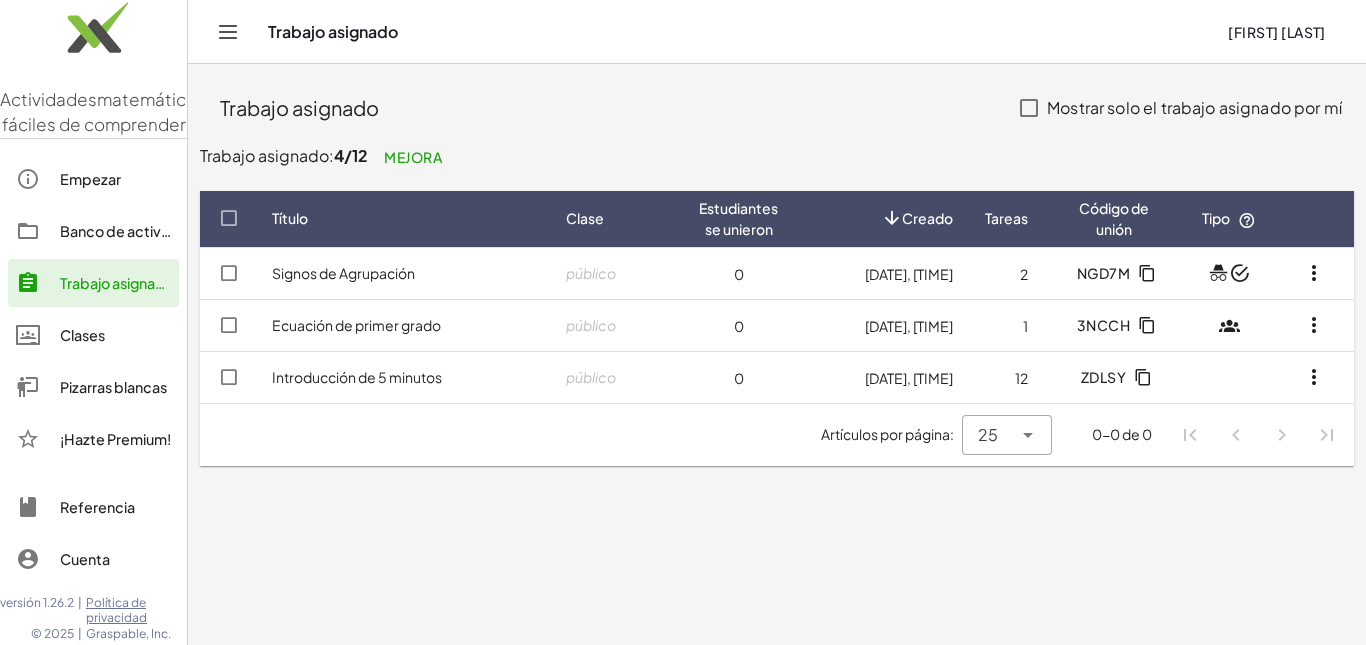 click on "Signos de Agrupación" at bounding box center [343, 273] 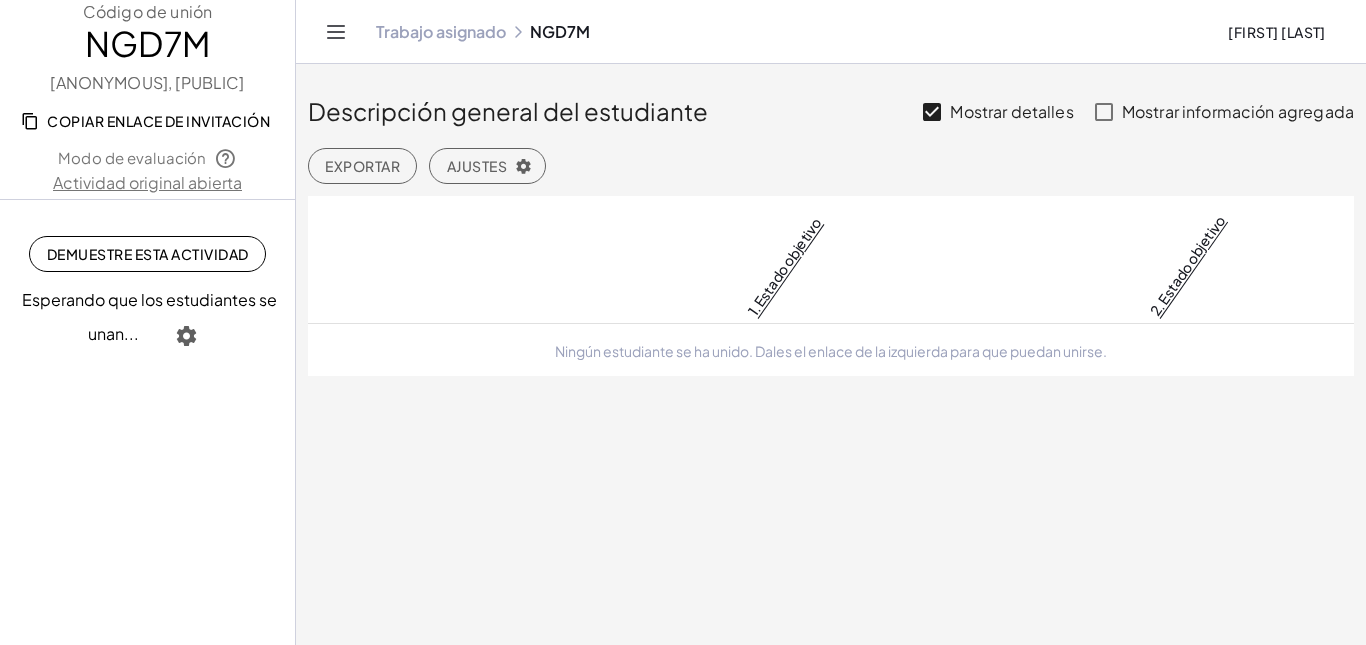 click on "Descripción general del estudiante Mostrar detalles Mostrar información agregada Exportar Ajustes 1. Estado objetivo 2. Estado objetivo Ningún estudiante se ha unido. Dales el enlace de la izquierda para que puedan unirse." 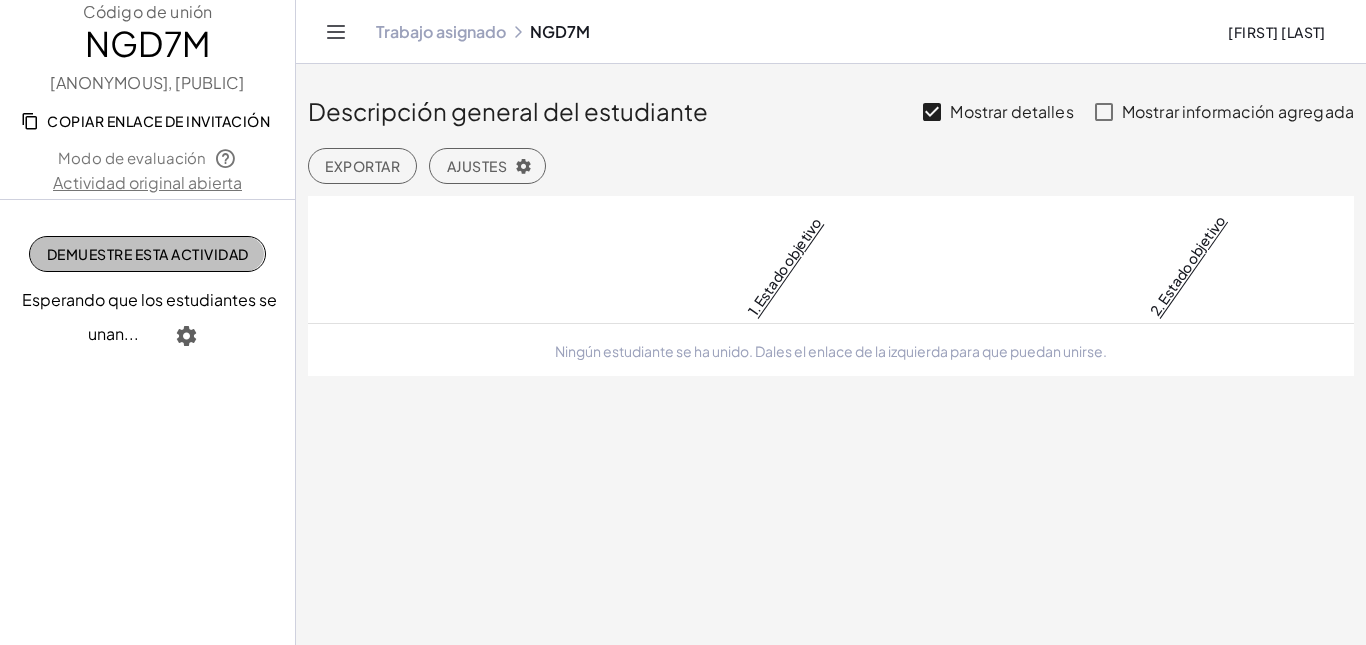 click on "Demuestre esta actividad" at bounding box center [148, 254] 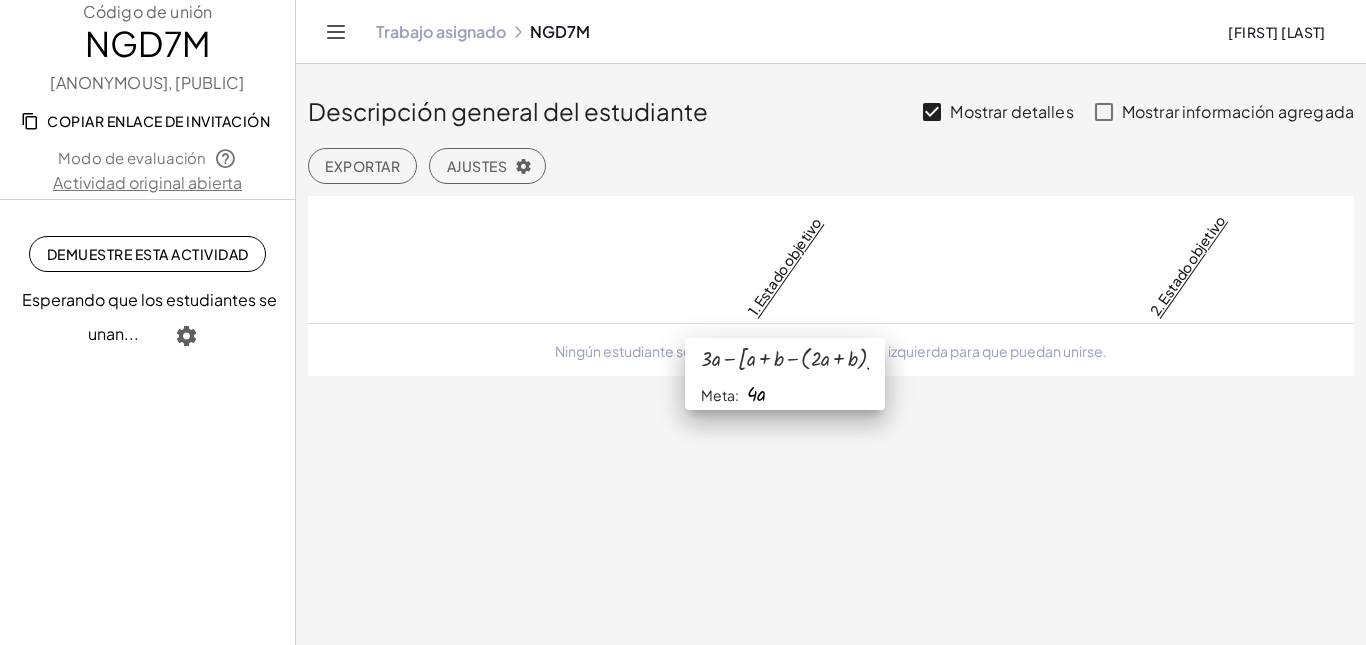 click on "1. Estado objetivo" at bounding box center (784, 266) 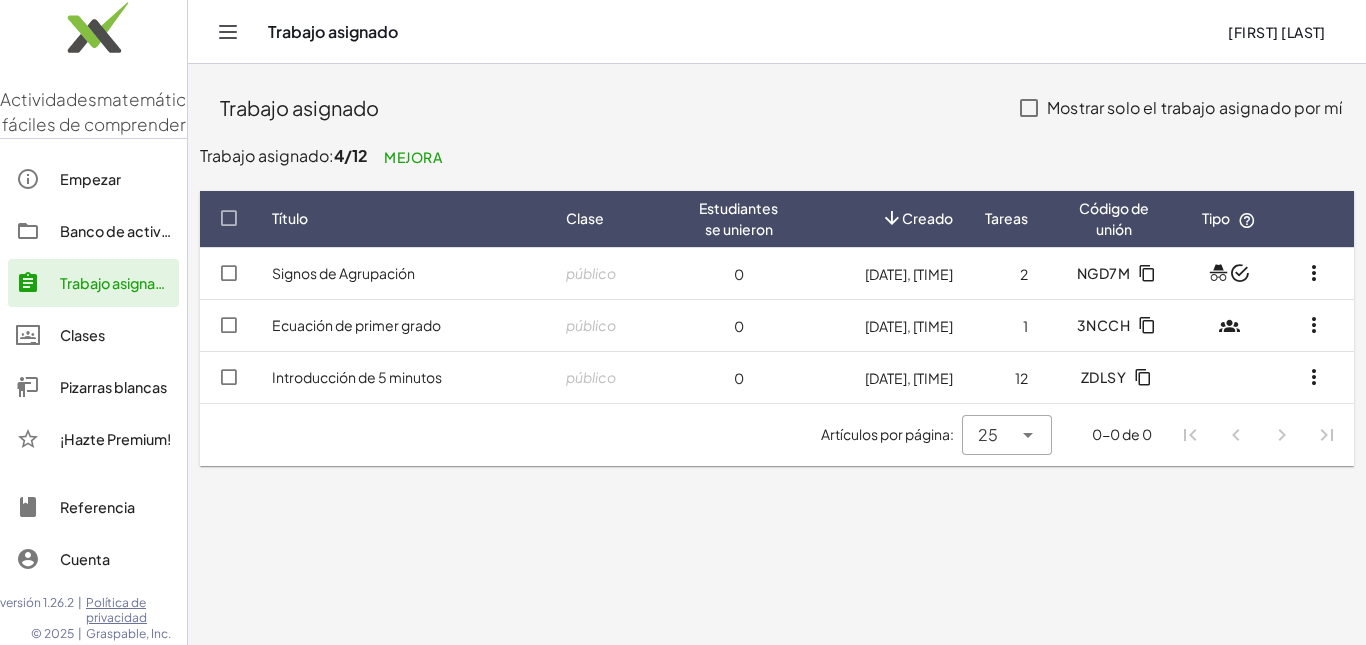 click on "Ecuación de primer grado" at bounding box center [356, 325] 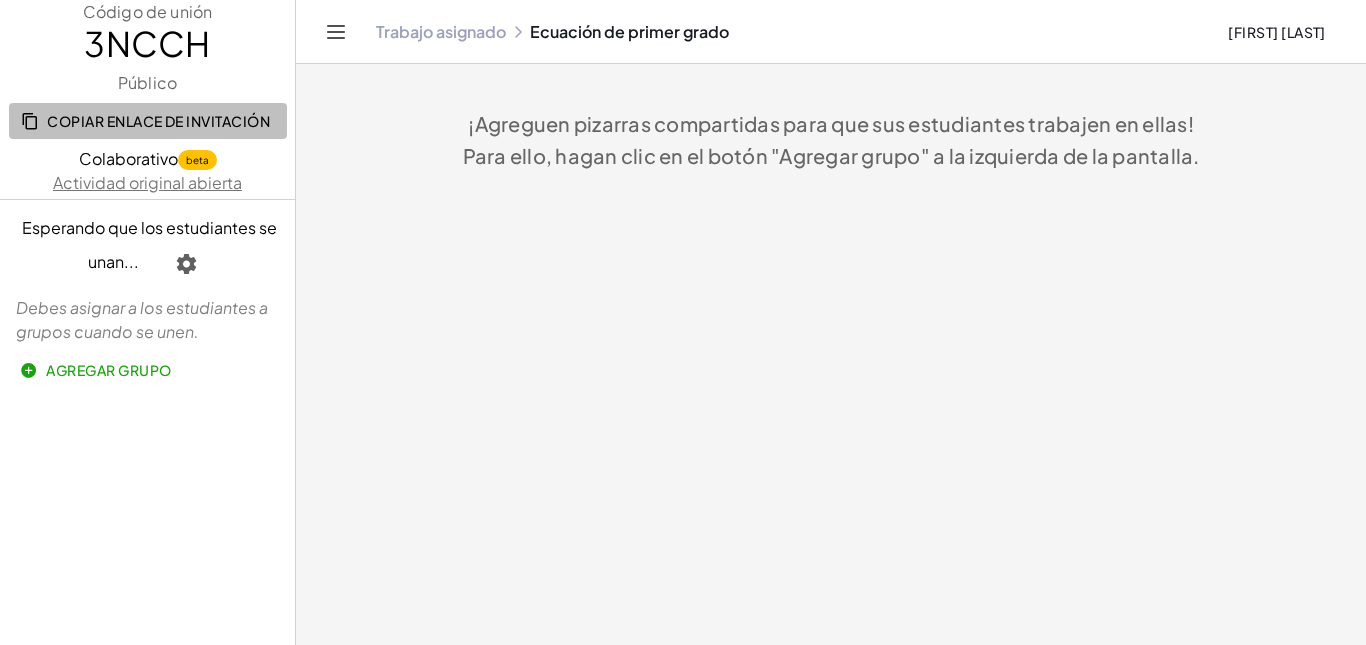 click on "Copiar enlace de invitación" at bounding box center [158, 121] 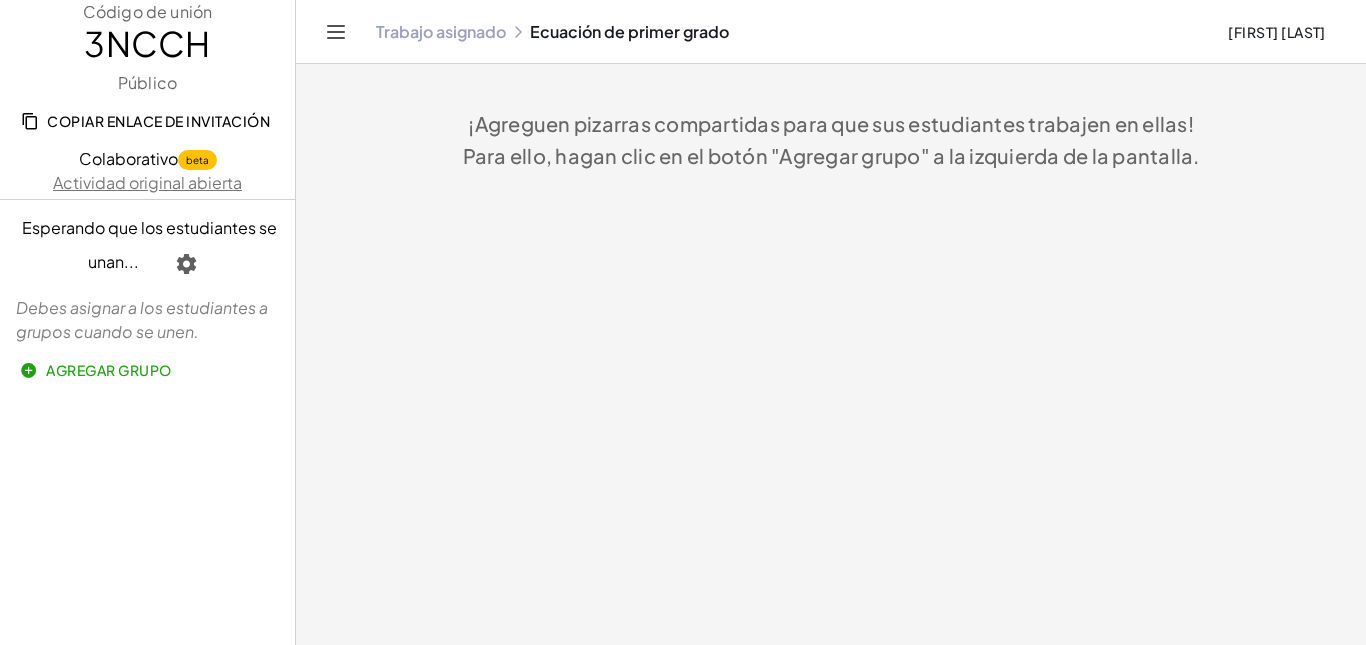 click on "Actividad original abierta" at bounding box center [147, 182] 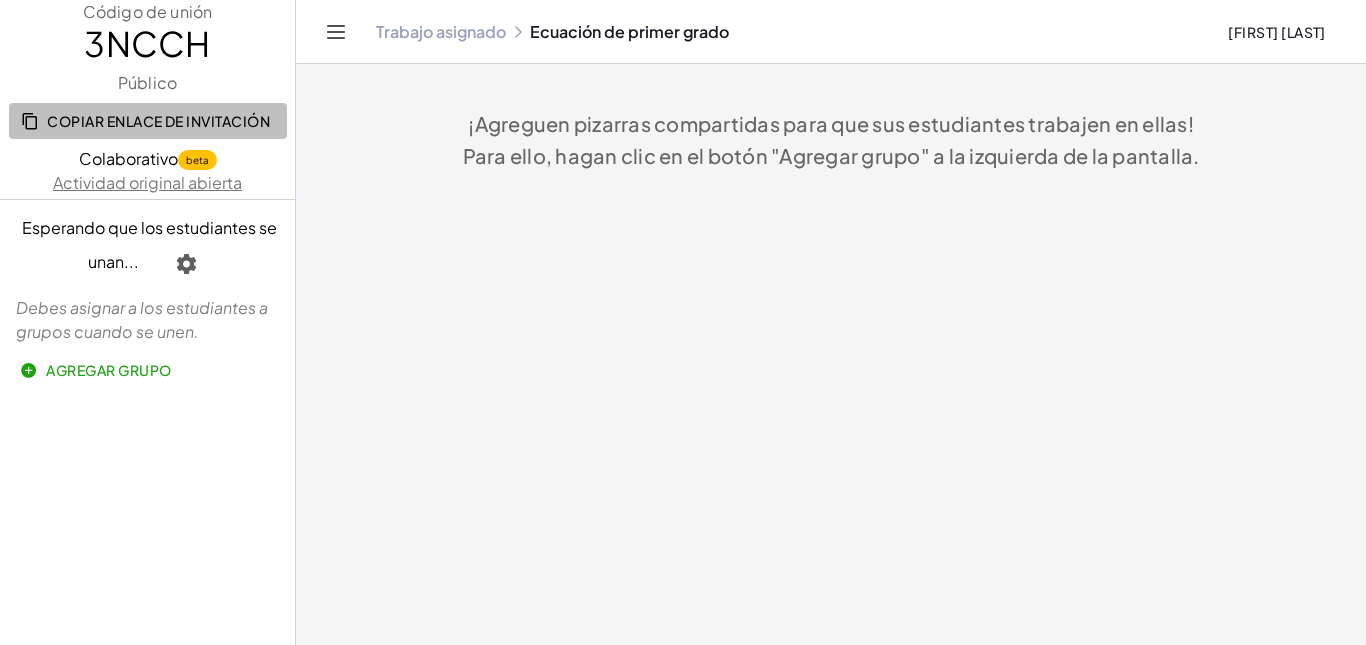 click on "Copiar enlace de invitación" at bounding box center [158, 121] 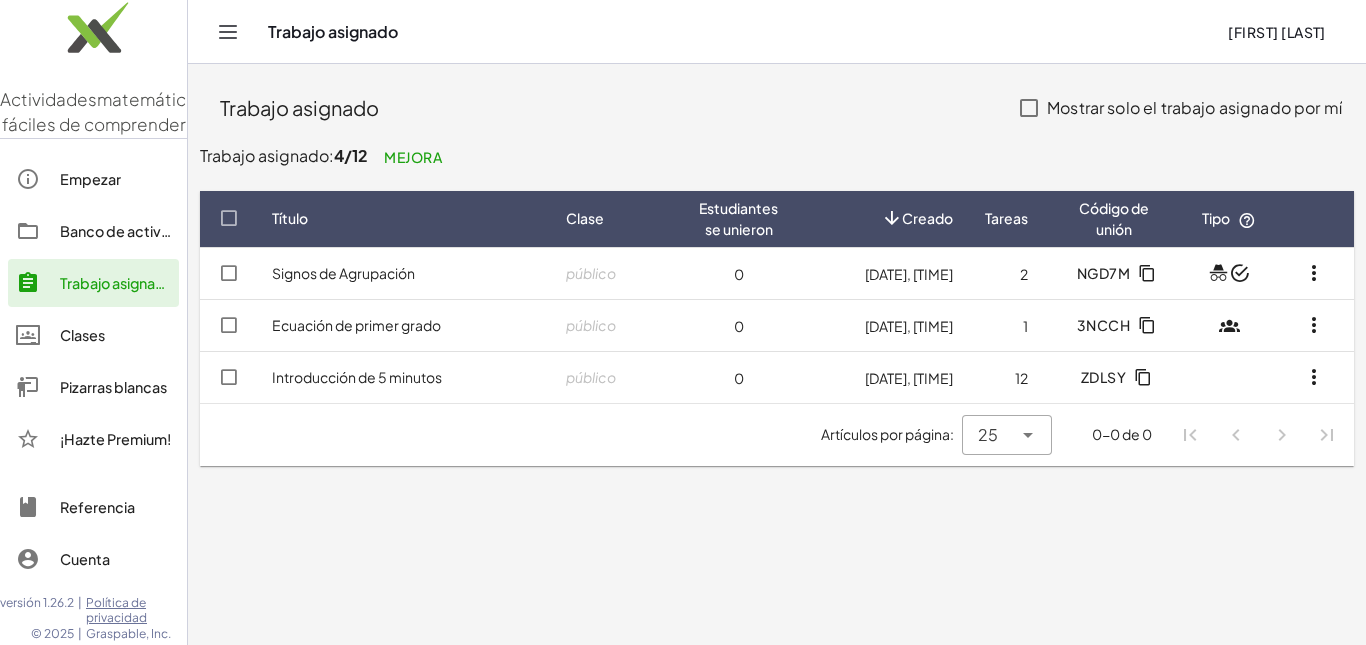 click on "Introducción de 5 minutos" at bounding box center [357, 377] 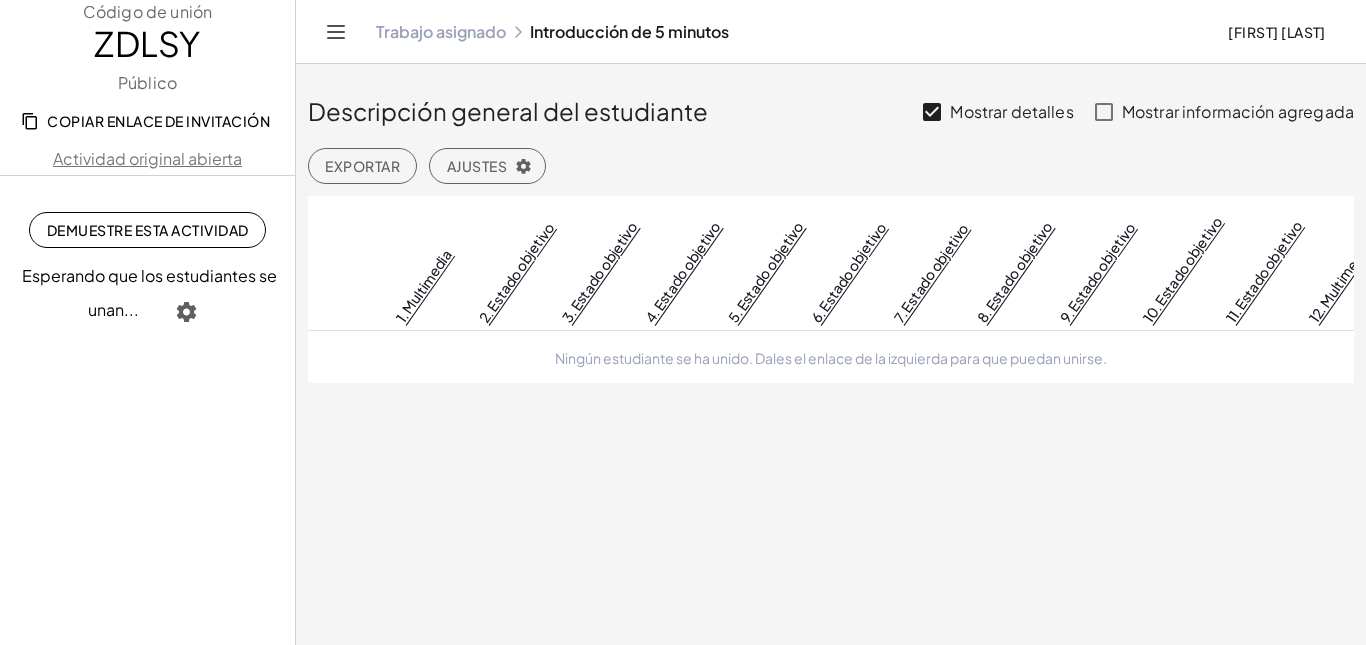 click on "Ajustes" at bounding box center [477, 166] 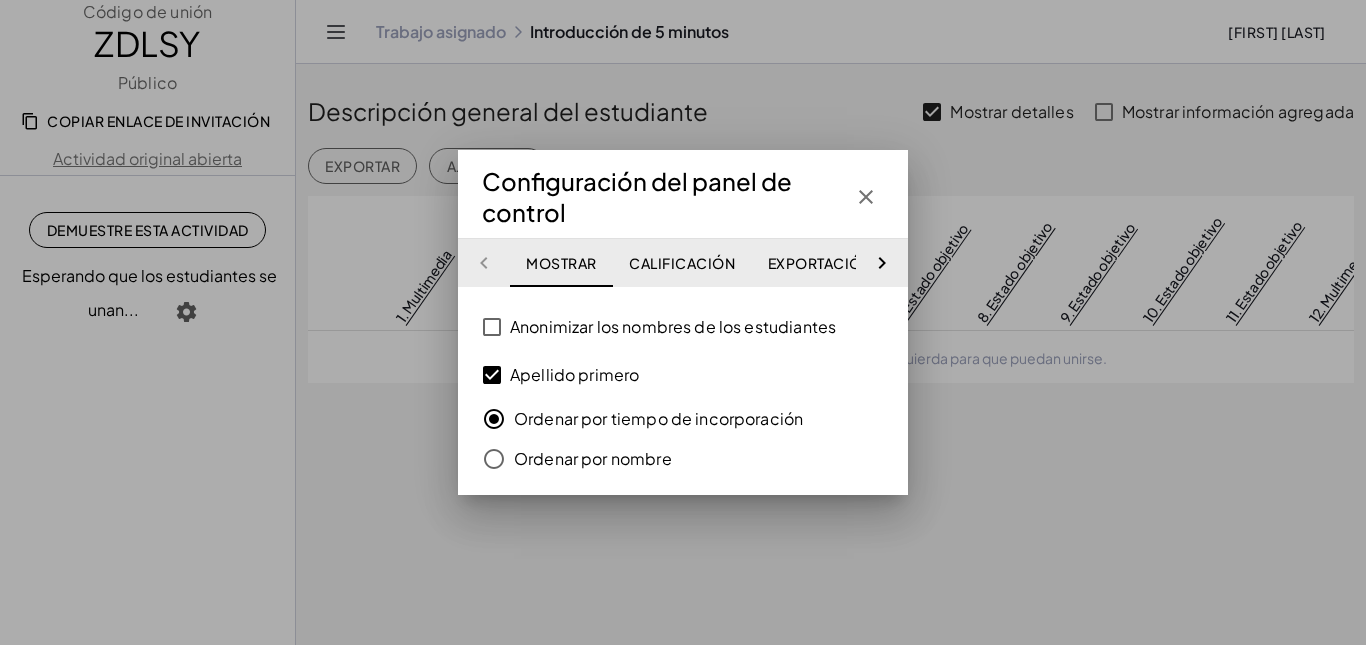 click at bounding box center (683, 322) 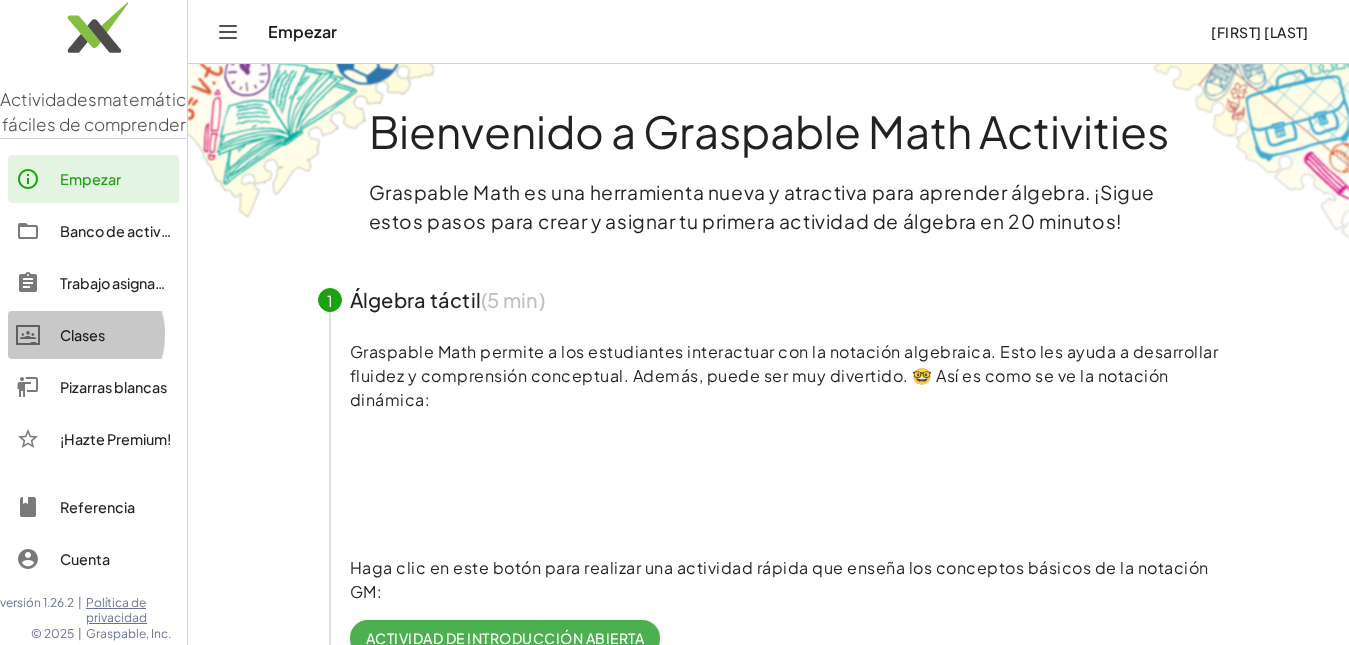 click on "Clases" at bounding box center (82, 335) 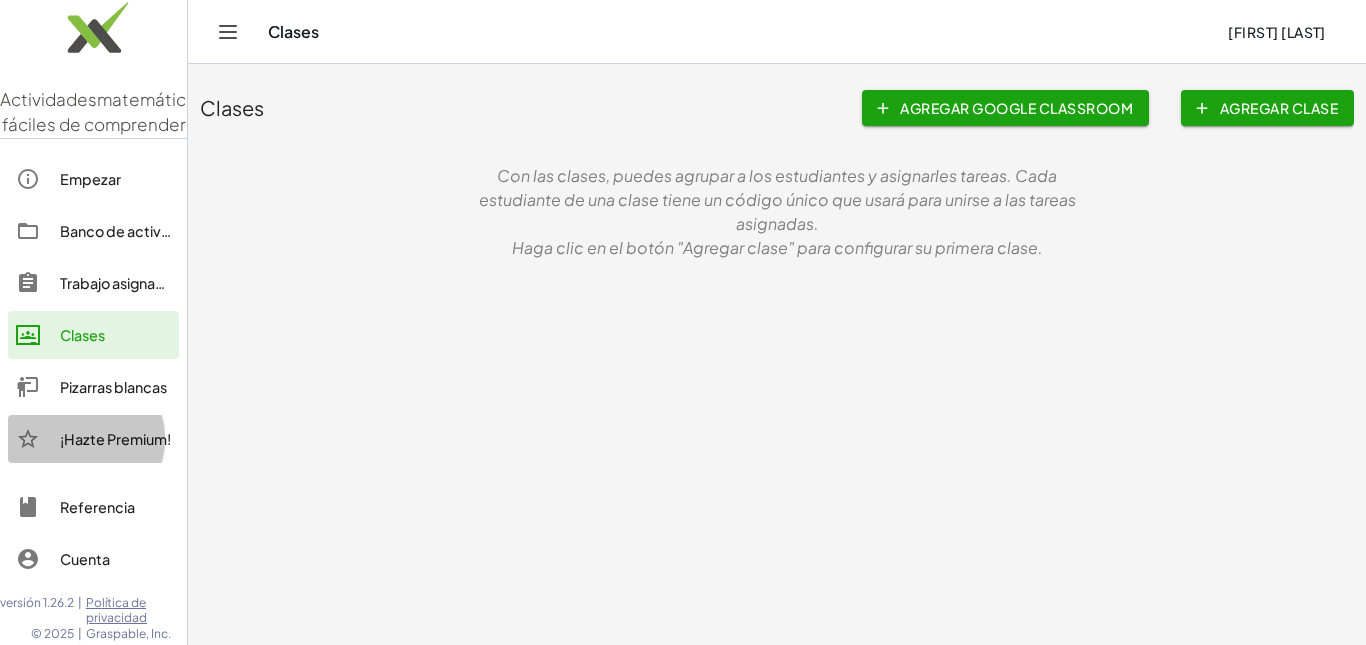 click on "¡Hazte Premium!" at bounding box center [115, 439] 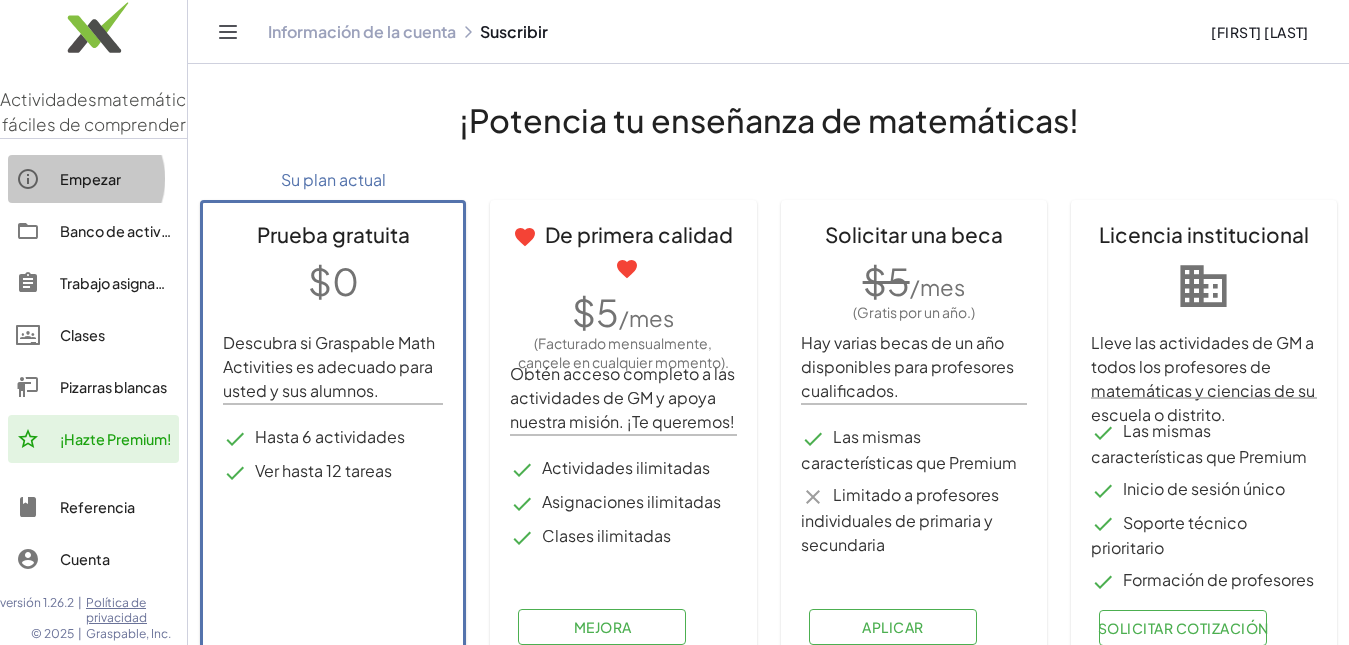 click on "Empezar" at bounding box center [90, 179] 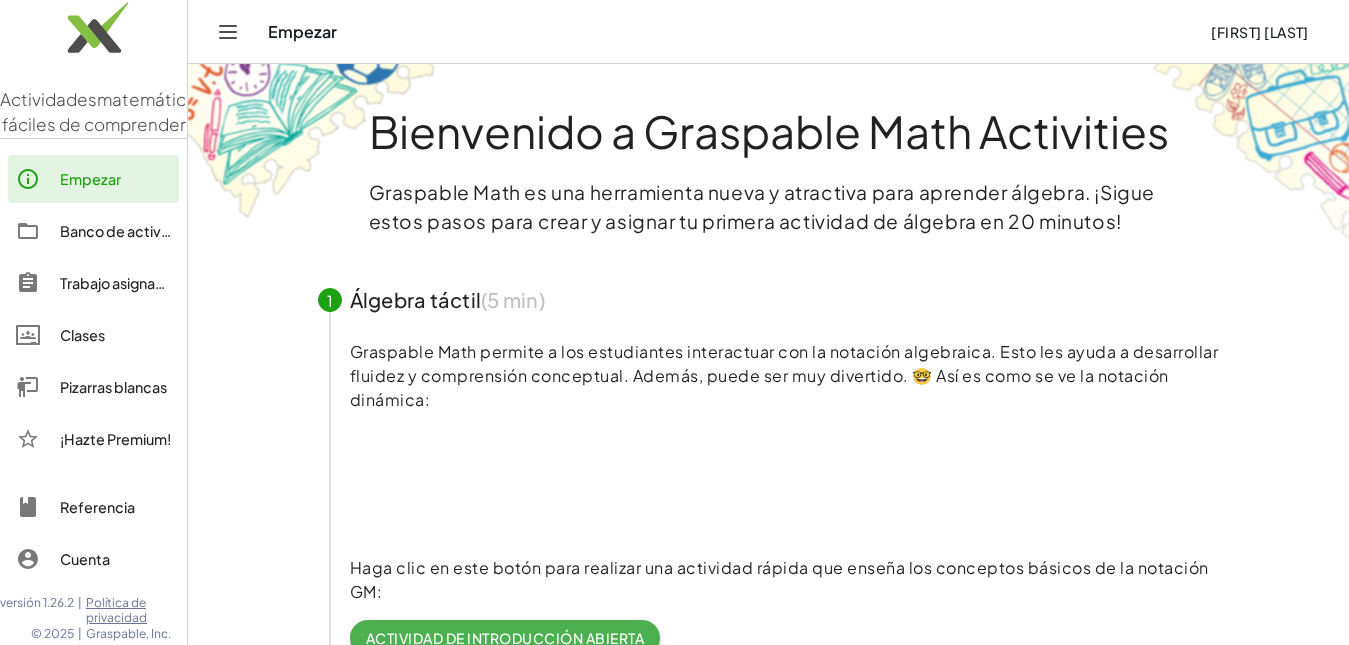 click on "Banco de actividades" at bounding box center (134, 231) 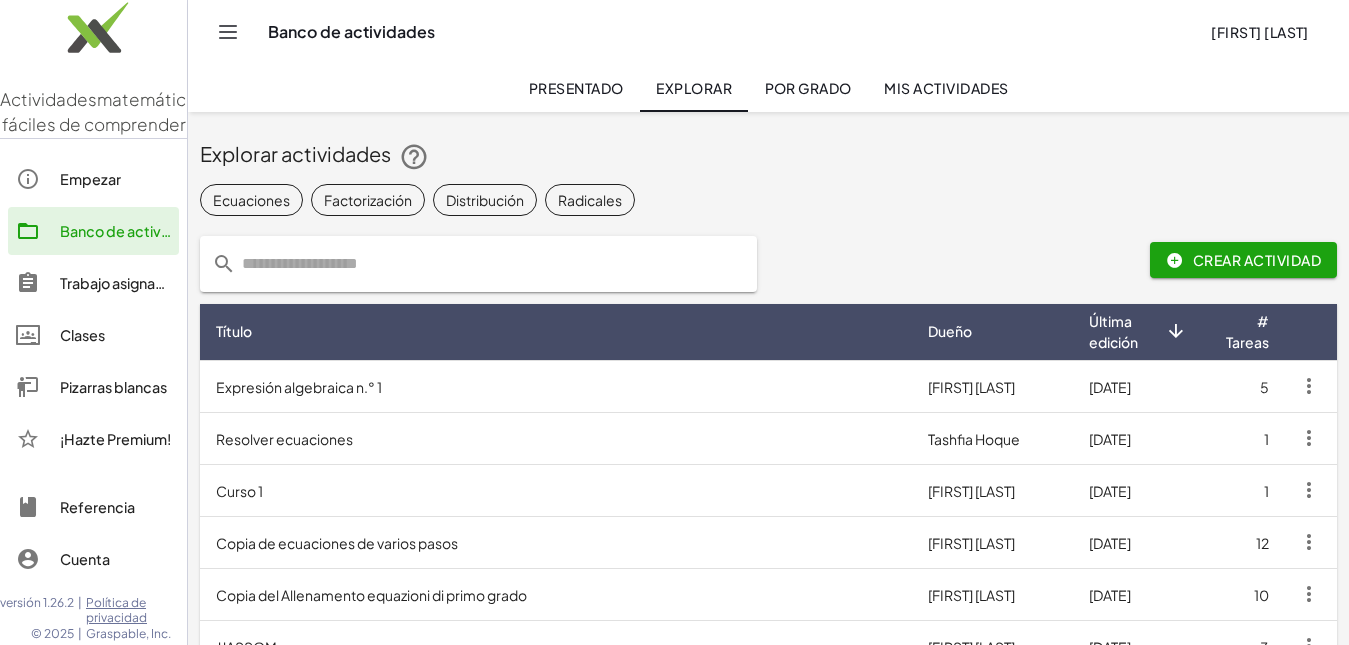 click on "Korina Thomas-Reynolds" at bounding box center [971, 387] 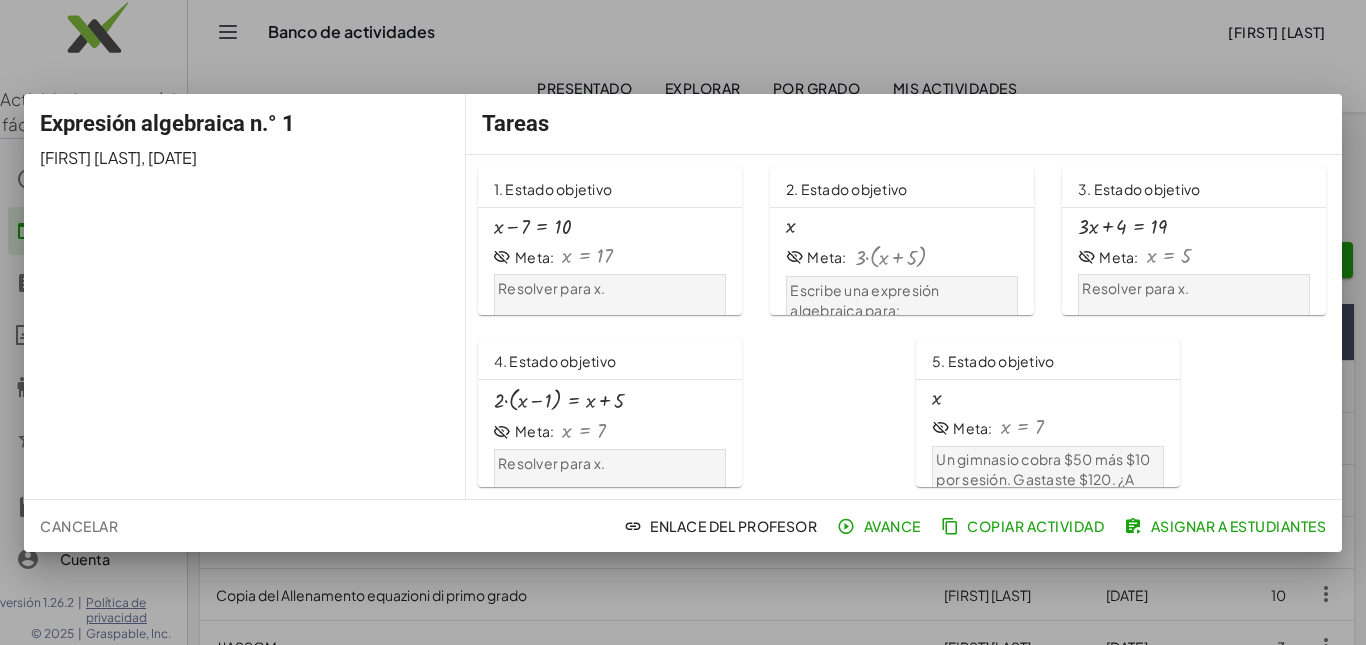 click on "+ x − 7 = 10 Meta: x = 17 Resolver para x." at bounding box center [610, 273] 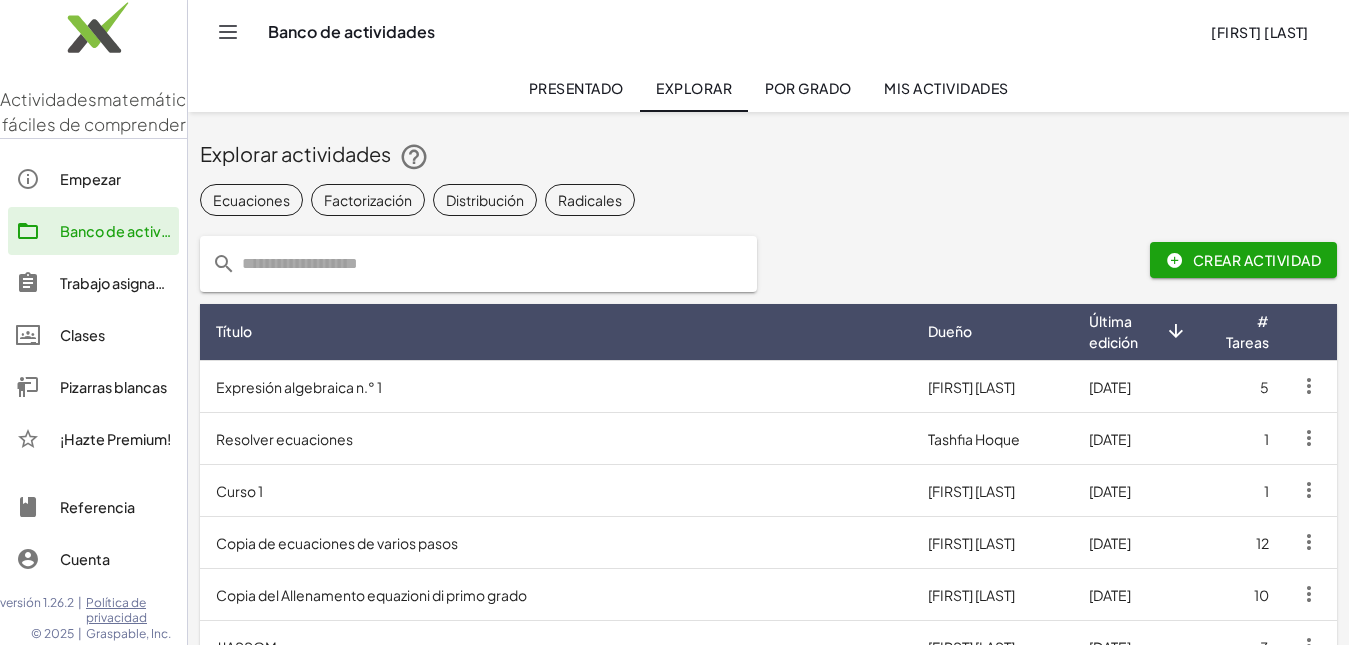 click on "Expresión algebraica n.° 1" at bounding box center (299, 387) 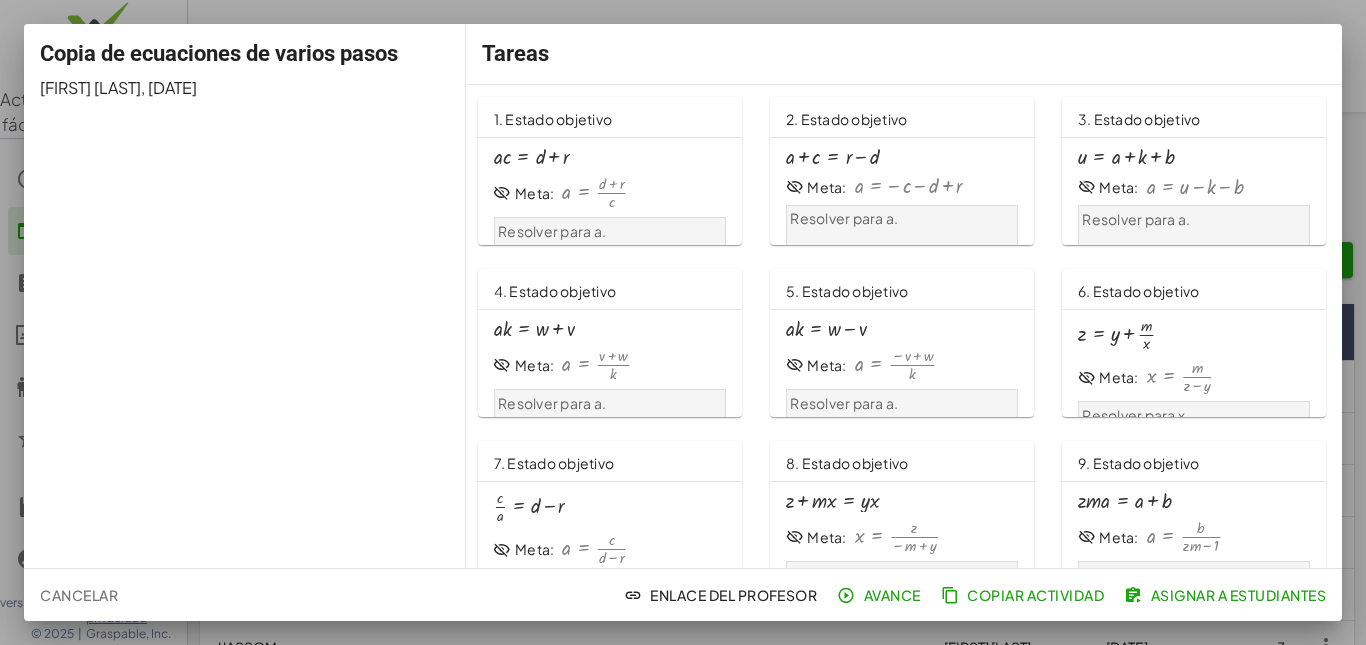 click on "· a · c = + d + r" at bounding box center [610, 157] 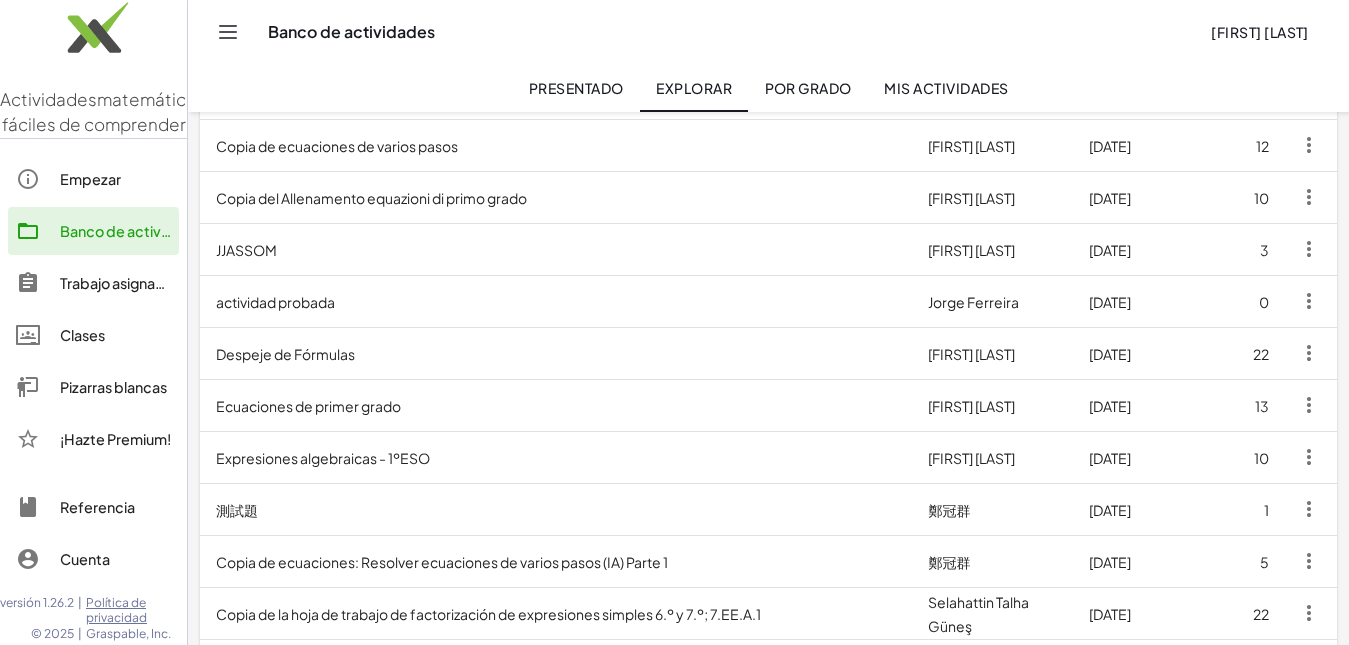 scroll, scrollTop: 406, scrollLeft: 0, axis: vertical 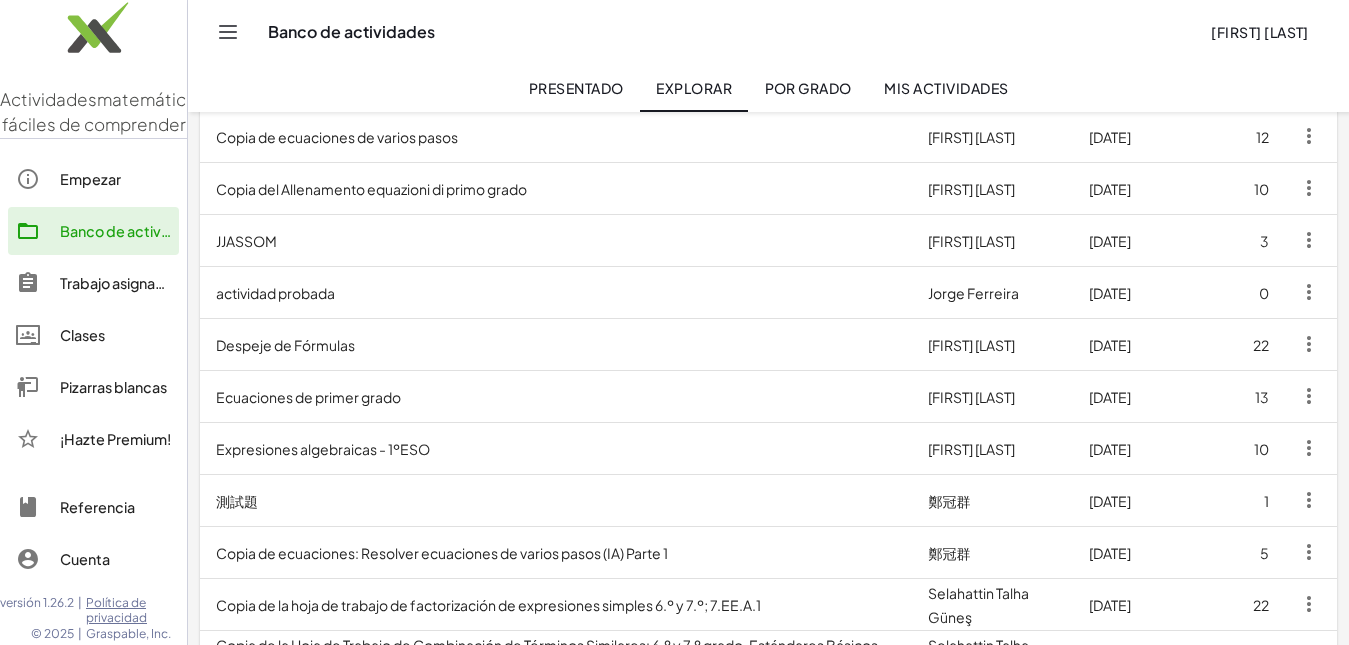 click on "Despeje de Fórmulas" at bounding box center [285, 345] 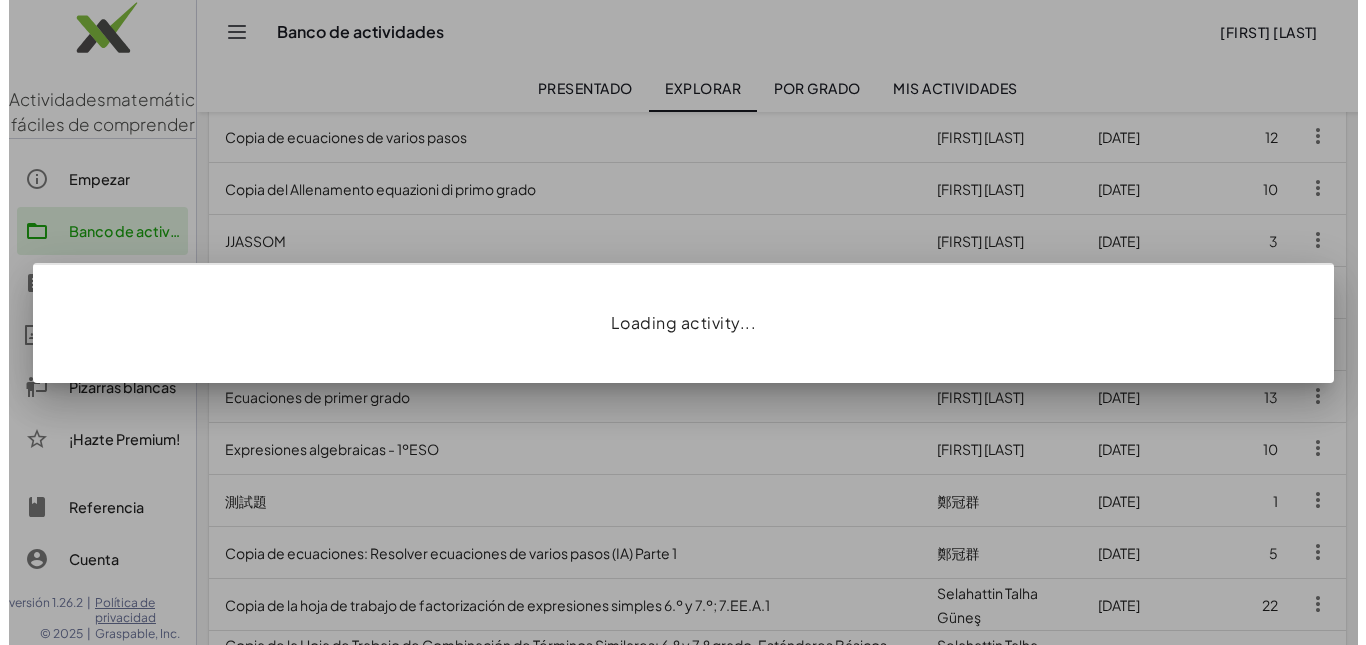 scroll, scrollTop: 0, scrollLeft: 0, axis: both 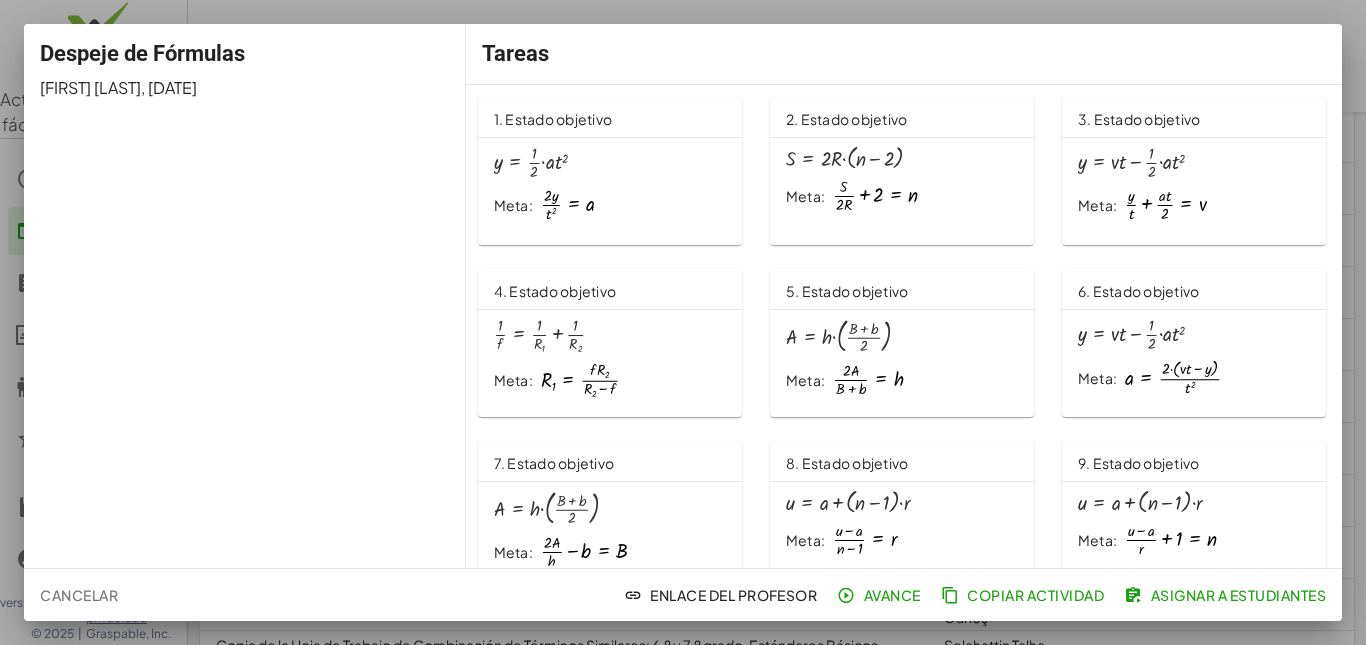 click at bounding box center [531, 163] 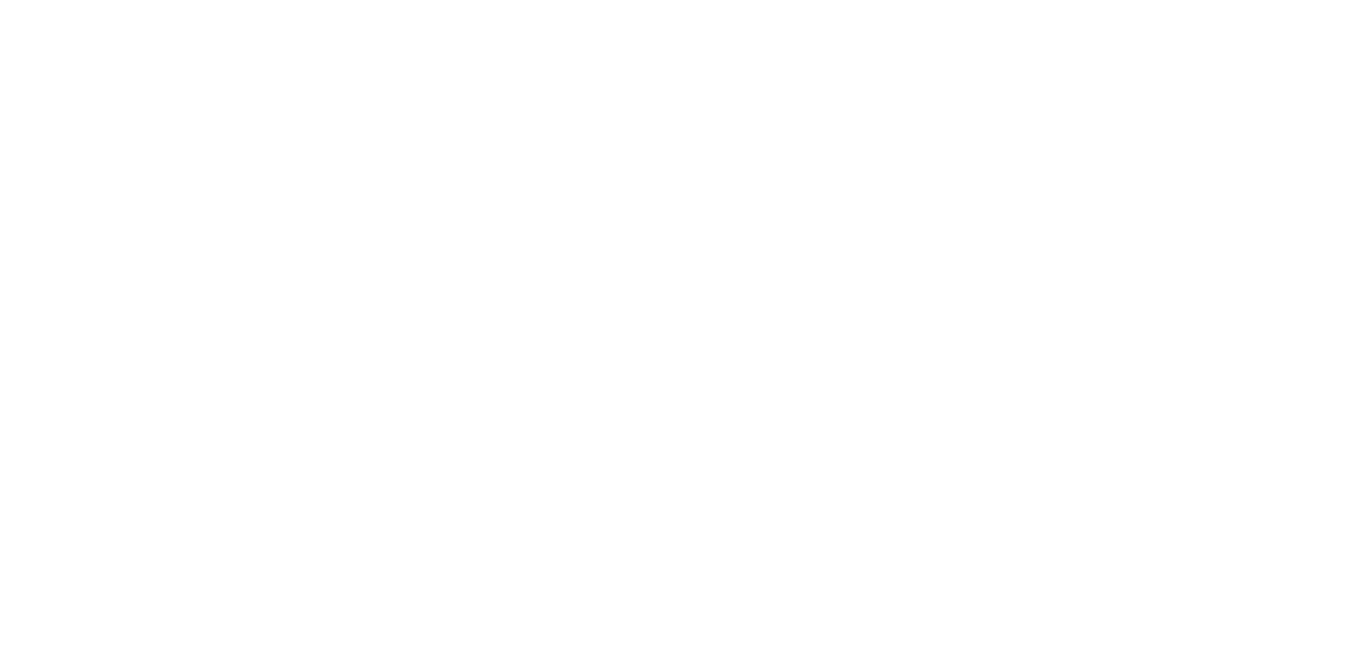 scroll, scrollTop: 0, scrollLeft: 0, axis: both 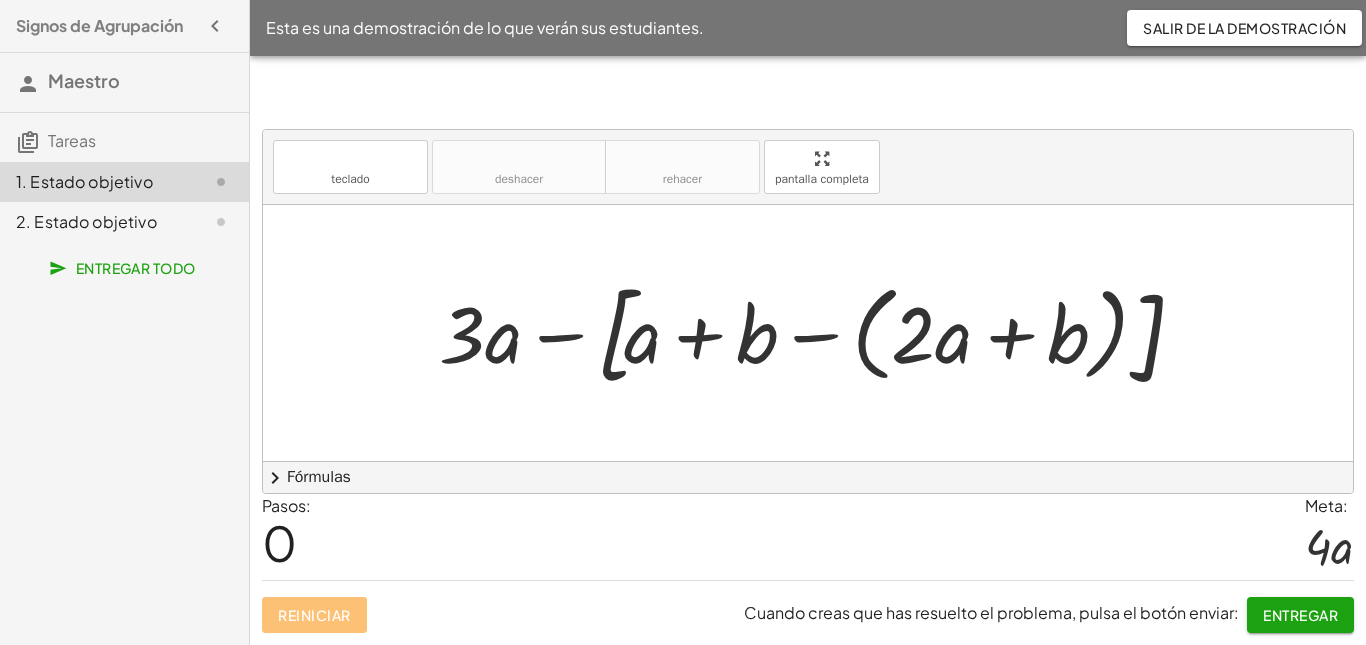 click at bounding box center (815, 333) 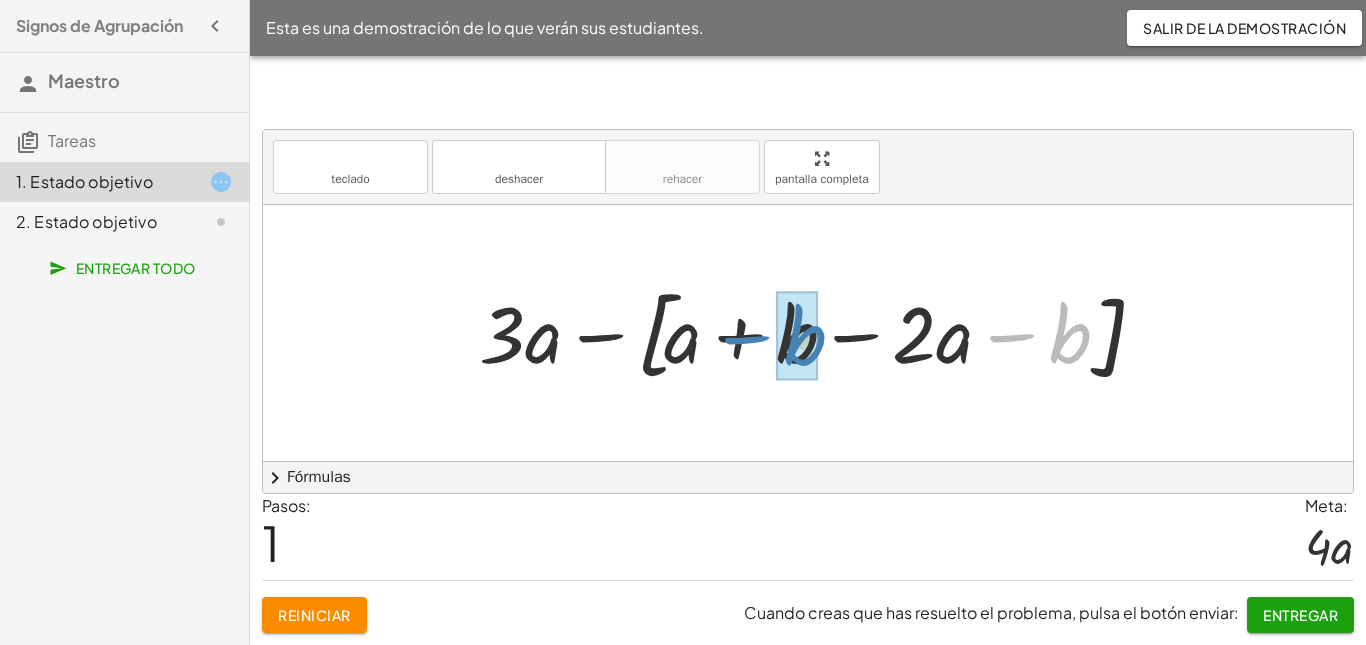 drag, startPoint x: 1073, startPoint y: 343, endPoint x: 808, endPoint y: 345, distance: 265.00754 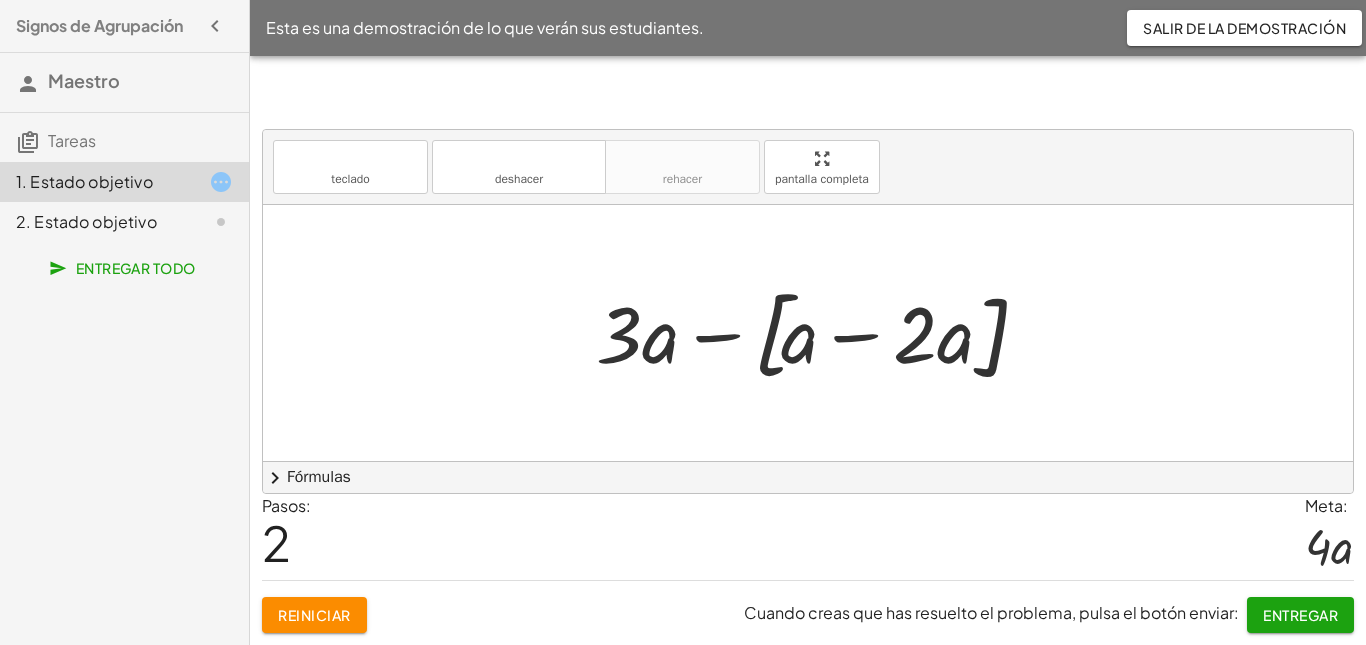 click at bounding box center (816, 333) 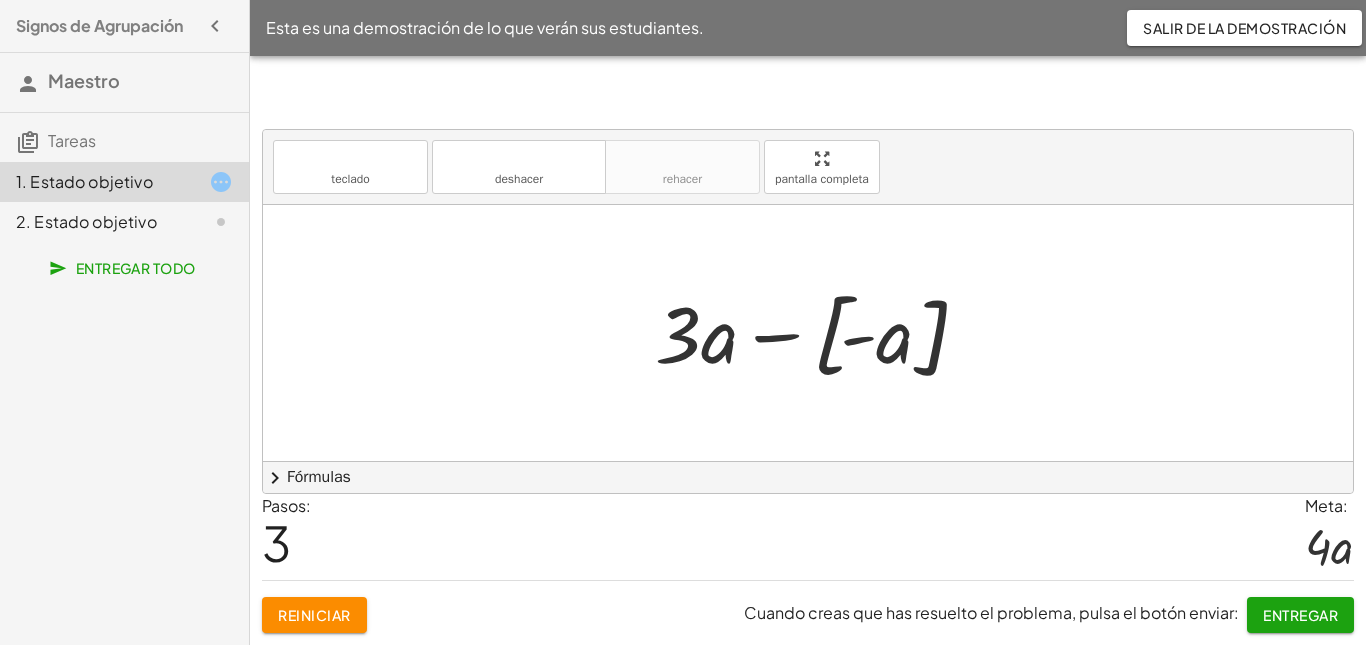 click at bounding box center (815, 333) 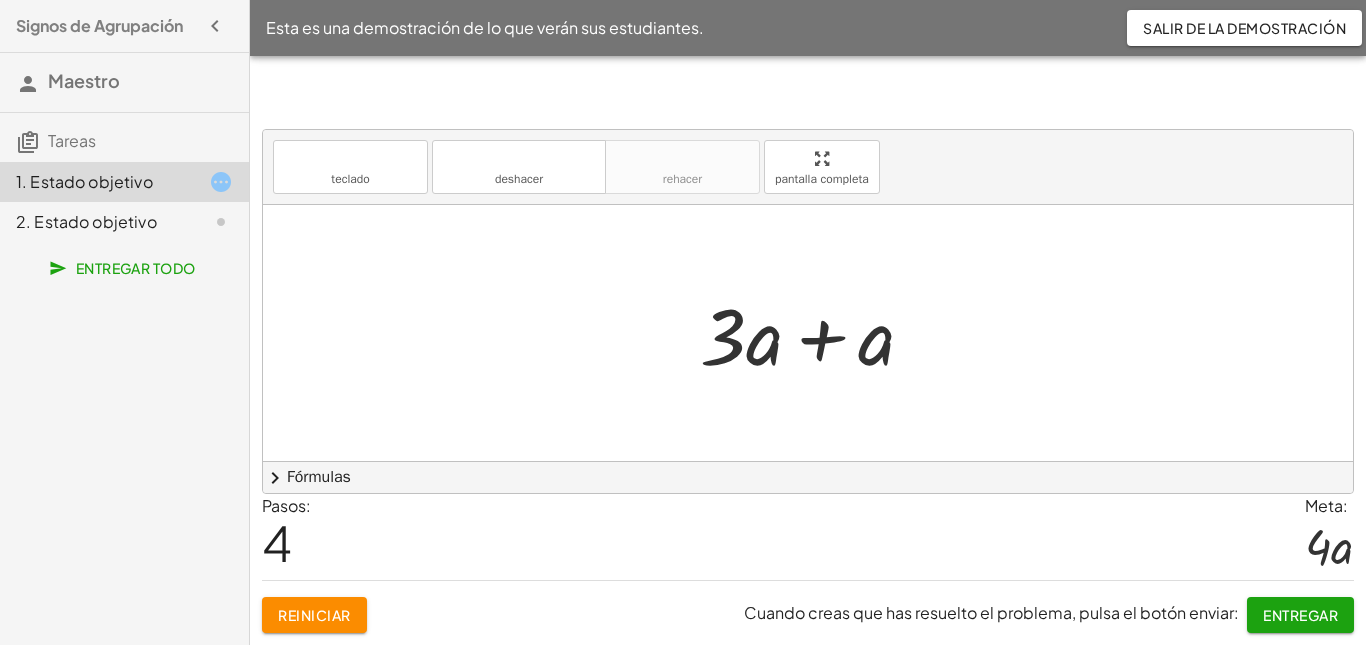 click at bounding box center [815, 333] 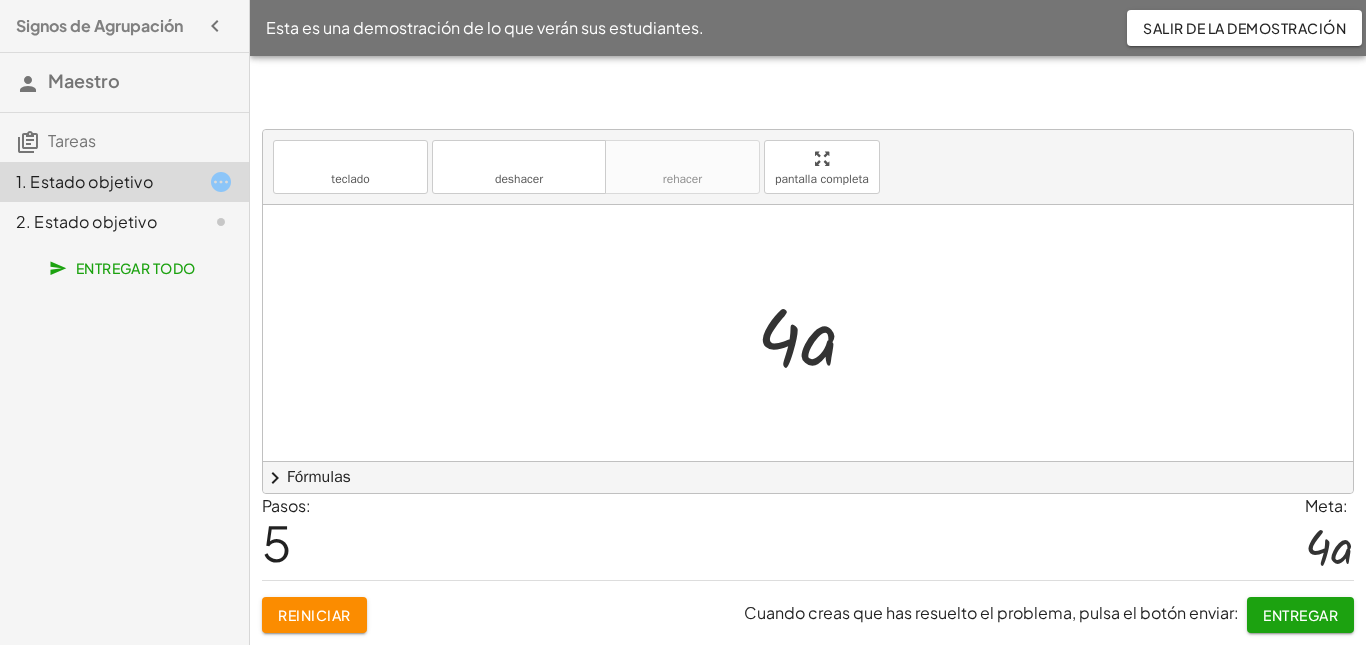 click at bounding box center [815, 333] 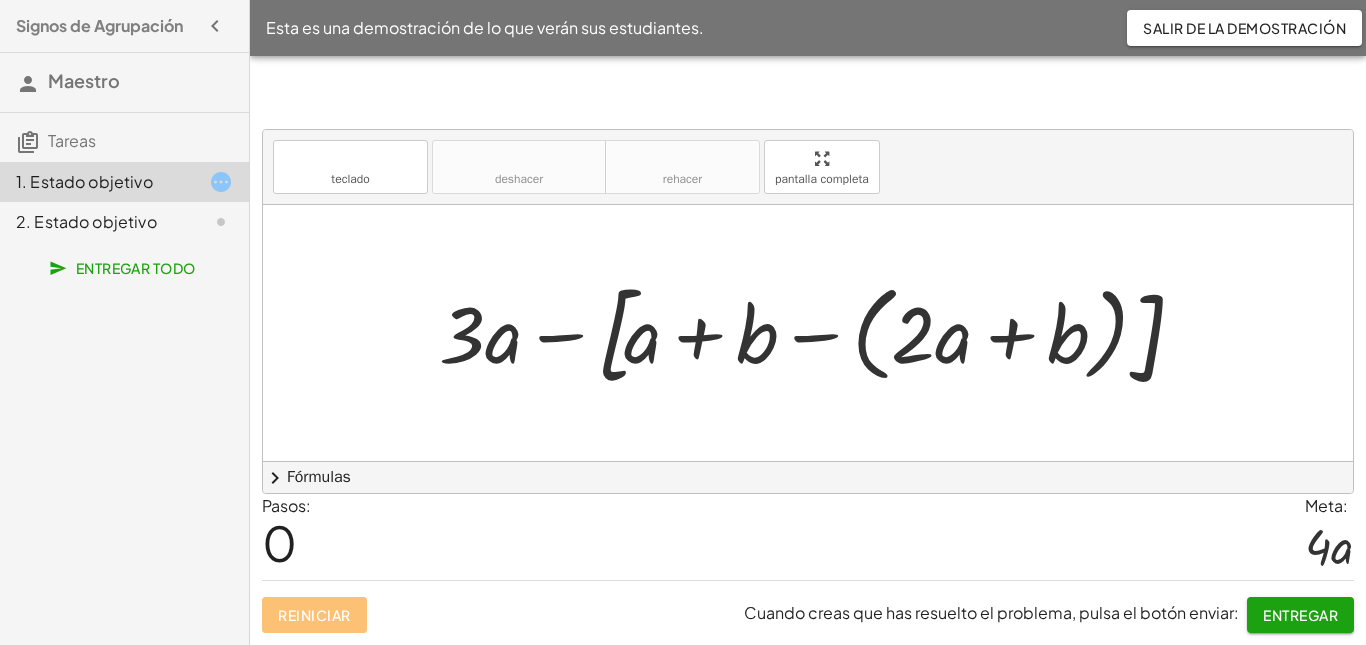 click at bounding box center (815, 333) 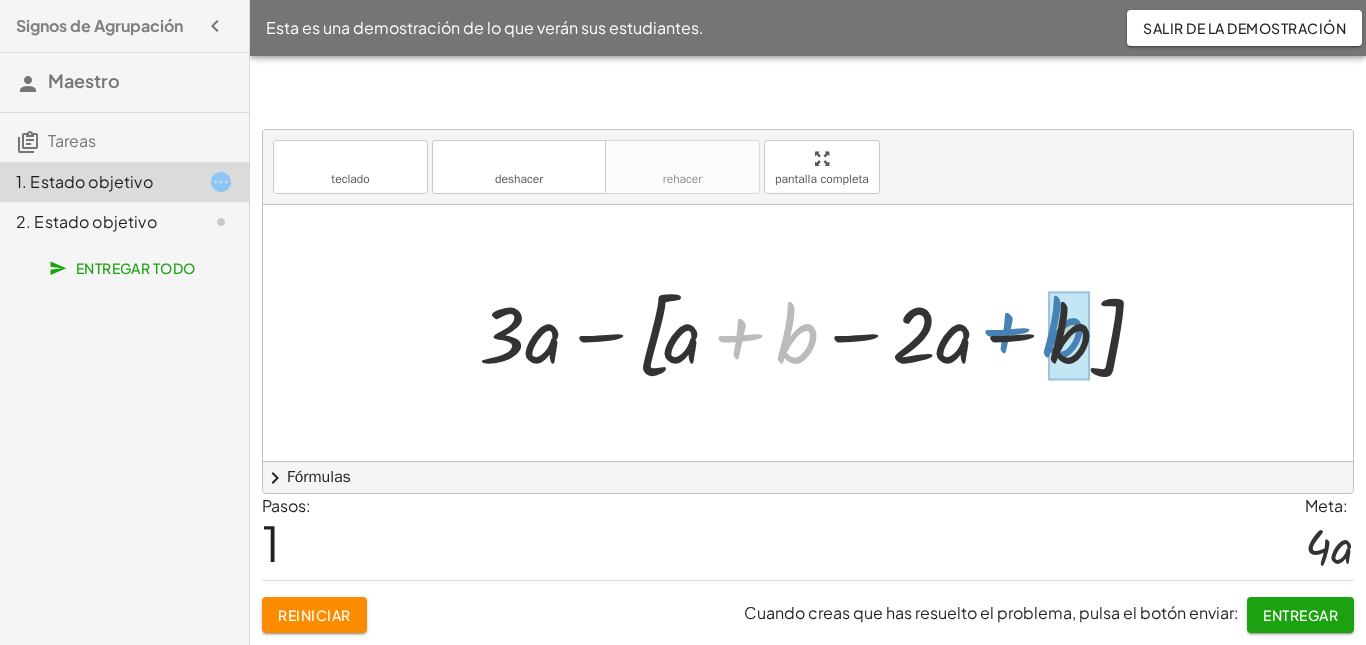 drag, startPoint x: 790, startPoint y: 340, endPoint x: 1057, endPoint y: 334, distance: 267.0674 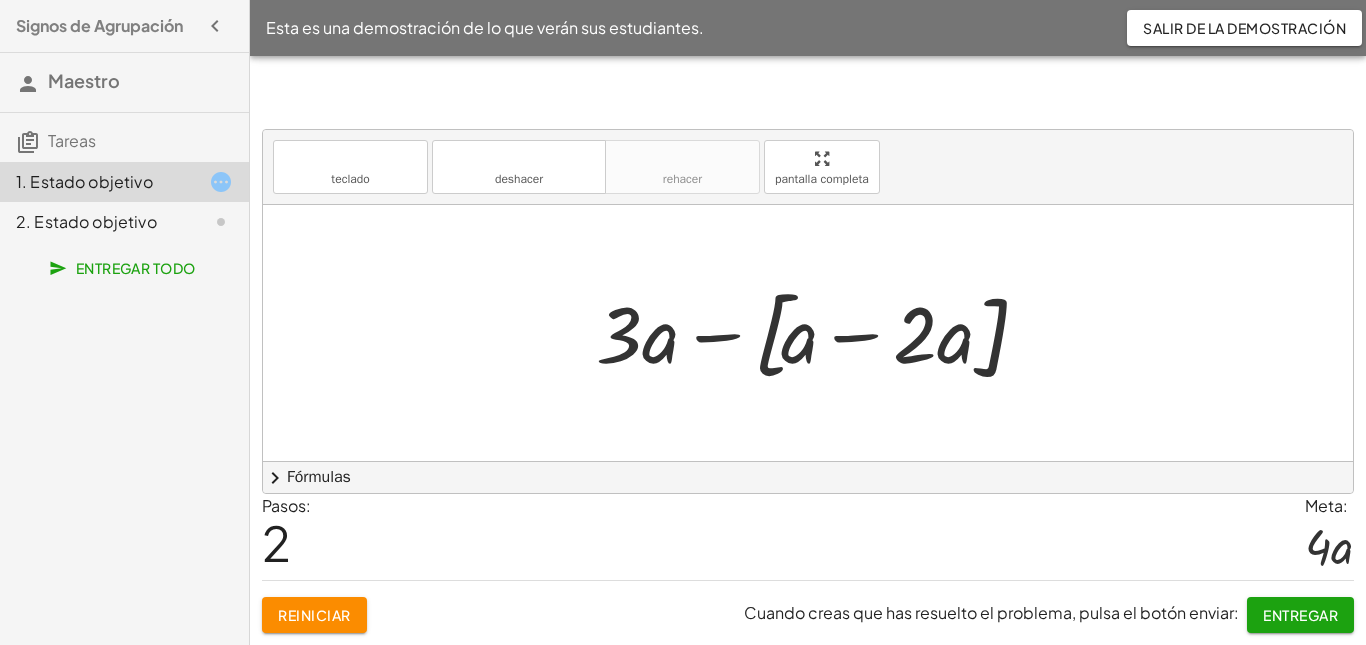 click at bounding box center [816, 333] 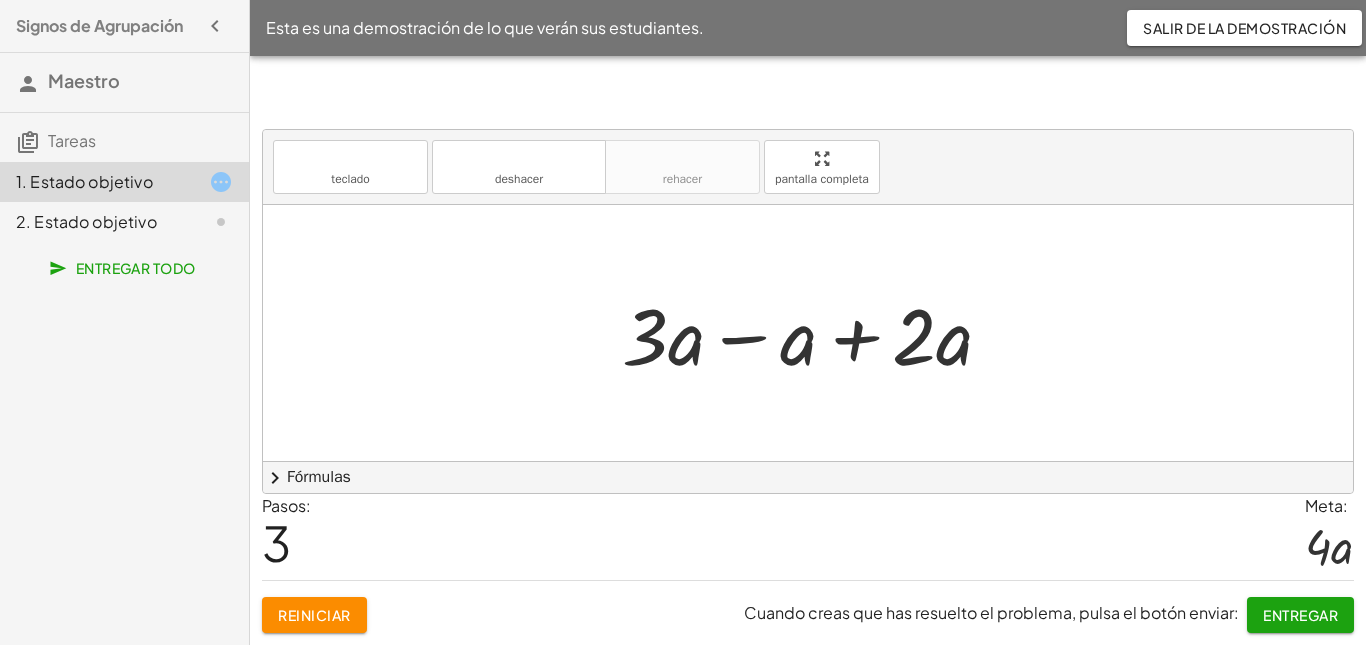click at bounding box center (815, 333) 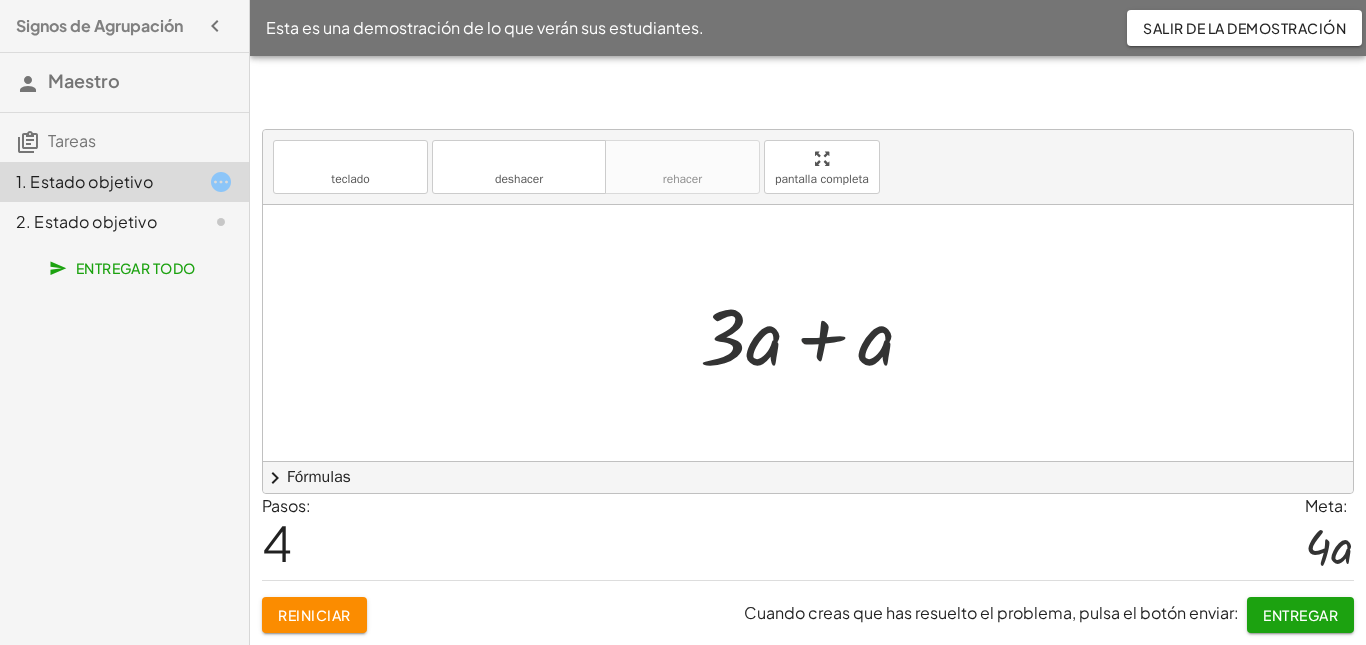 click at bounding box center (815, 333) 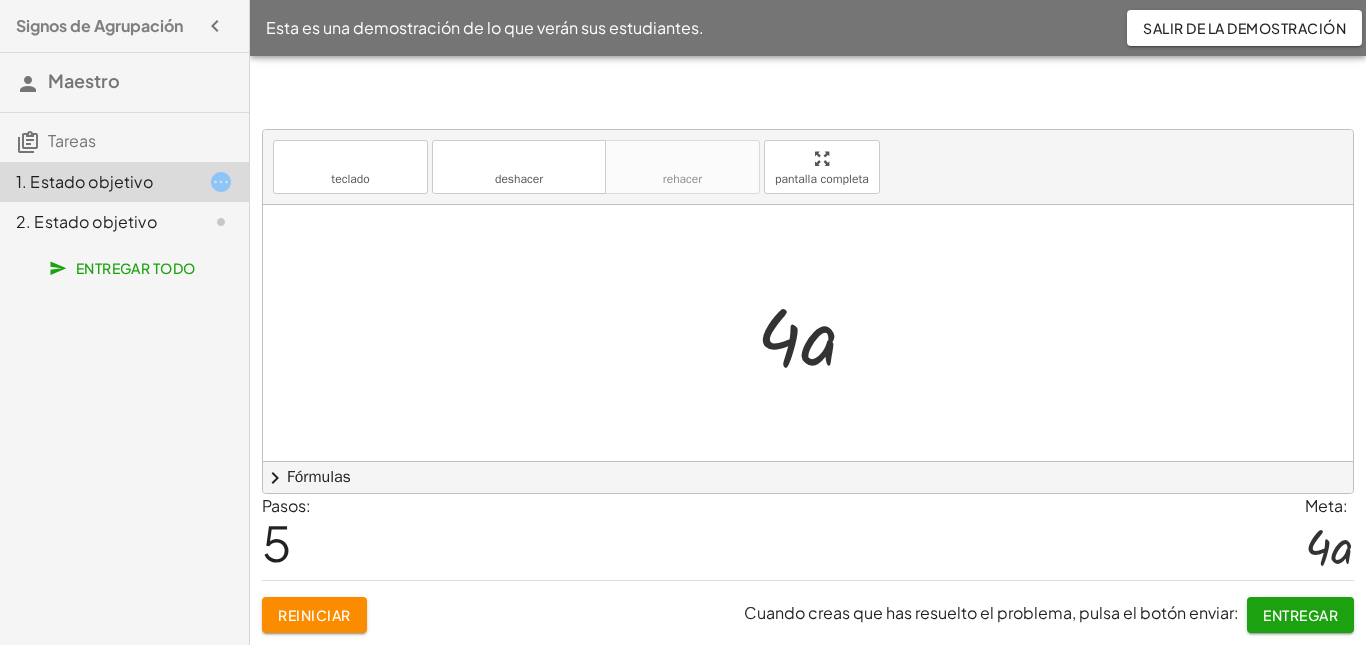 click on "Entregar" at bounding box center [1300, 615] 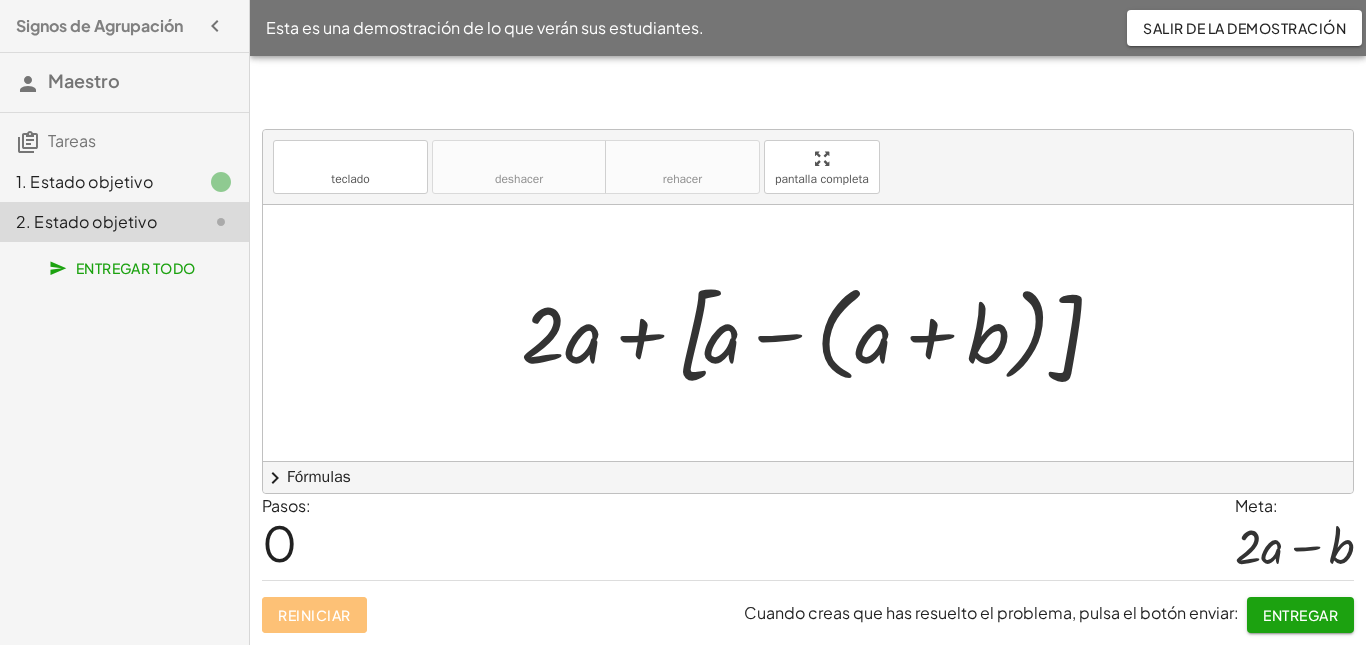 click at bounding box center [816, 333] 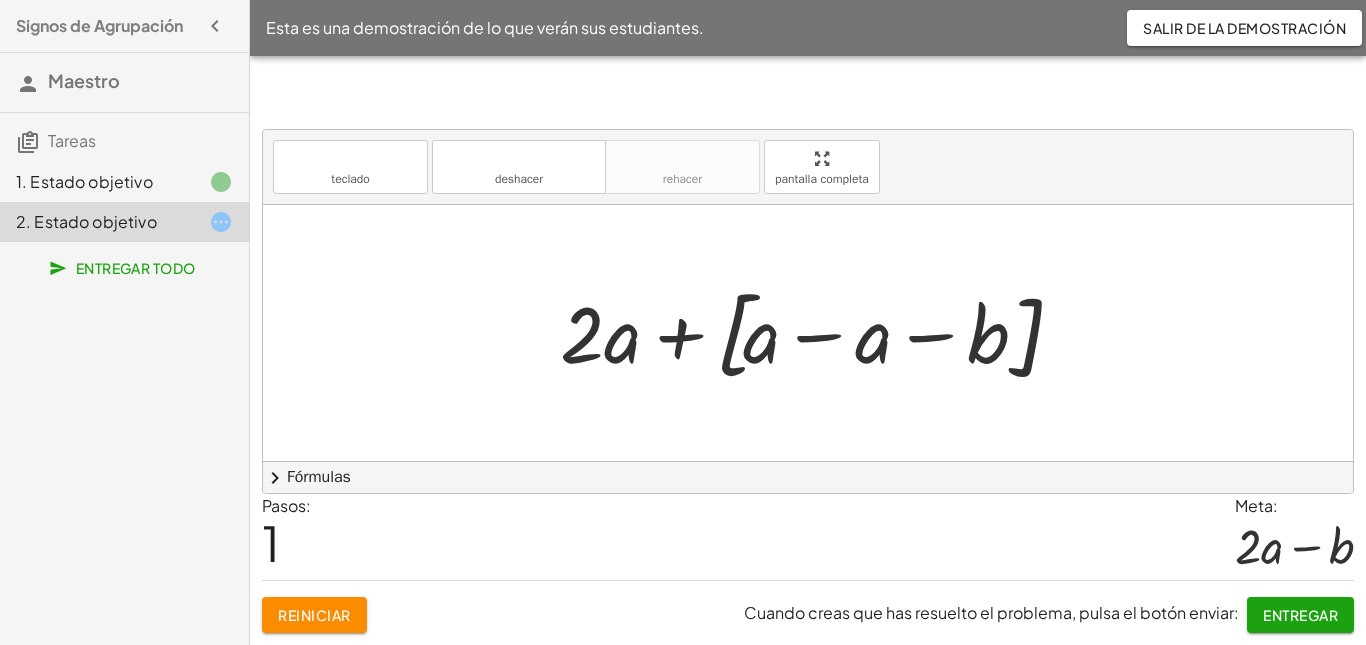 click at bounding box center [815, 333] 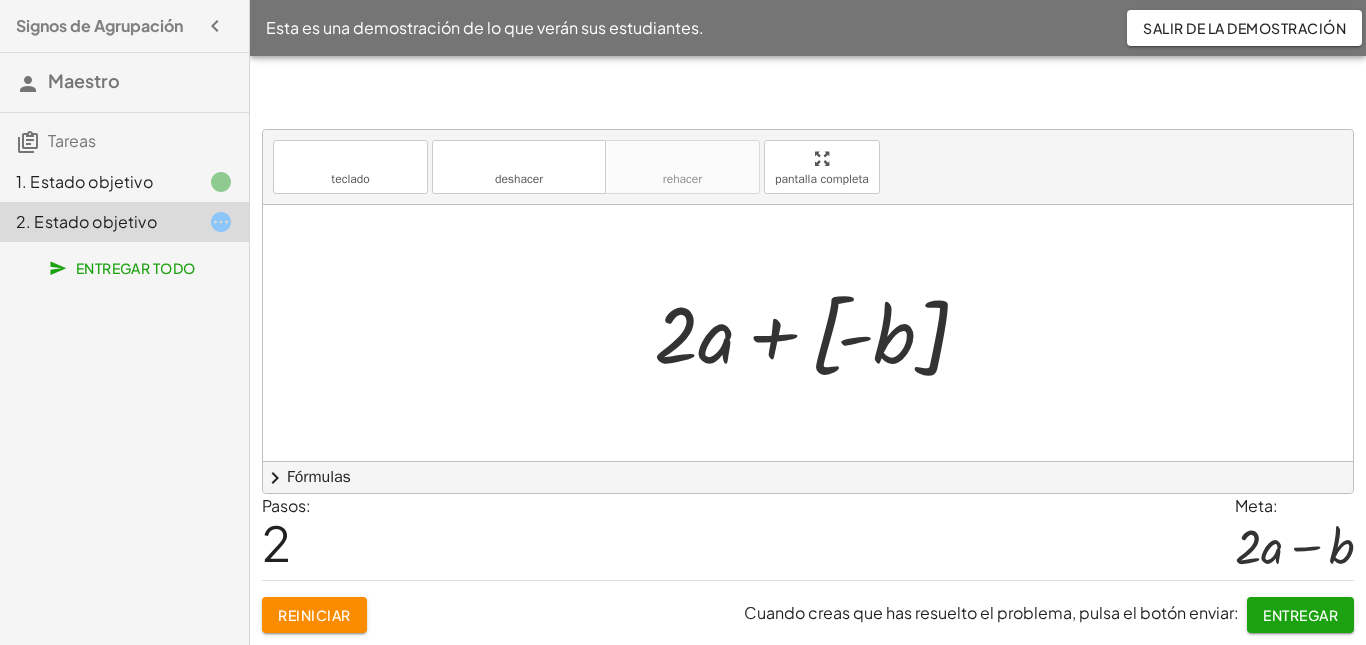 click at bounding box center (815, 333) 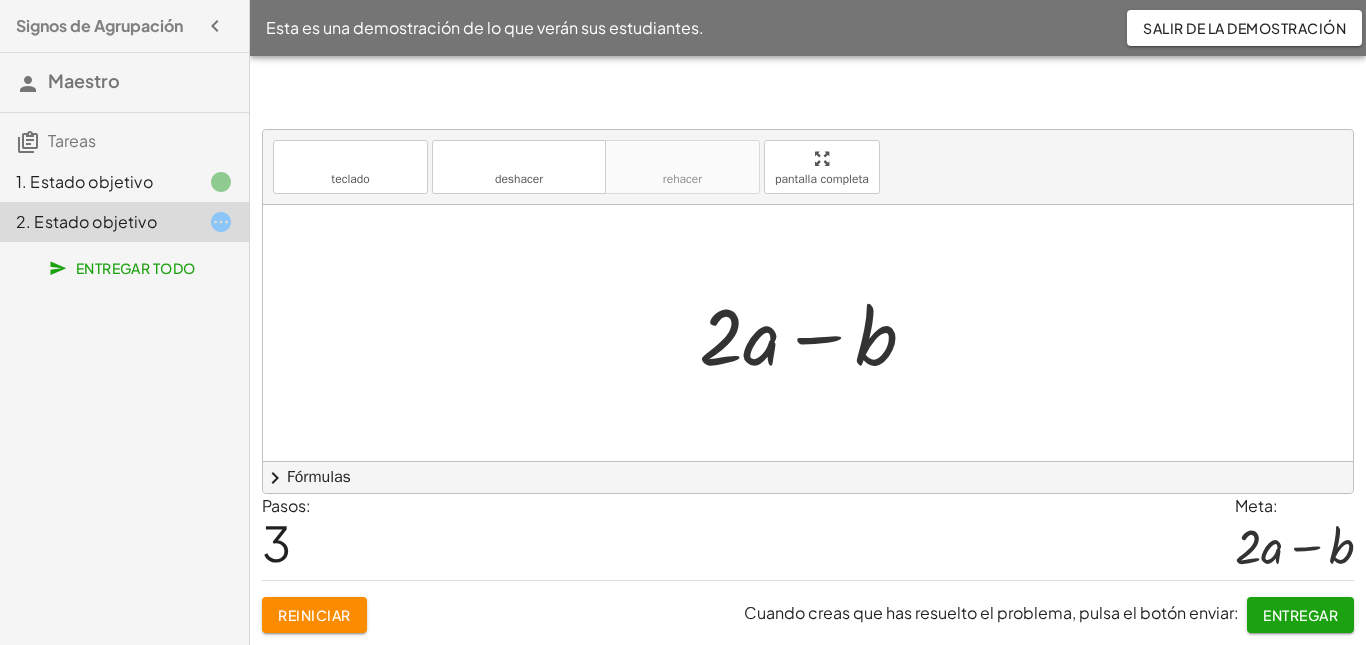 click on "Entregar" at bounding box center (1300, 615) 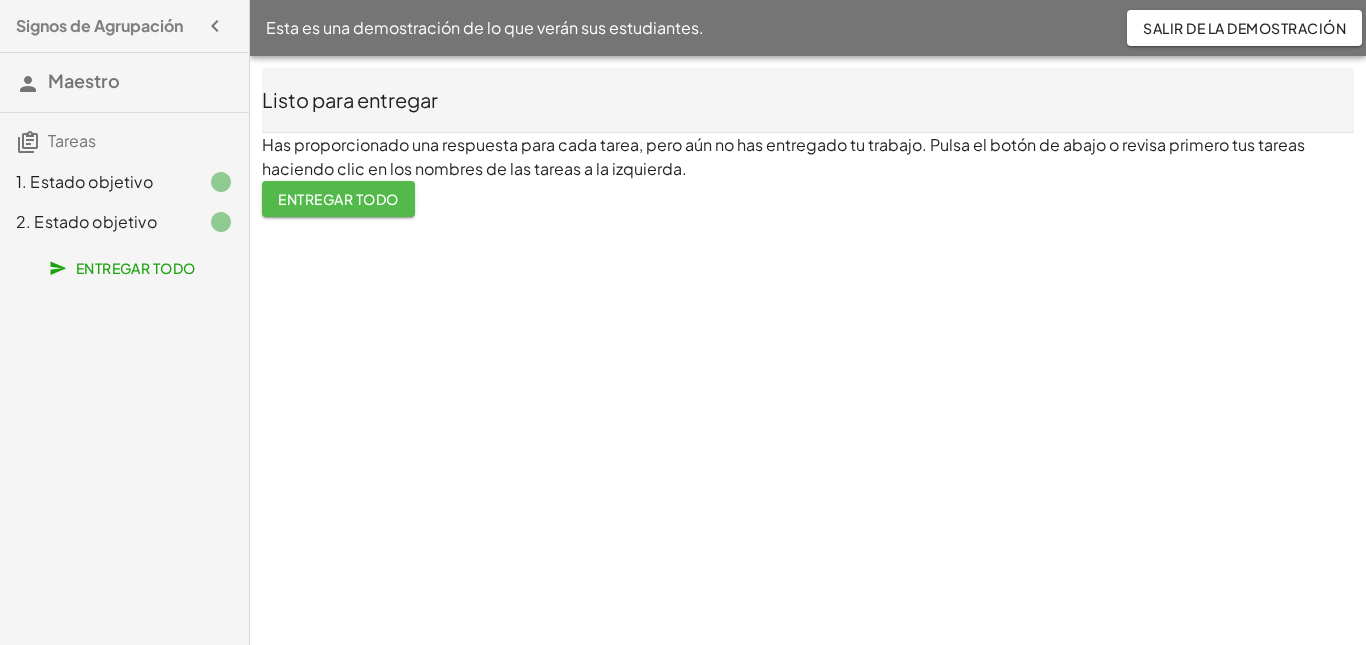 click on "Entregar todo" at bounding box center [338, 199] 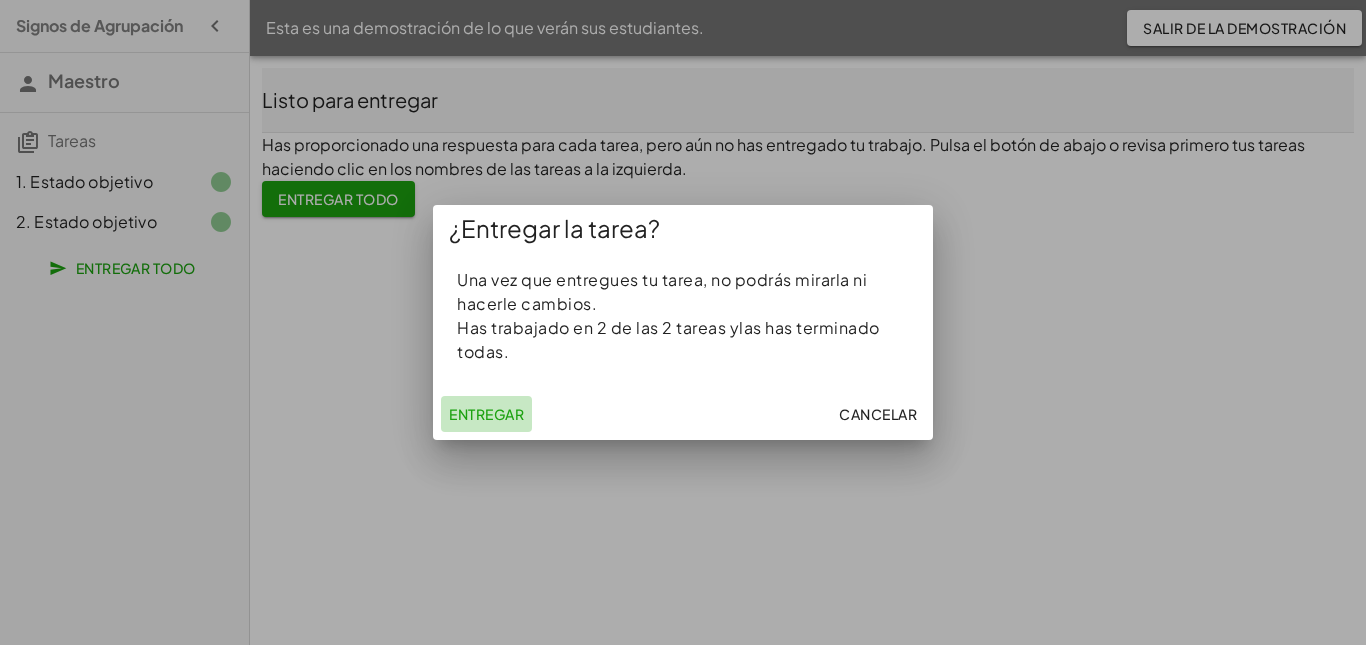 click on "Entregar" at bounding box center (486, 414) 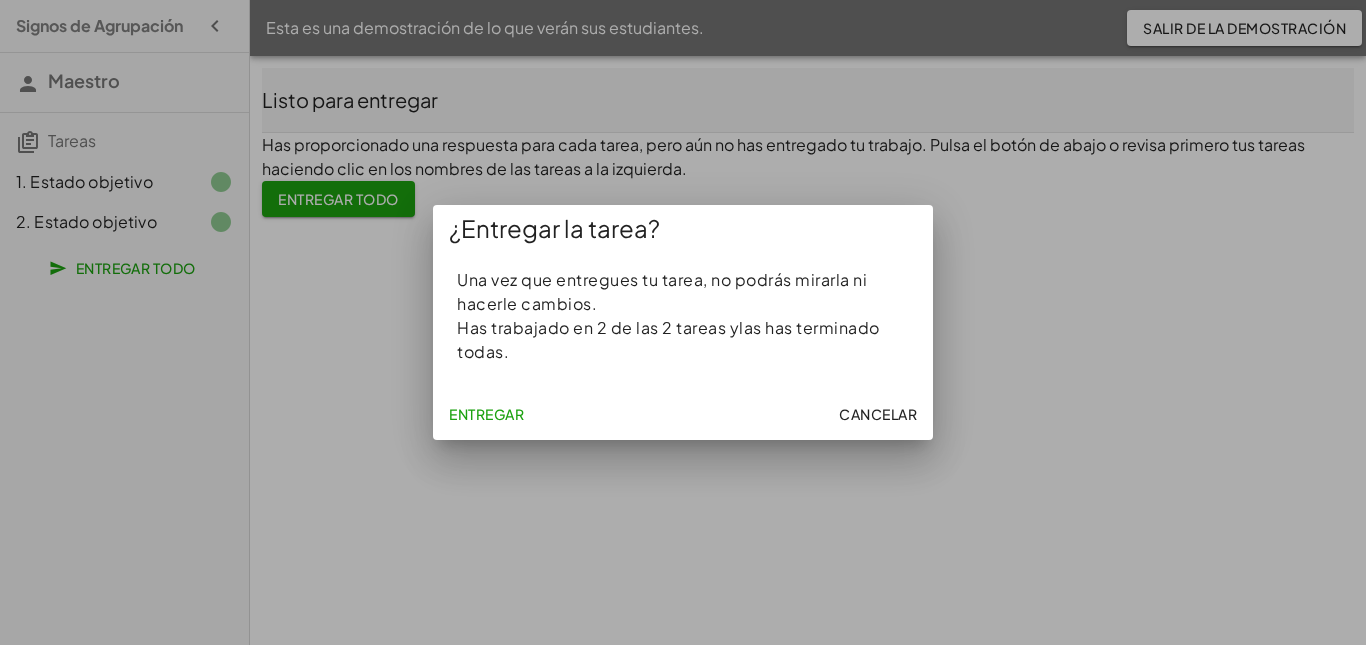 click at bounding box center (683, 322) 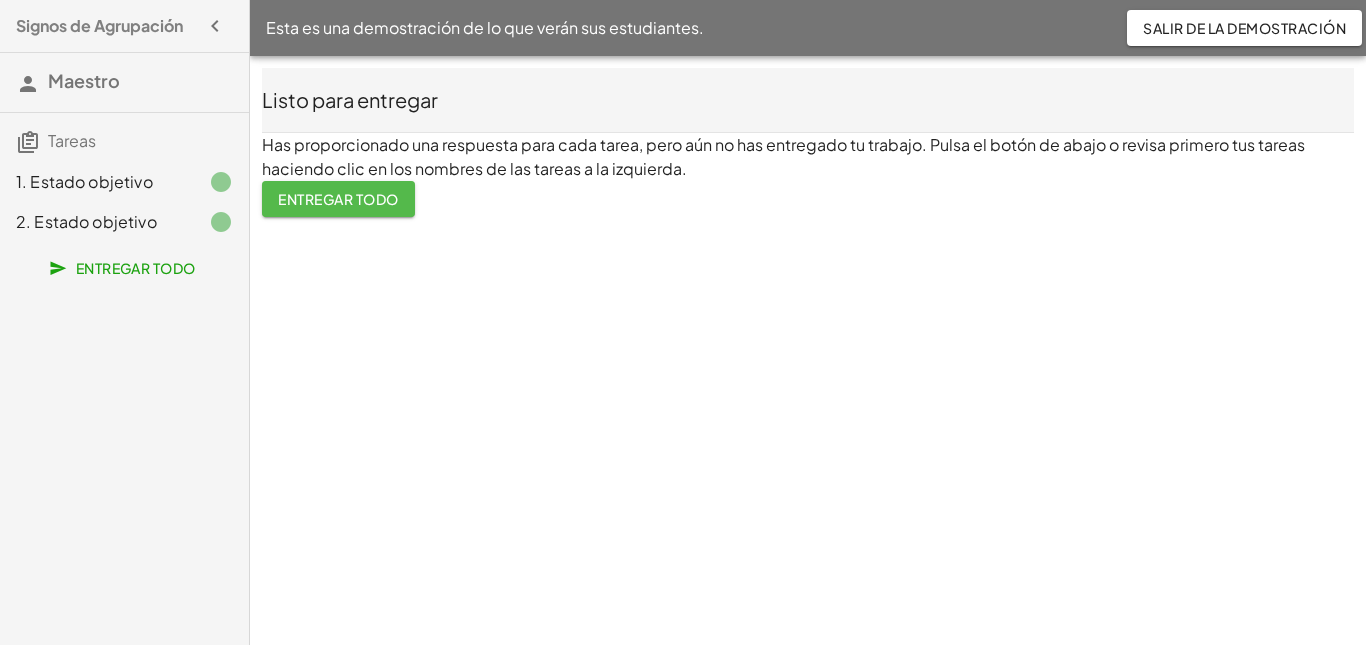click on "Entregar todo" at bounding box center [338, 199] 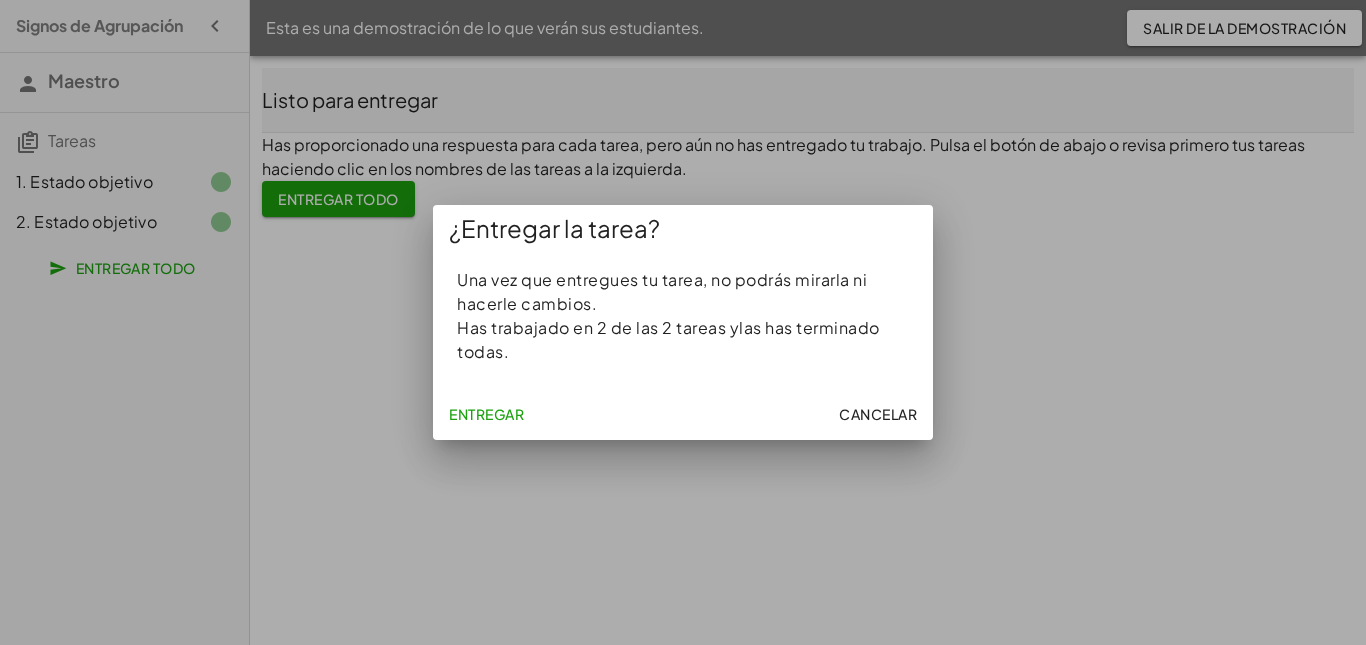 click on "Entregar" at bounding box center [486, 414] 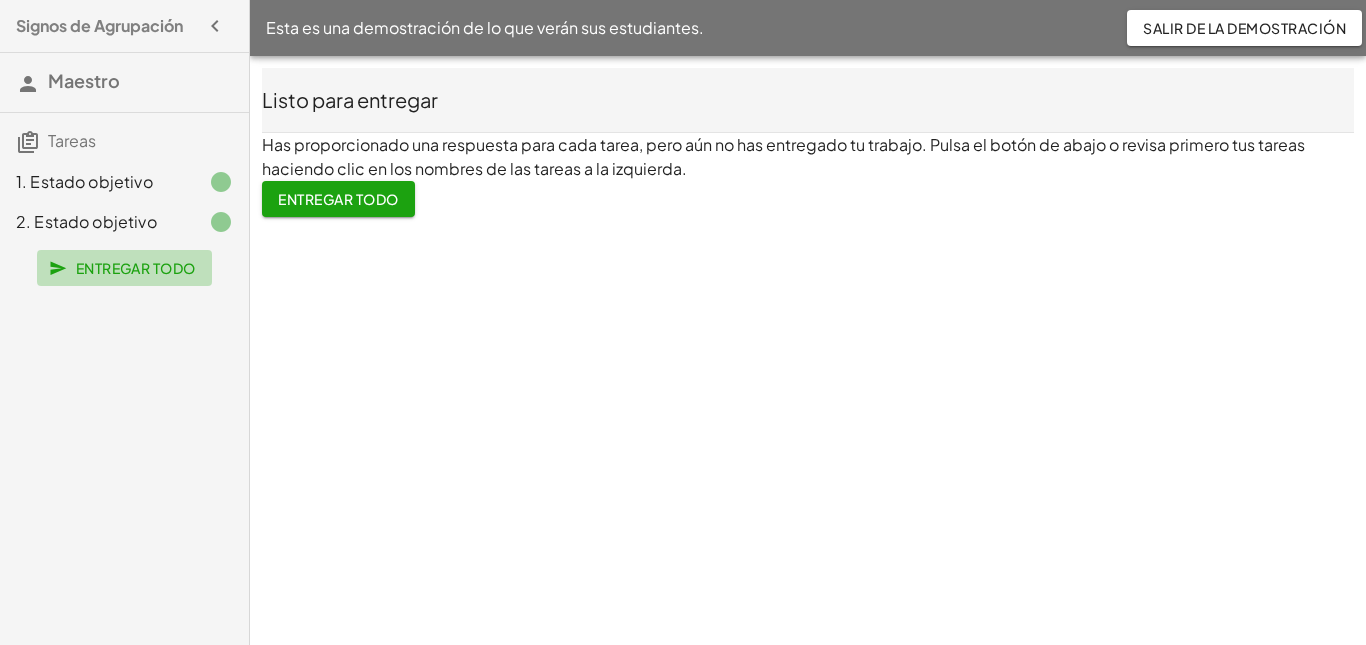 click on "Entregar todo" at bounding box center (136, 268) 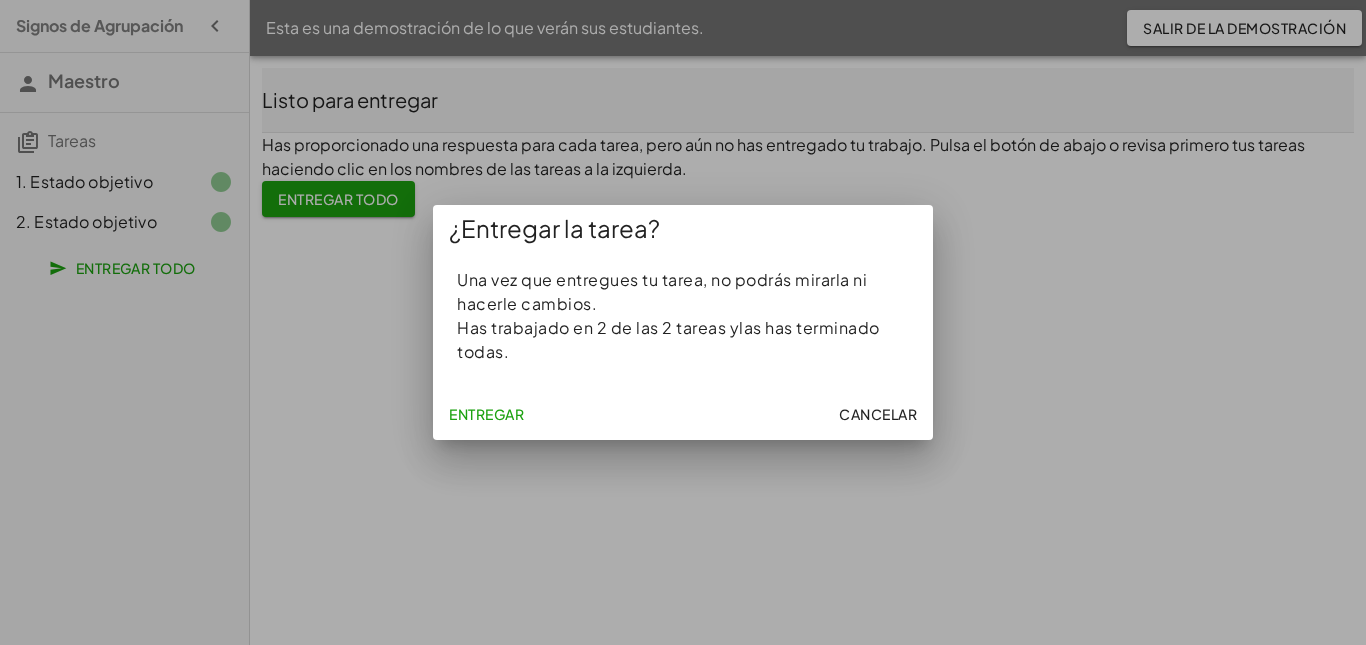 click on "Entregar" at bounding box center (486, 414) 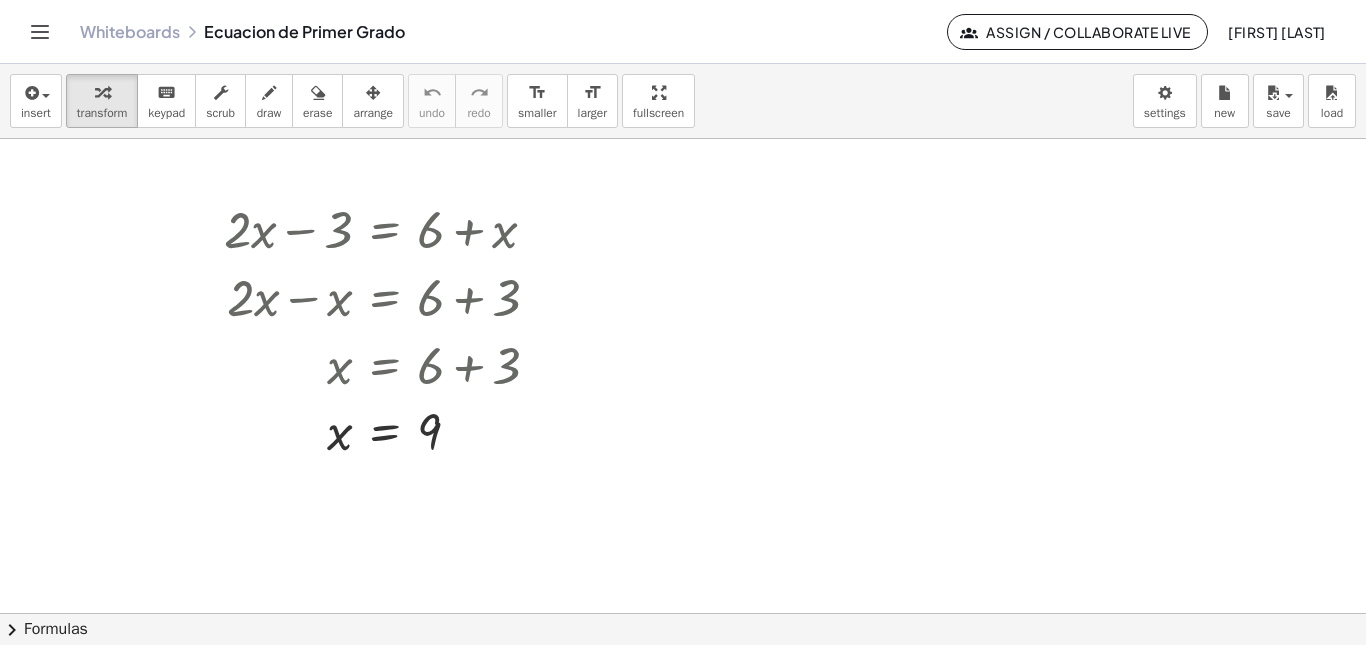 scroll, scrollTop: 0, scrollLeft: 0, axis: both 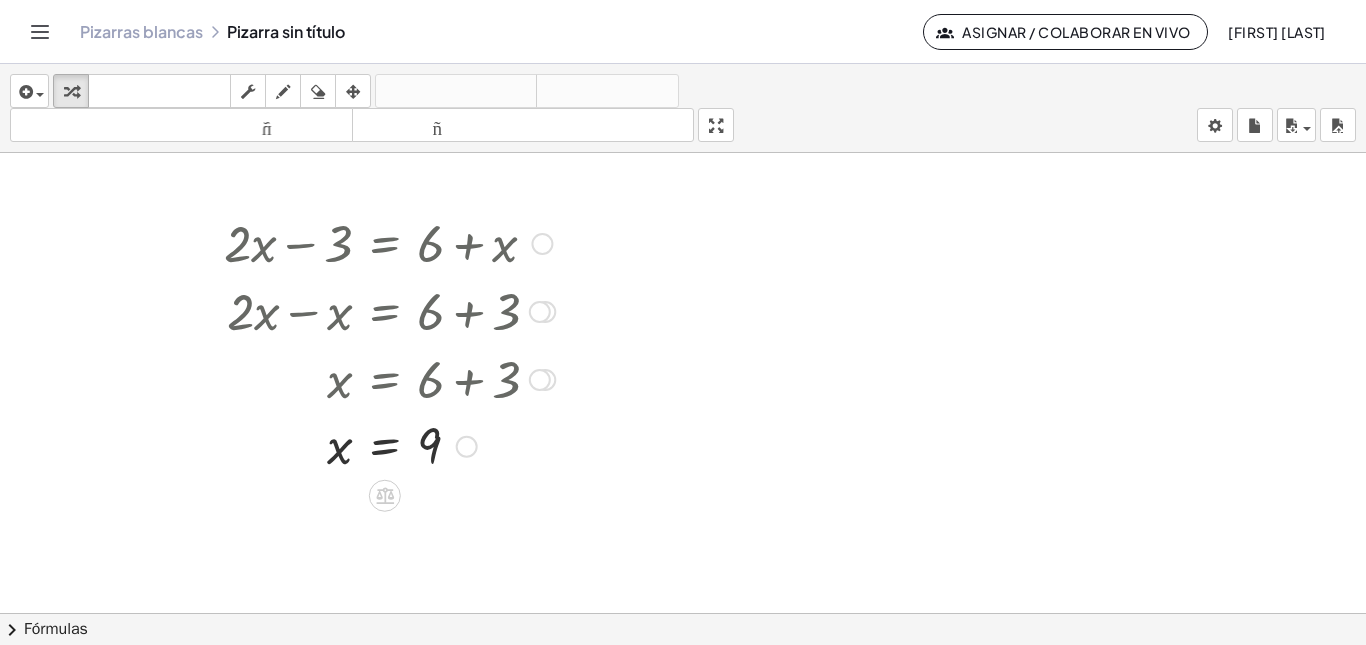 click at bounding box center (389, 242) 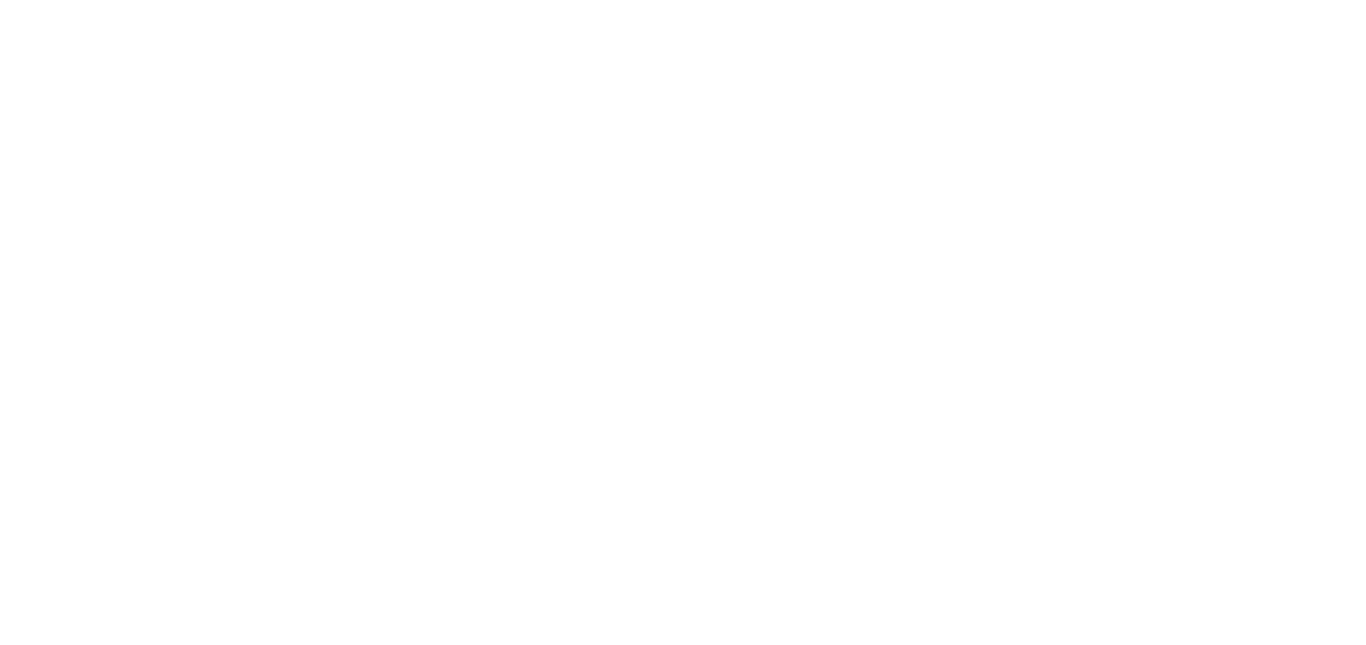 scroll, scrollTop: 0, scrollLeft: 0, axis: both 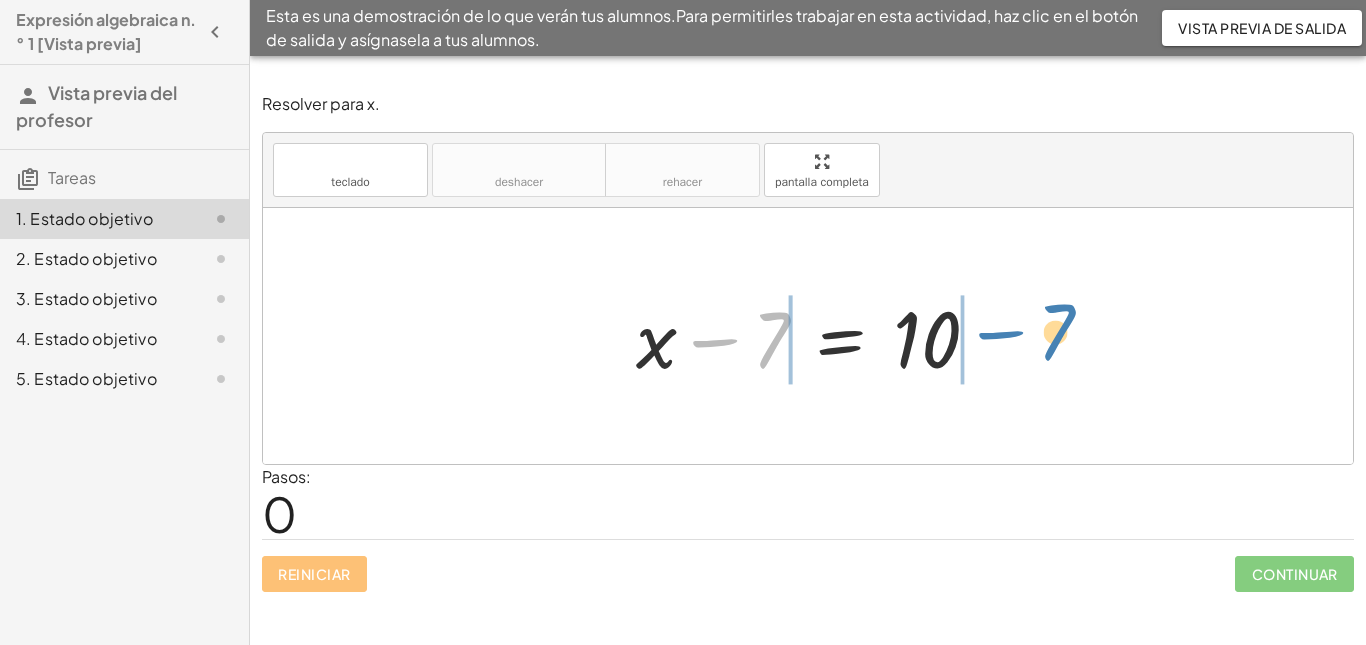 drag, startPoint x: 777, startPoint y: 335, endPoint x: 1063, endPoint y: 327, distance: 286.11188 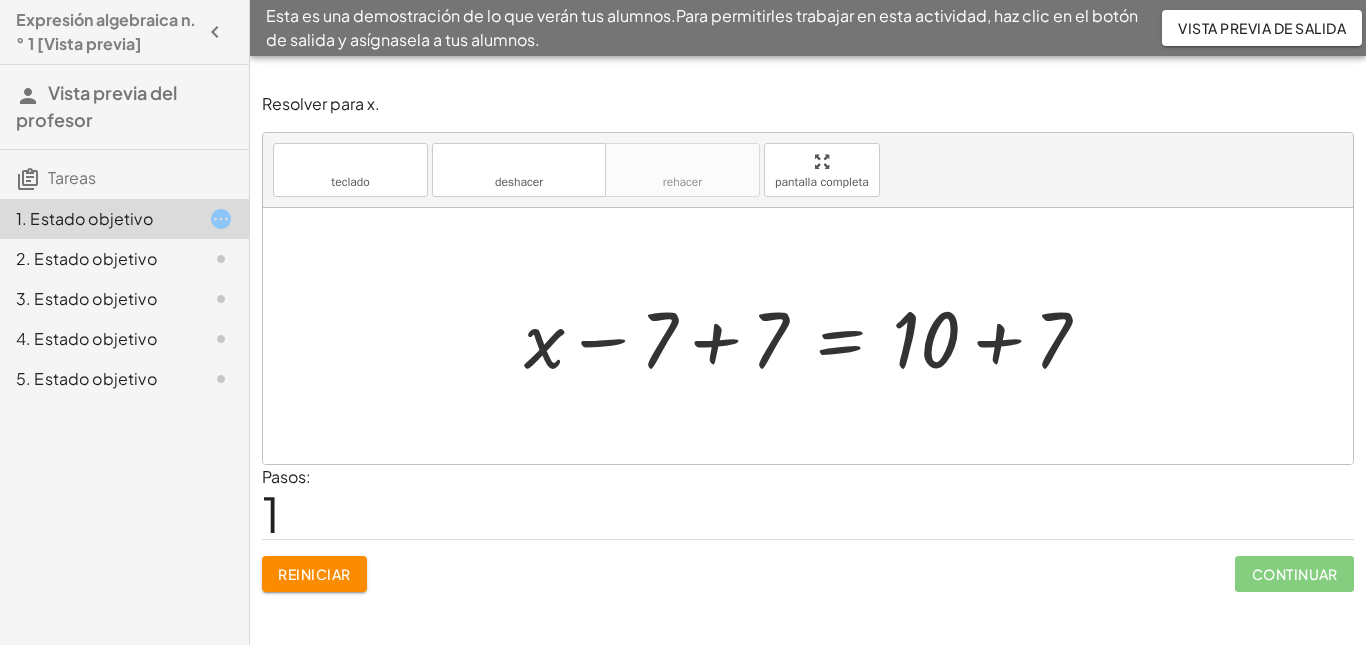 click at bounding box center (815, 336) 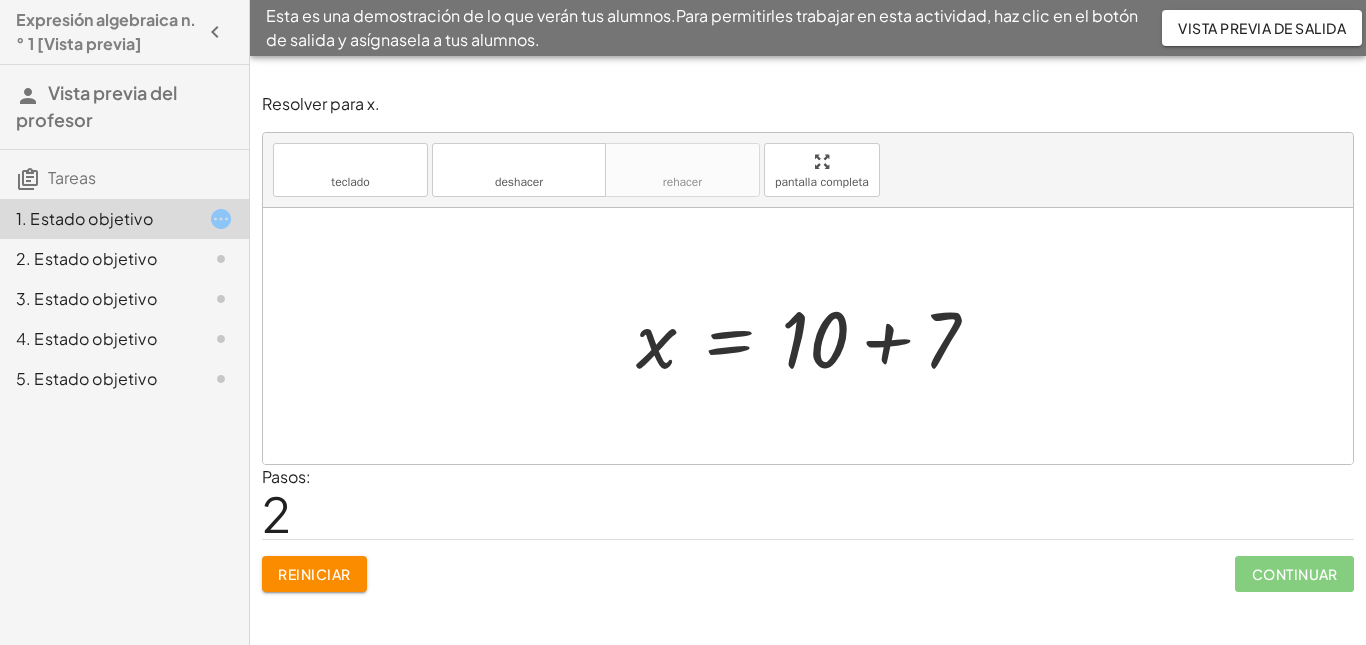 click at bounding box center [815, 336] 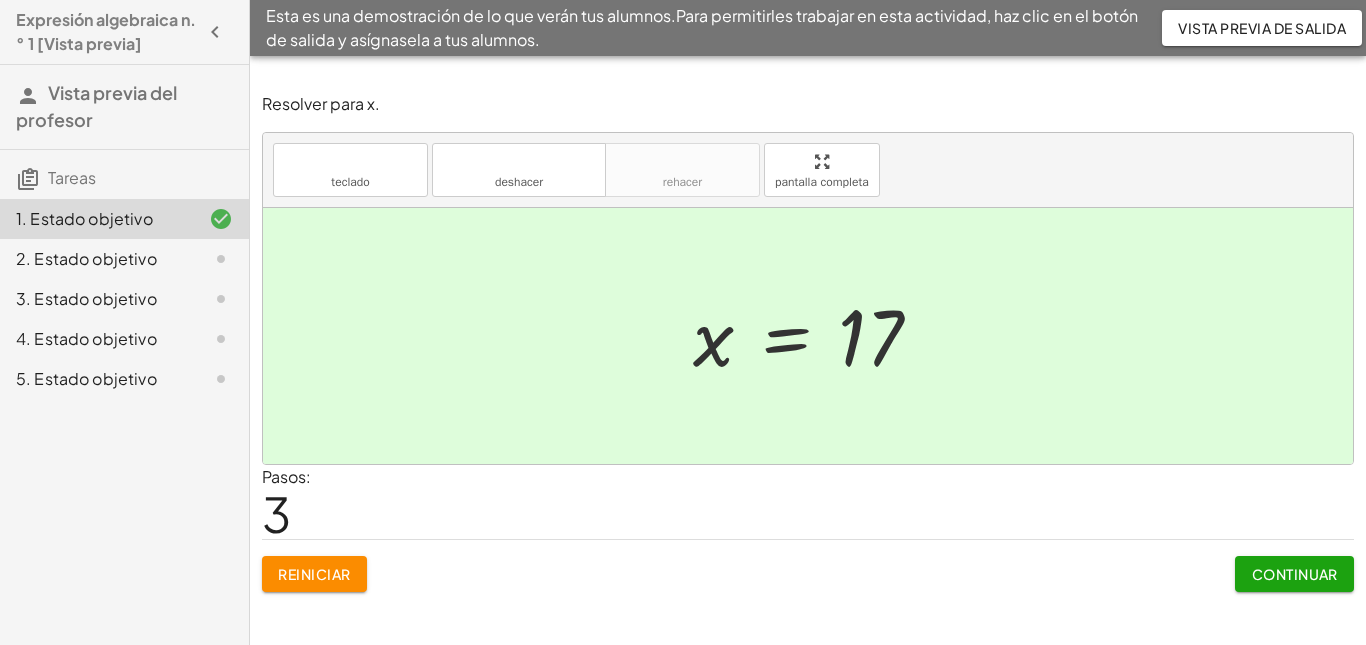 click on "Reiniciar" at bounding box center (314, 574) 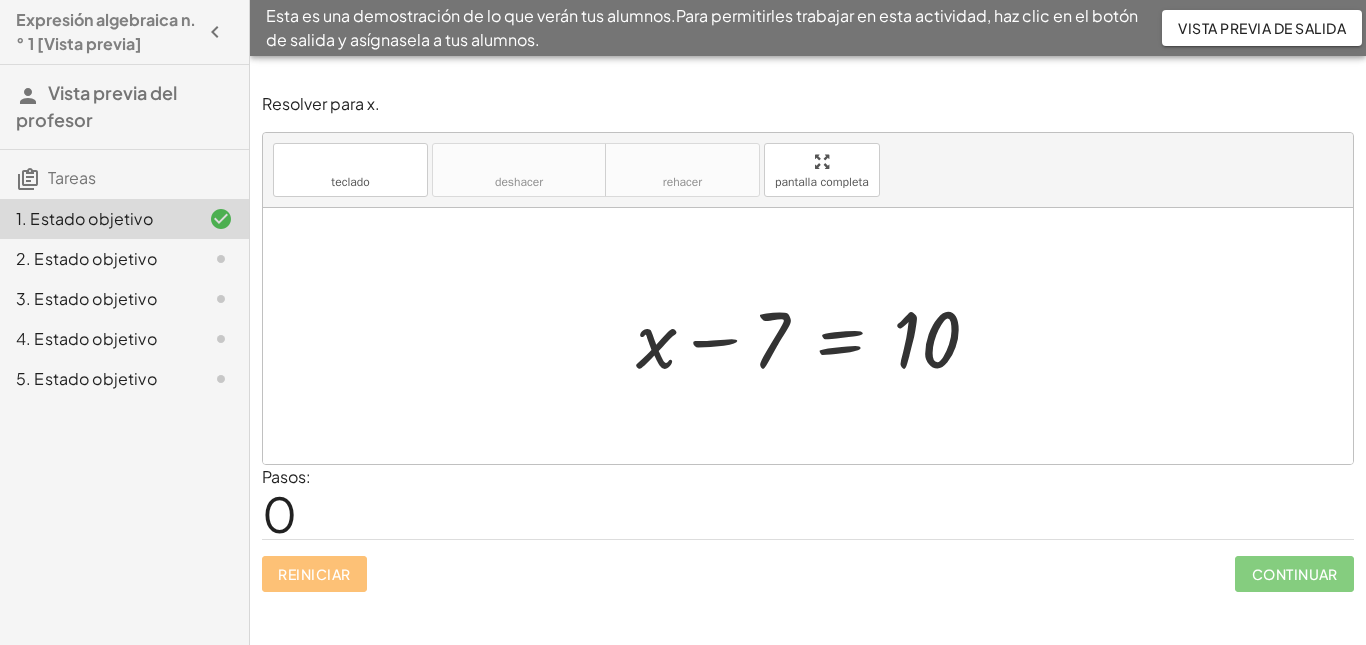 click at bounding box center (815, 336) 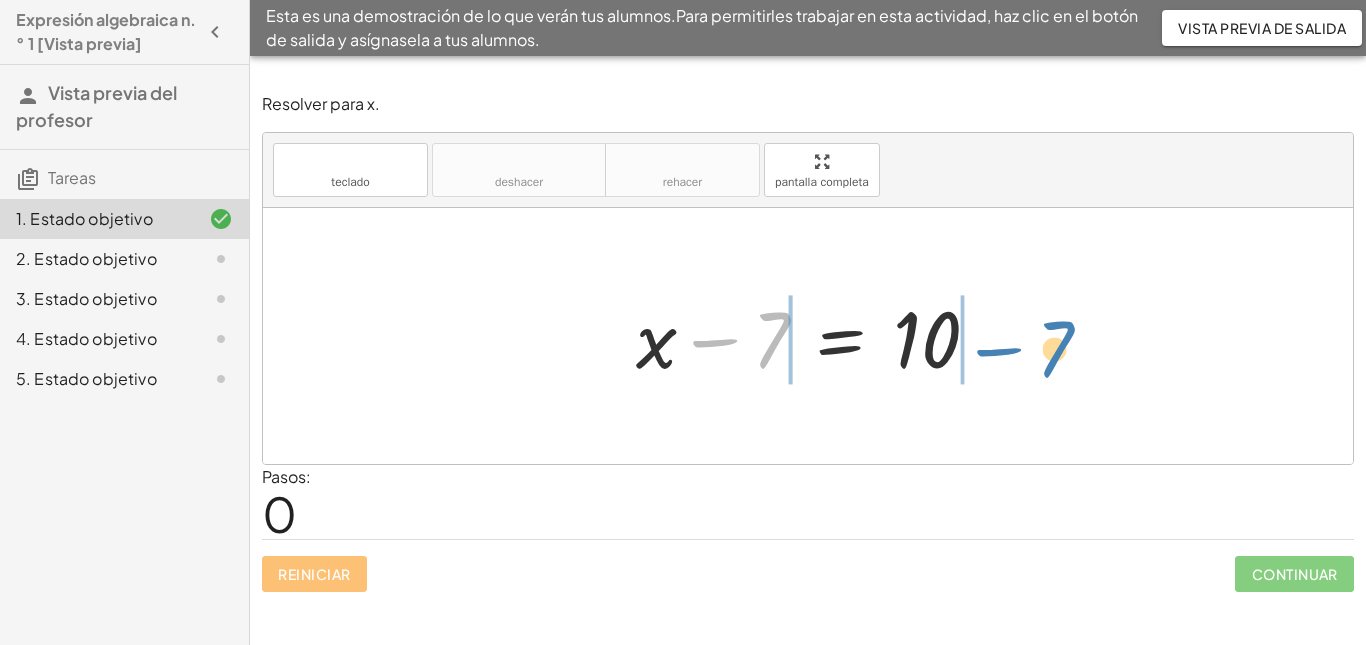 drag, startPoint x: 781, startPoint y: 344, endPoint x: 1065, endPoint y: 353, distance: 284.14258 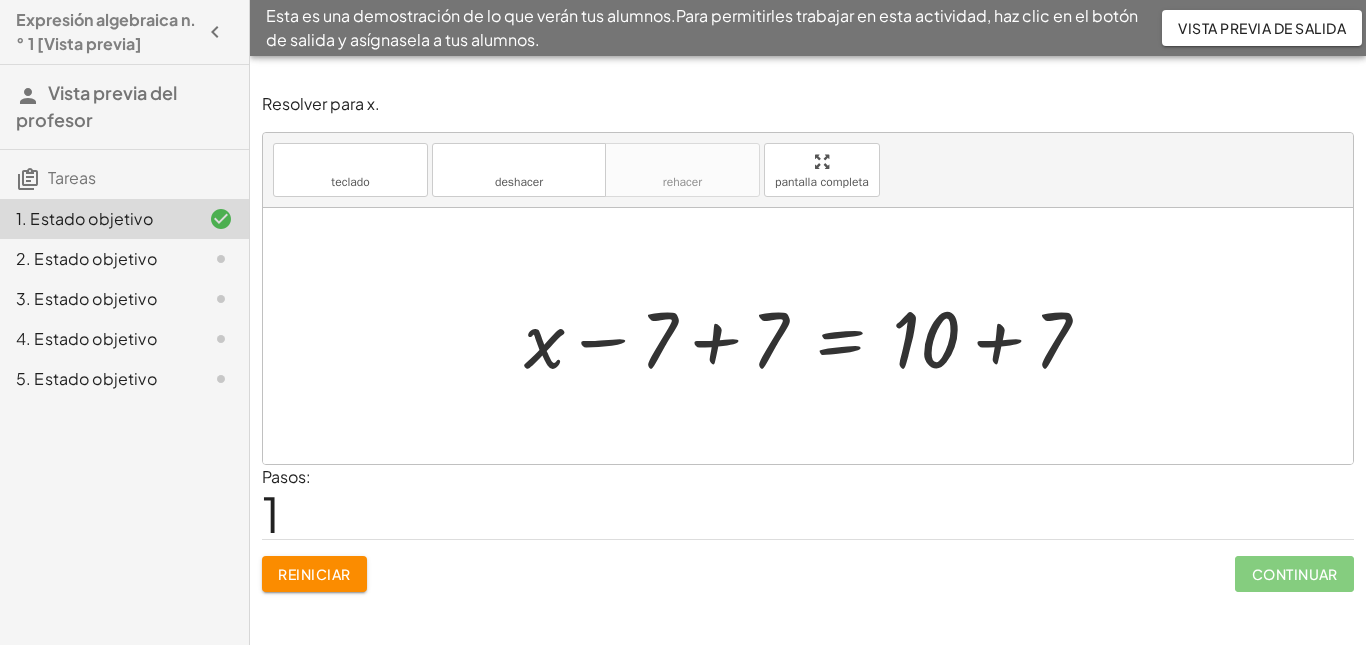 click at bounding box center [815, 336] 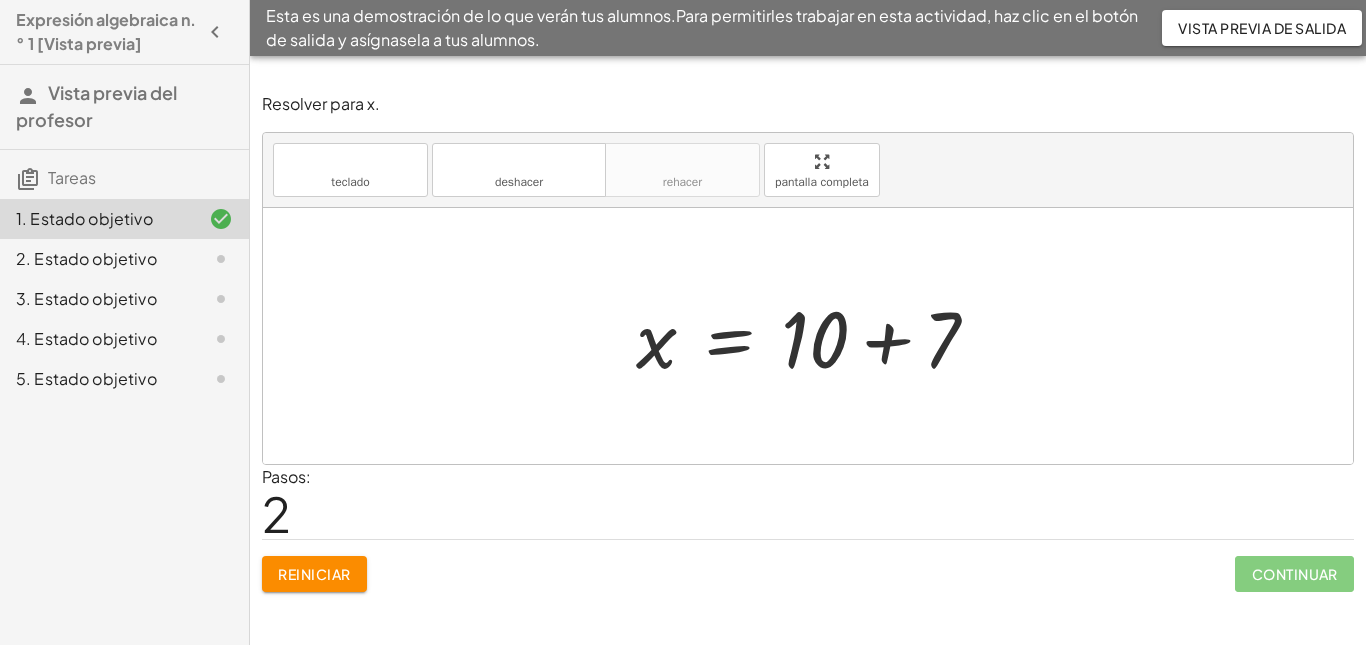click at bounding box center (815, 336) 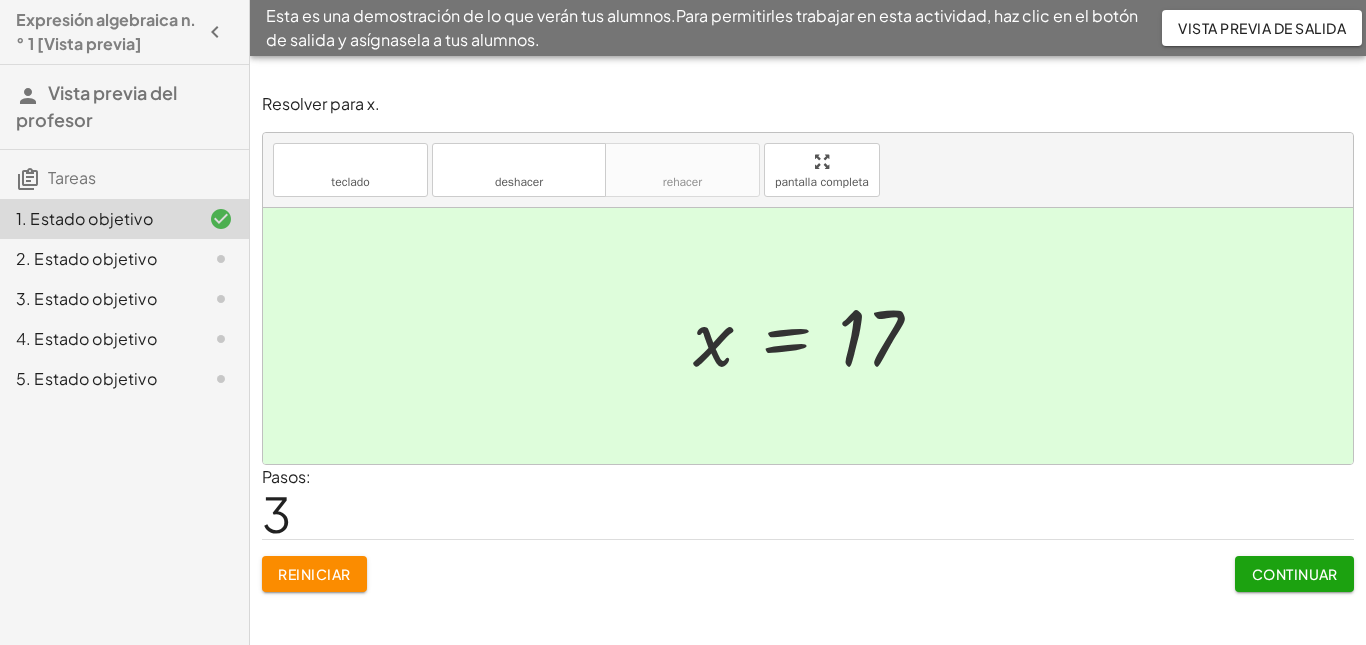 click on "Continuar" at bounding box center (1295, 574) 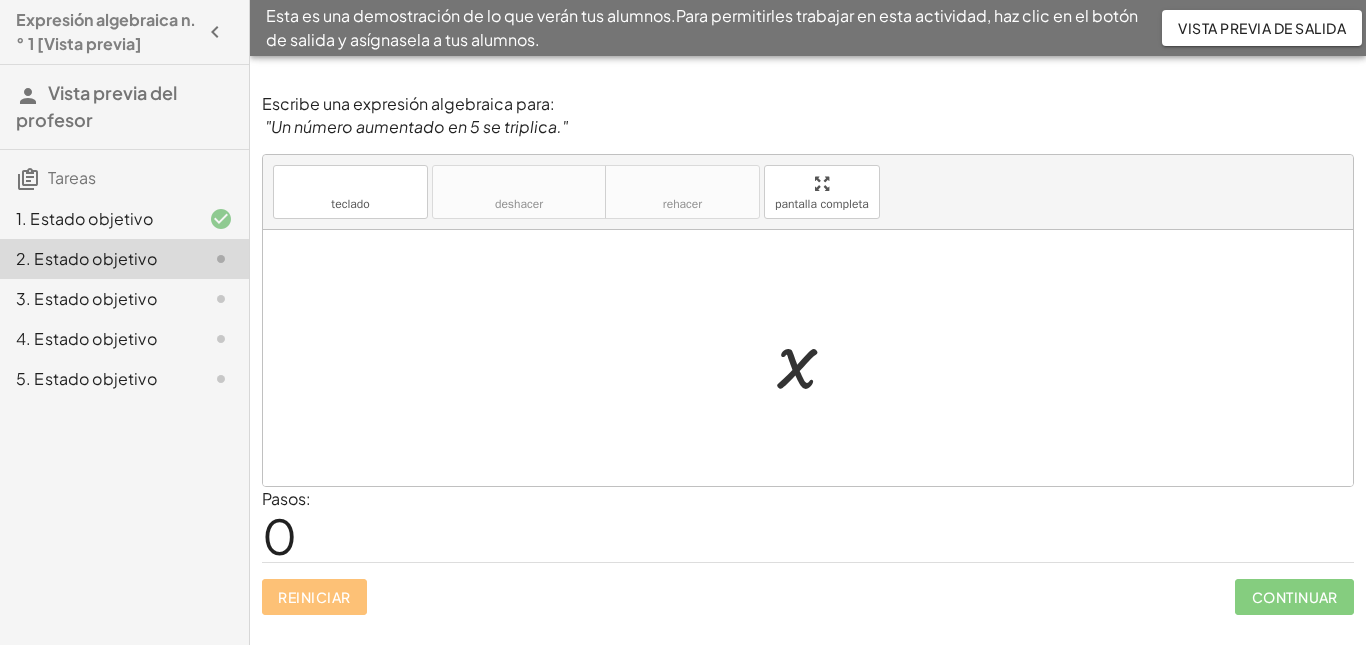 click at bounding box center (815, 358) 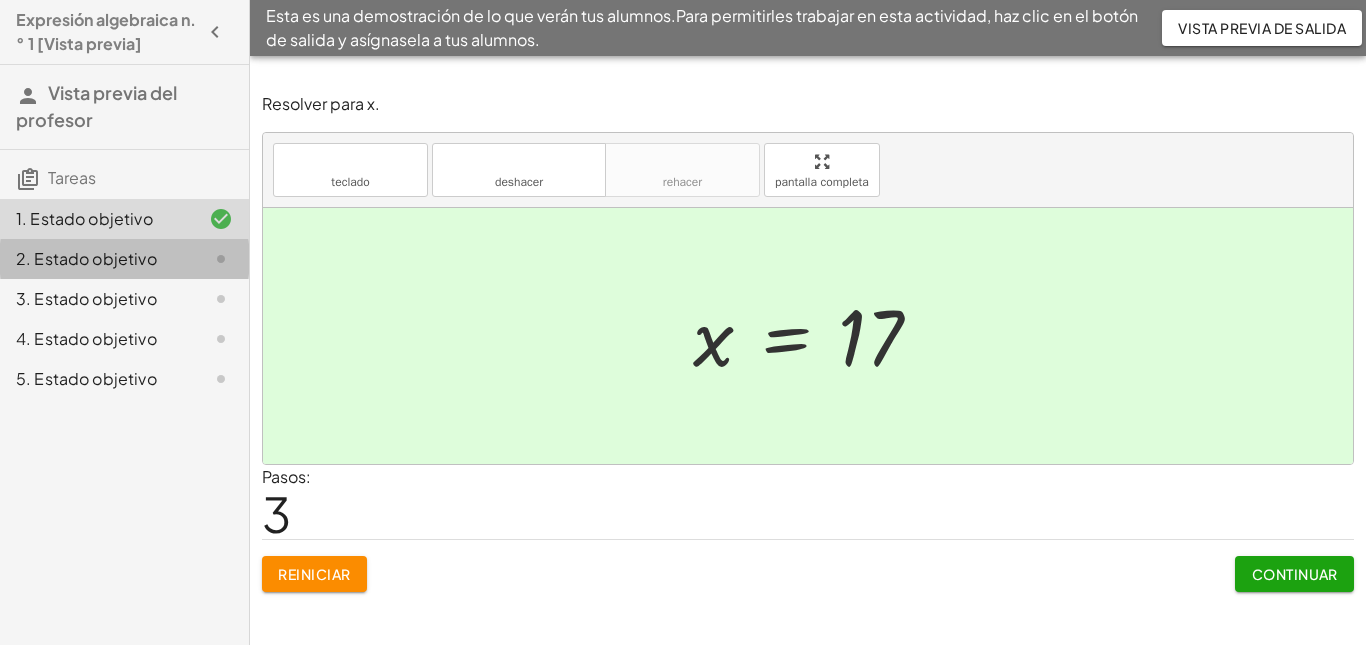 click on "2. Estado objetivo" at bounding box center [86, 258] 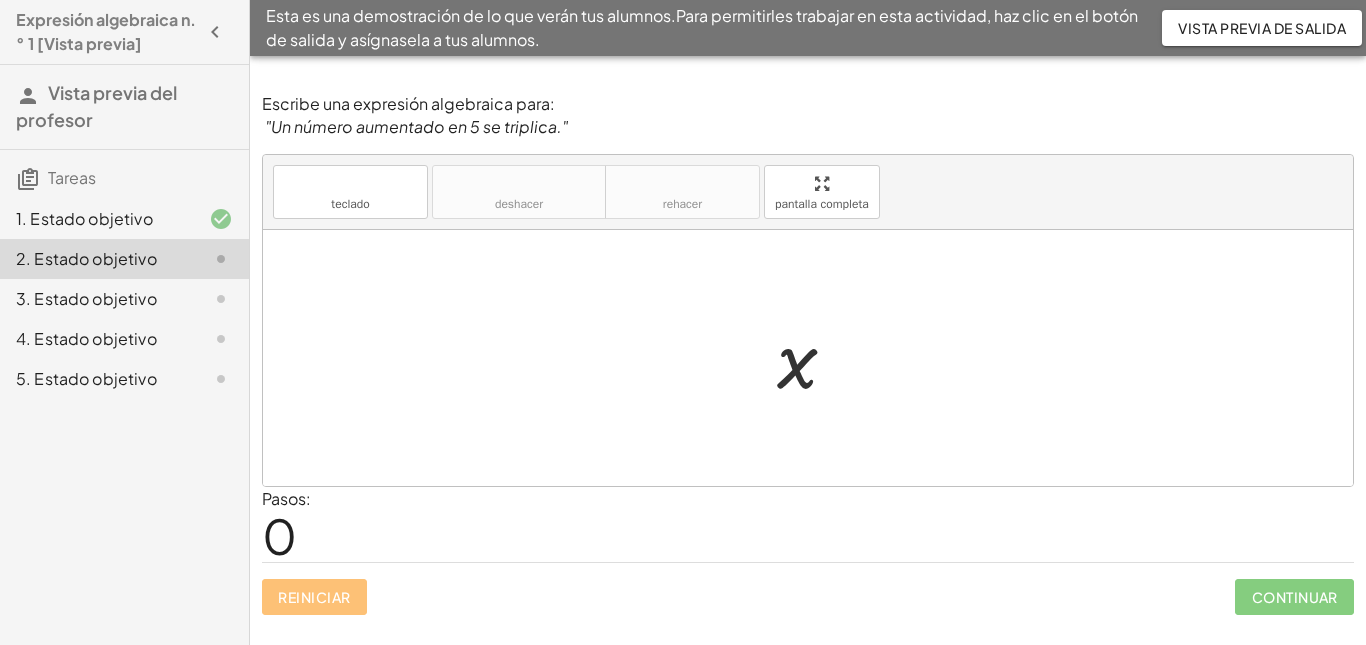 click on "3. Estado objetivo" at bounding box center [86, 298] 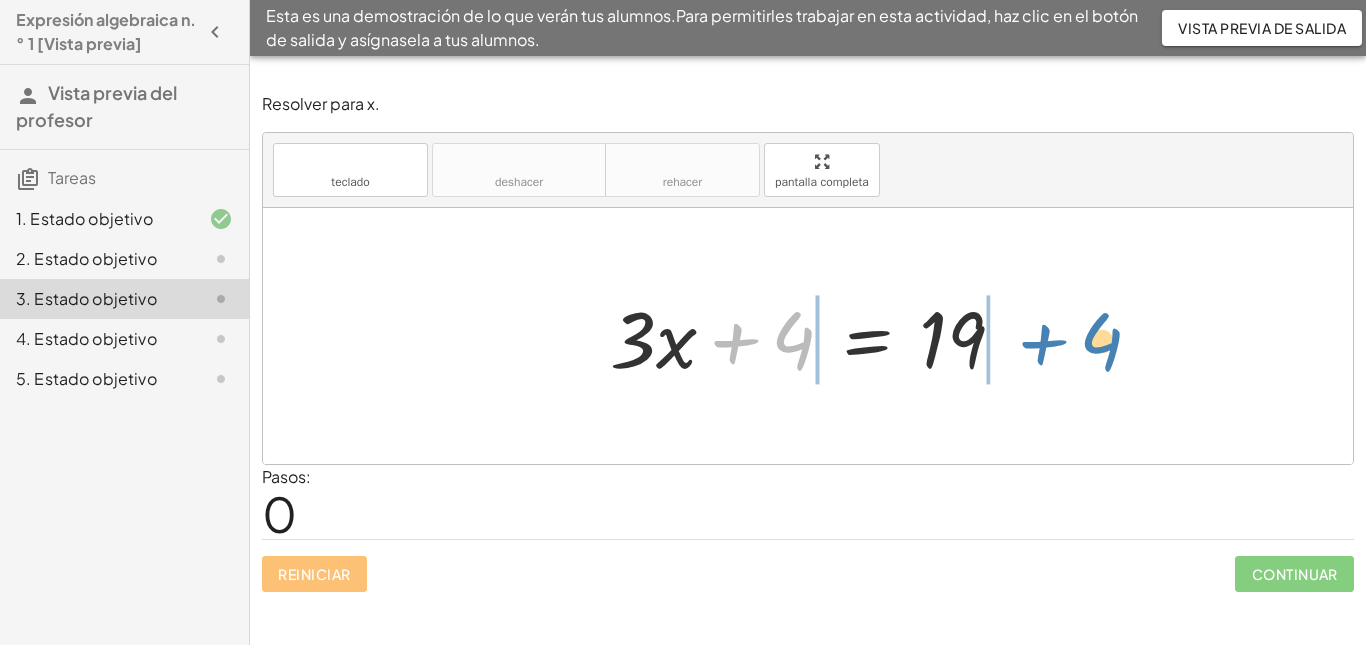 drag, startPoint x: 735, startPoint y: 343, endPoint x: 1036, endPoint y: 344, distance: 301.00165 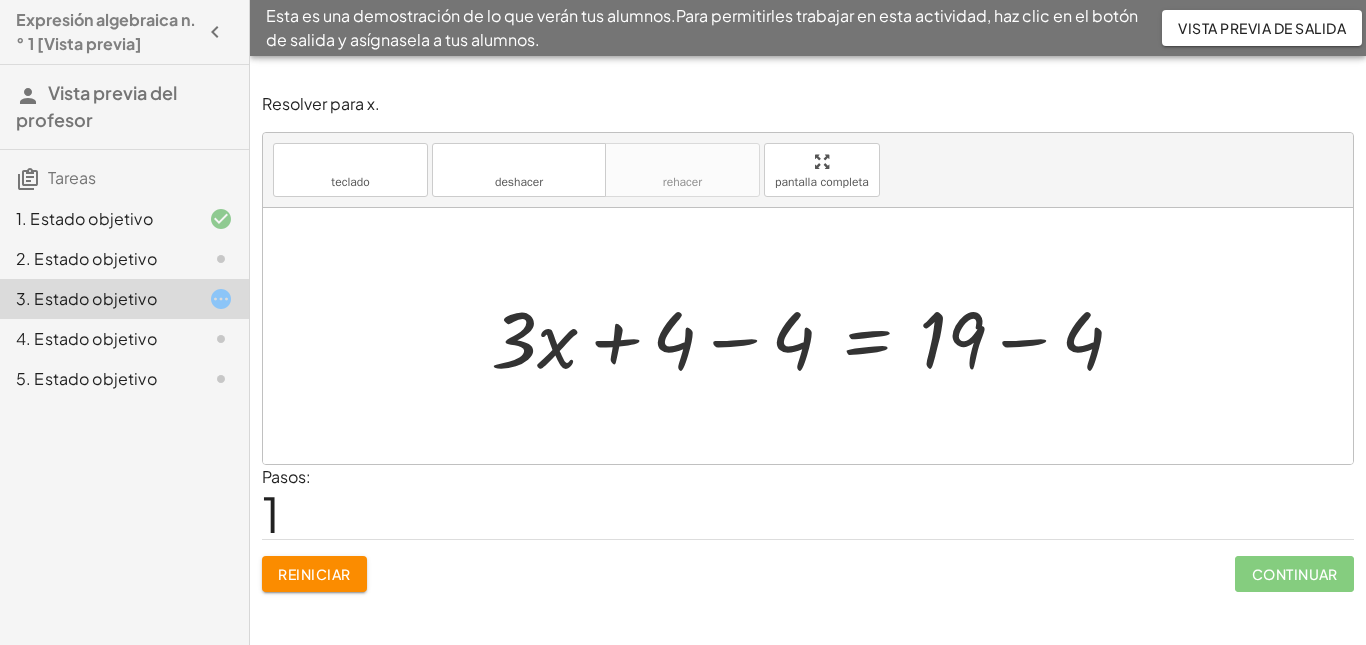 click at bounding box center (815, 336) 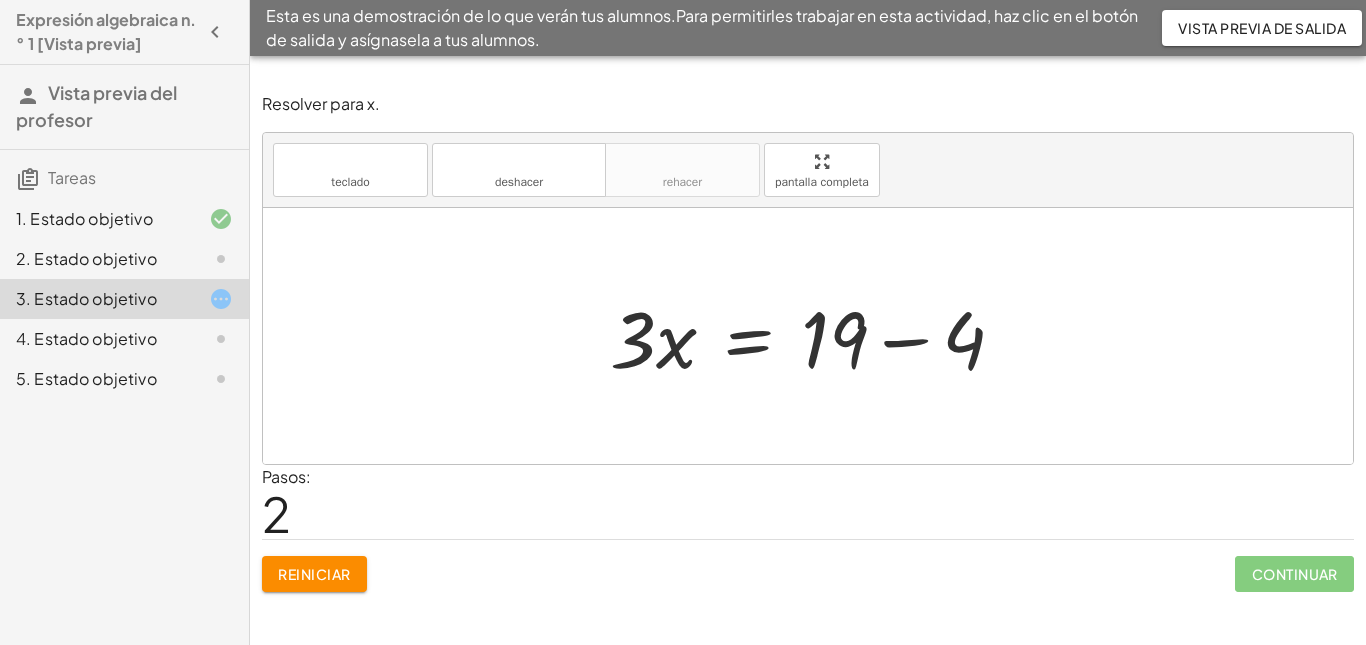 click at bounding box center [815, 336] 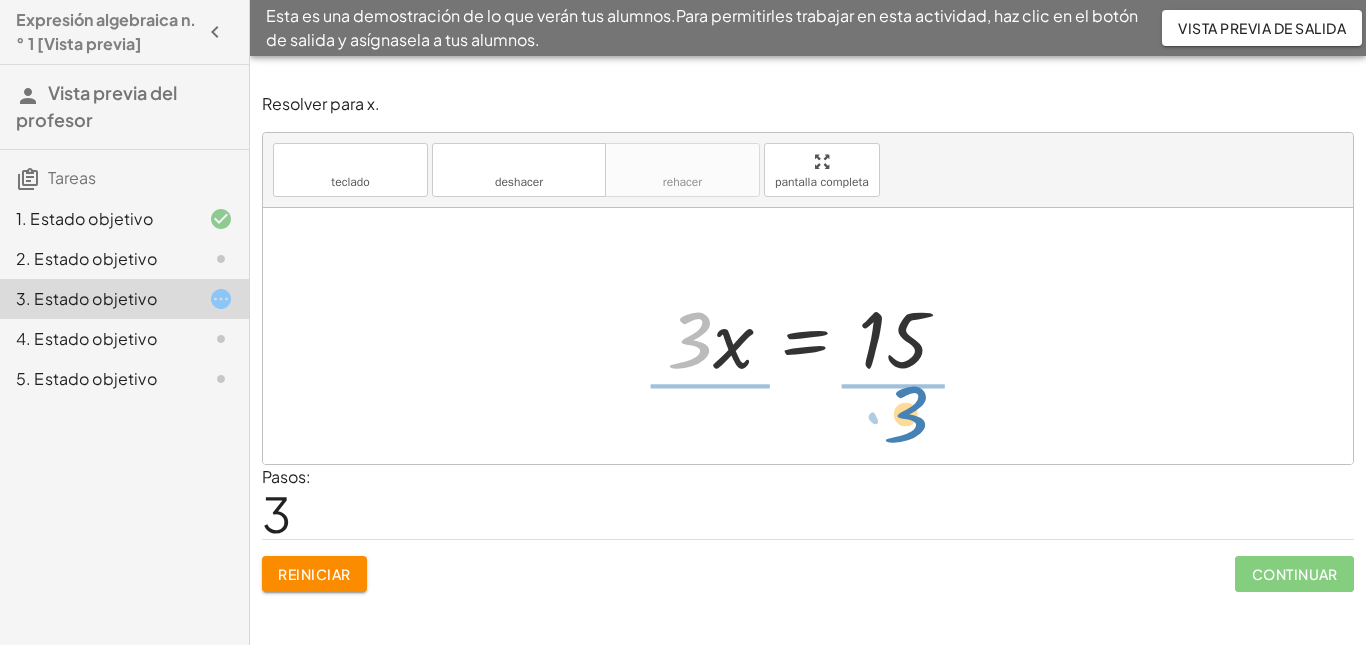 drag, startPoint x: 689, startPoint y: 340, endPoint x: 905, endPoint y: 414, distance: 228.32433 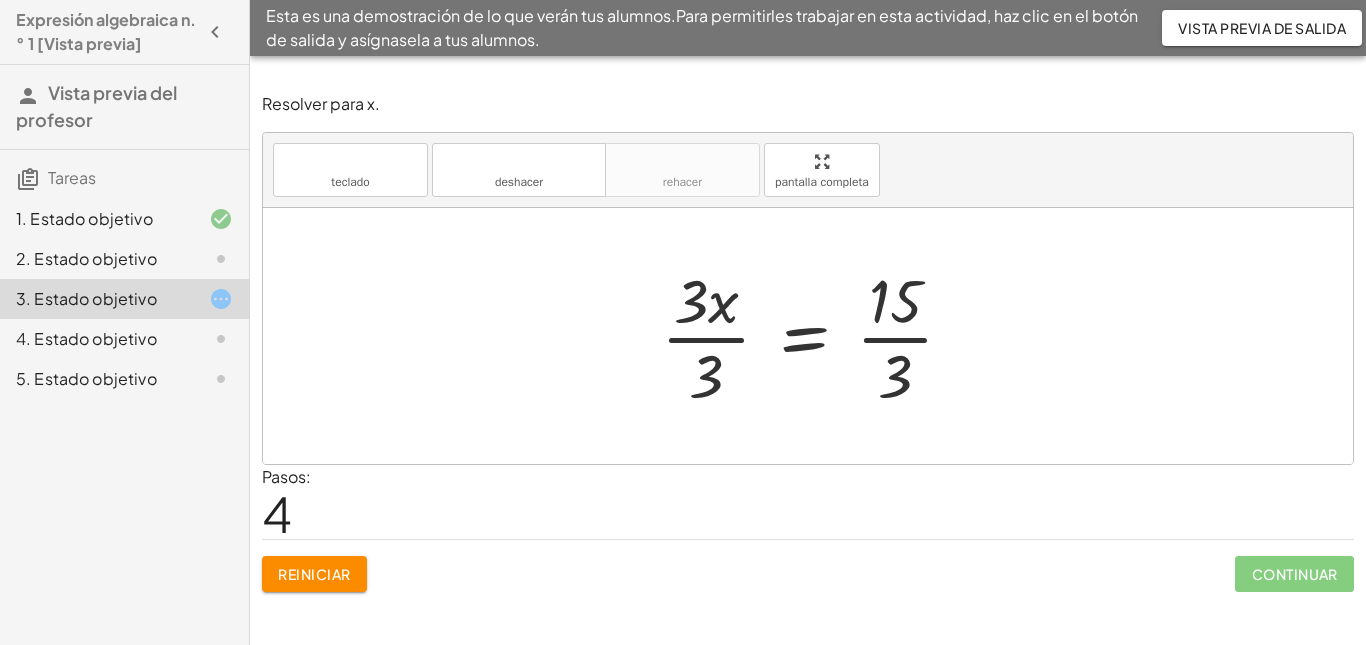 click at bounding box center [815, 336] 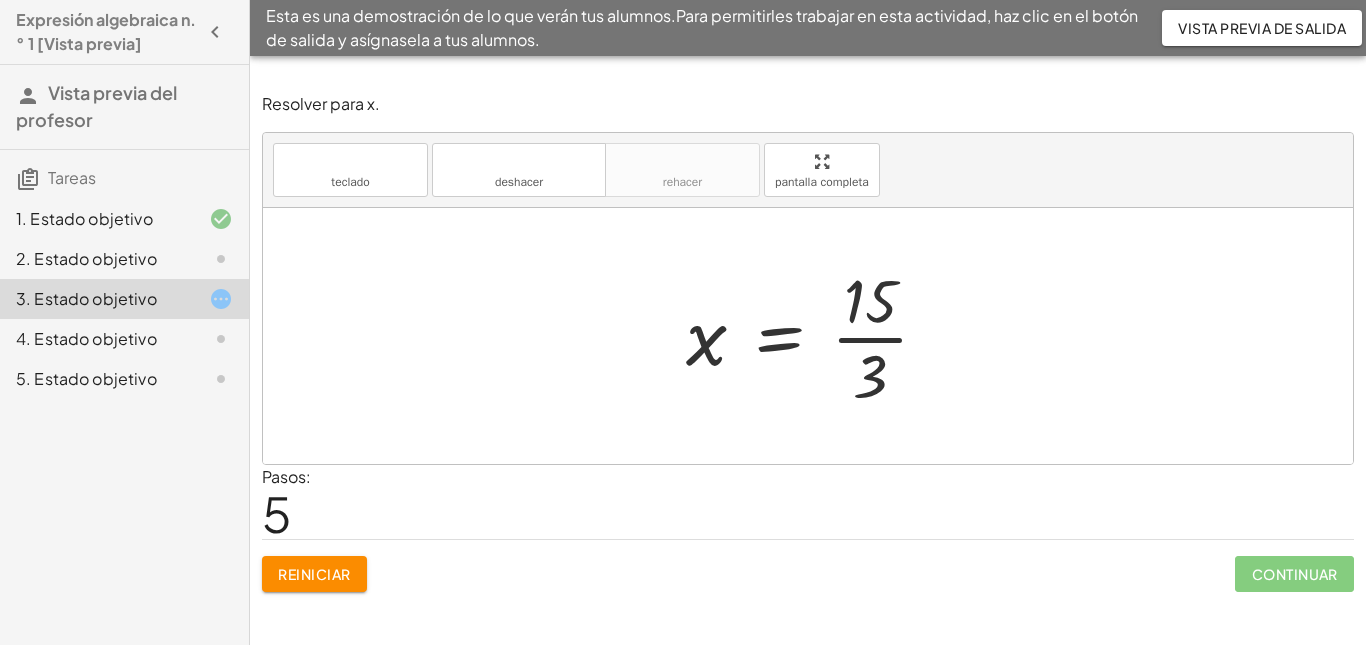 click at bounding box center (815, 336) 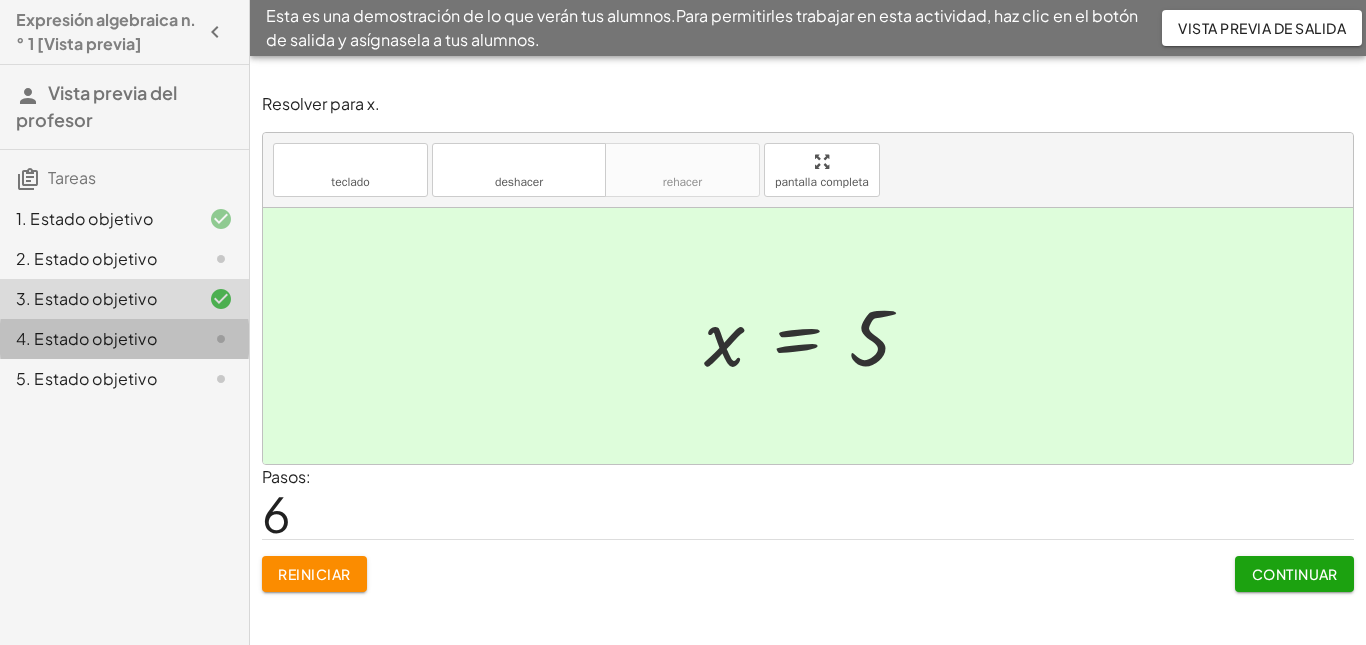 click on "4. Estado objetivo" at bounding box center [86, 338] 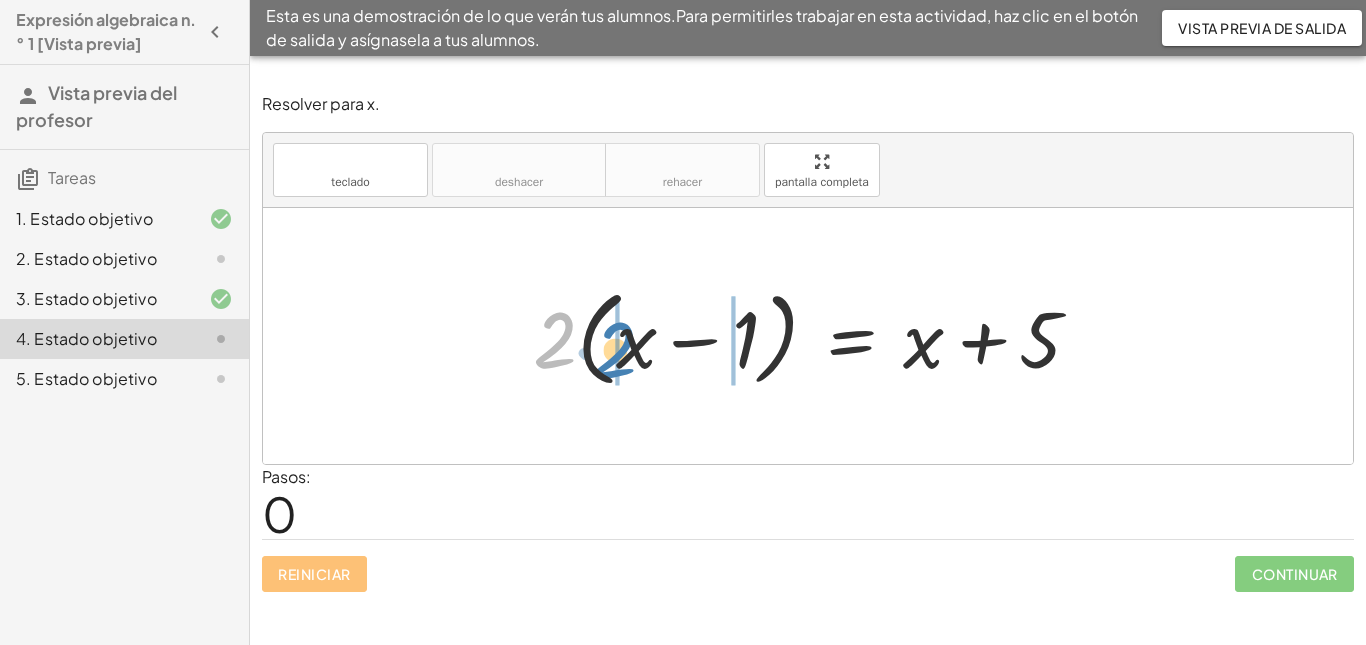 drag, startPoint x: 560, startPoint y: 338, endPoint x: 620, endPoint y: 348, distance: 60.827625 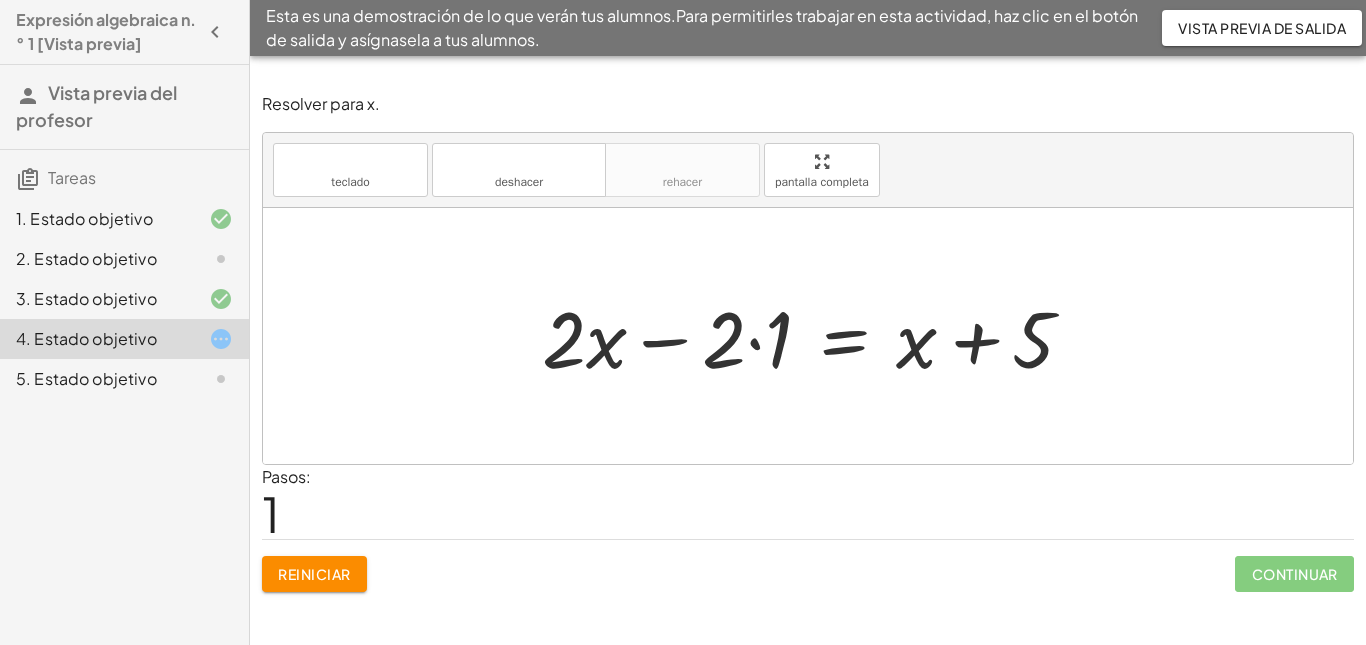 click at bounding box center (816, 336) 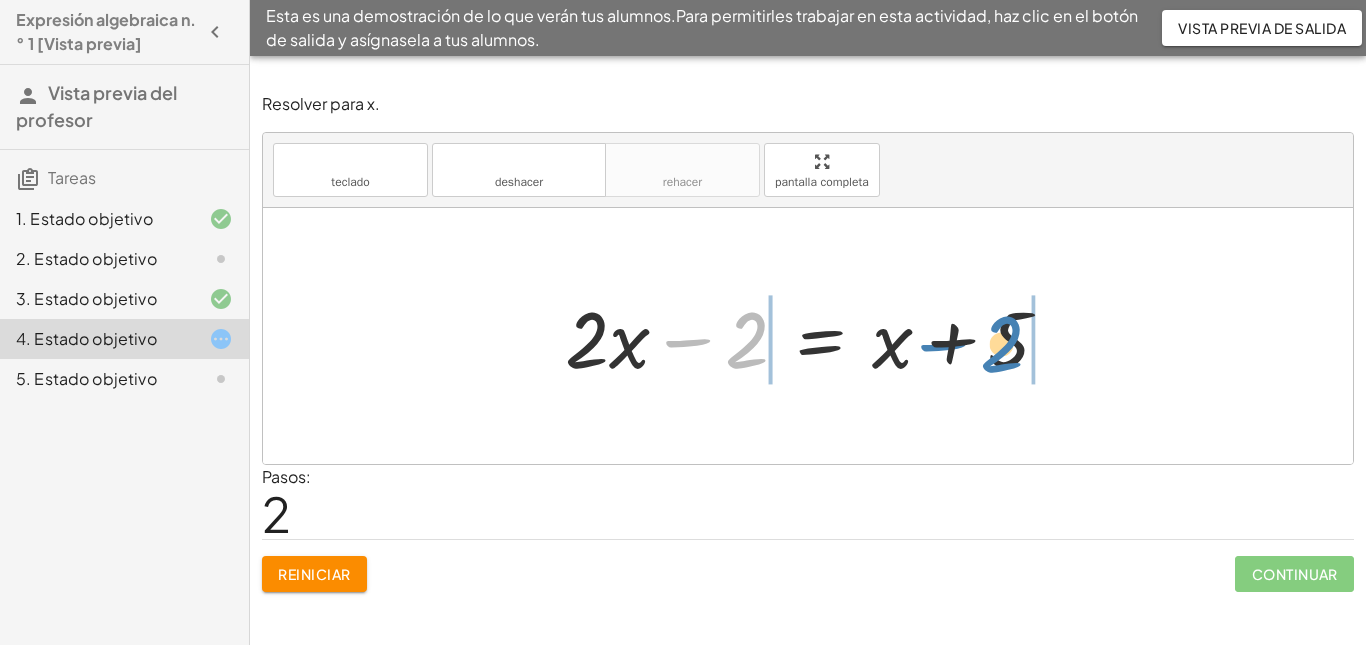 drag, startPoint x: 749, startPoint y: 341, endPoint x: 1004, endPoint y: 345, distance: 255.03137 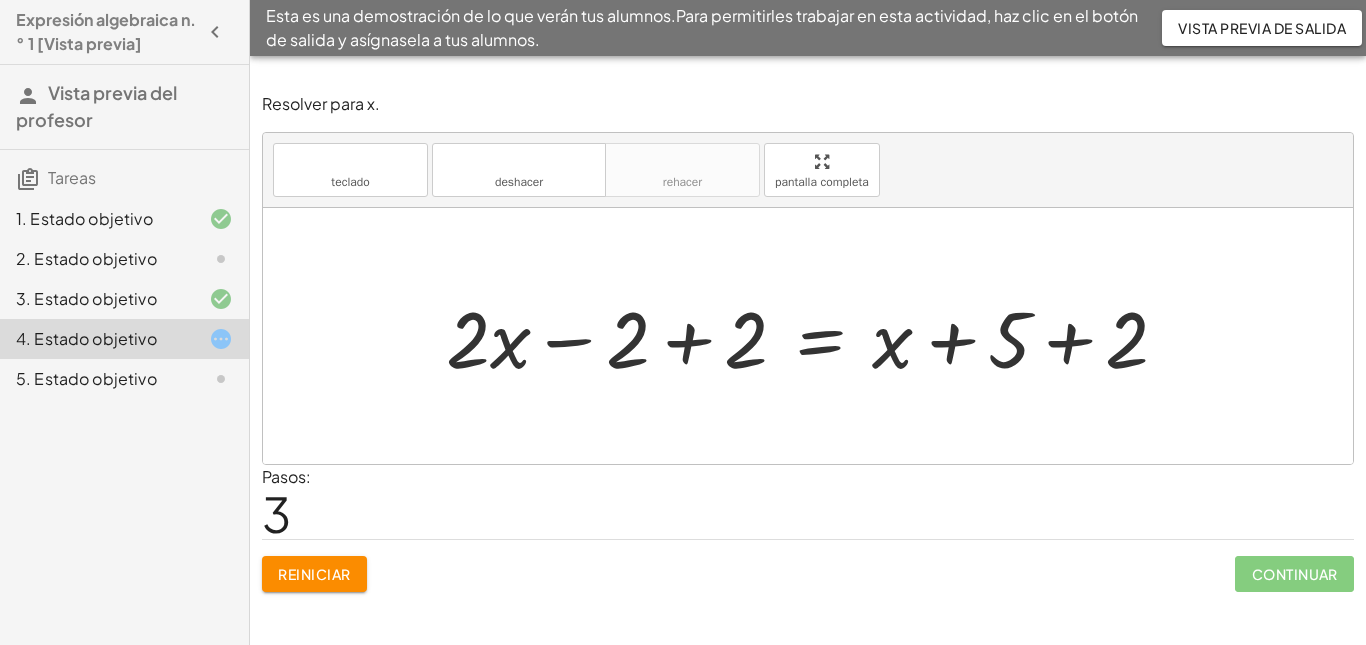 click at bounding box center [815, 336] 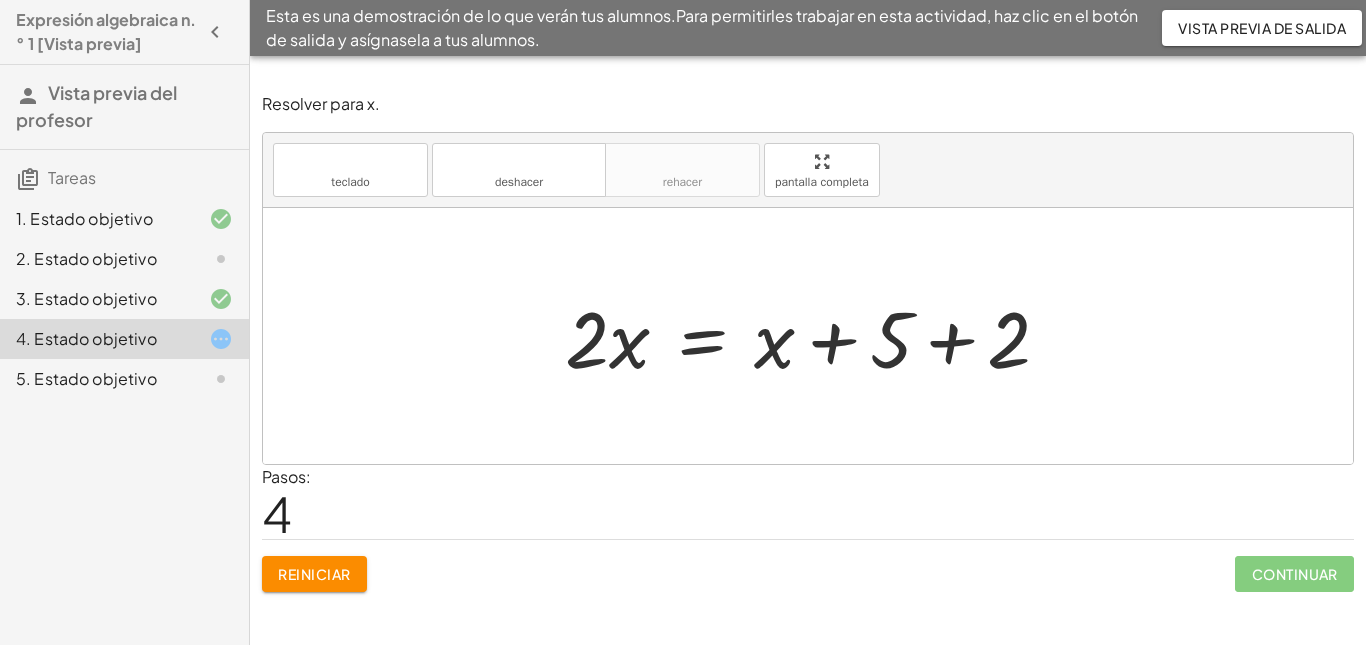 click at bounding box center (815, 336) 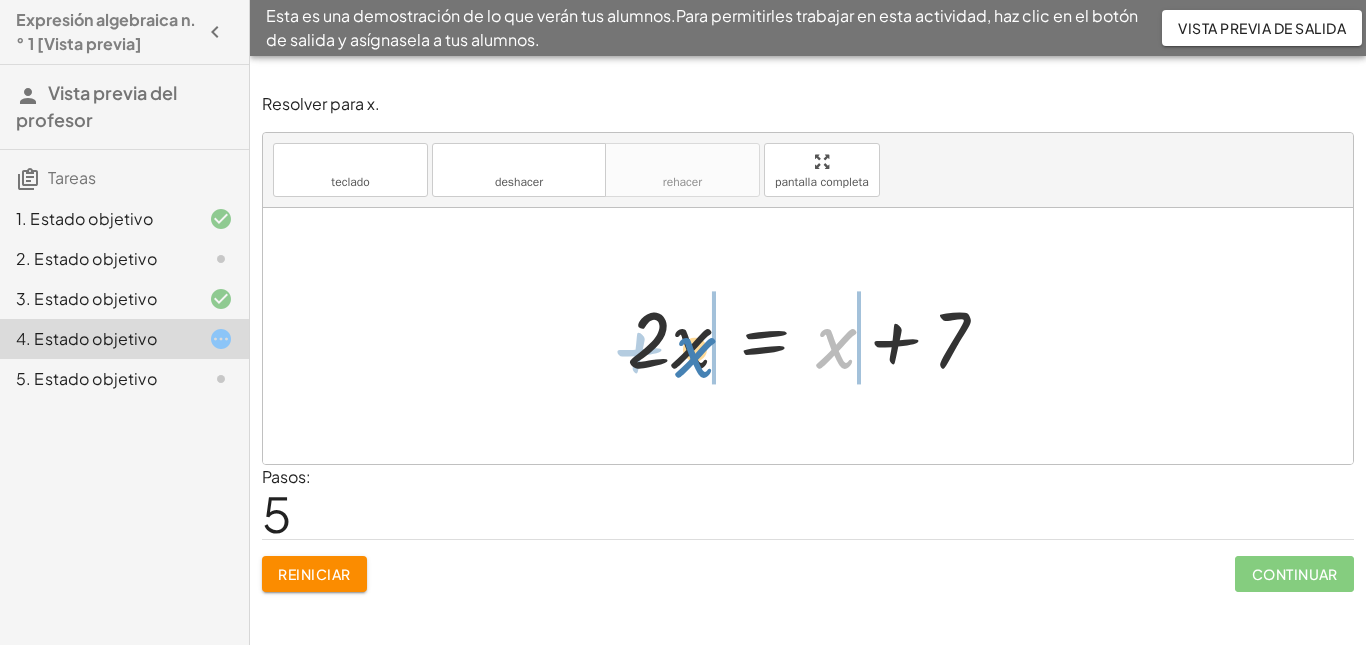 drag, startPoint x: 831, startPoint y: 350, endPoint x: 690, endPoint y: 359, distance: 141.28694 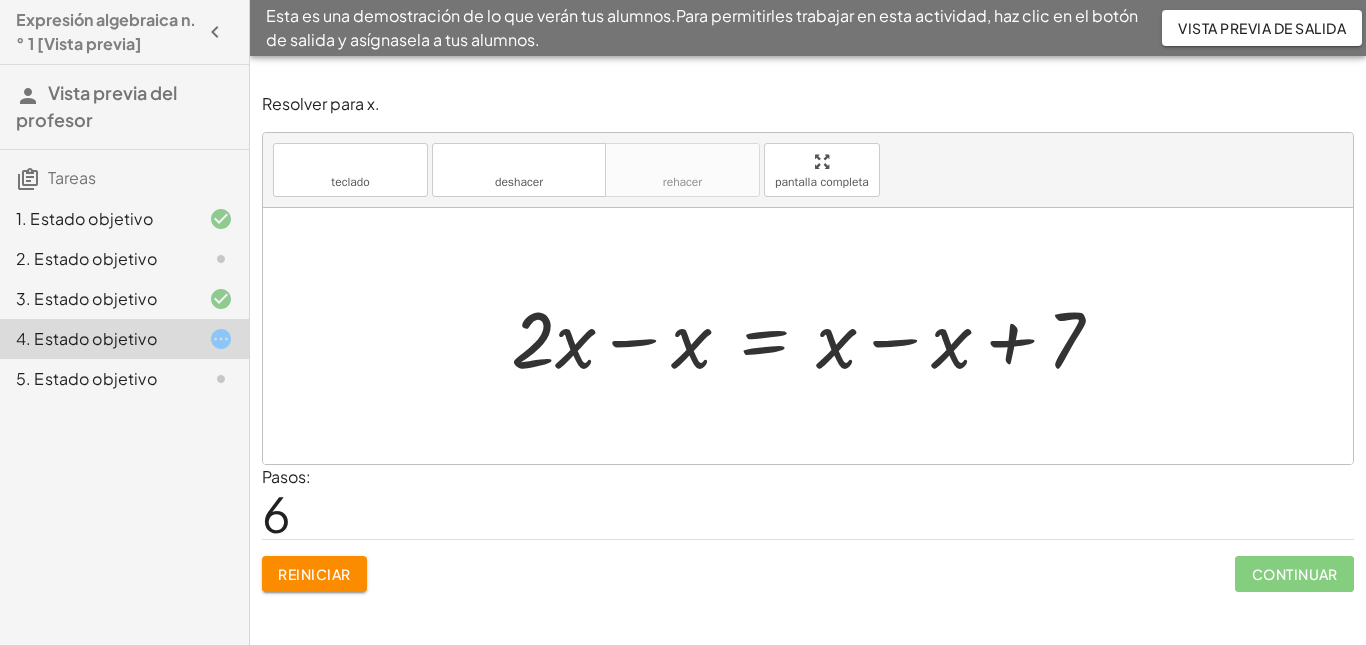 click at bounding box center [815, 336] 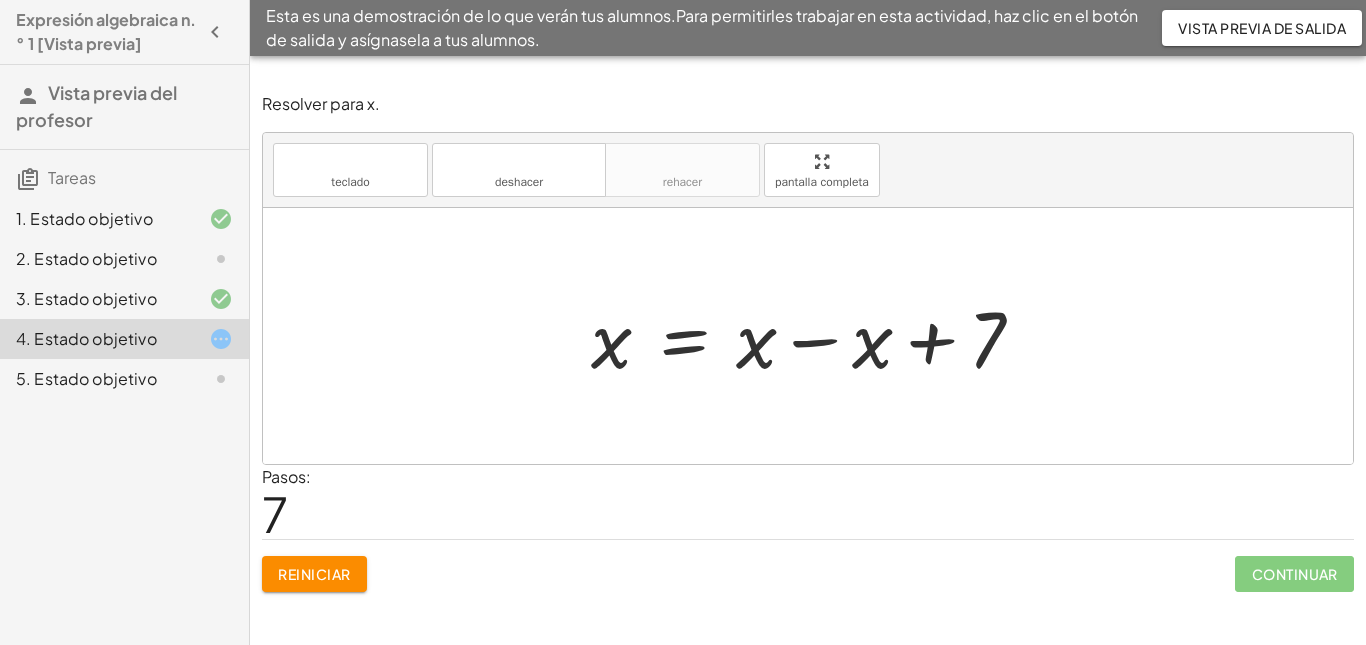 click at bounding box center (815, 336) 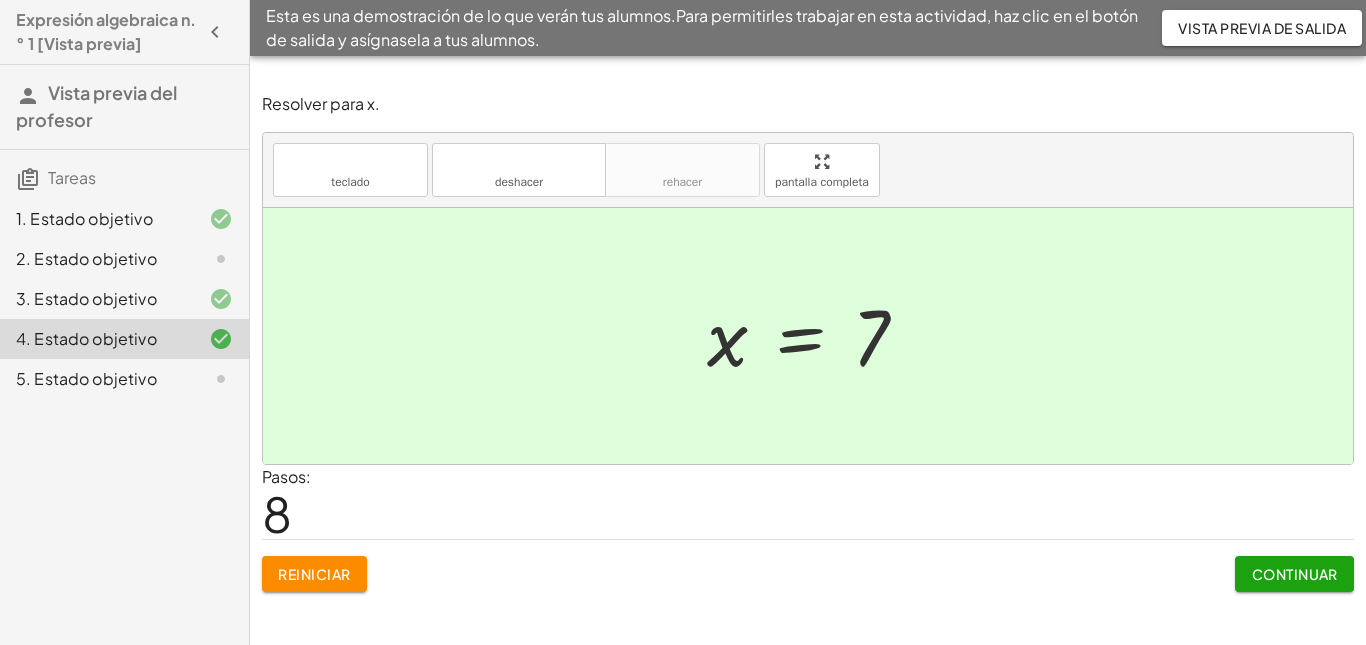 click on "Continuar" at bounding box center [1295, 574] 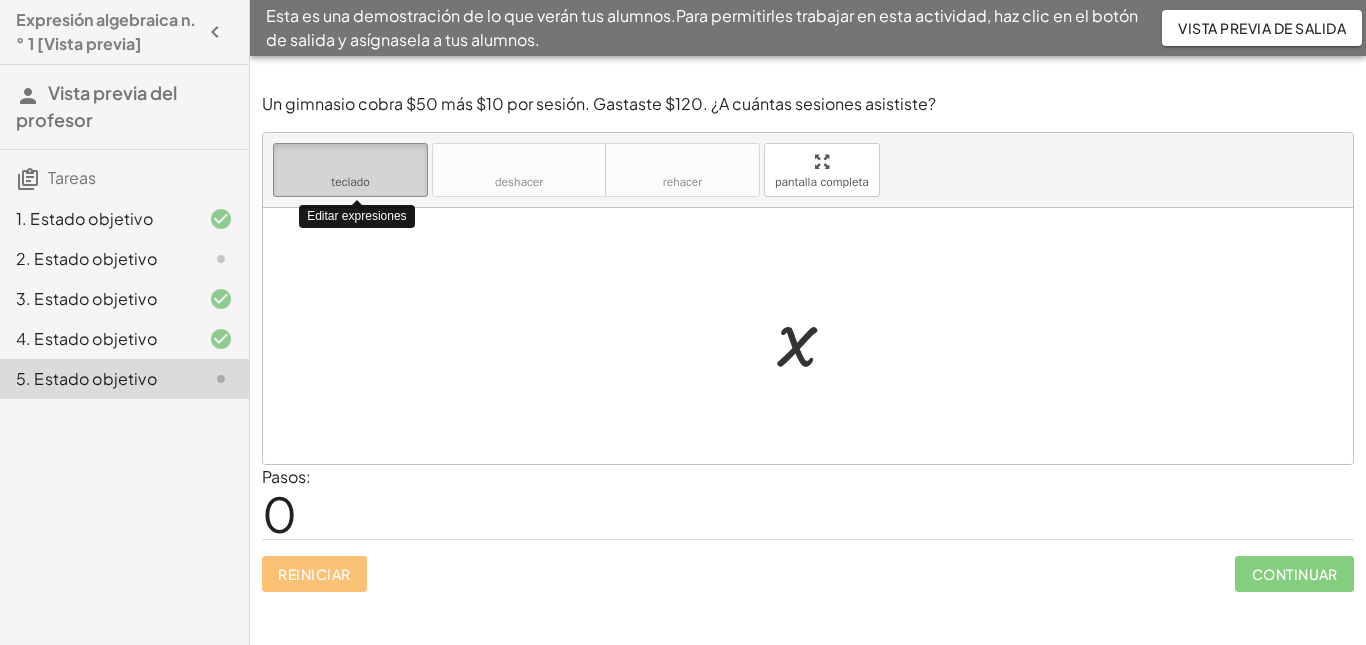 click on "teclado" at bounding box center [350, 161] 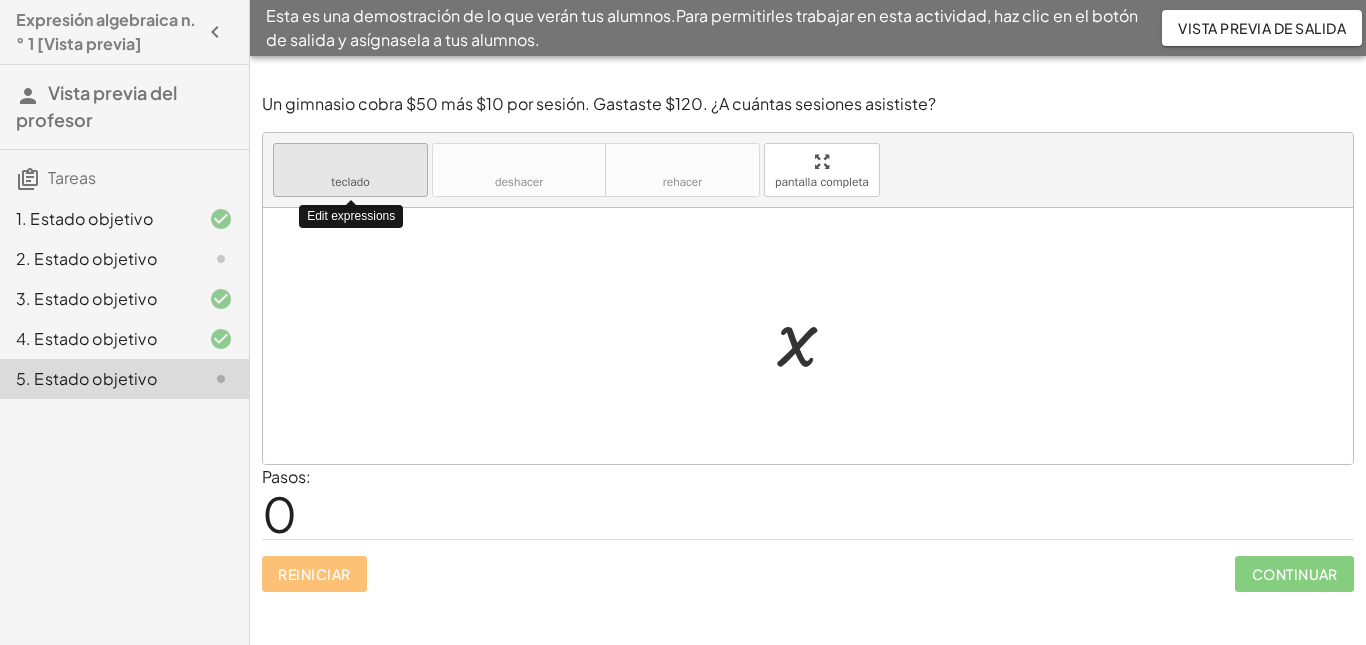 click on "teclado" at bounding box center (350, 182) 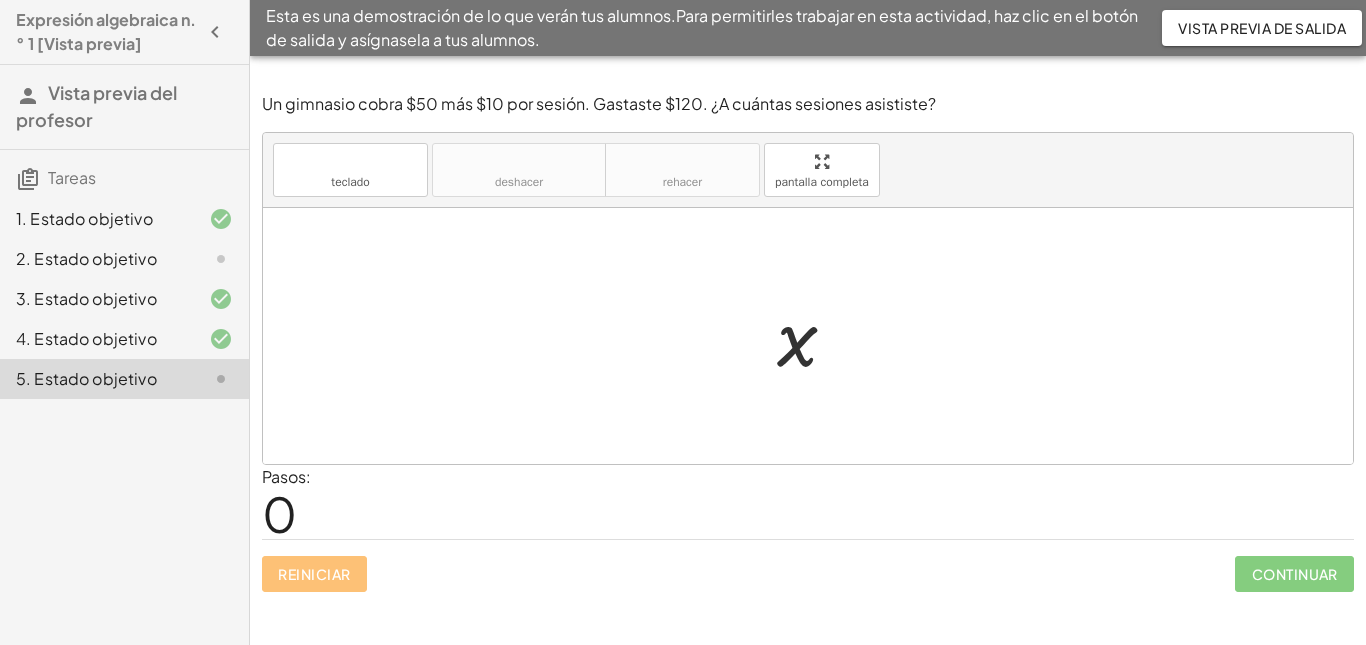 click at bounding box center [815, 336] 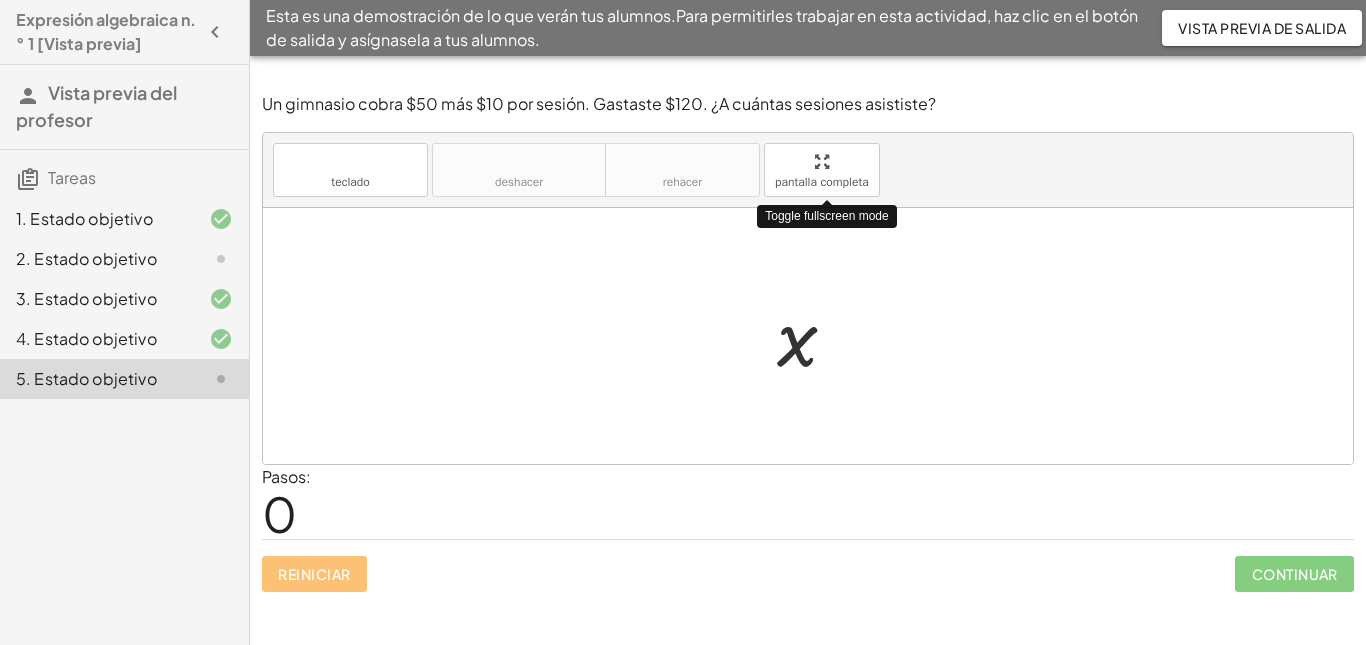drag, startPoint x: 828, startPoint y: 183, endPoint x: 828, endPoint y: 304, distance: 121 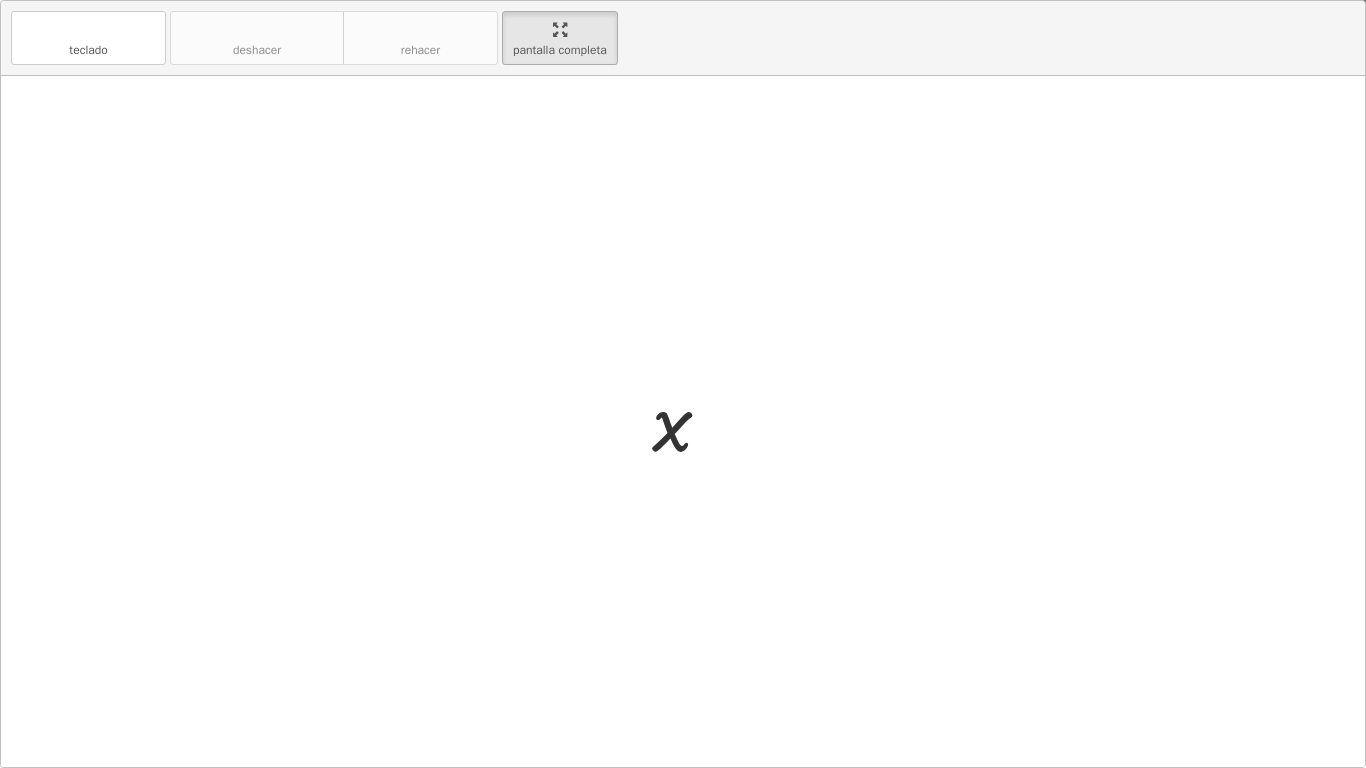 click at bounding box center (683, 421) 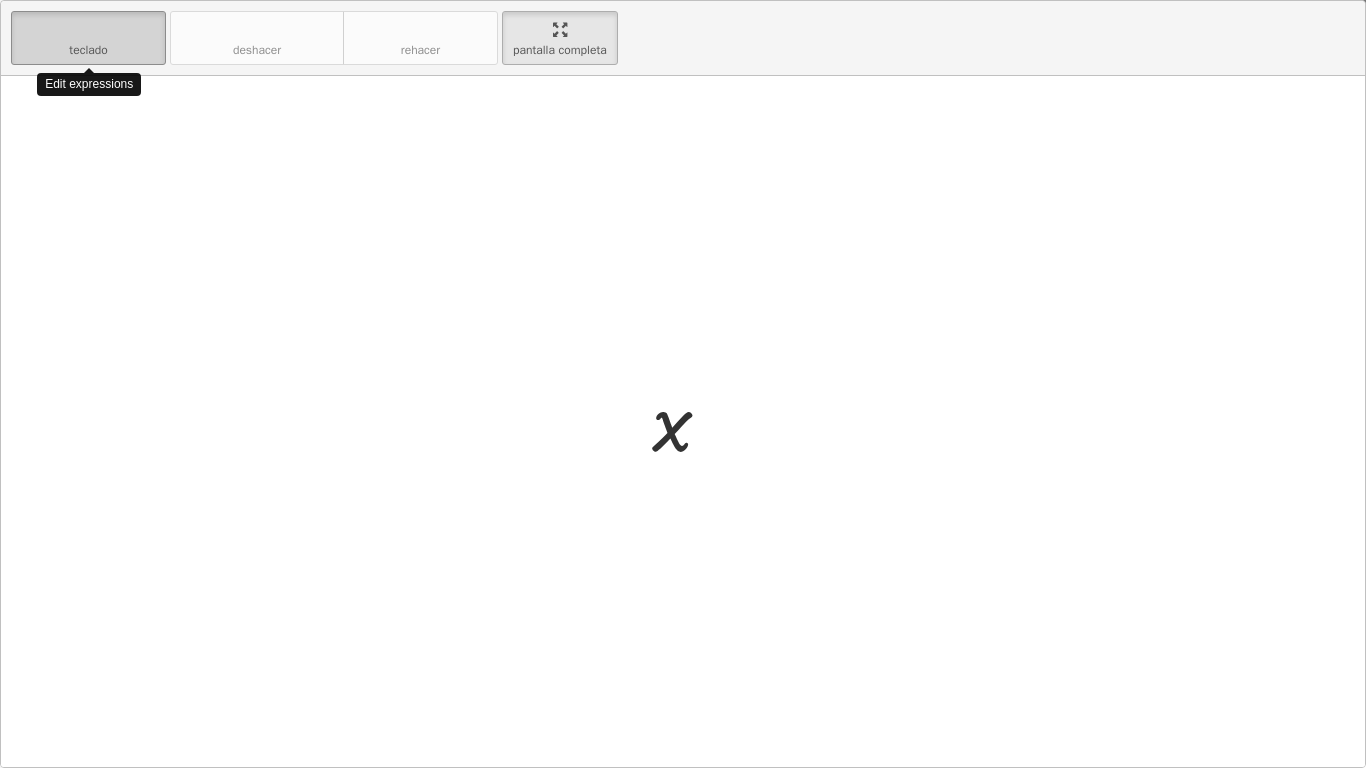 click on "teclado" at bounding box center (88, 29) 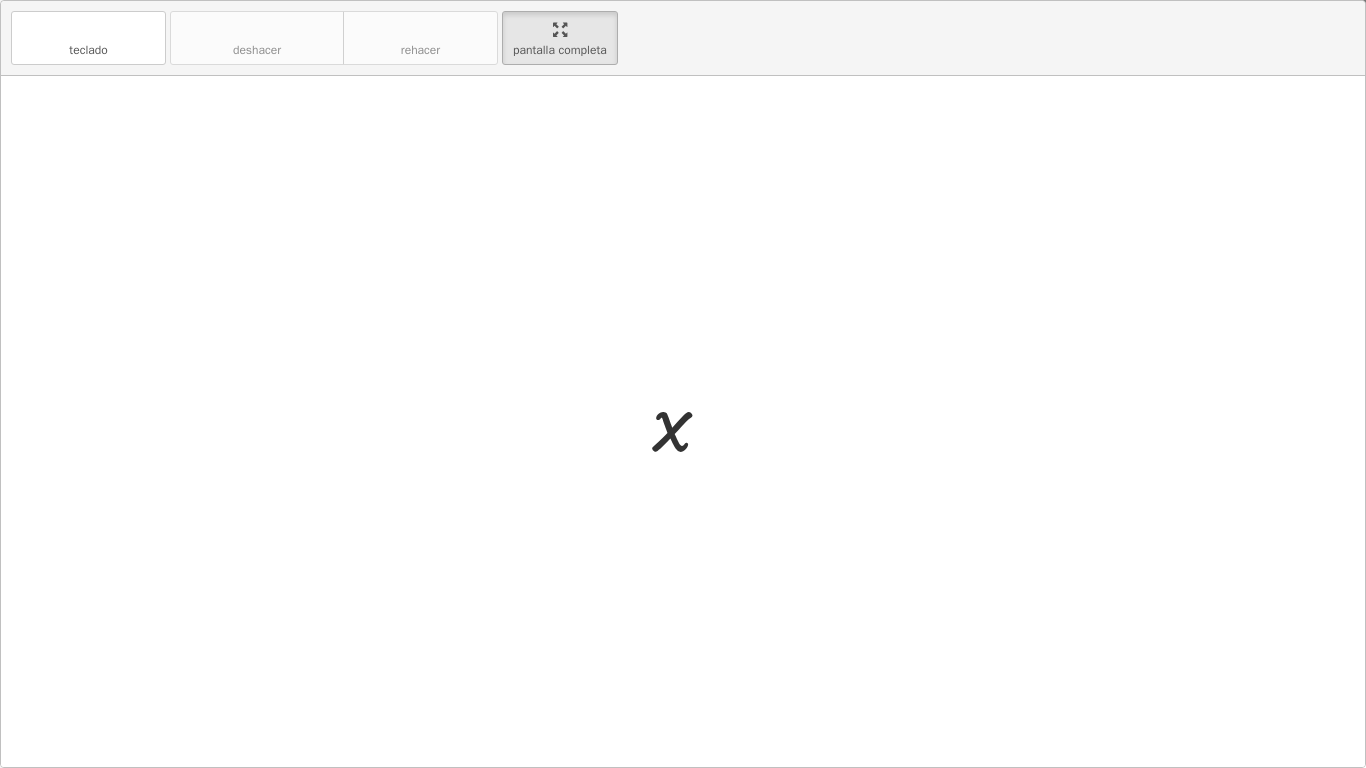 click at bounding box center (683, 421) 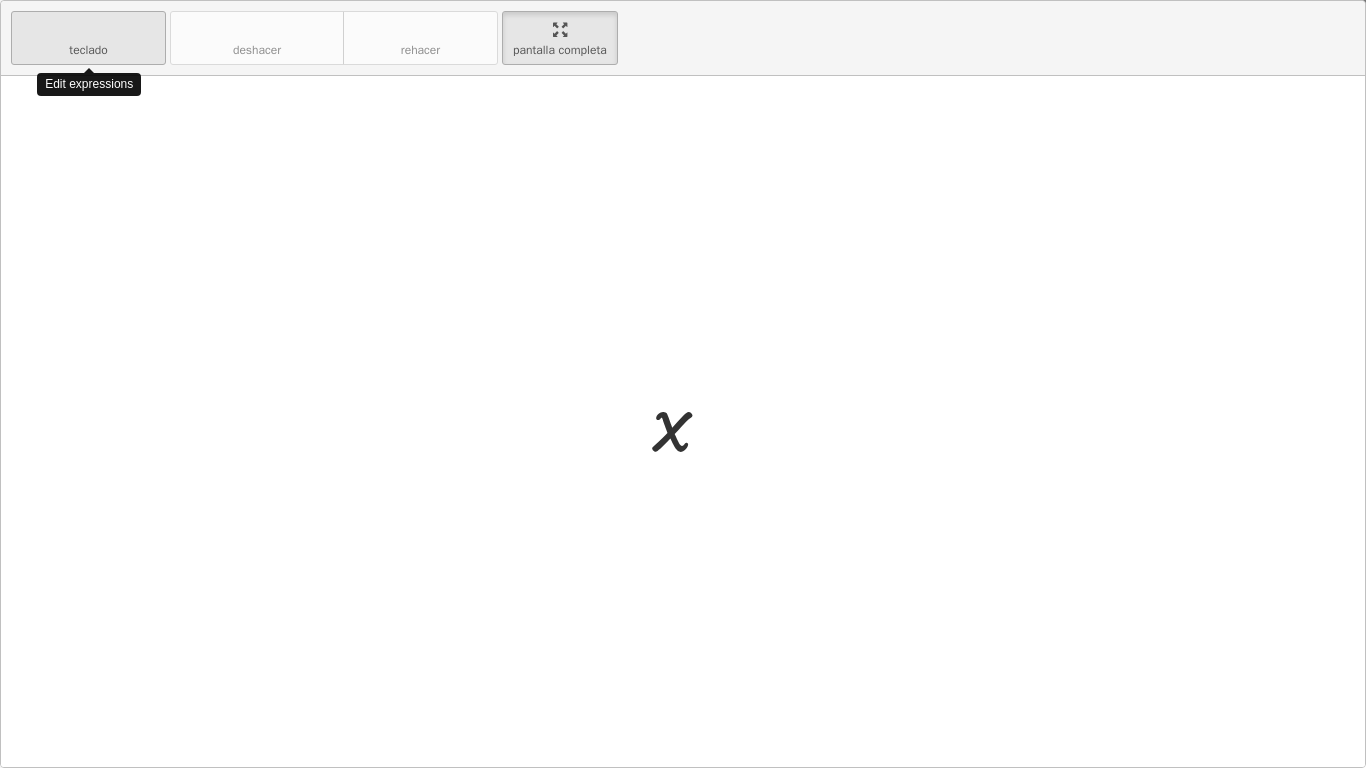 click on "teclado" at bounding box center [88, 30] 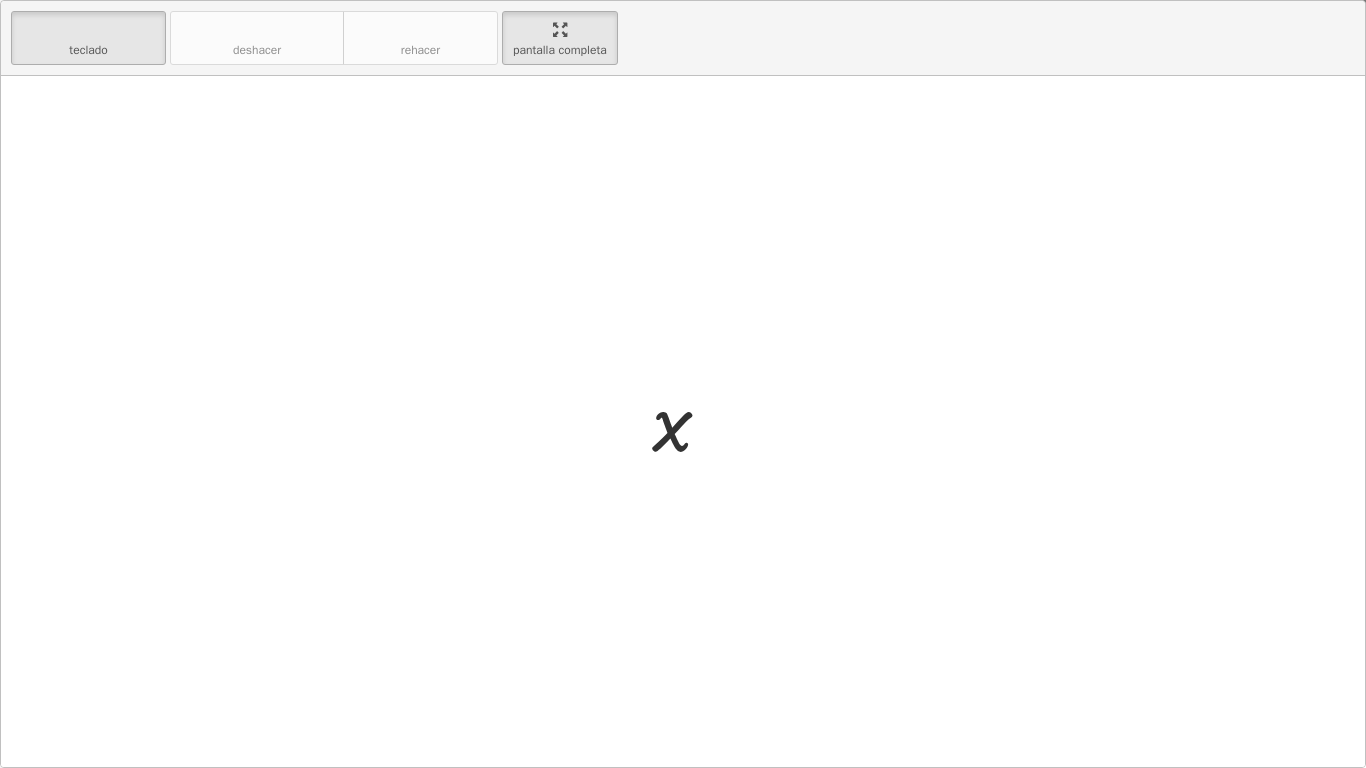 click at bounding box center (683, 421) 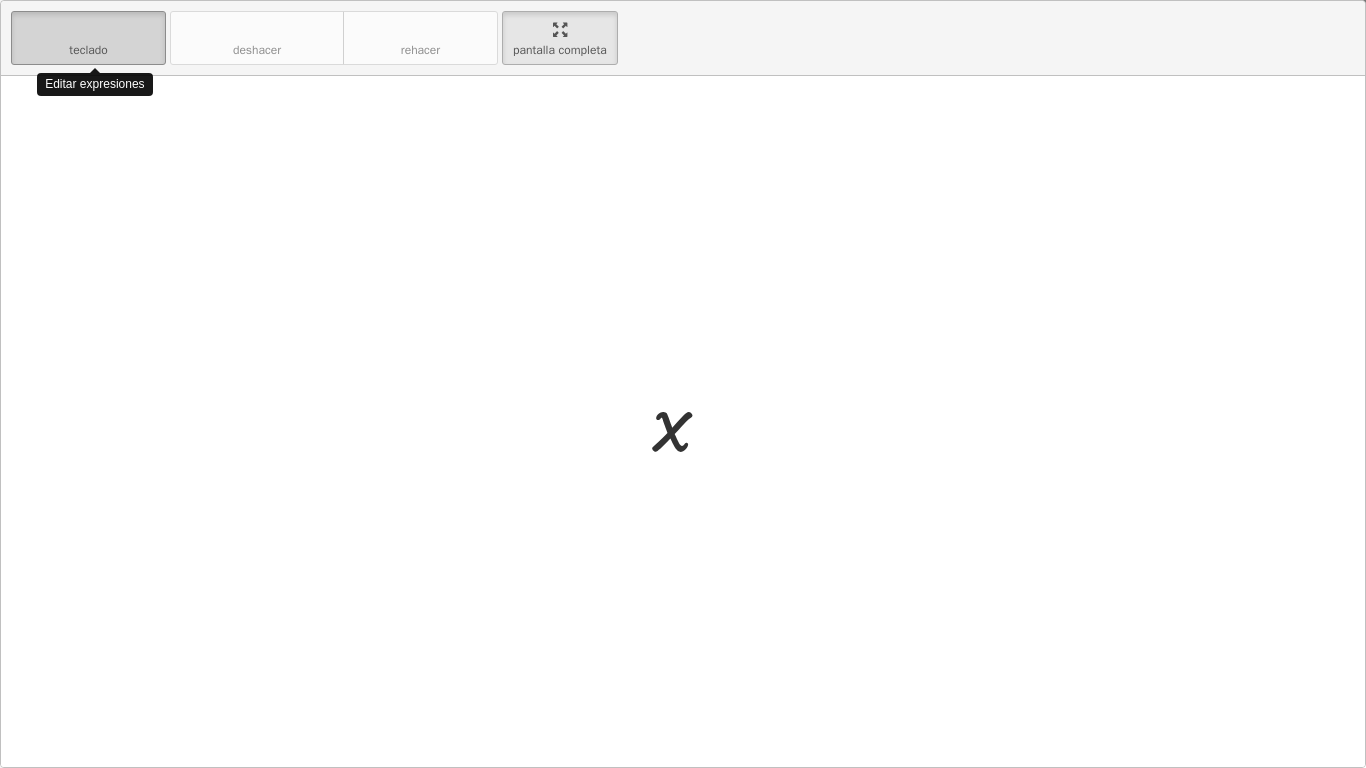 click on "teclado" at bounding box center (88, 50) 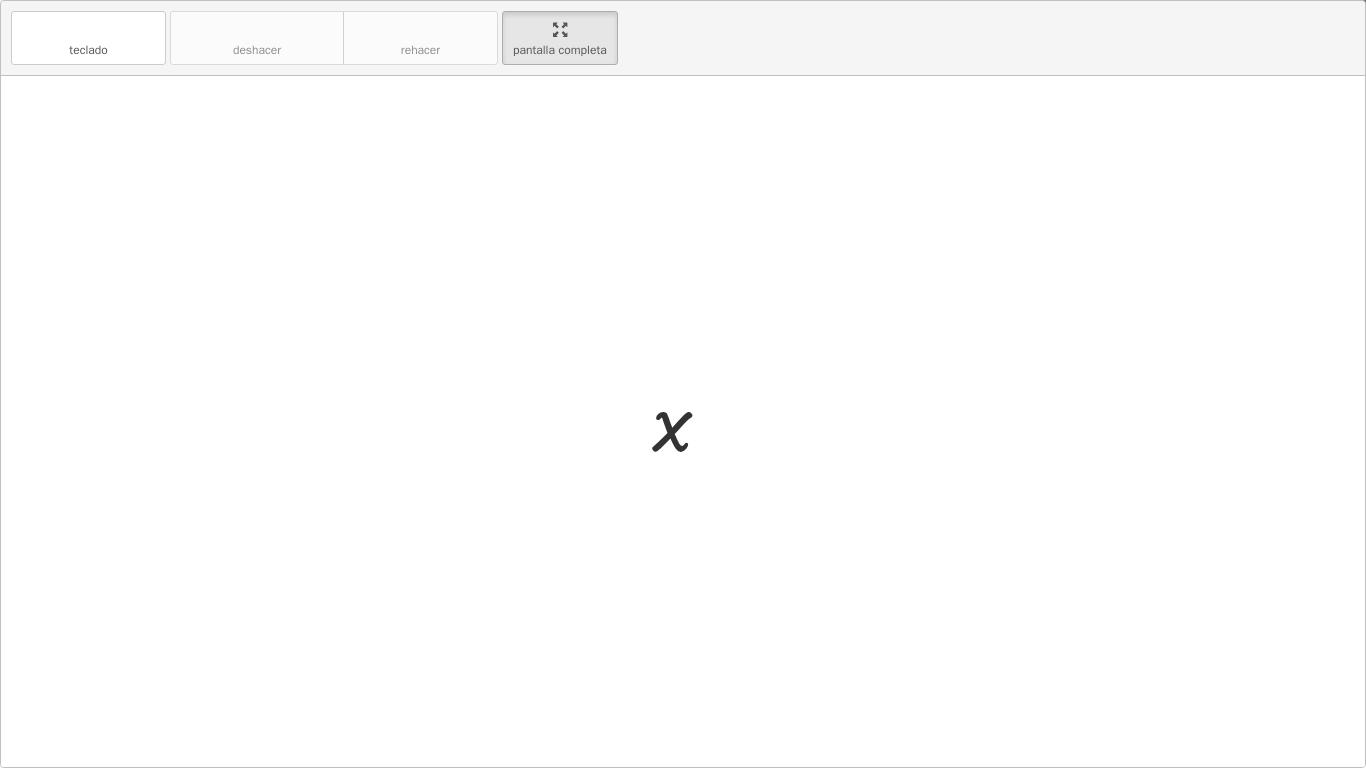 click at bounding box center [683, 421] 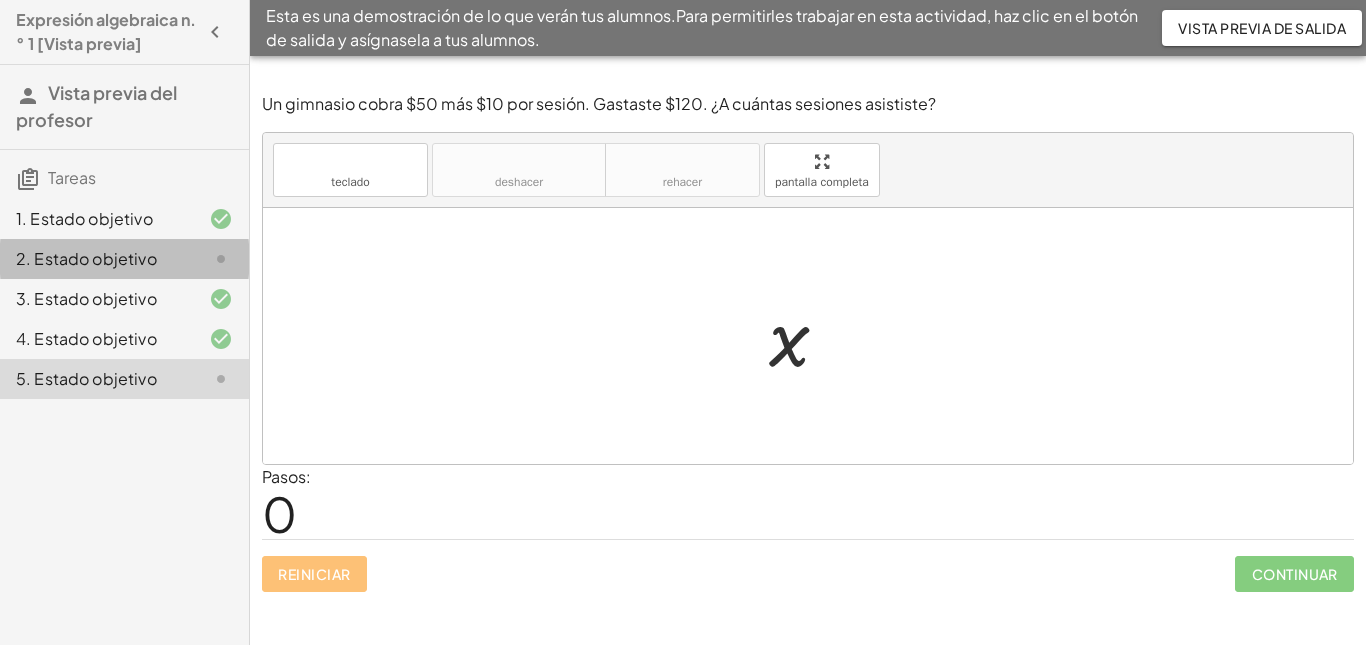 click on "2. Estado objetivo" at bounding box center [86, 258] 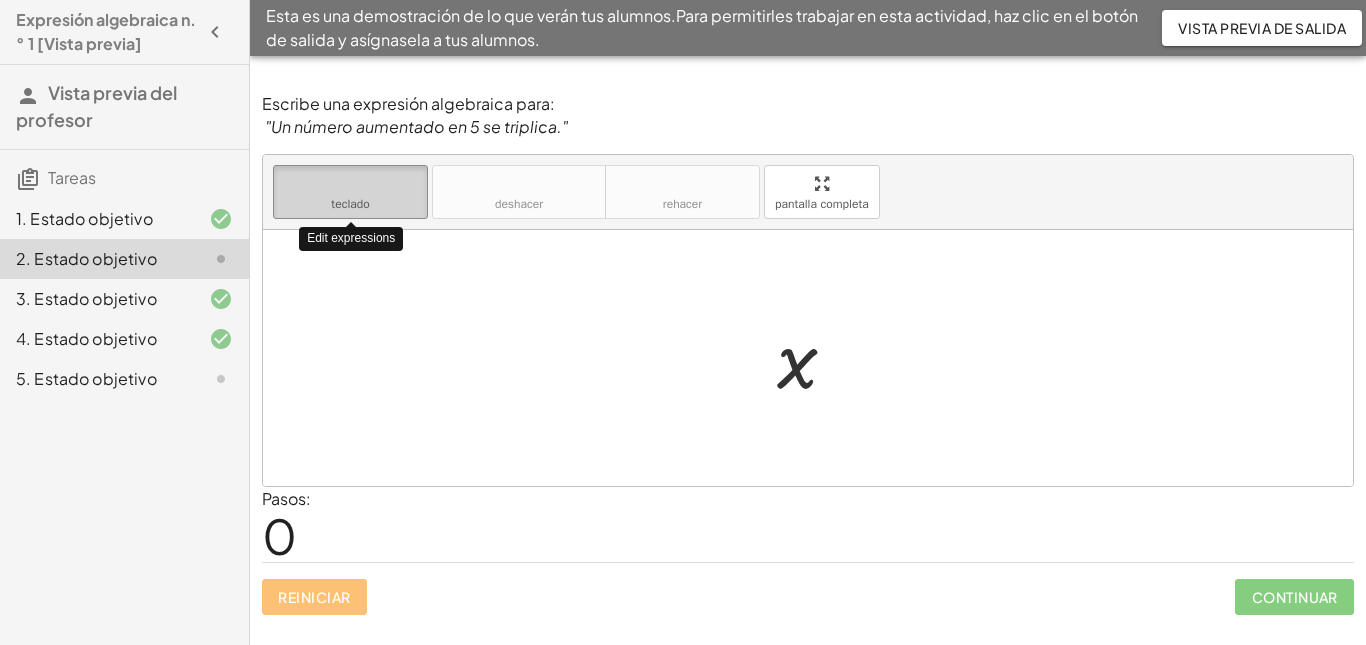 click on "teclado" at bounding box center [350, 183] 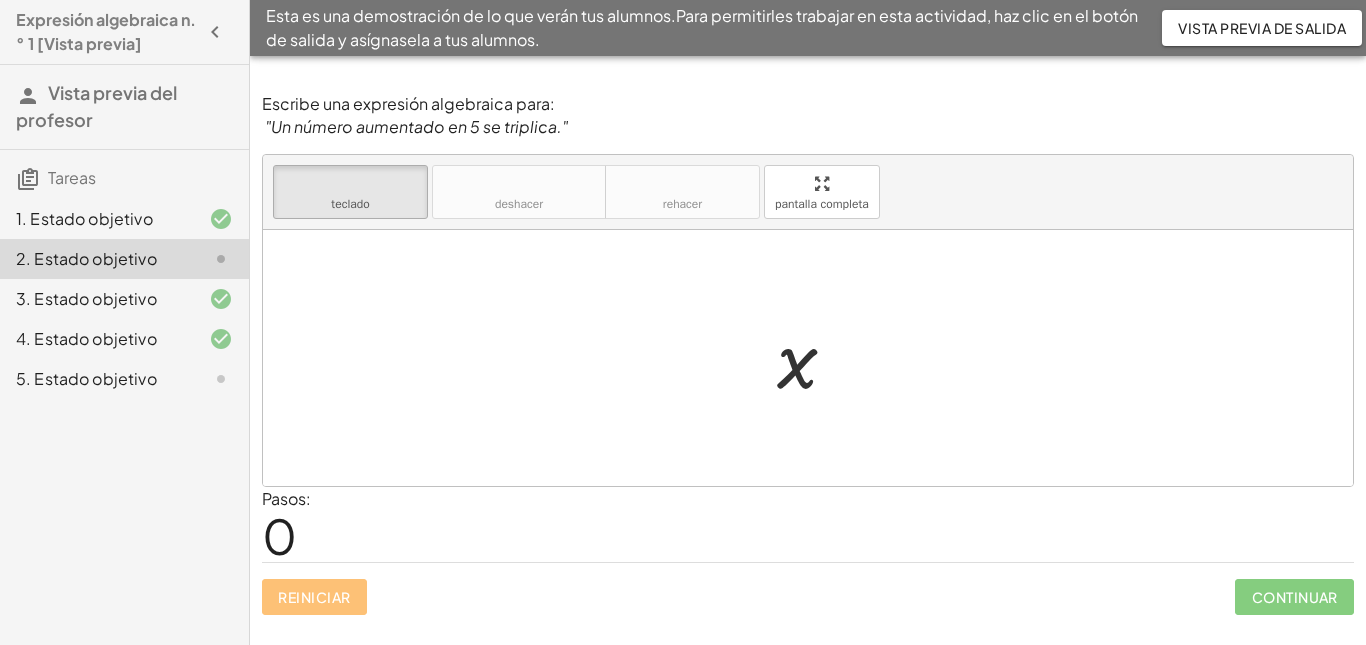 click at bounding box center [808, 358] 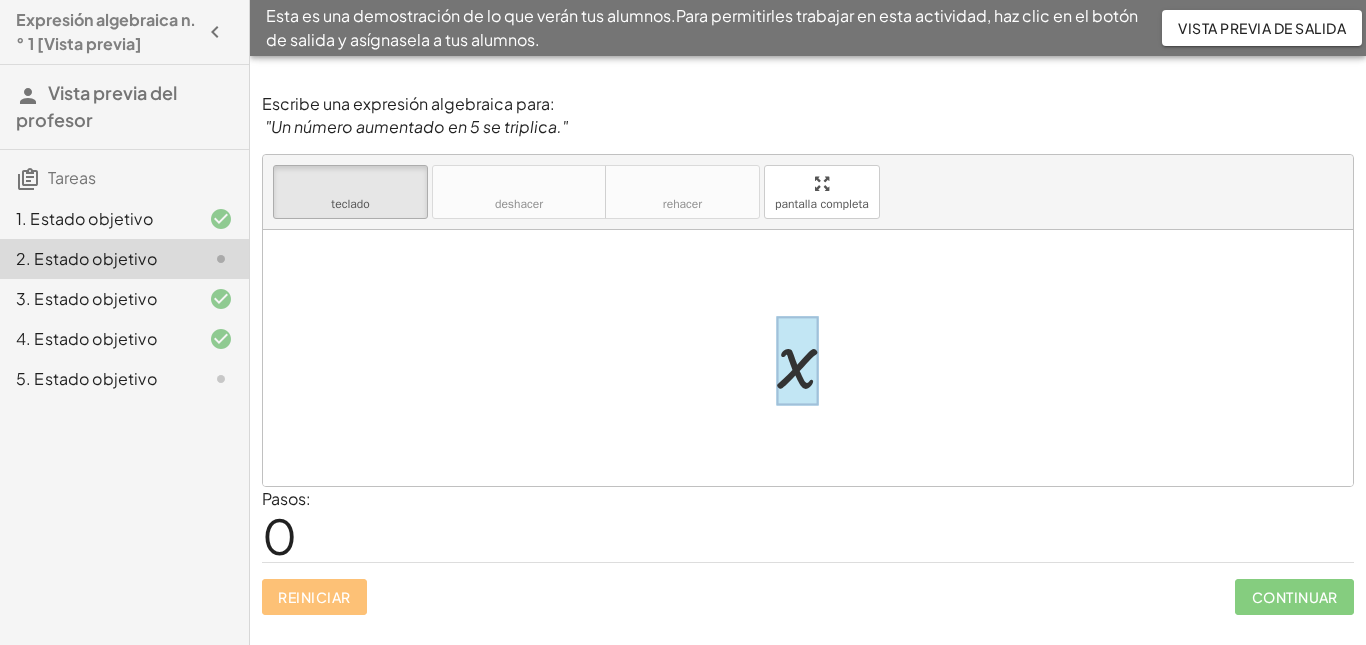 click at bounding box center [797, 360] 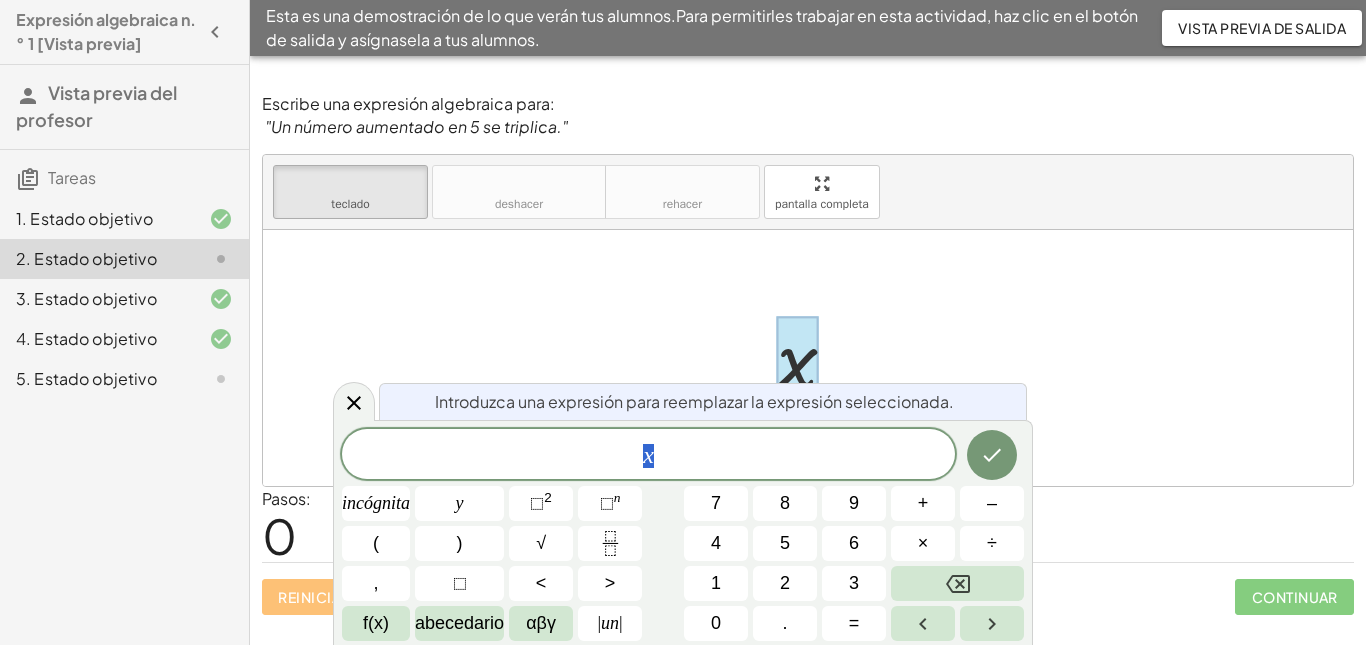 click at bounding box center (808, 358) 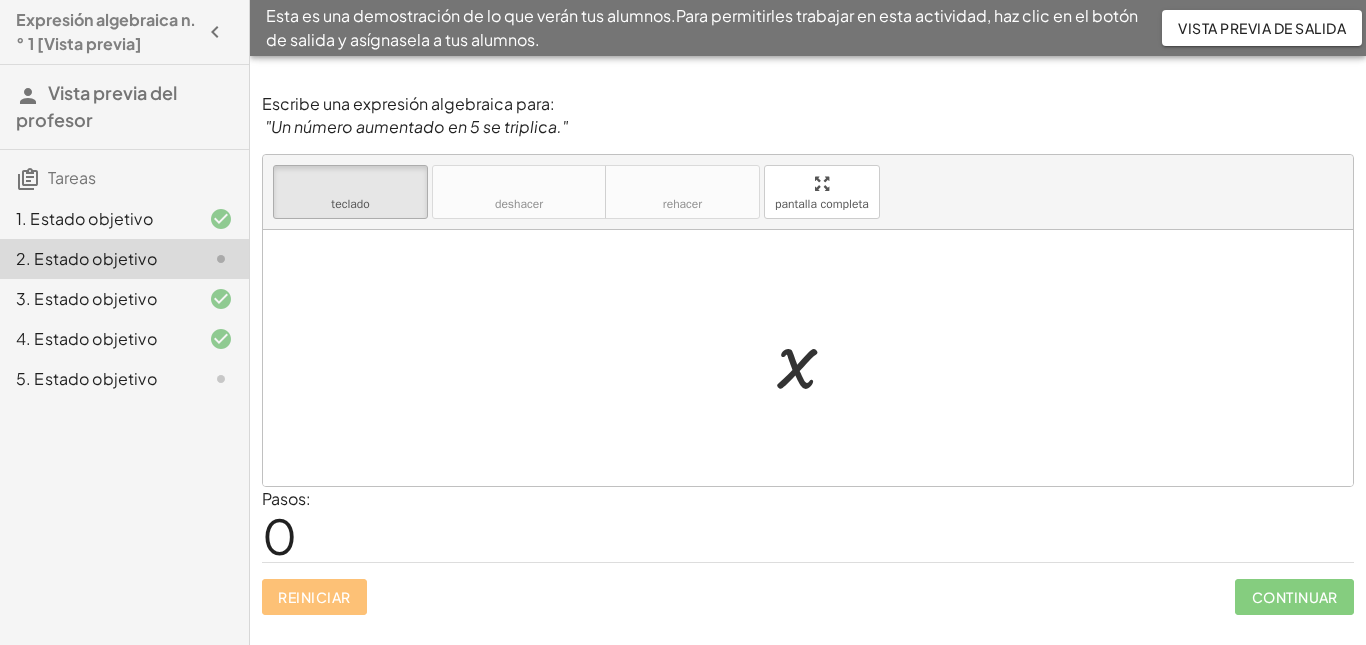 click at bounding box center [808, 358] 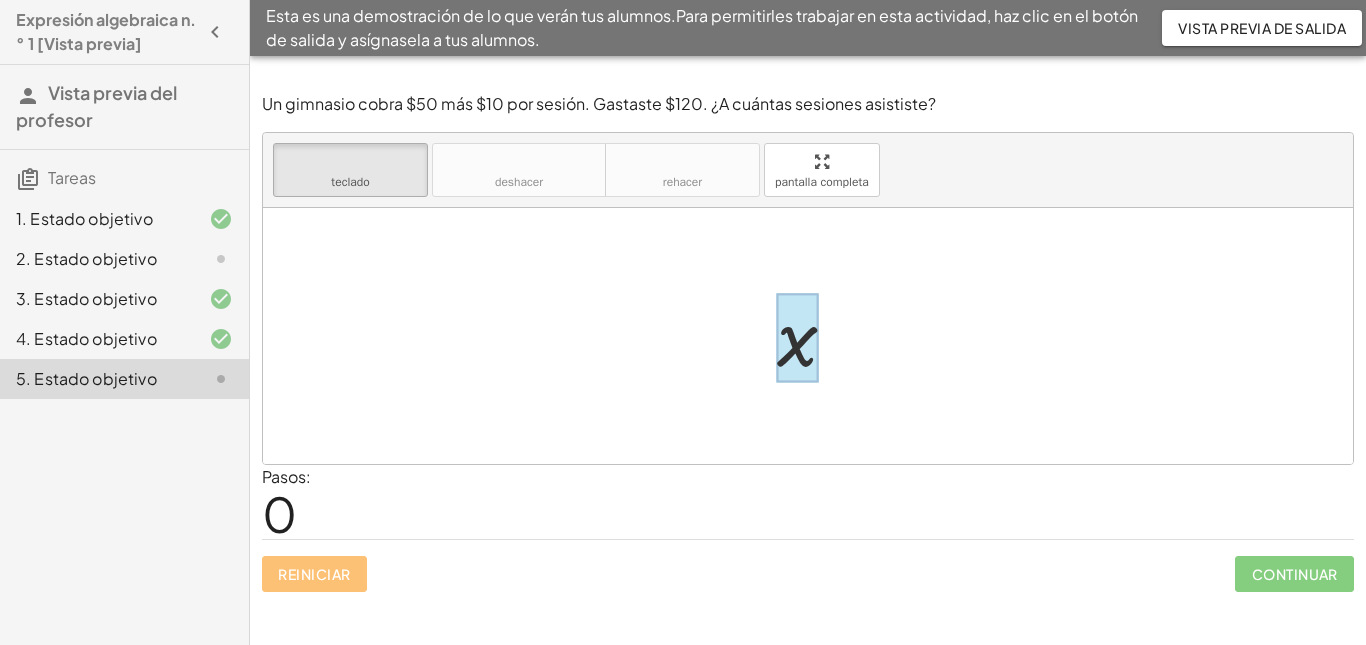 click at bounding box center (797, 338) 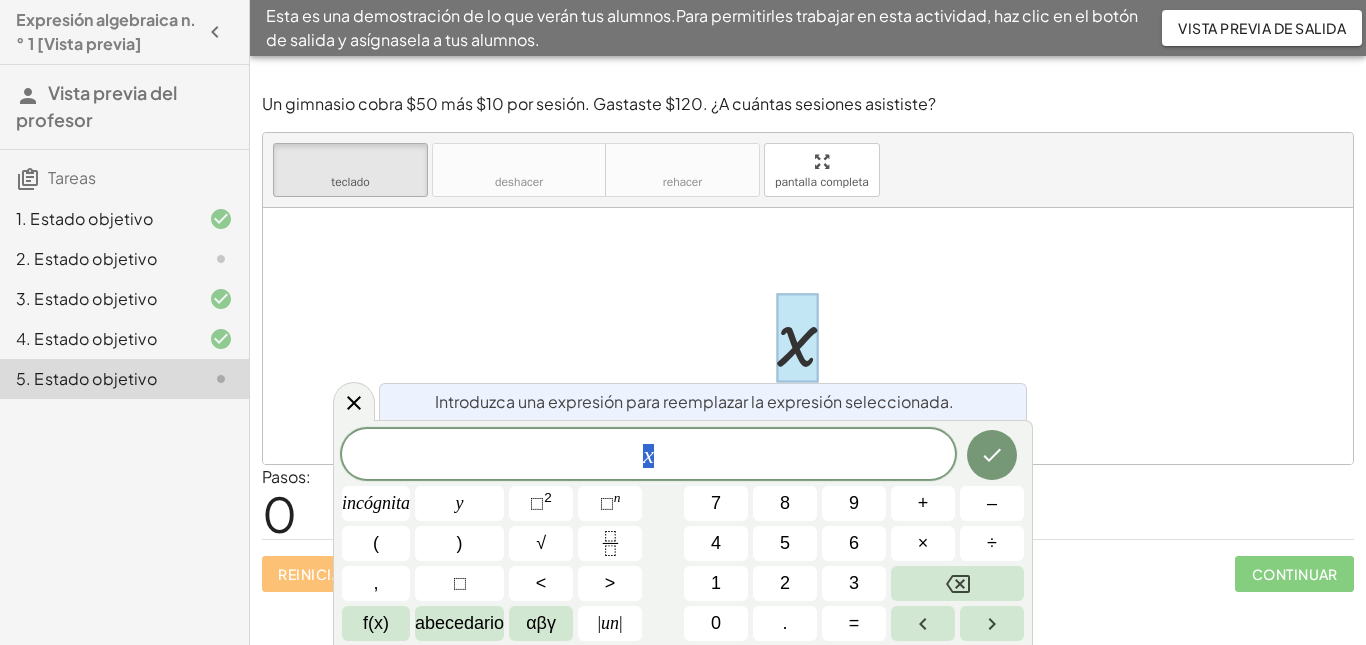 click at bounding box center [808, 336] 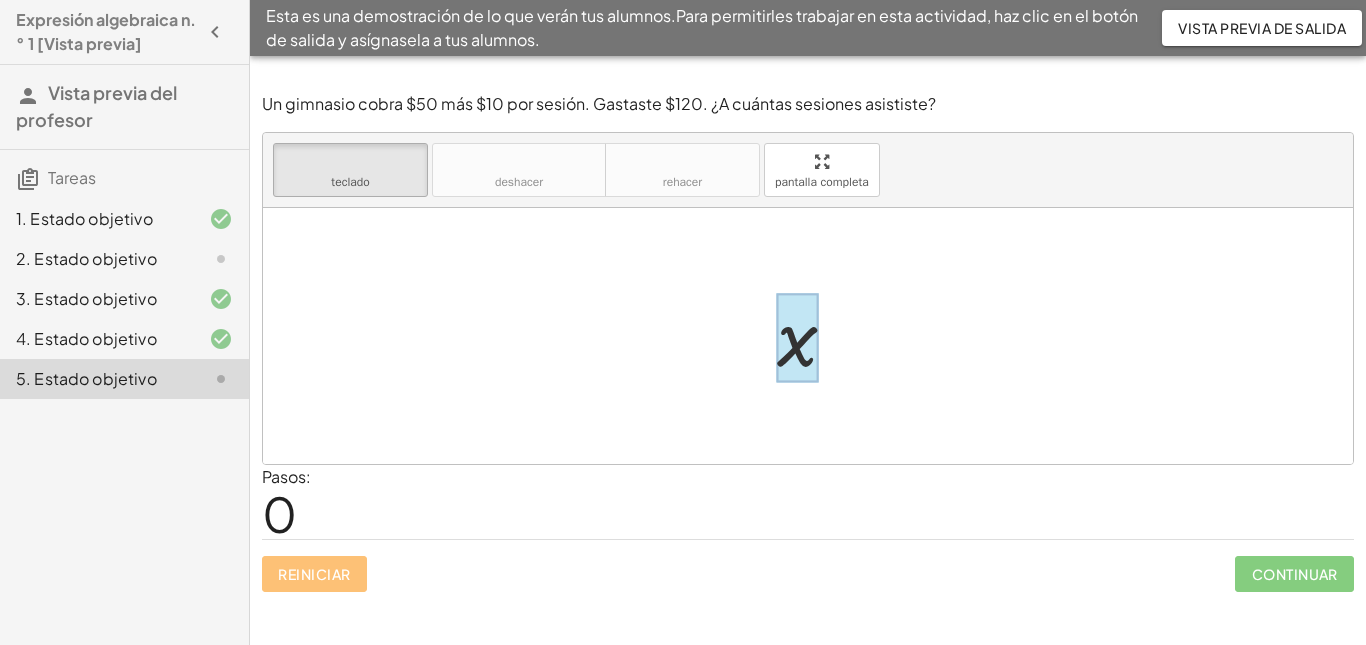 click at bounding box center (797, 338) 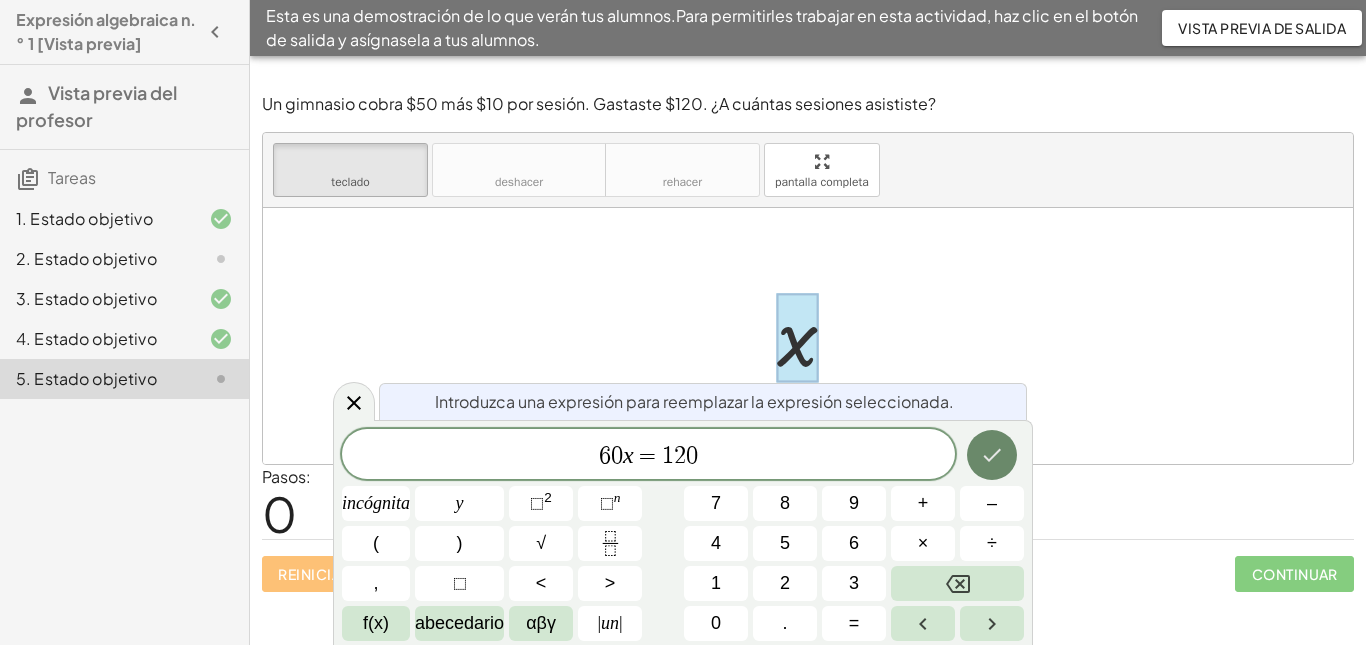 click 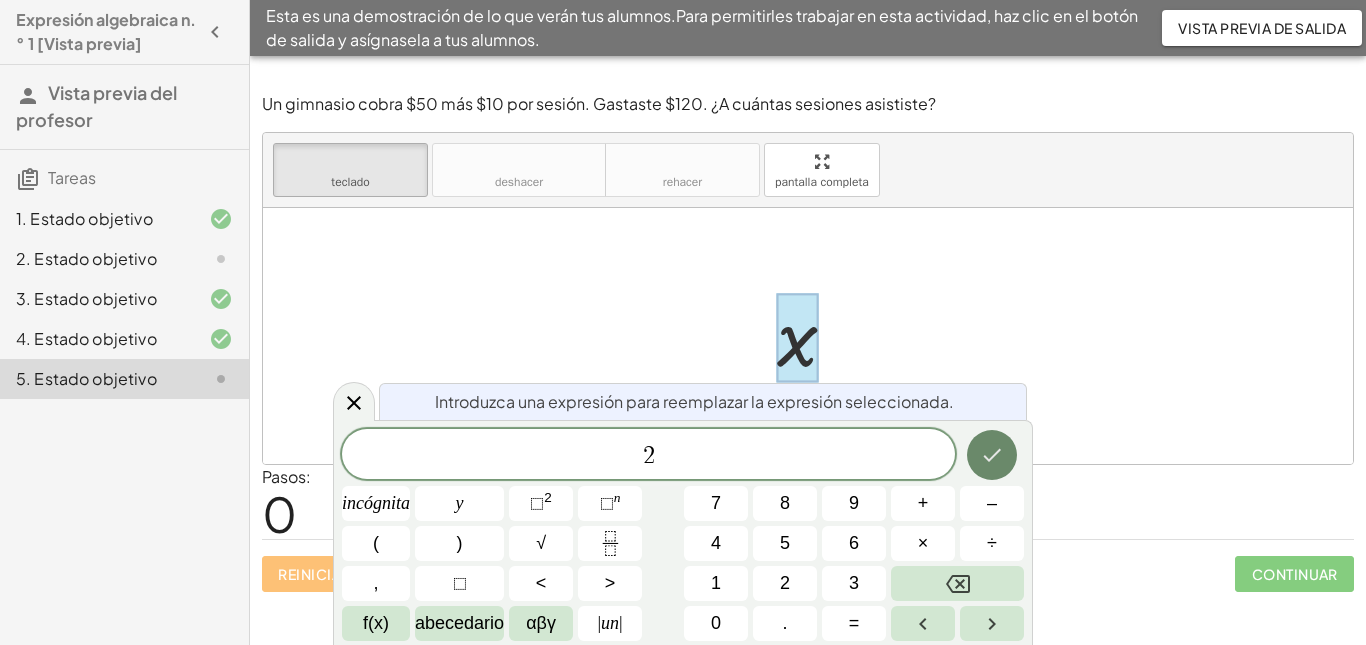 click at bounding box center [992, 455] 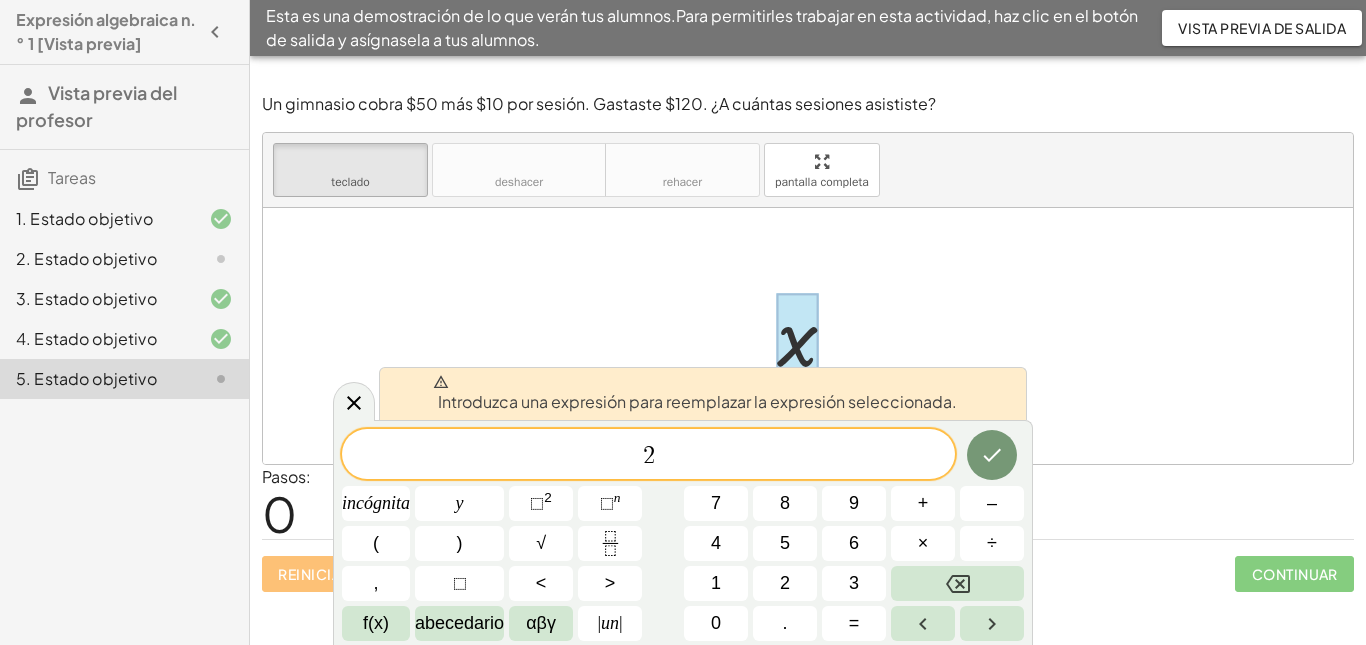 click at bounding box center (808, 336) 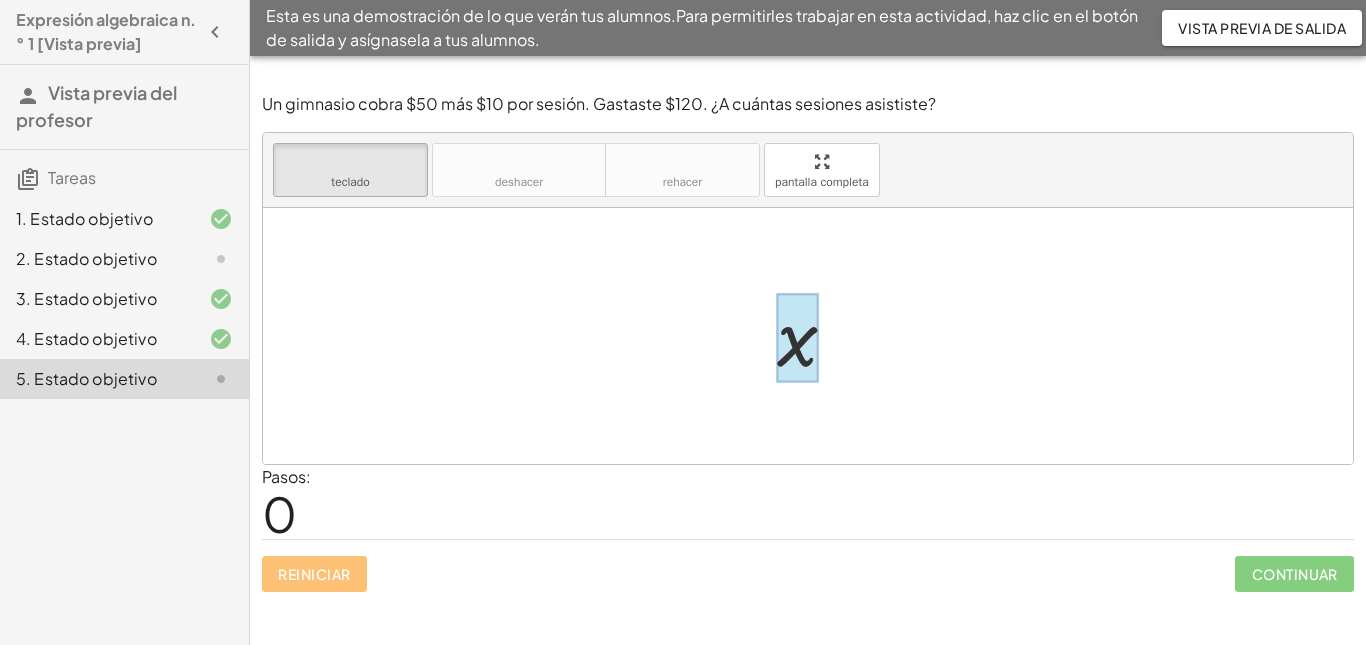 click at bounding box center [797, 338] 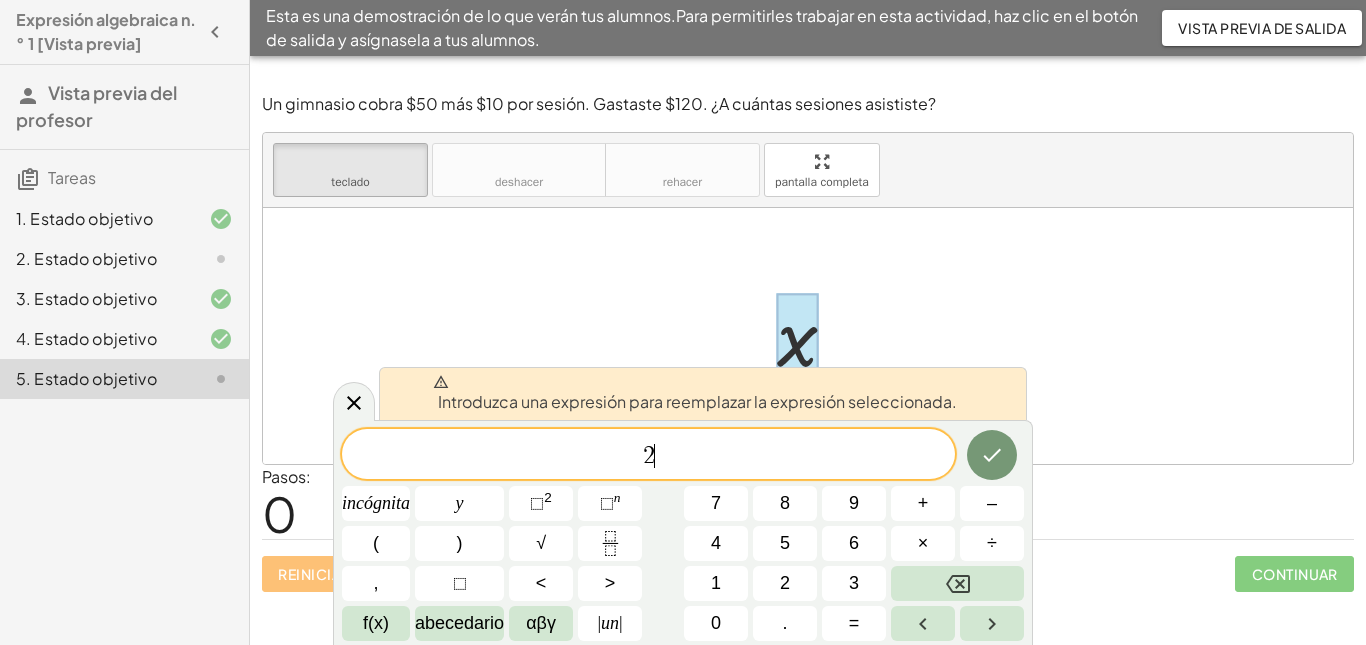click at bounding box center [808, 336] 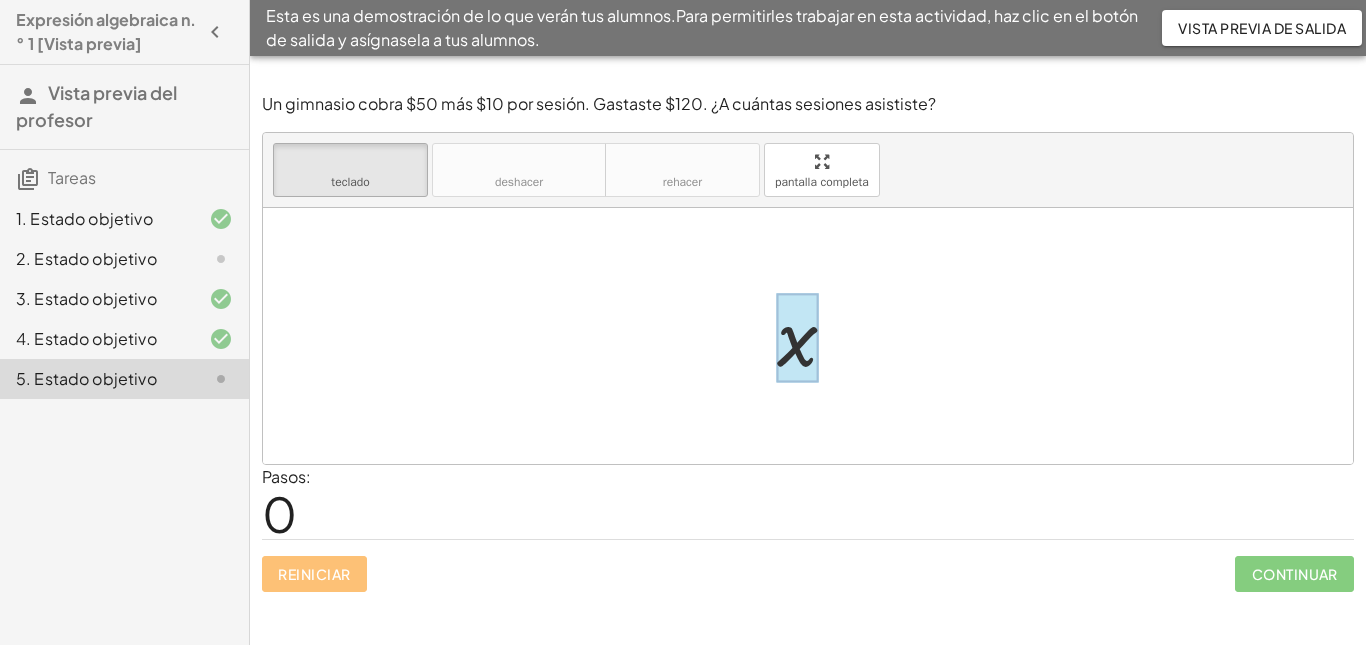 click at bounding box center [797, 338] 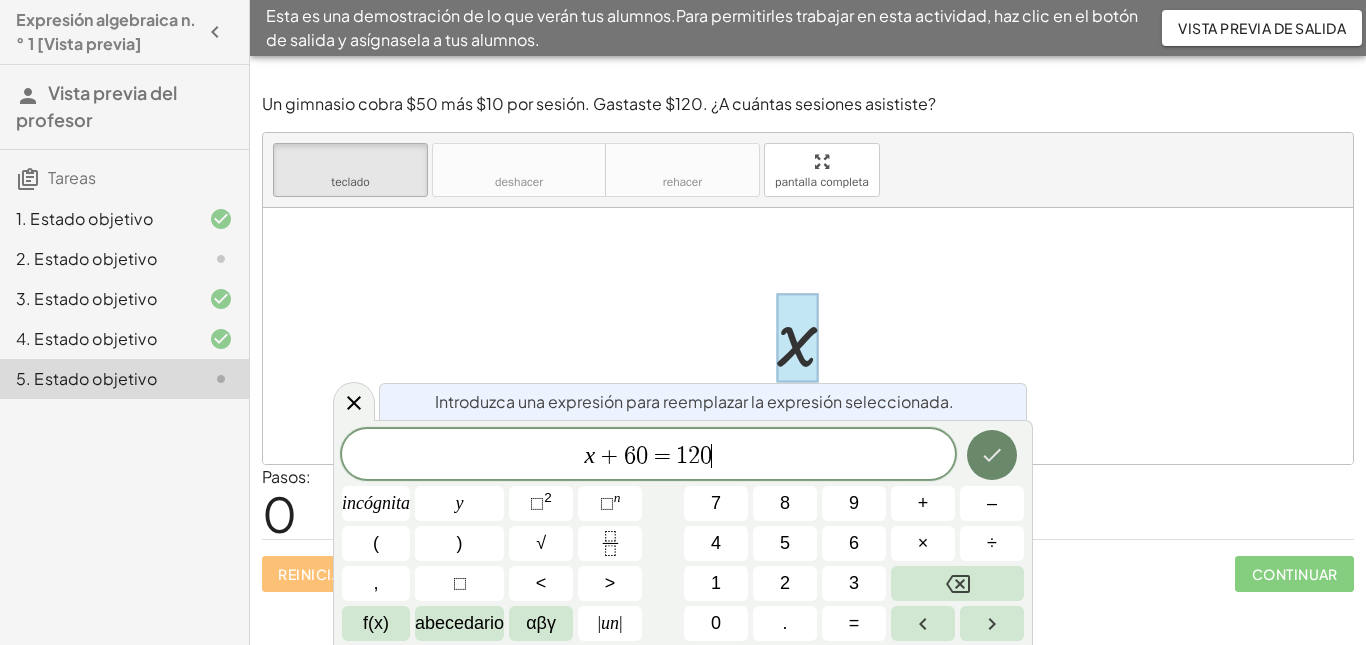 click at bounding box center [992, 455] 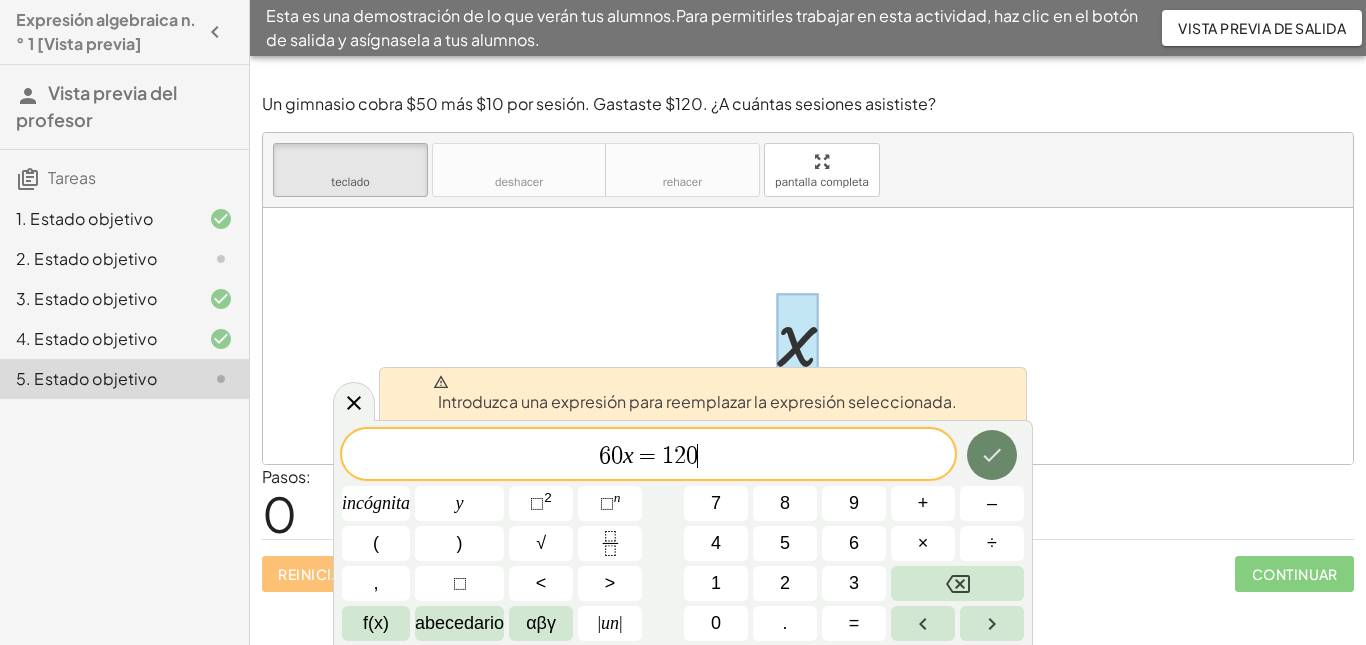 click 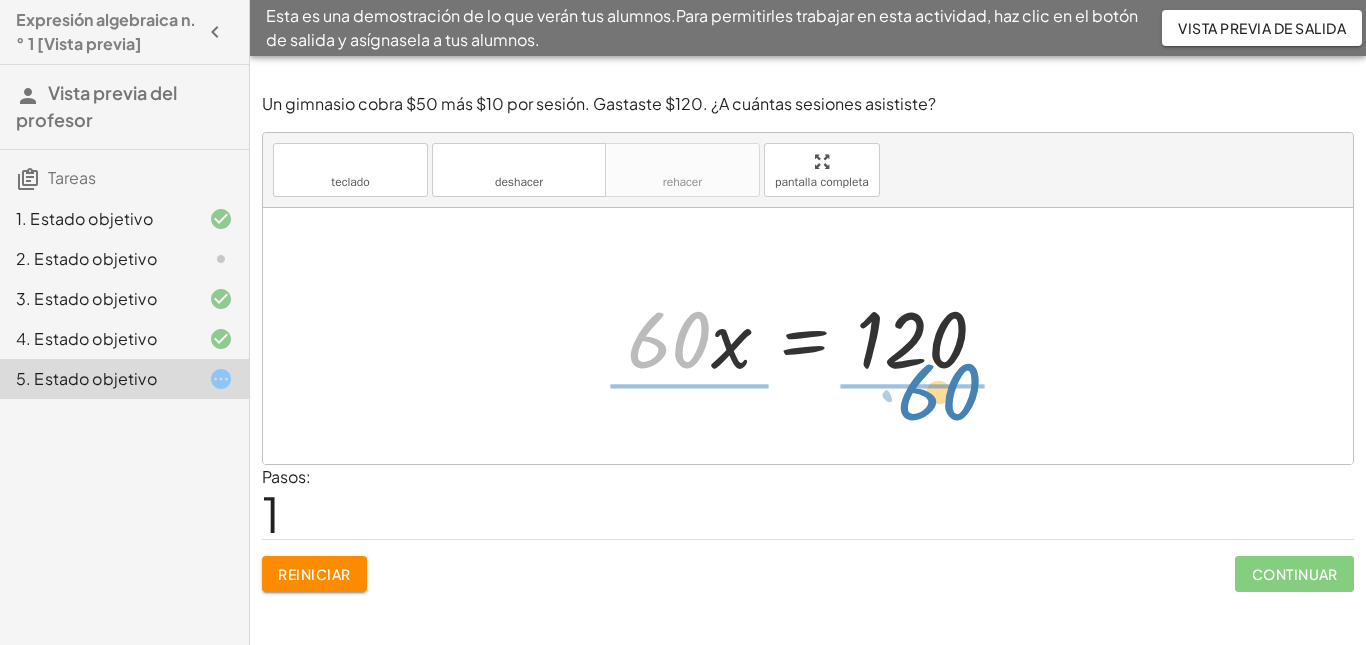 drag, startPoint x: 691, startPoint y: 348, endPoint x: 959, endPoint y: 400, distance: 272.99817 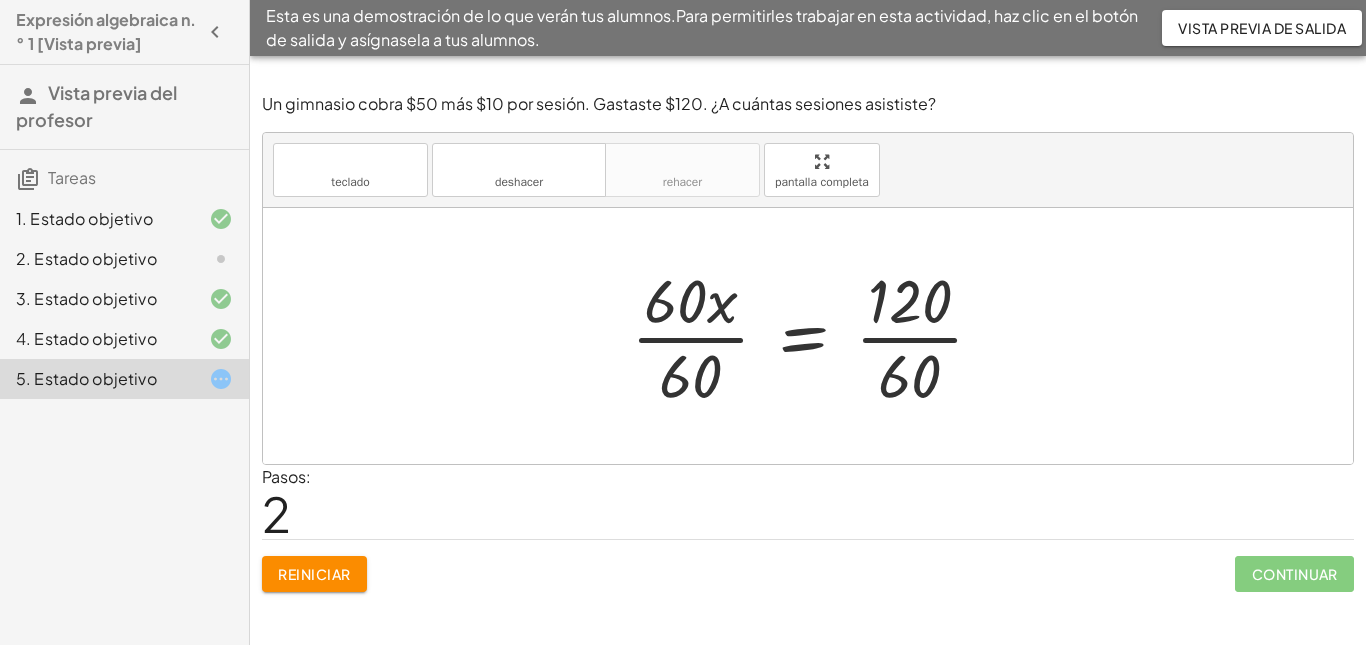 click at bounding box center (815, 336) 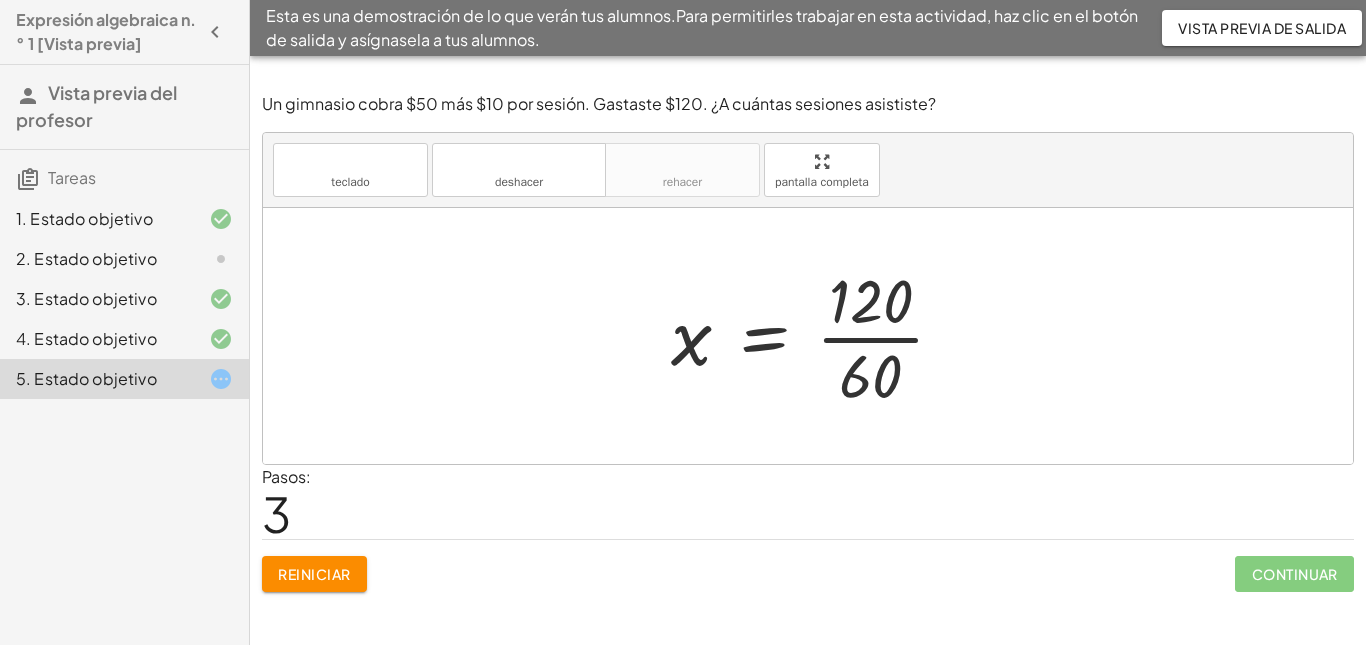 click at bounding box center (816, 336) 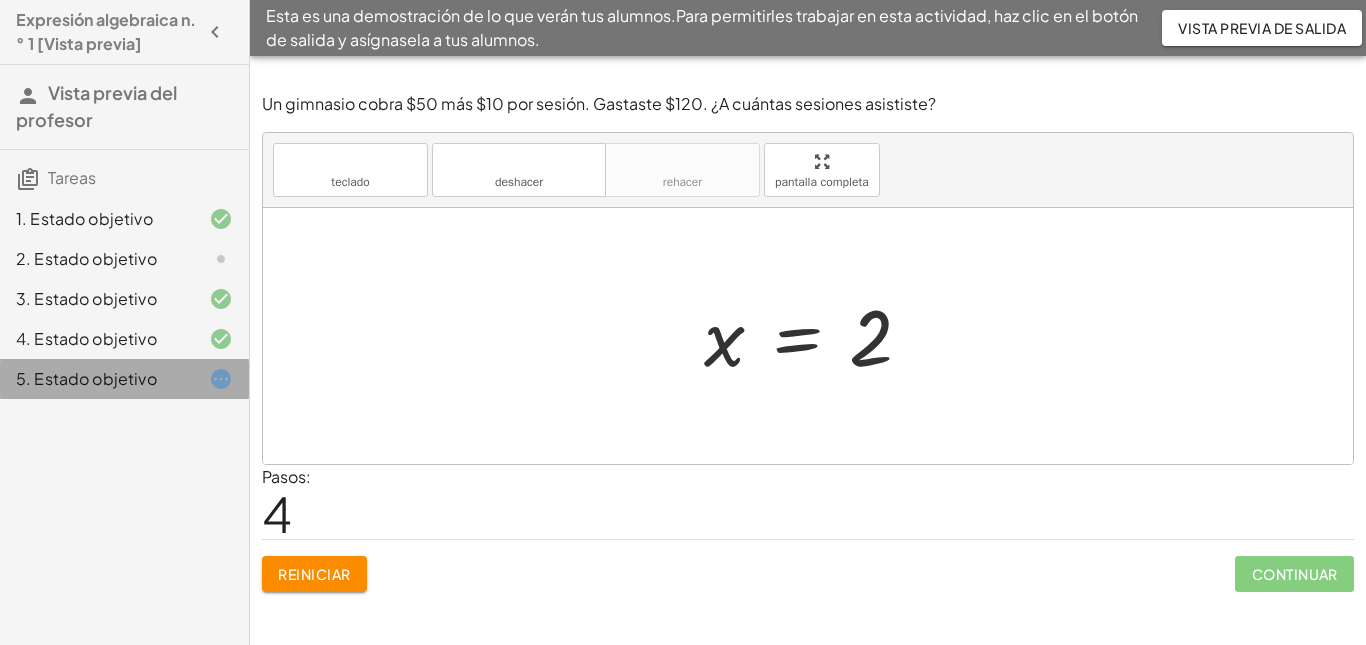 click 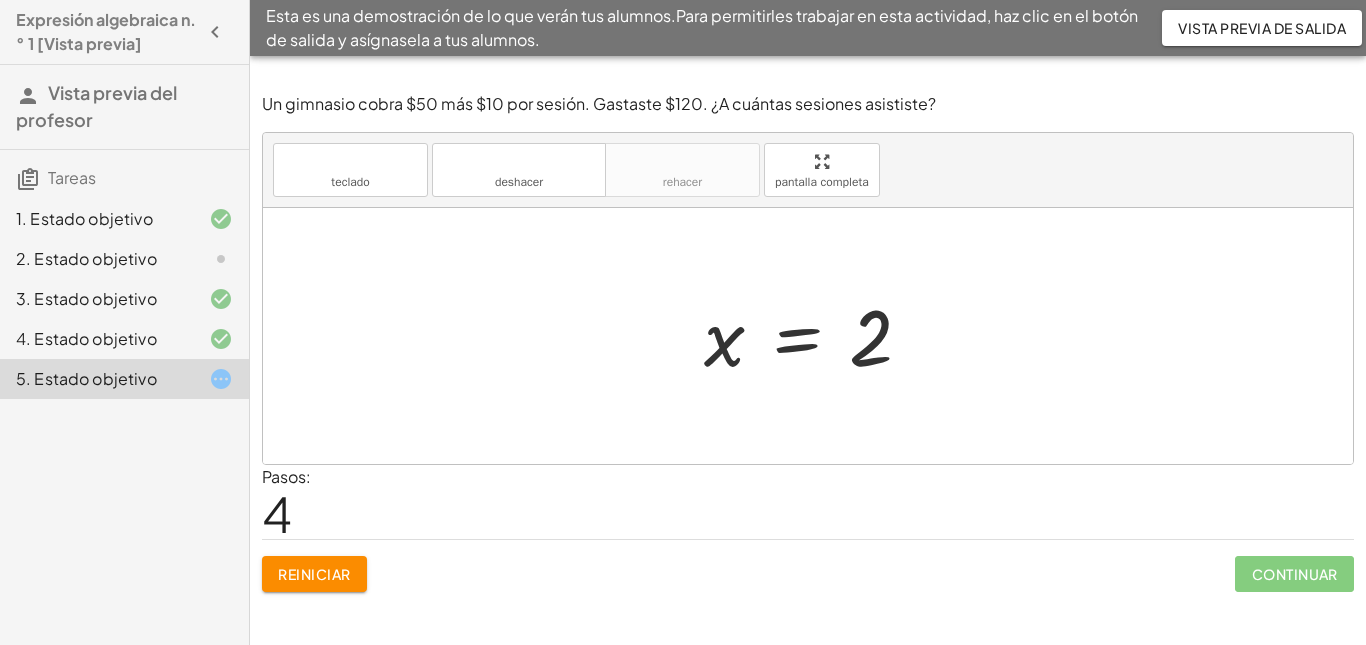 click on "Reiniciar" at bounding box center [314, 574] 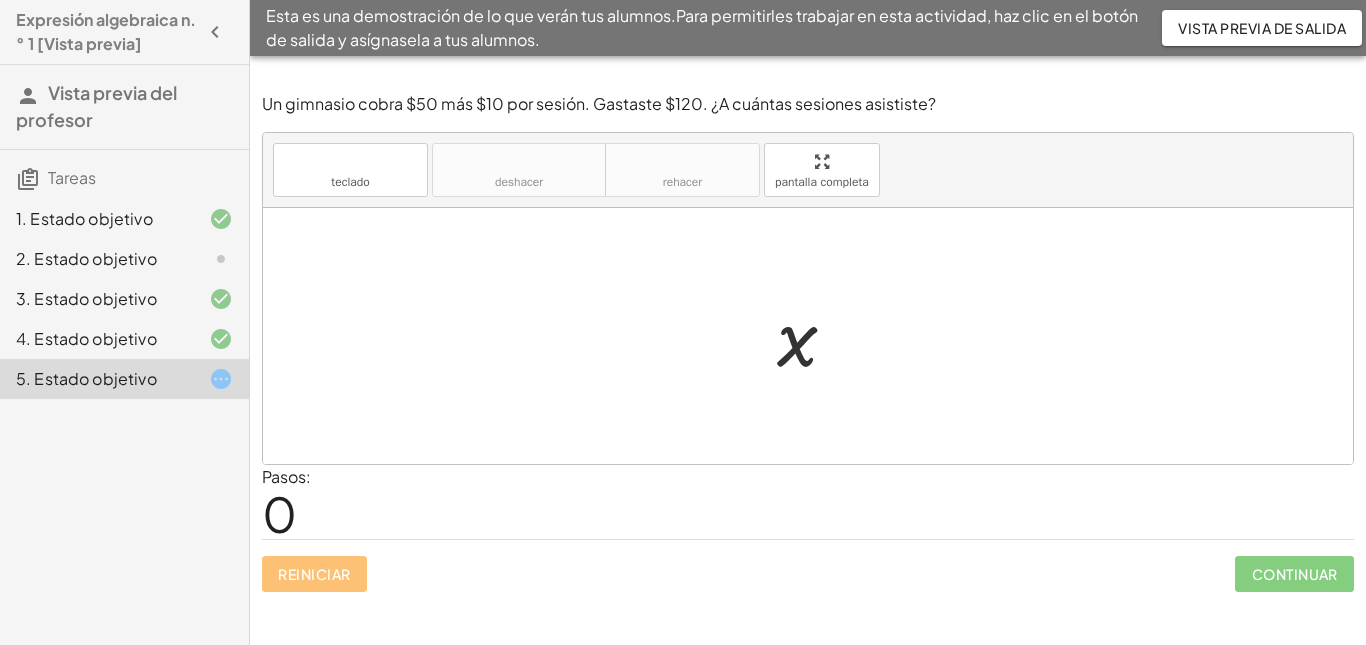 click at bounding box center (815, 336) 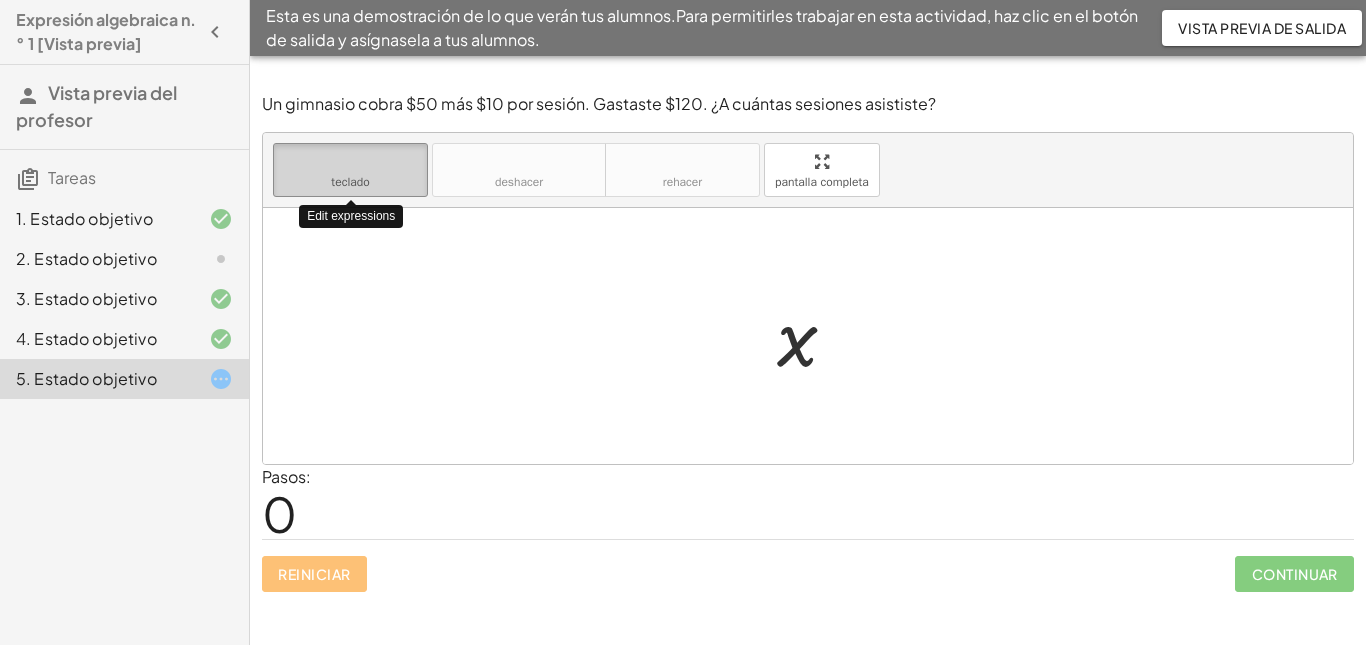 click on "teclado" at bounding box center [350, 161] 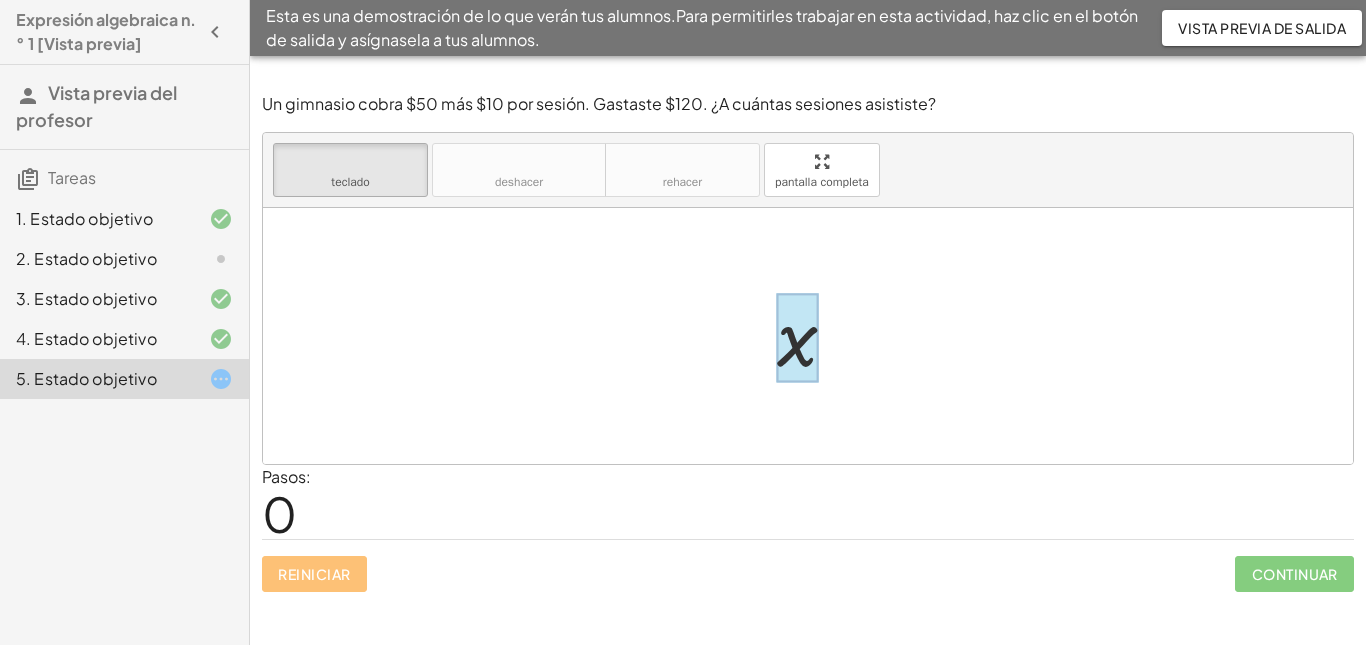 click at bounding box center [797, 338] 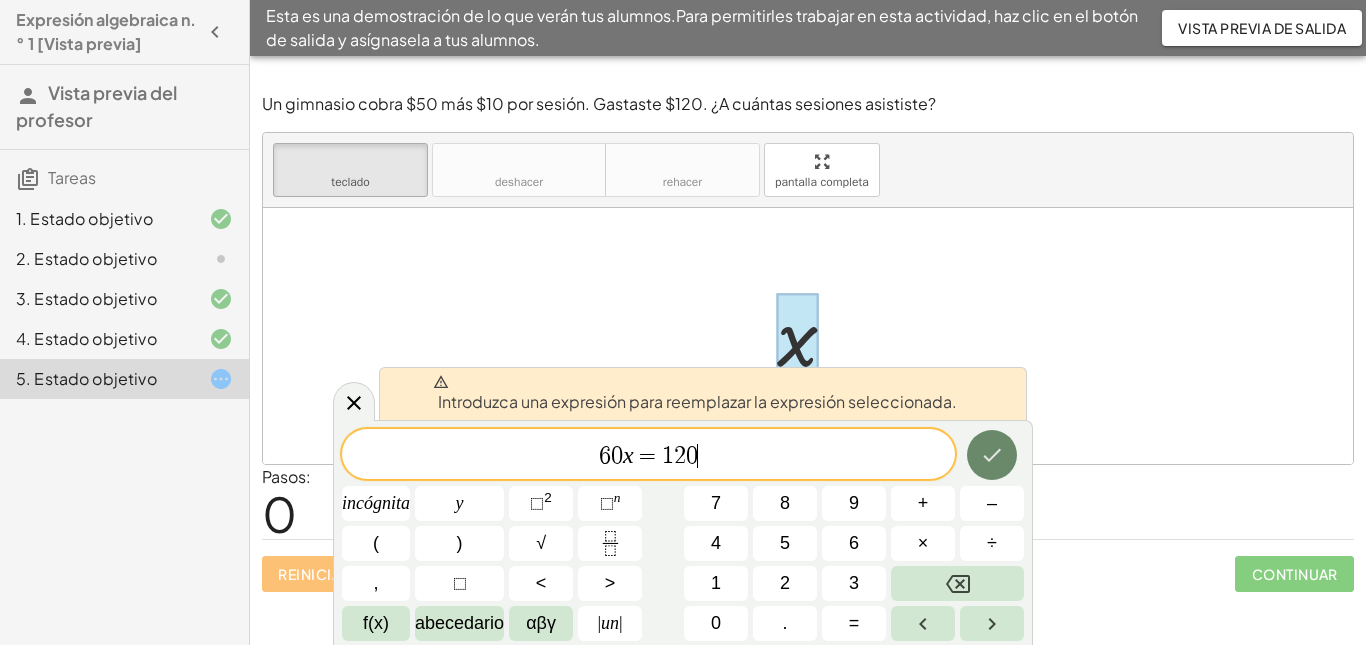 click at bounding box center (992, 455) 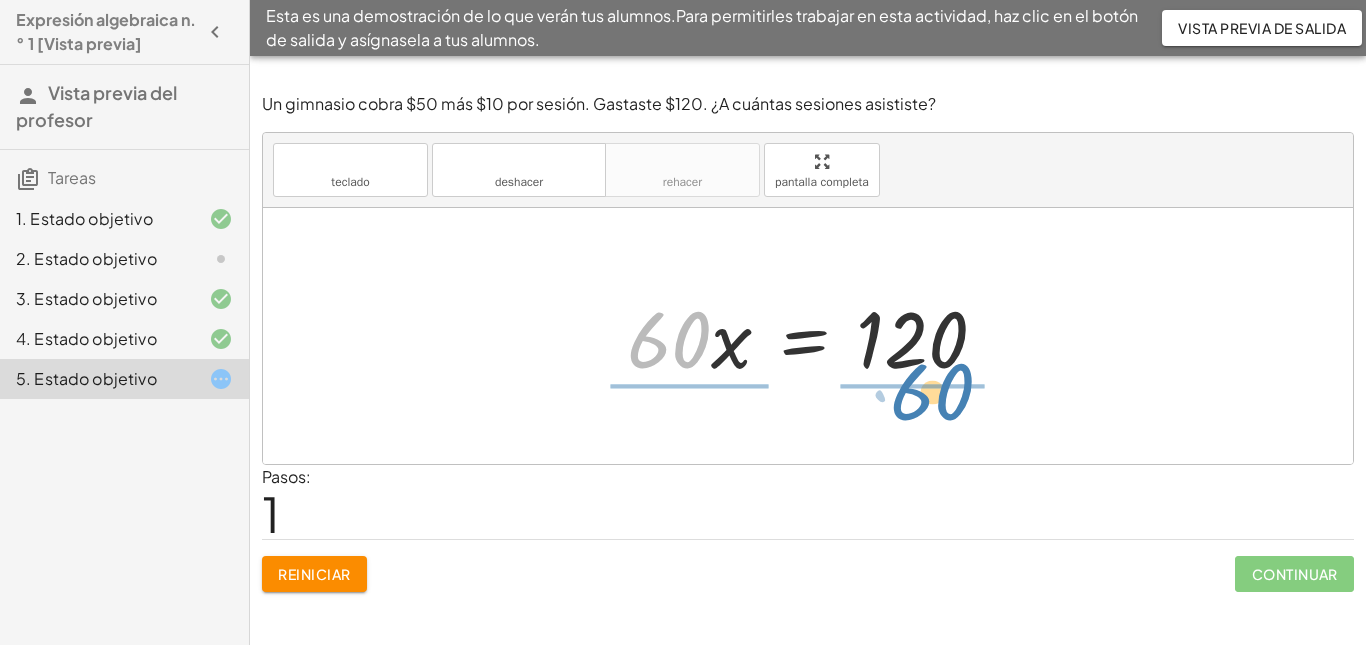 drag, startPoint x: 697, startPoint y: 351, endPoint x: 959, endPoint y: 403, distance: 267.11047 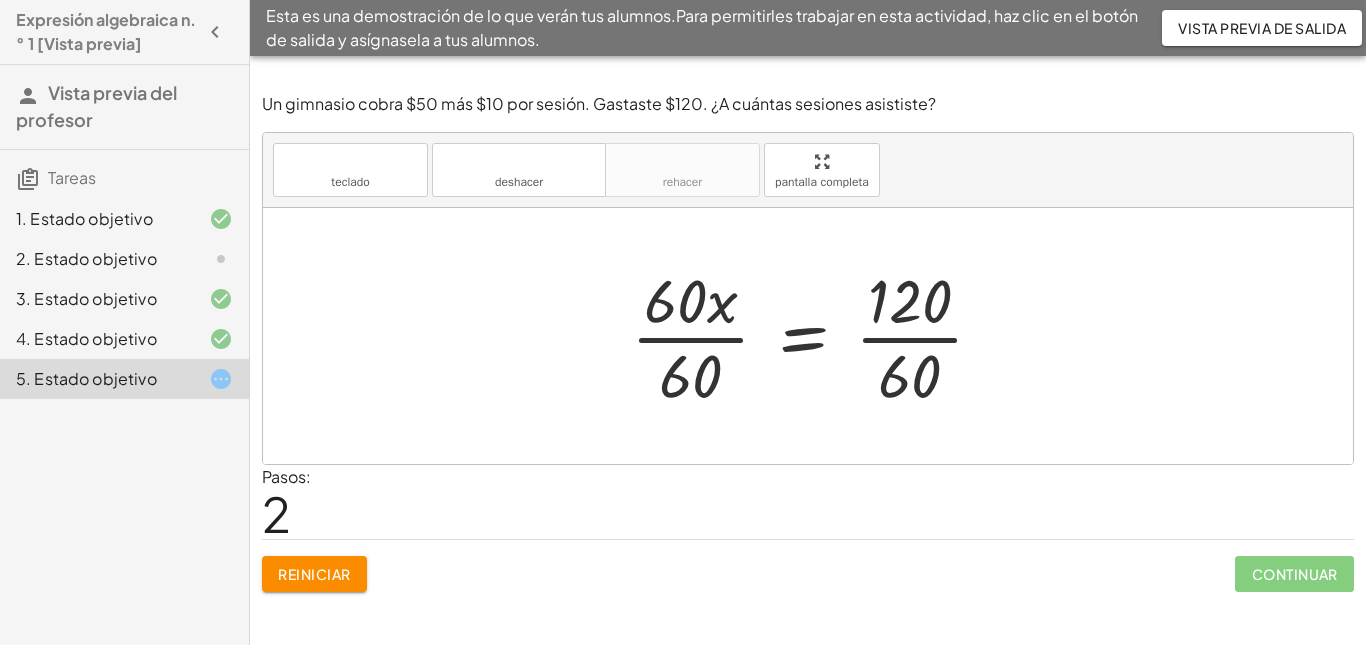 click at bounding box center [815, 336] 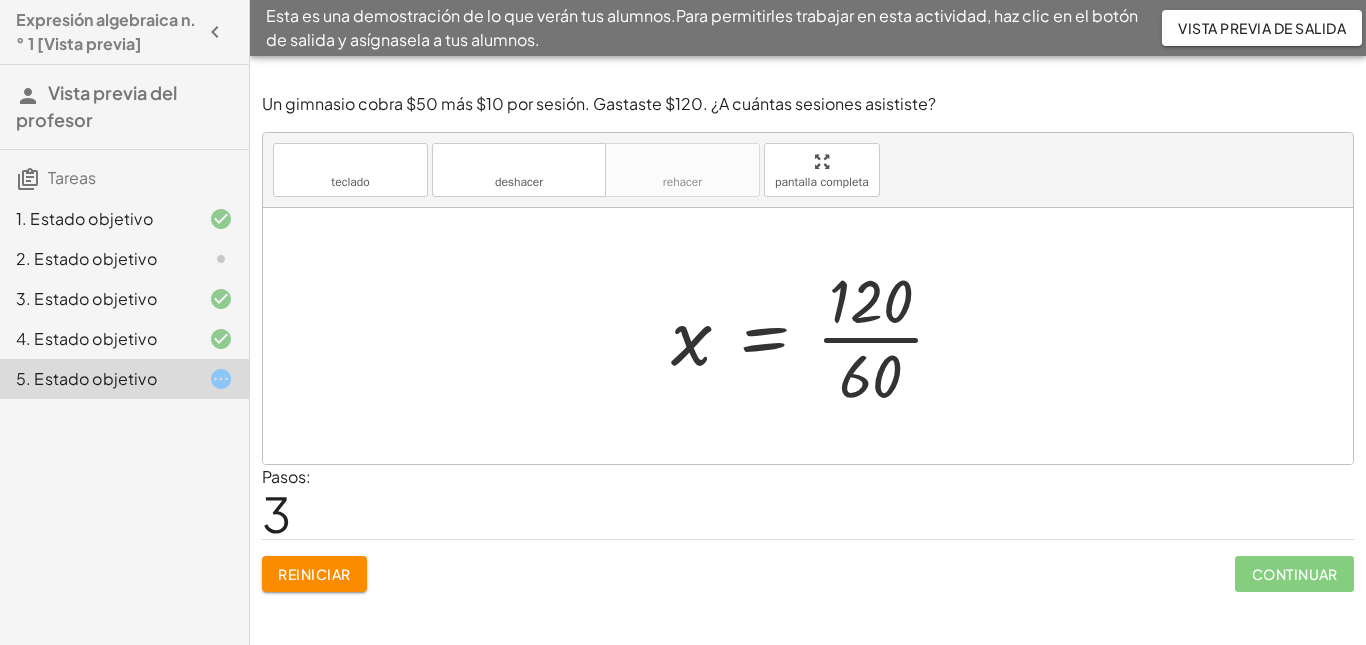 click at bounding box center (816, 336) 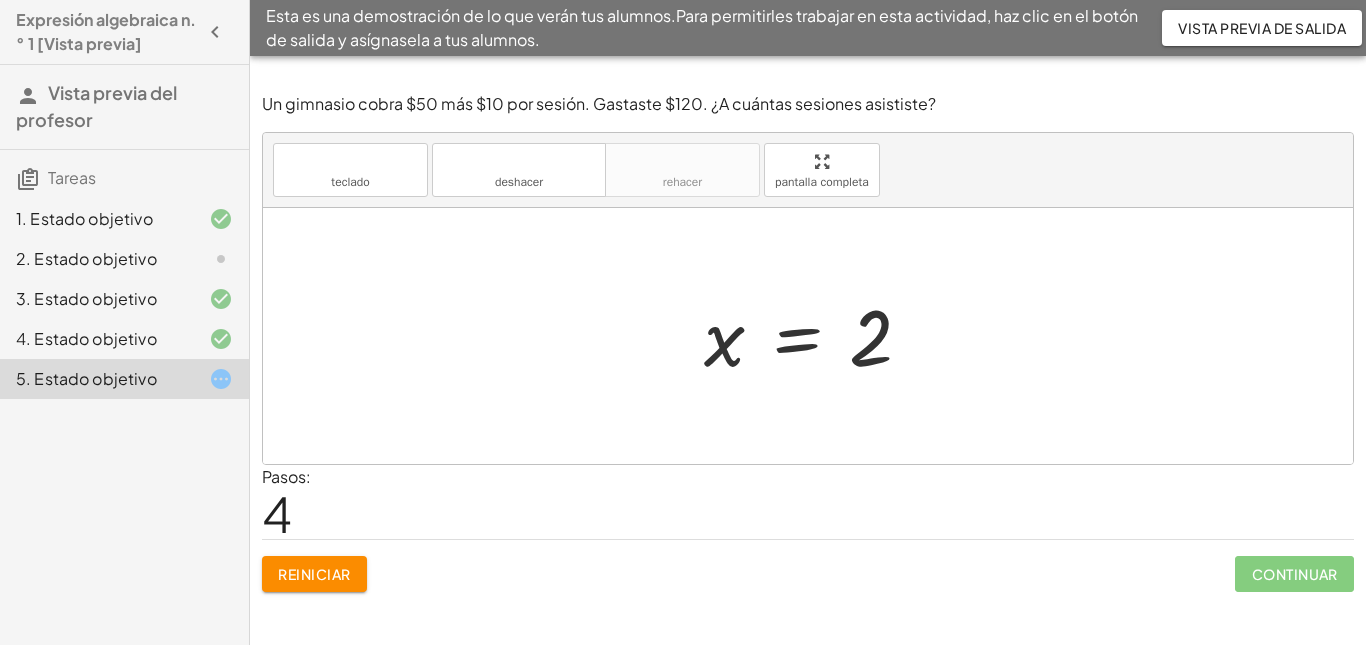 click on "2. Estado objetivo" at bounding box center (86, 258) 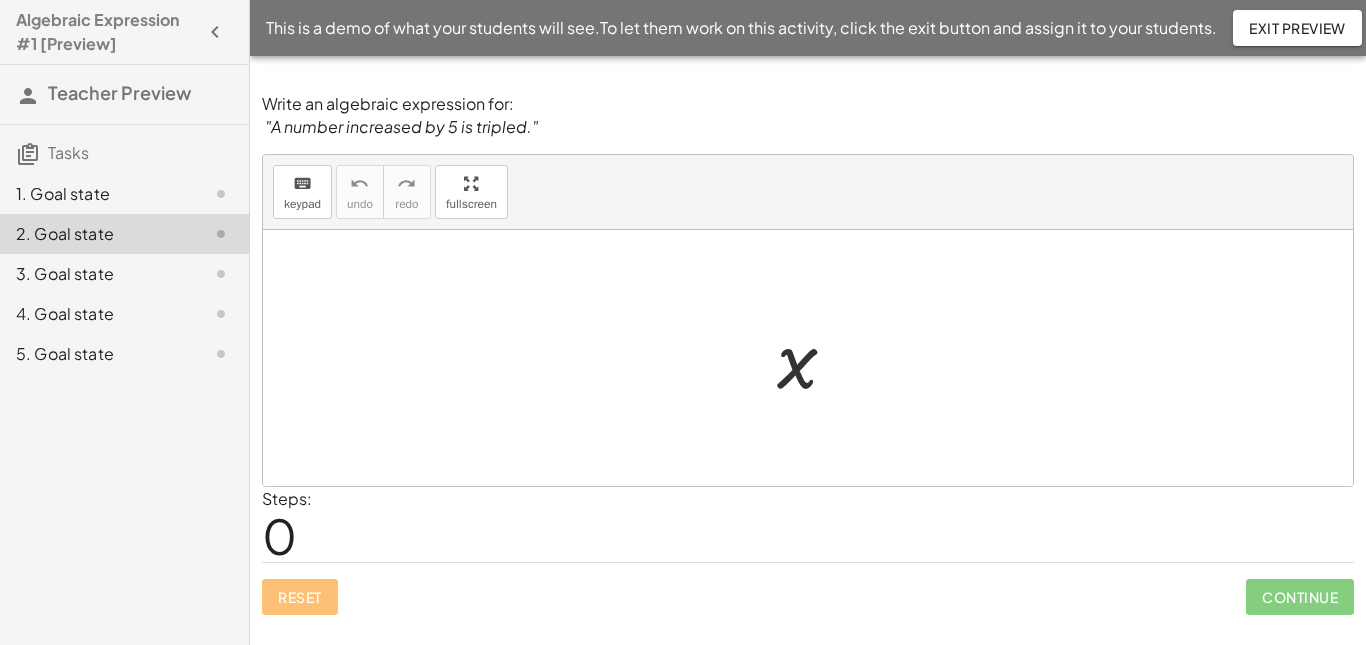 scroll, scrollTop: 0, scrollLeft: 0, axis: both 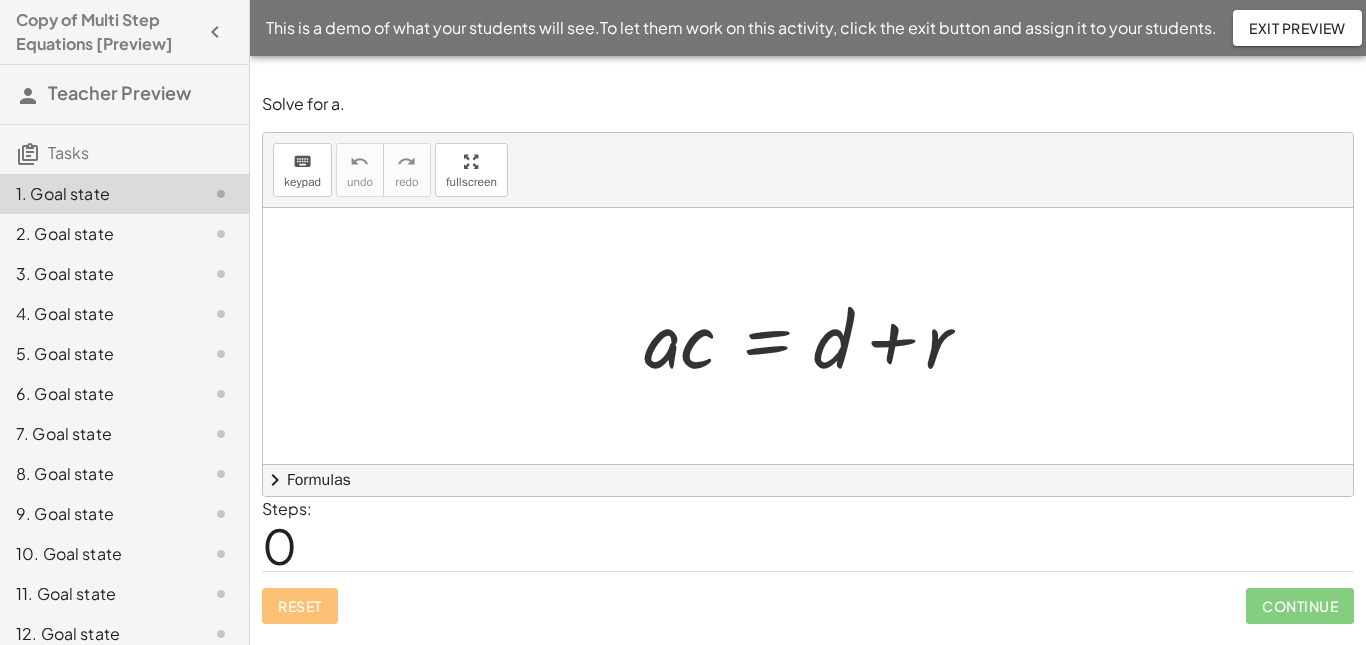 click on "2. Goal state" 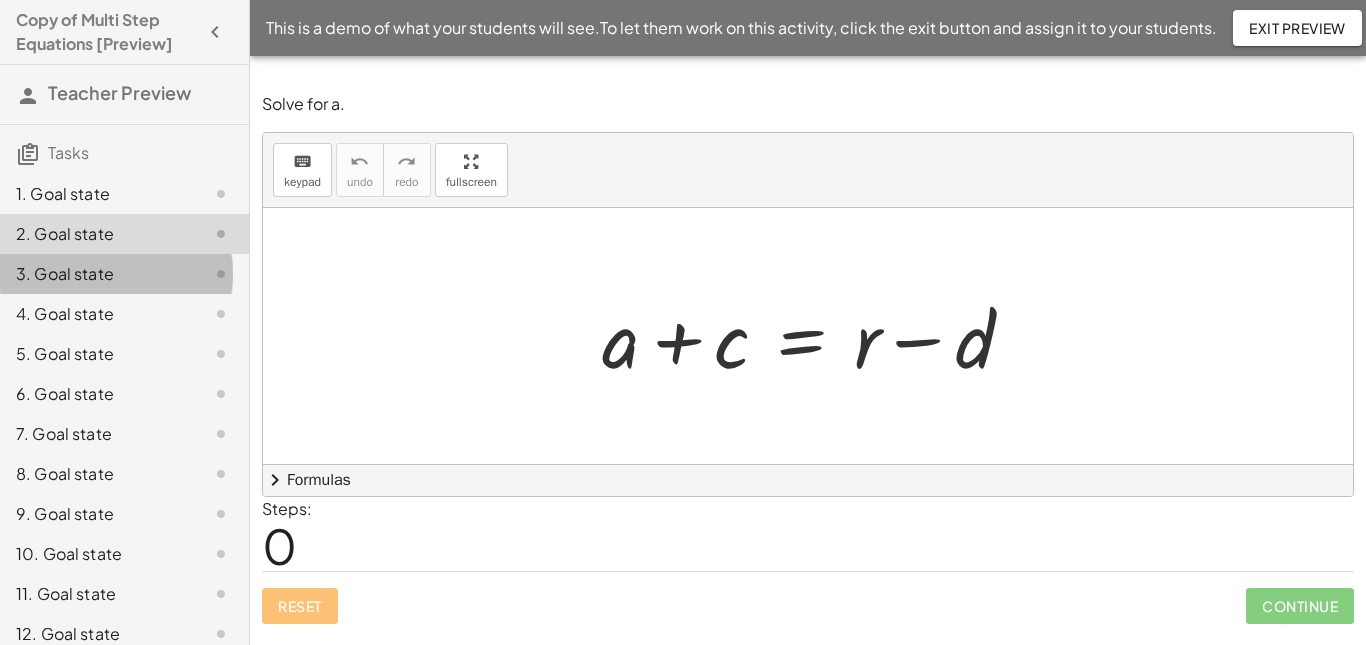 click on "3. Goal state" 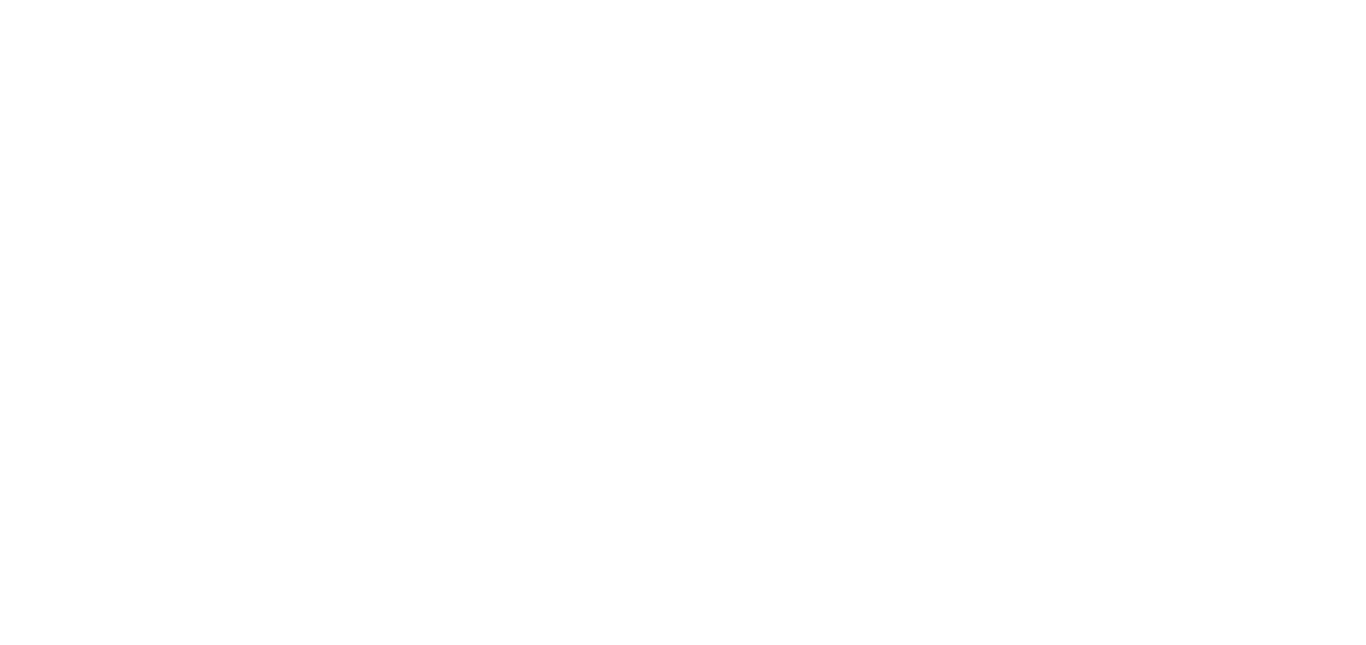 scroll, scrollTop: 0, scrollLeft: 0, axis: both 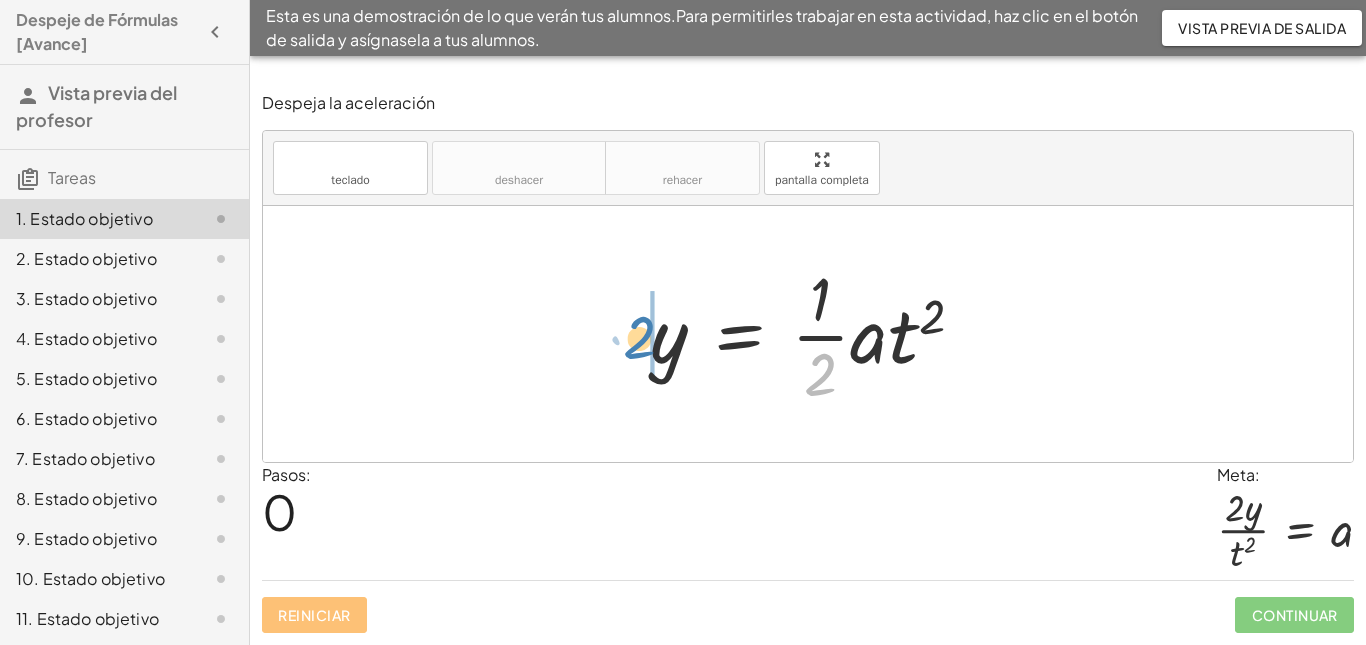 drag, startPoint x: 824, startPoint y: 376, endPoint x: 645, endPoint y: 341, distance: 182.3897 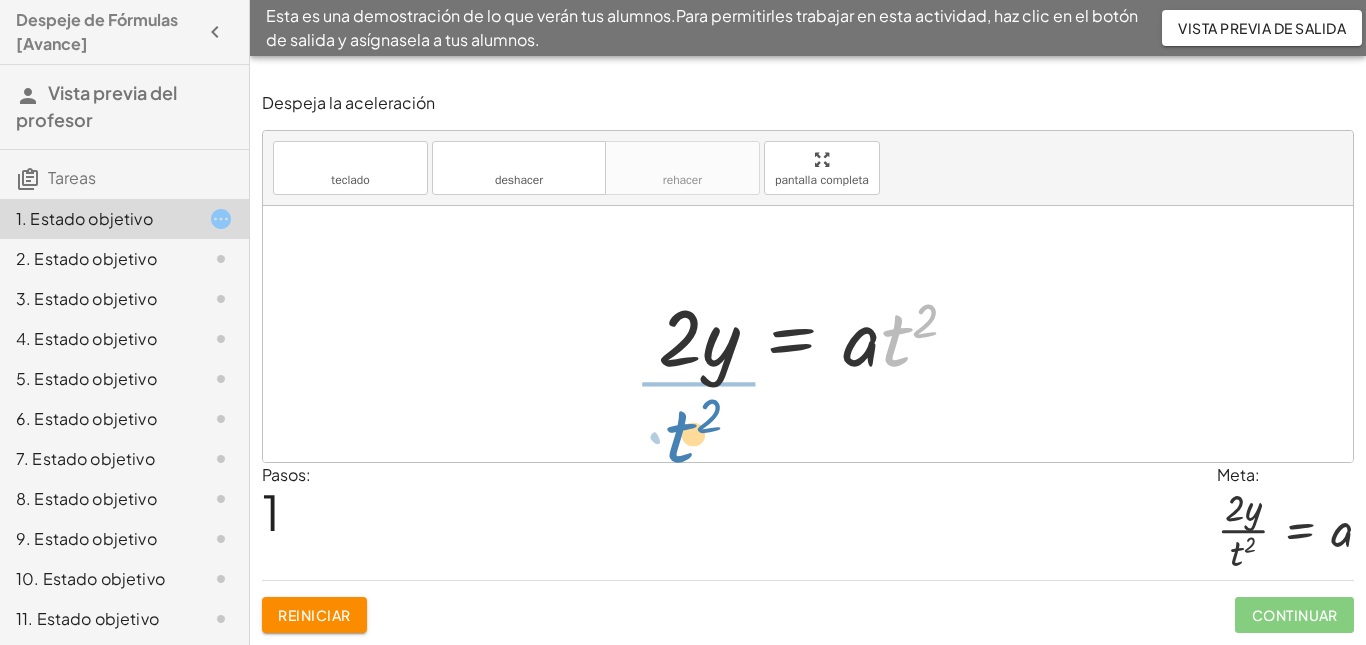 drag, startPoint x: 888, startPoint y: 336, endPoint x: 673, endPoint y: 432, distance: 235.45912 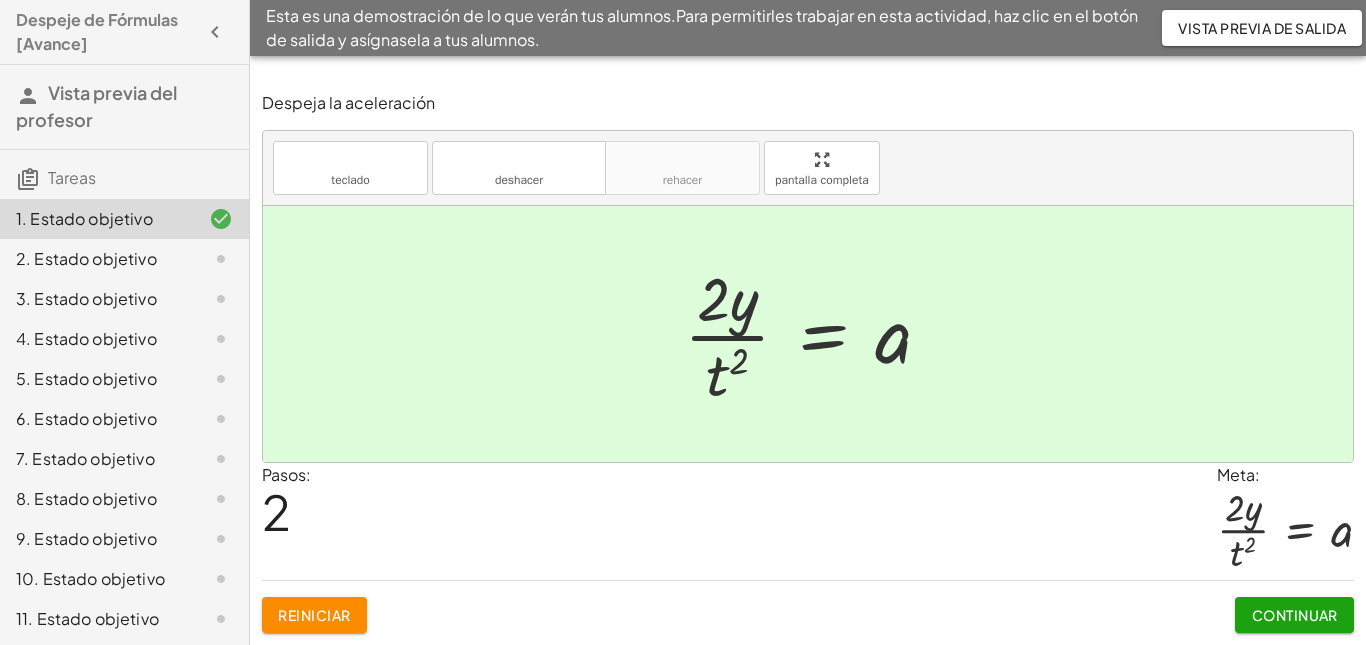 click on "Continuar" at bounding box center (1295, 615) 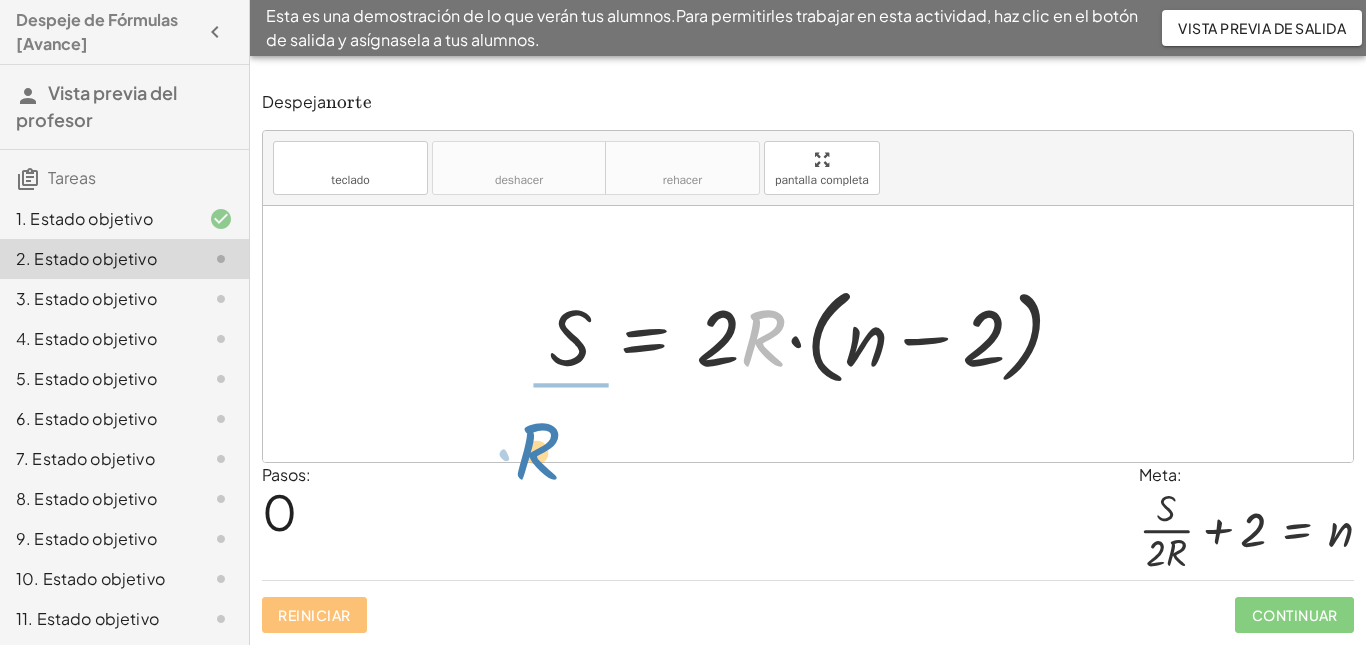drag, startPoint x: 758, startPoint y: 323, endPoint x: 530, endPoint y: 436, distance: 254.46611 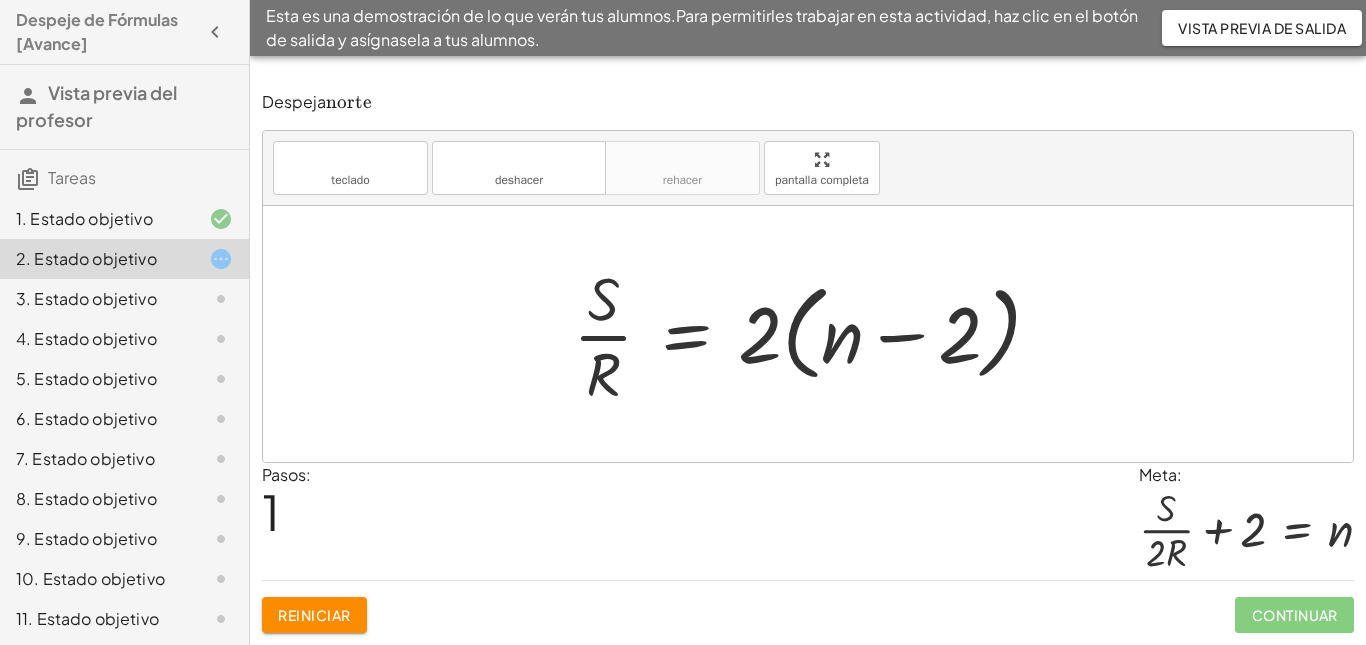 click at bounding box center (815, 334) 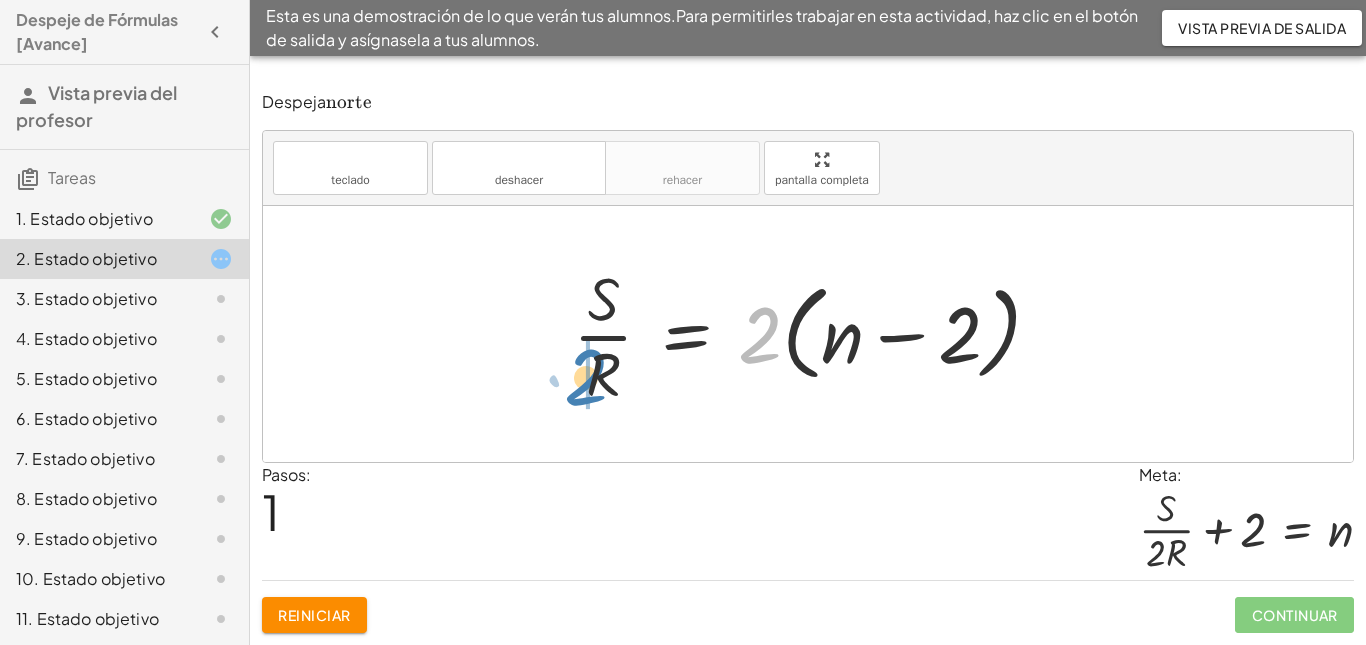 drag, startPoint x: 763, startPoint y: 341, endPoint x: 589, endPoint y: 384, distance: 179.23448 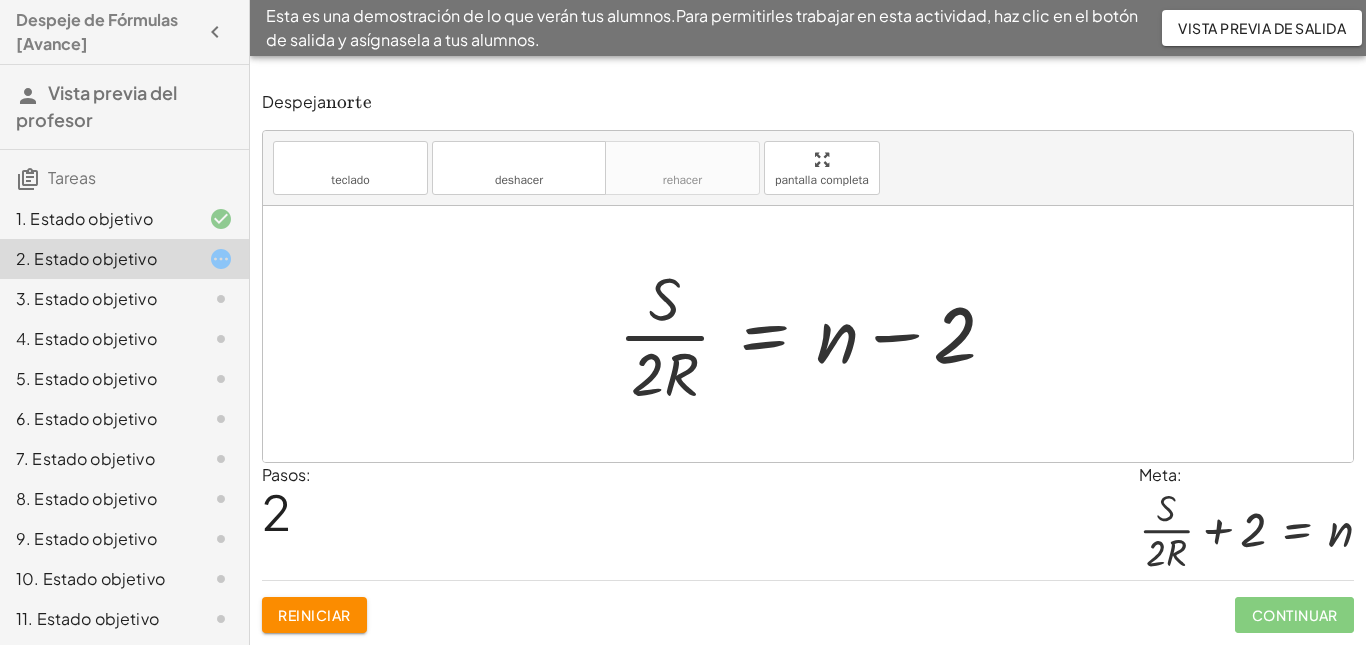 click at bounding box center [815, 334] 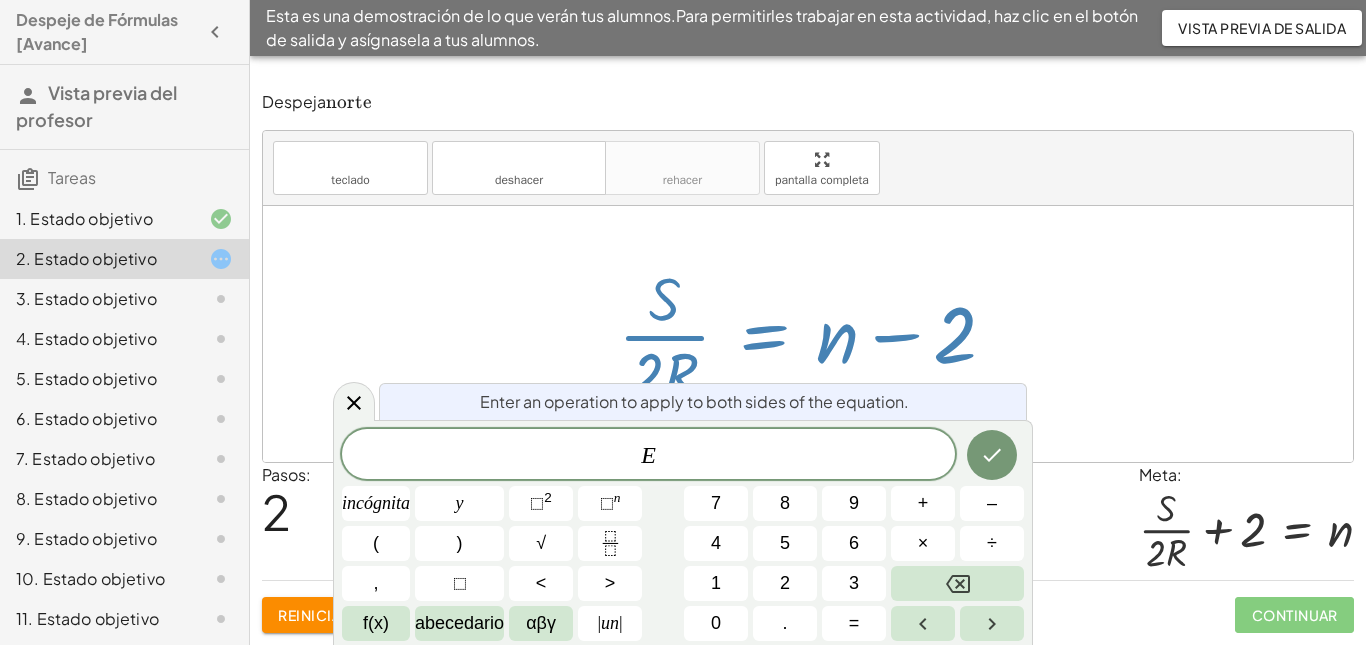 click at bounding box center [815, 334] 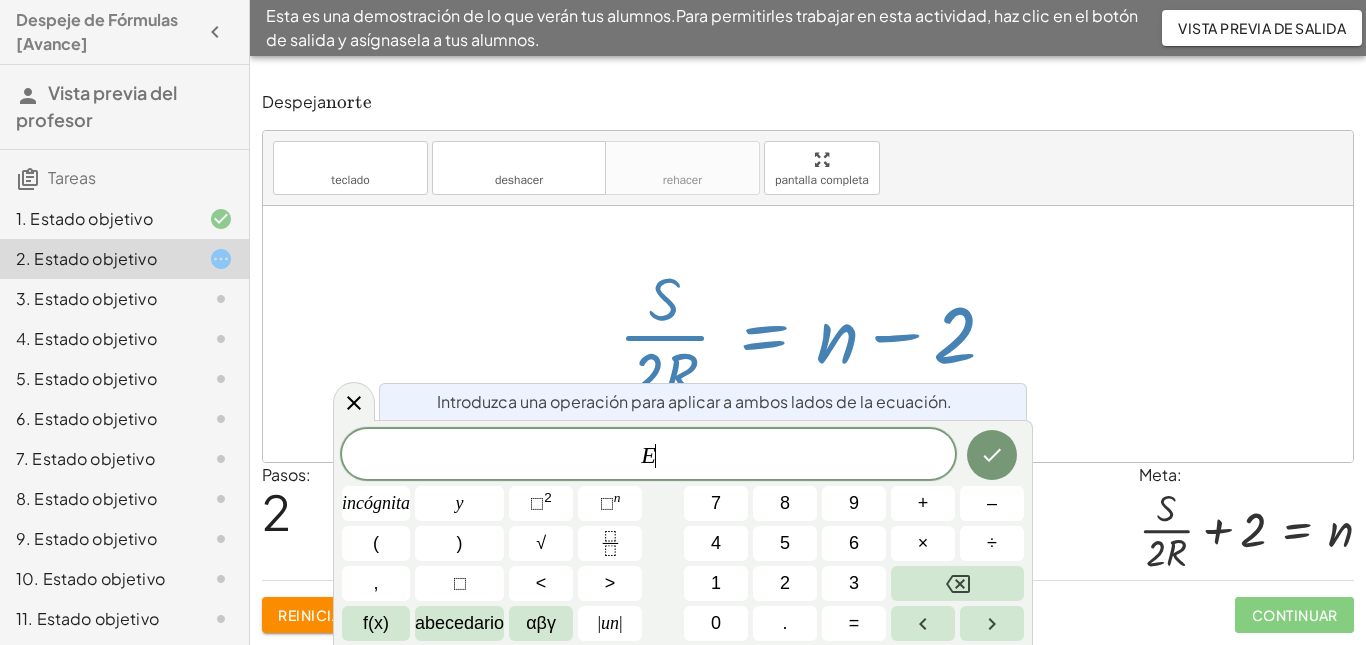 click on "S = · 2 · R · ( + n − 2 ) · S · R = · 2 · ( + n − 2 ) S = · 2 · R + n − 2 ·" at bounding box center (807, 334) 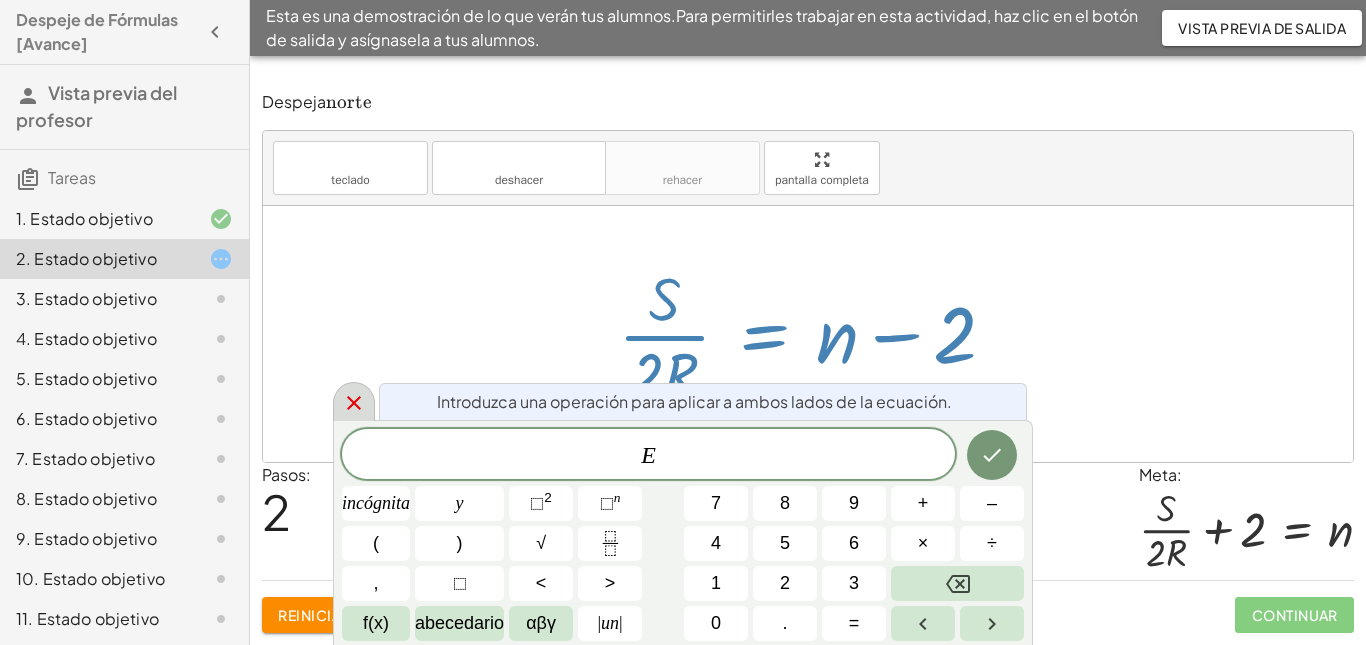 click 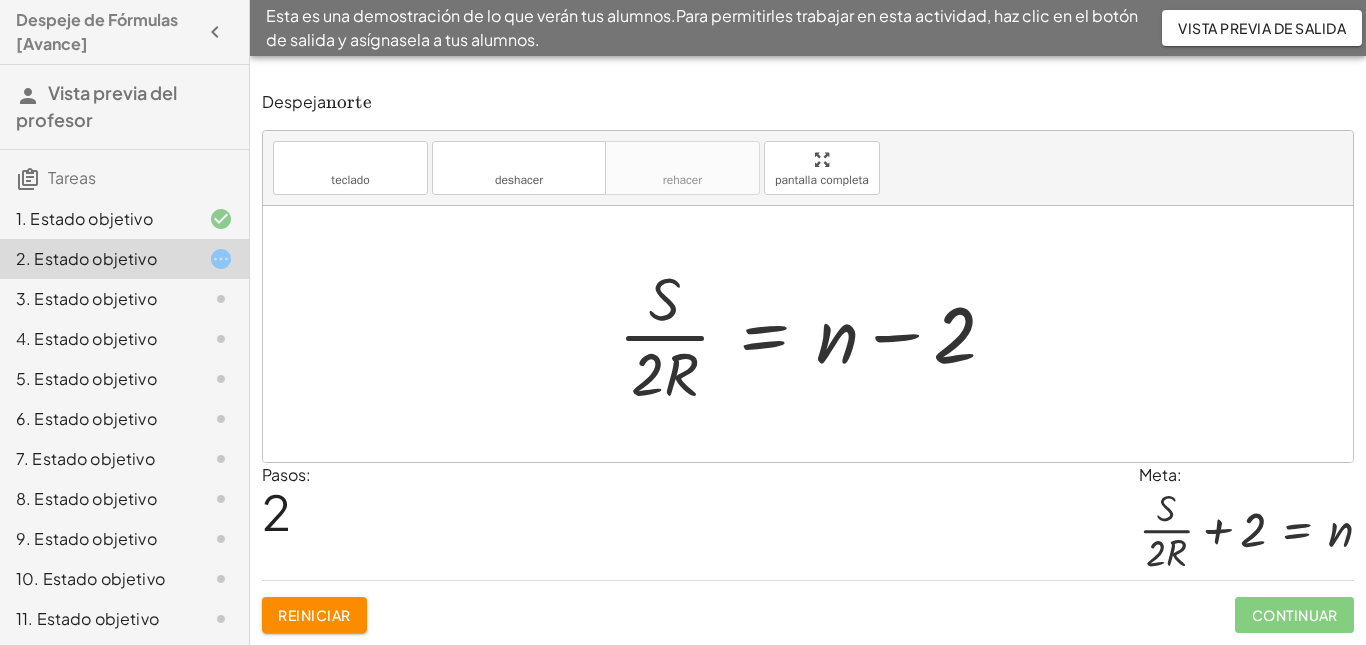 click at bounding box center (815, 334) 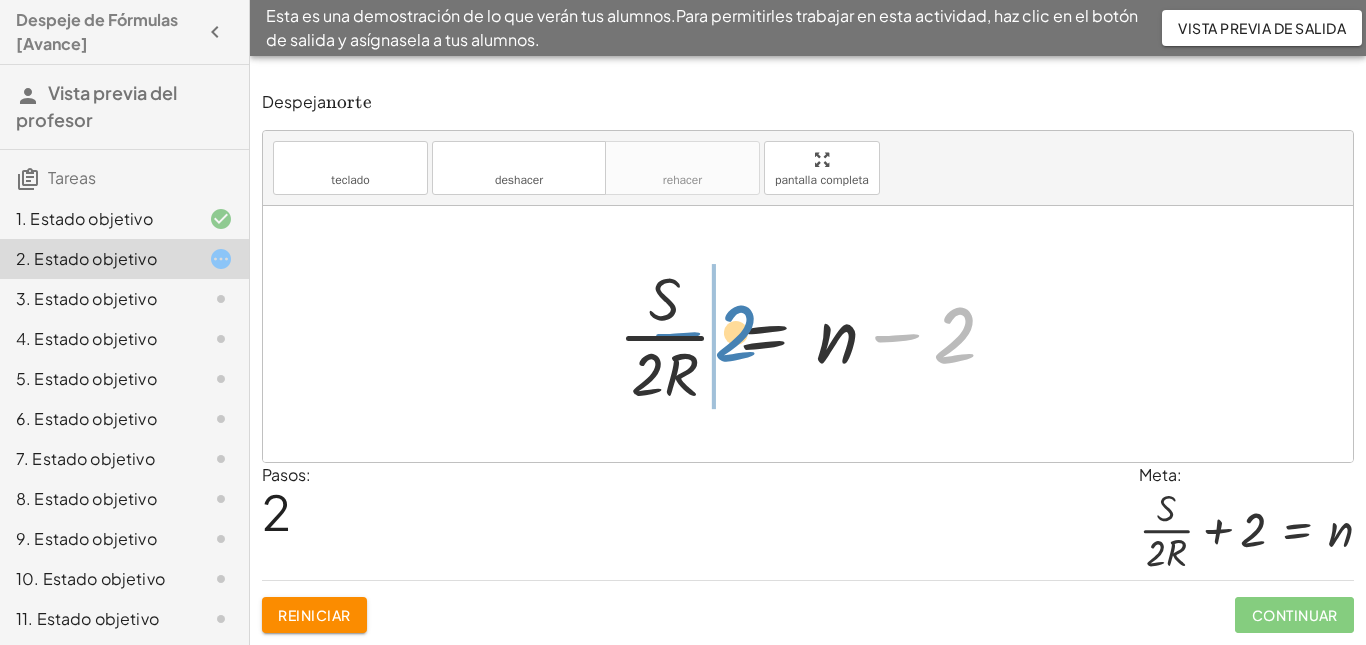 drag, startPoint x: 955, startPoint y: 340, endPoint x: 736, endPoint y: 338, distance: 219.00912 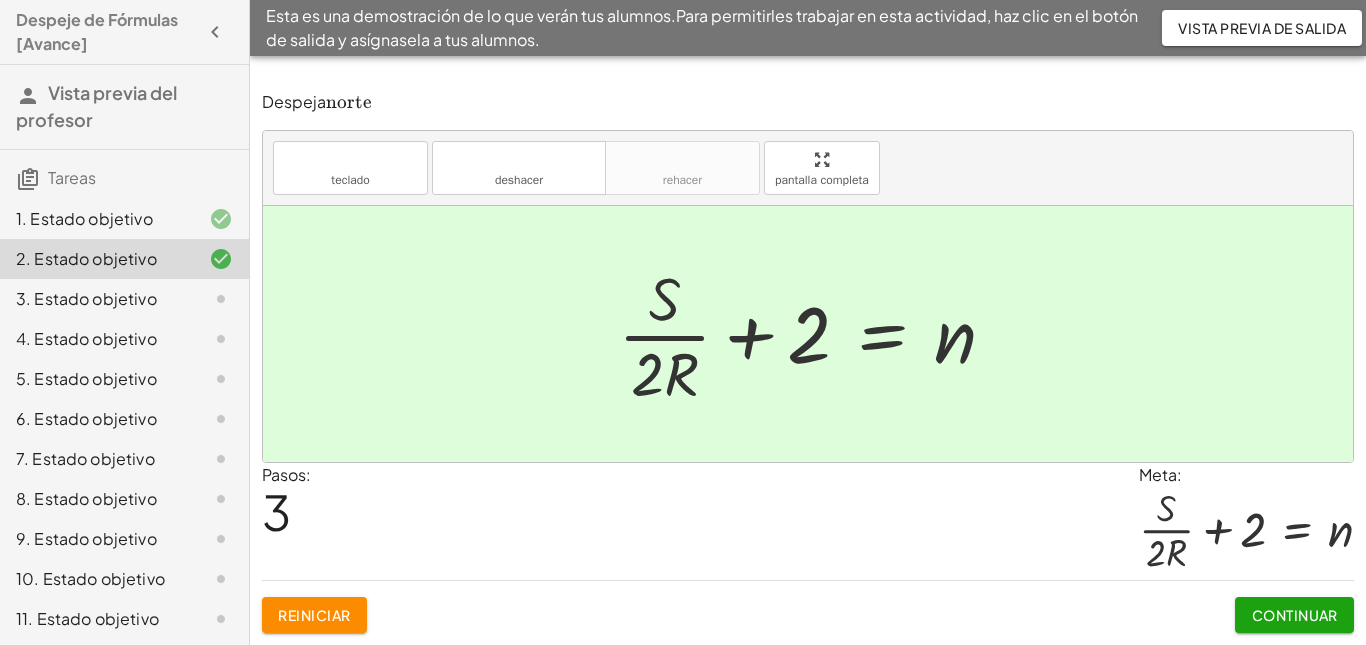 click on "Continuar" at bounding box center (1294, 615) 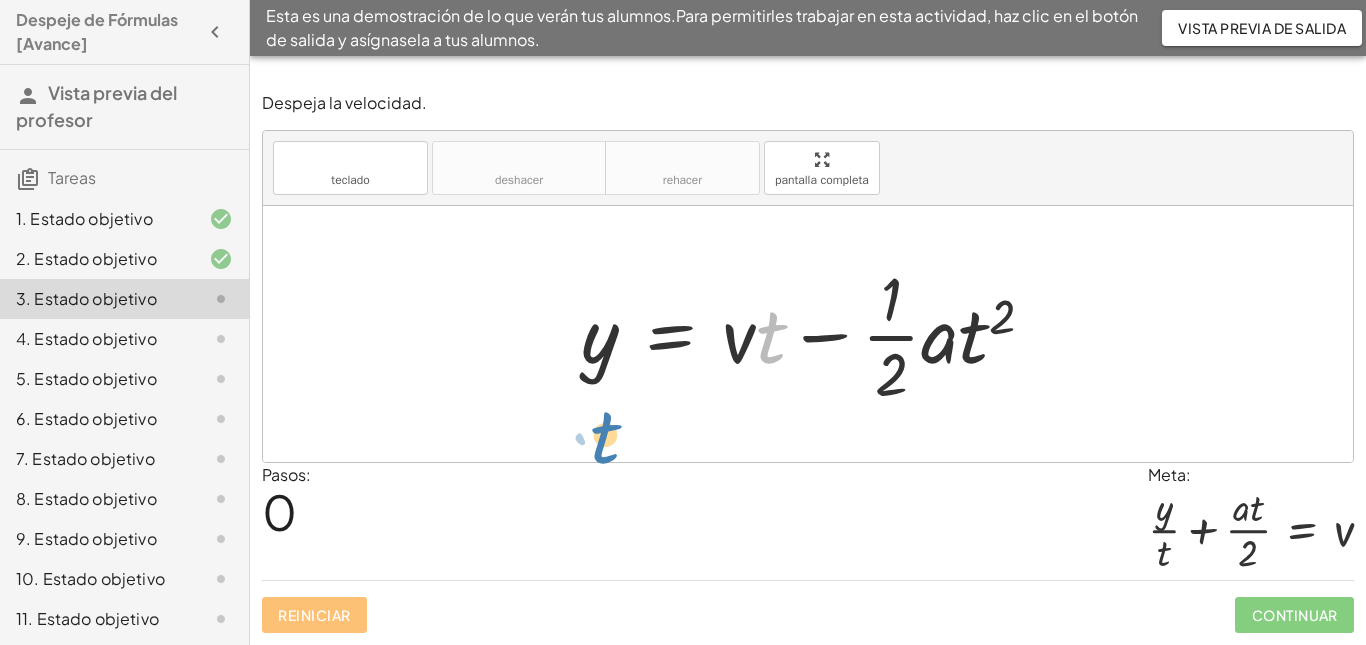 drag, startPoint x: 778, startPoint y: 324, endPoint x: 612, endPoint y: 424, distance: 193.7937 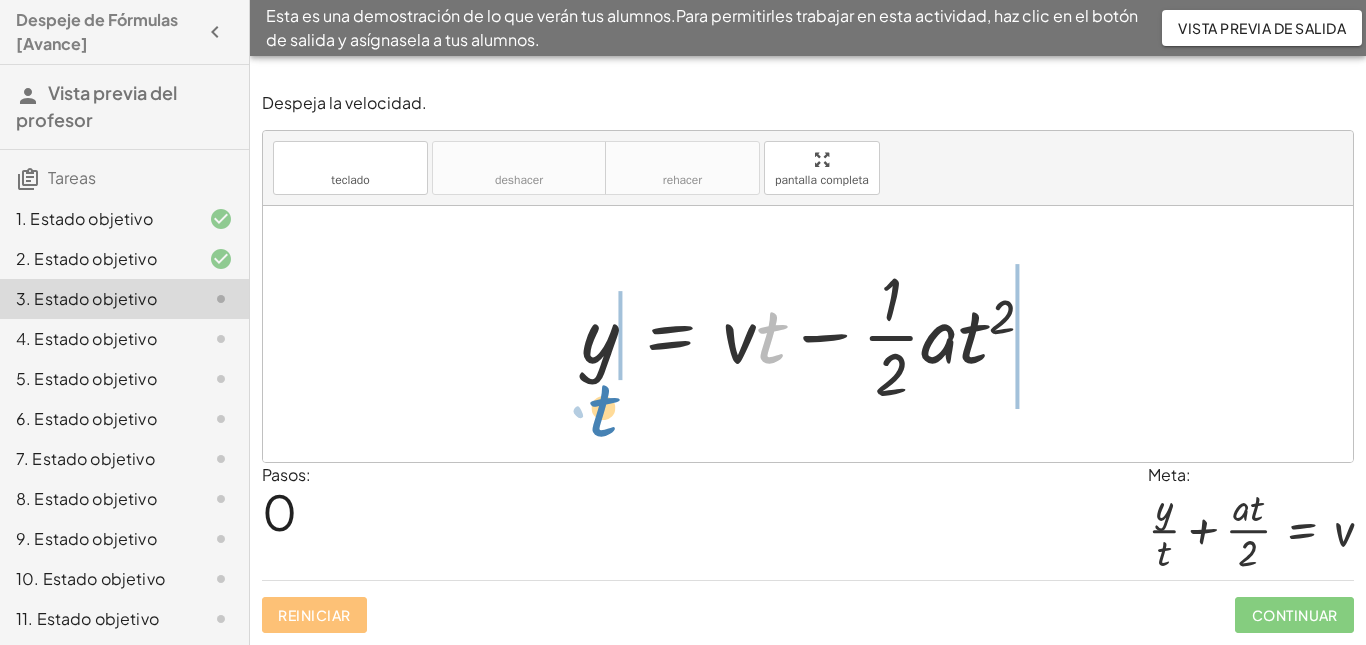 drag, startPoint x: 767, startPoint y: 339, endPoint x: 599, endPoint y: 412, distance: 183.17477 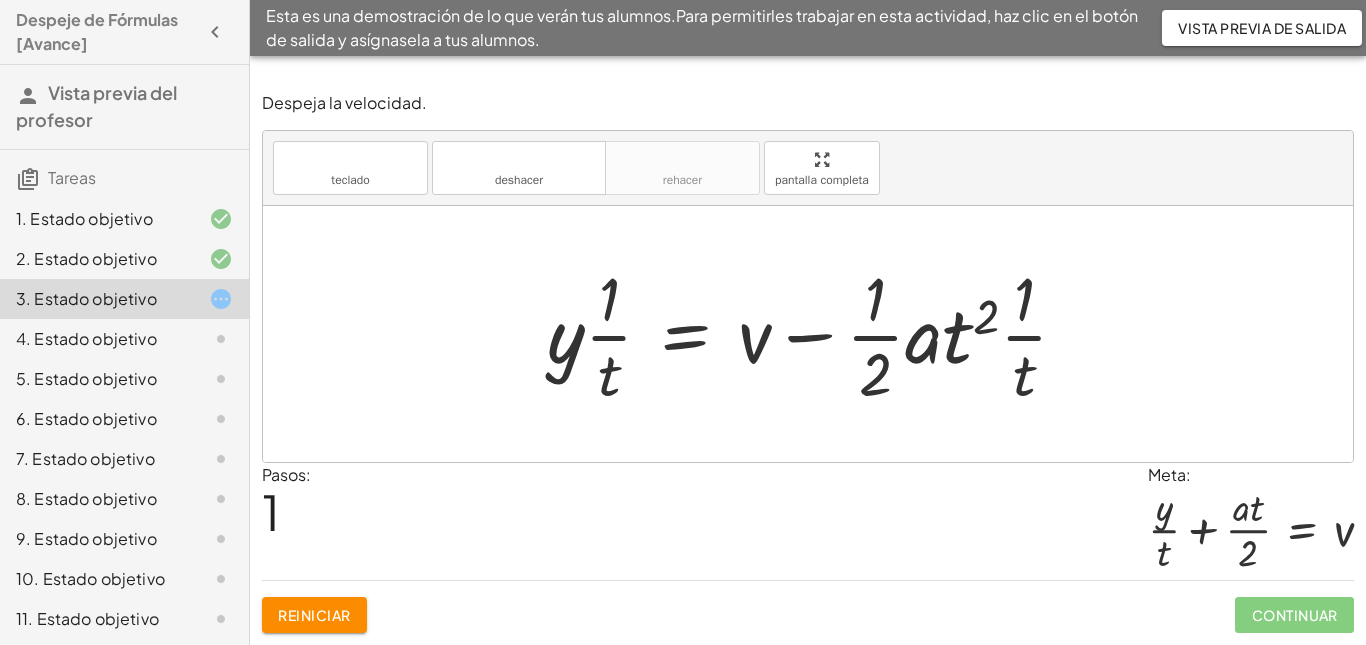 click at bounding box center [815, 334] 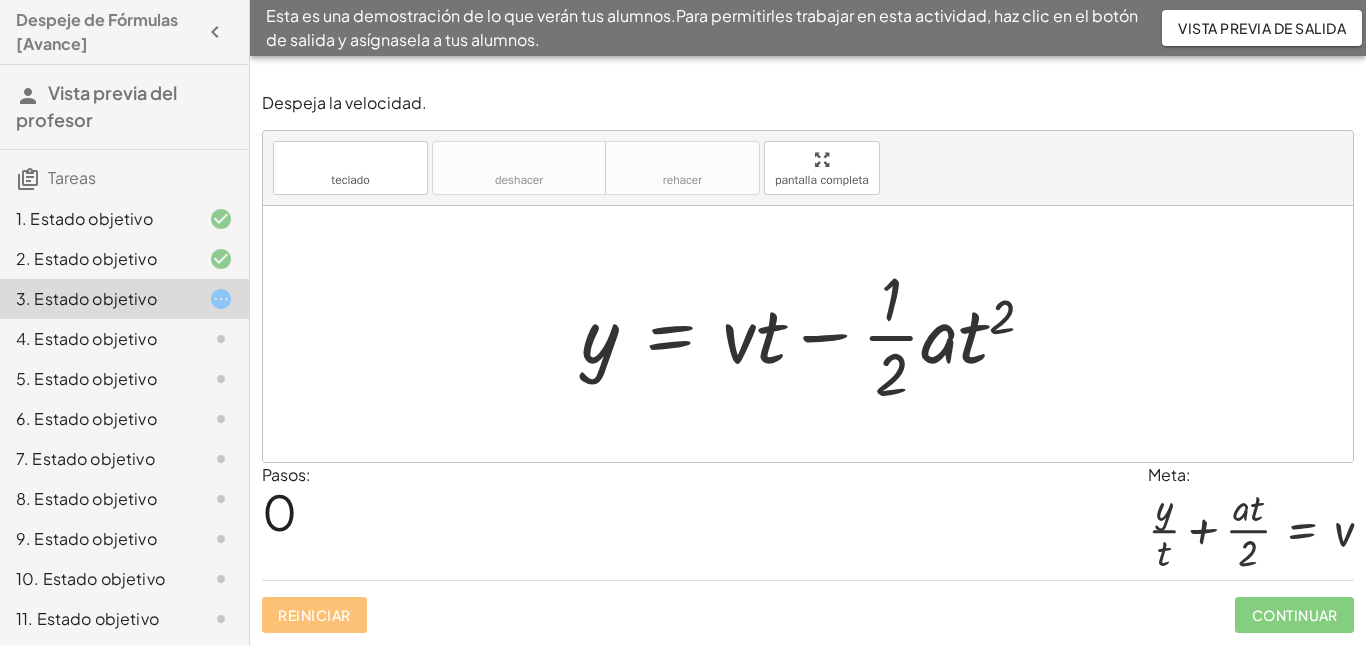 click at bounding box center (816, 334) 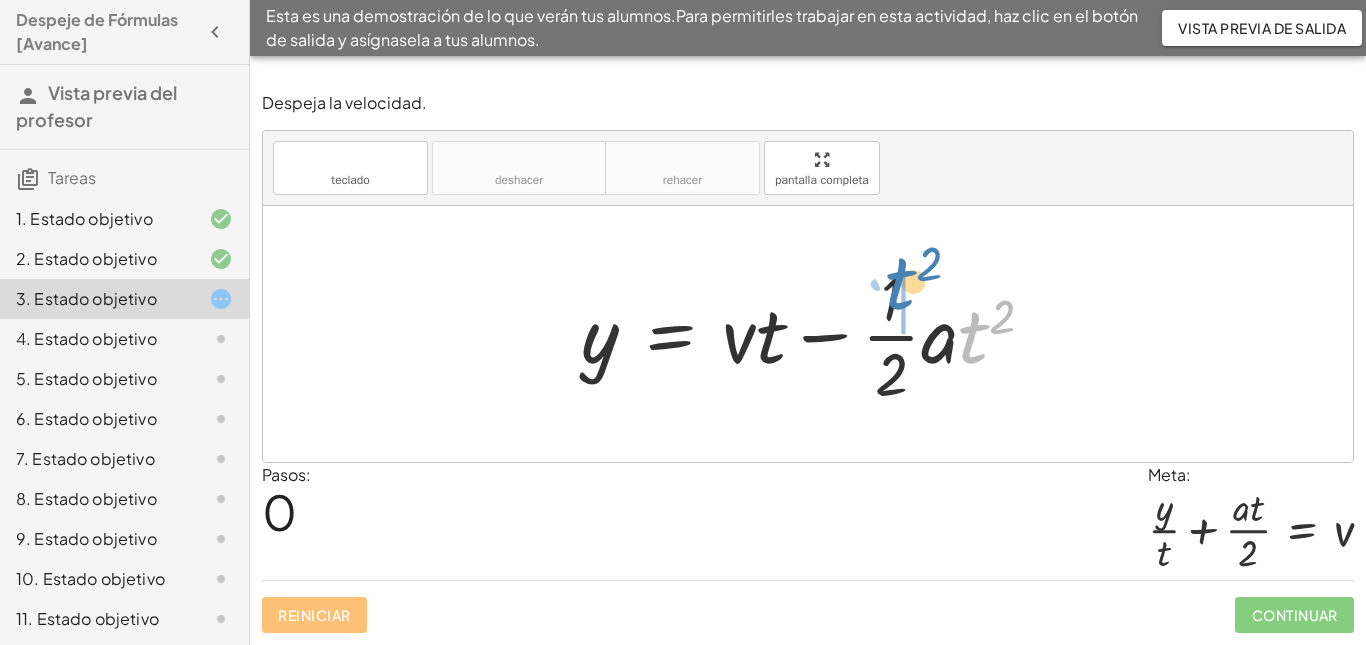 drag, startPoint x: 970, startPoint y: 340, endPoint x: 897, endPoint y: 287, distance: 90.21086 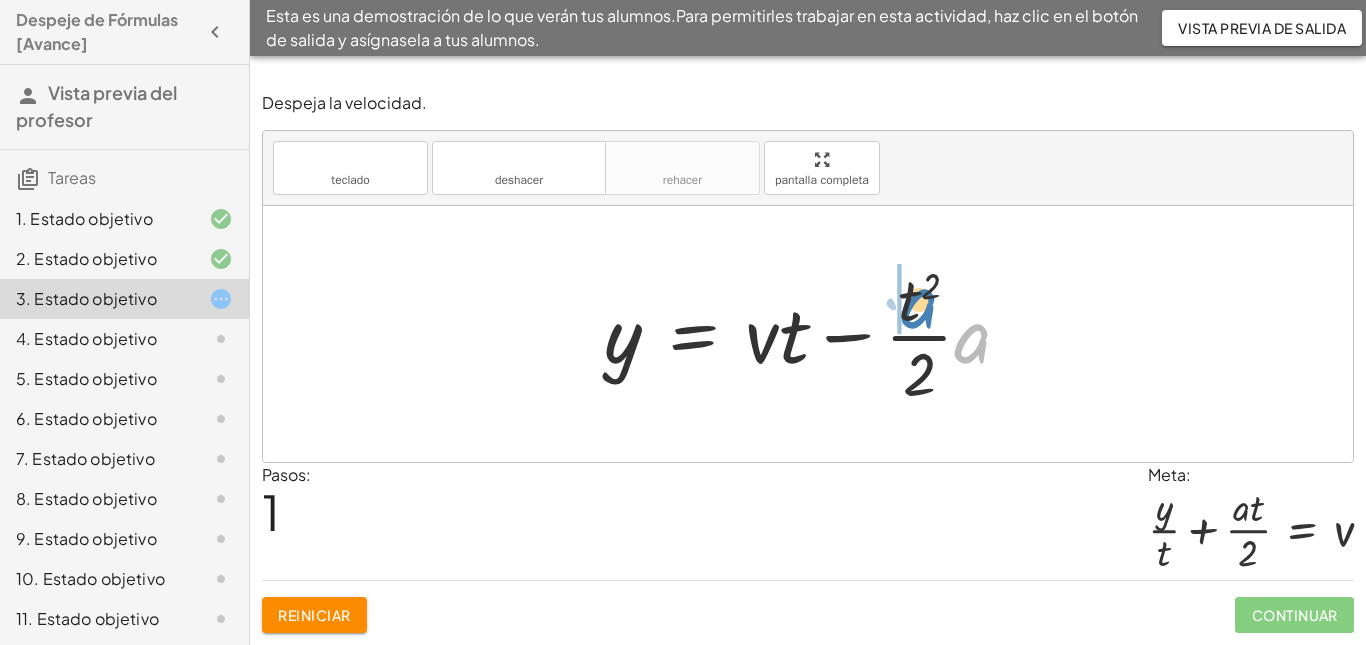 drag, startPoint x: 986, startPoint y: 354, endPoint x: 933, endPoint y: 319, distance: 63.51378 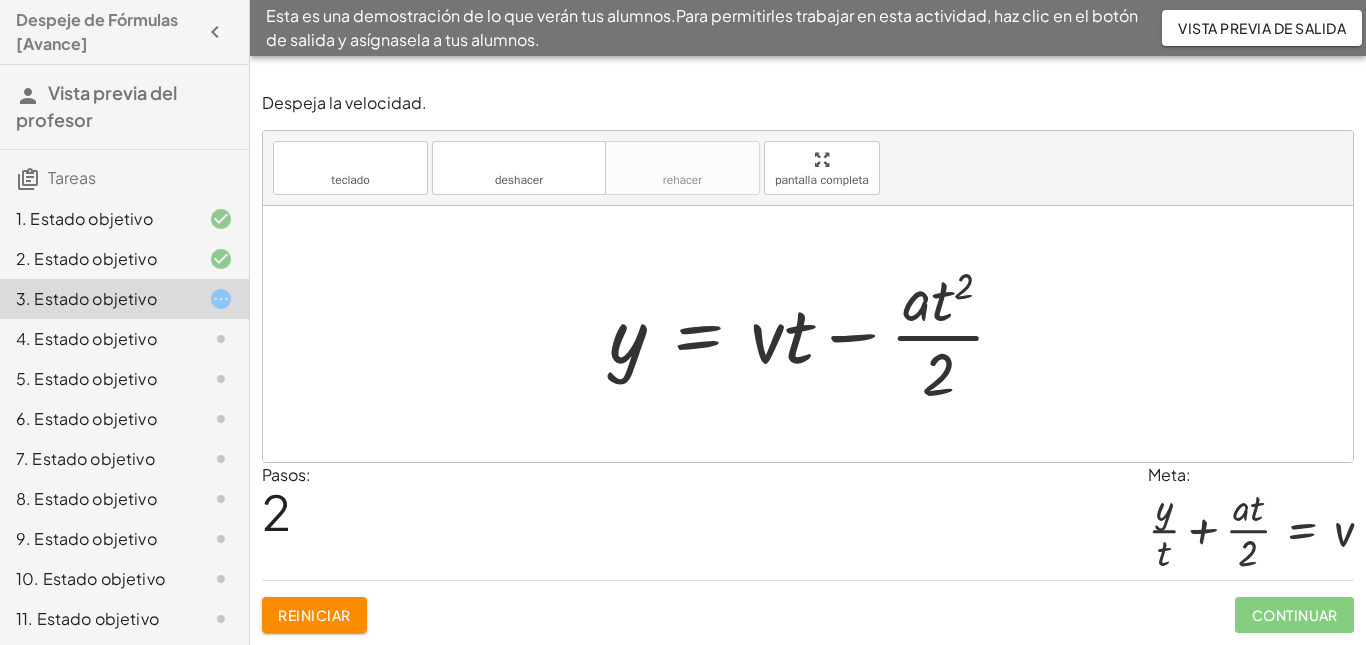 click at bounding box center [815, 334] 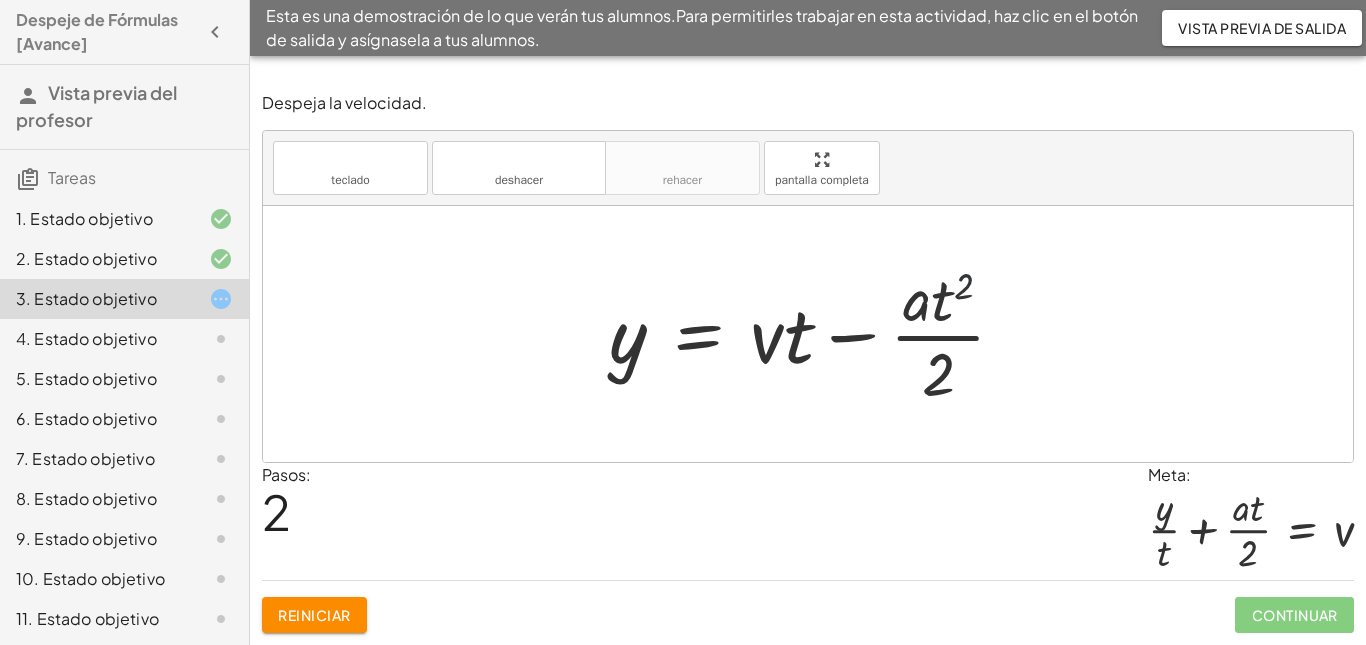 click at bounding box center (815, 334) 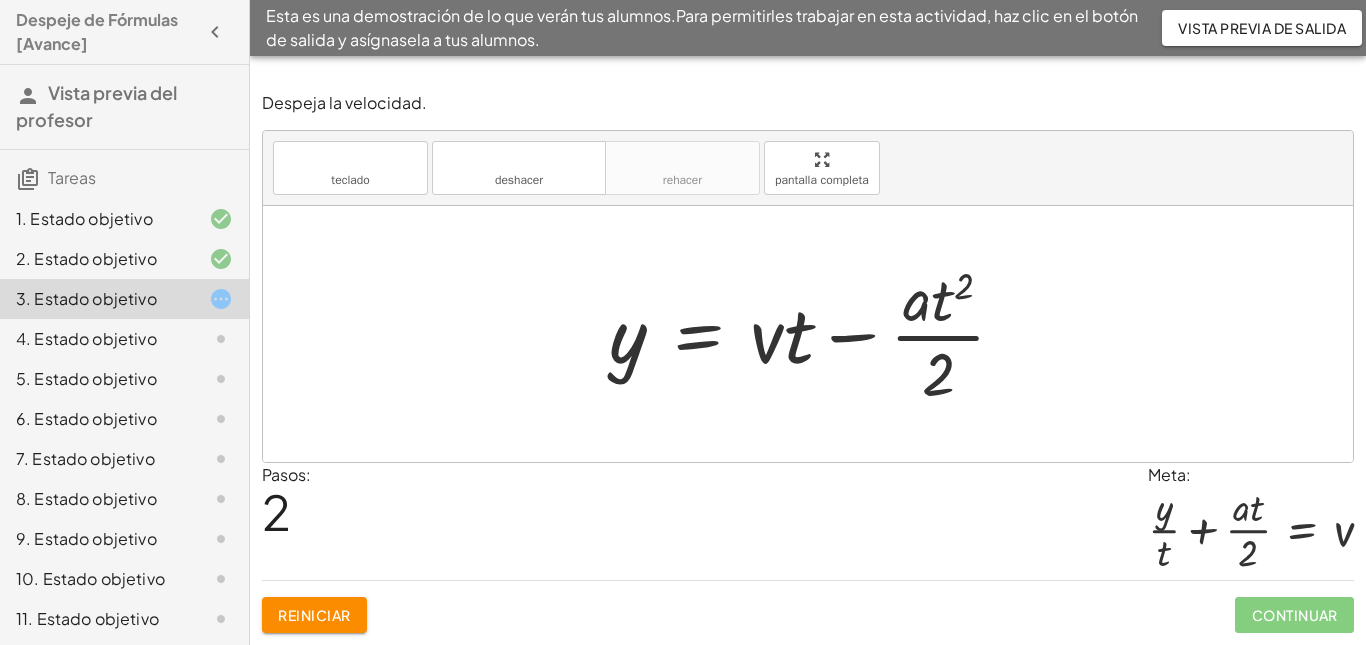 click at bounding box center [815, 334] 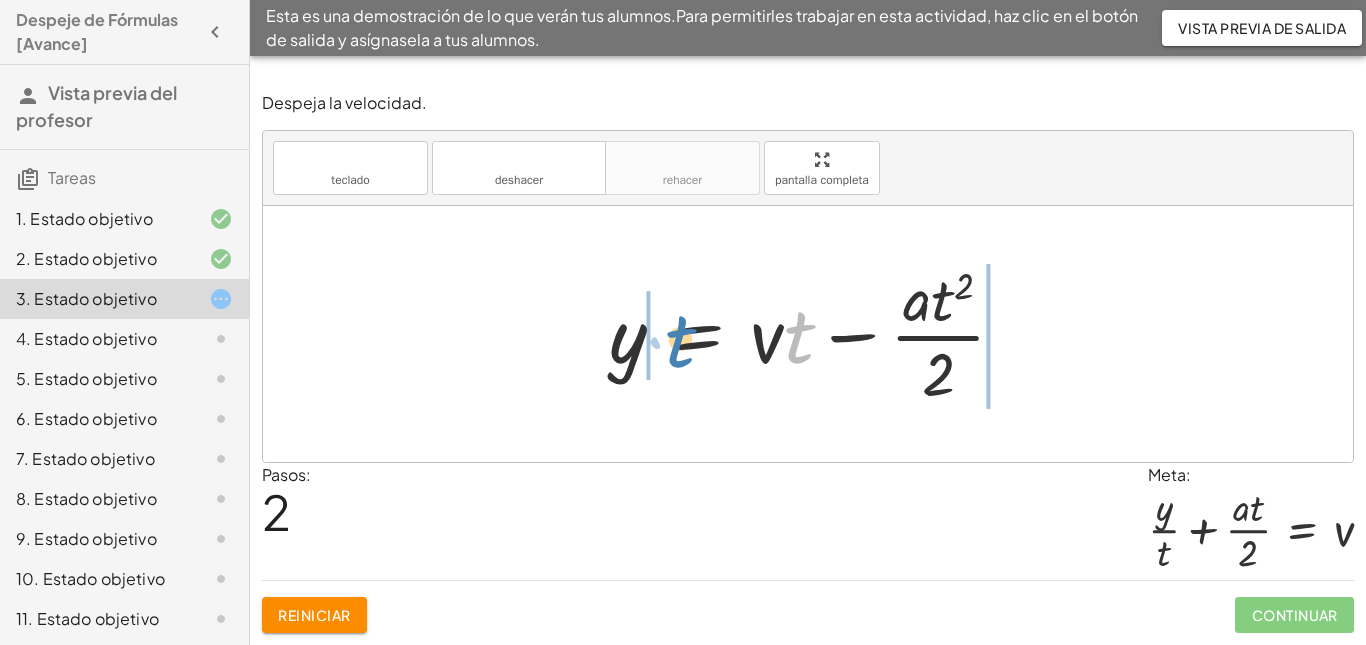 drag, startPoint x: 806, startPoint y: 324, endPoint x: 687, endPoint y: 328, distance: 119.06721 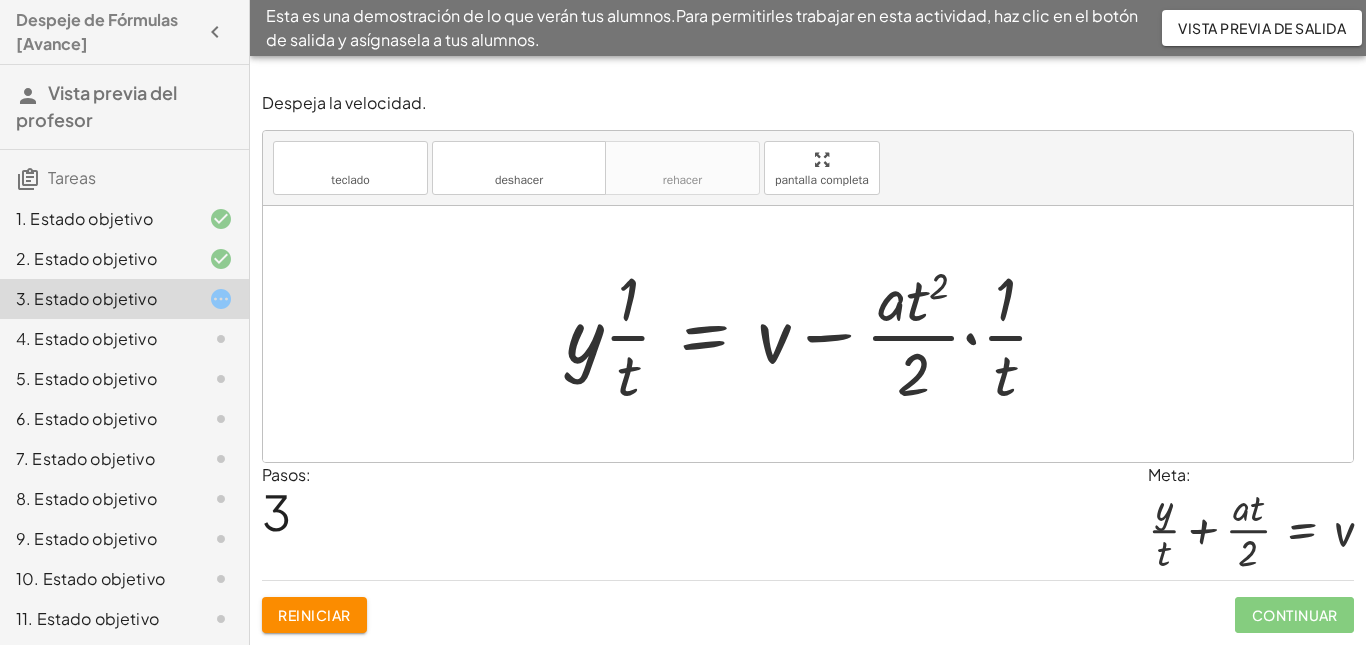 click at bounding box center [815, 334] 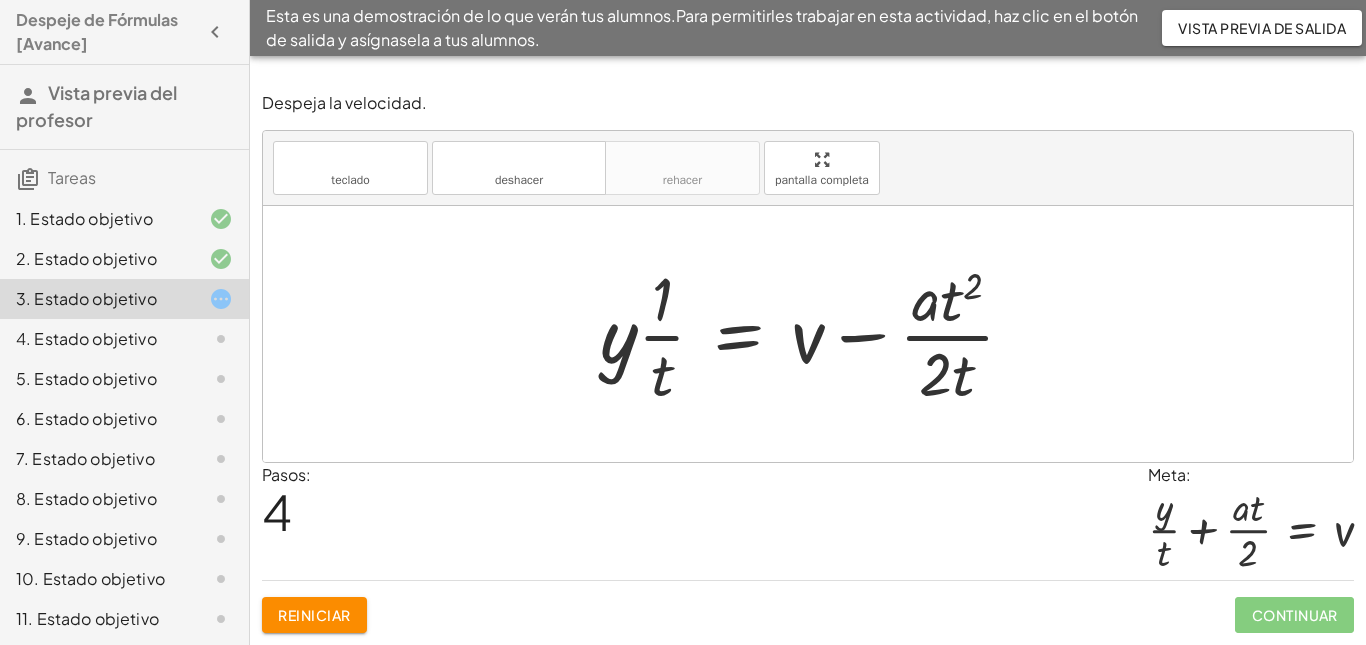 click at bounding box center (815, 334) 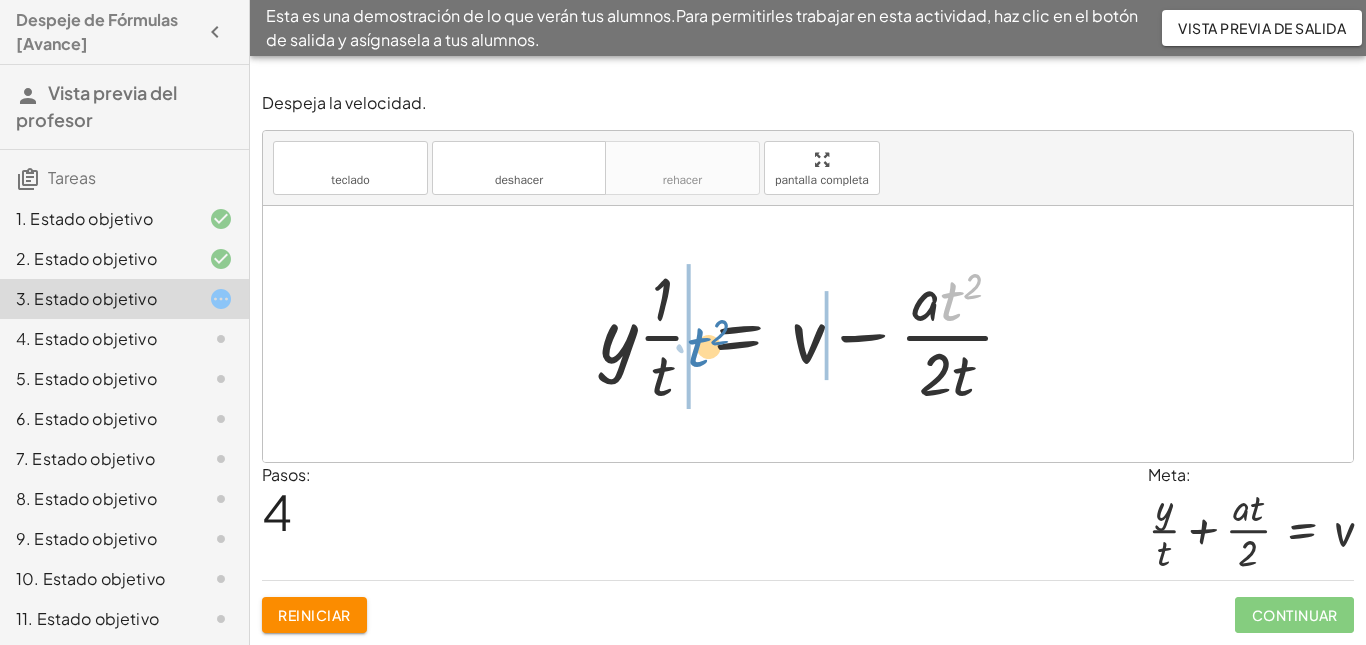 drag, startPoint x: 947, startPoint y: 304, endPoint x: 694, endPoint y: 347, distance: 256.62814 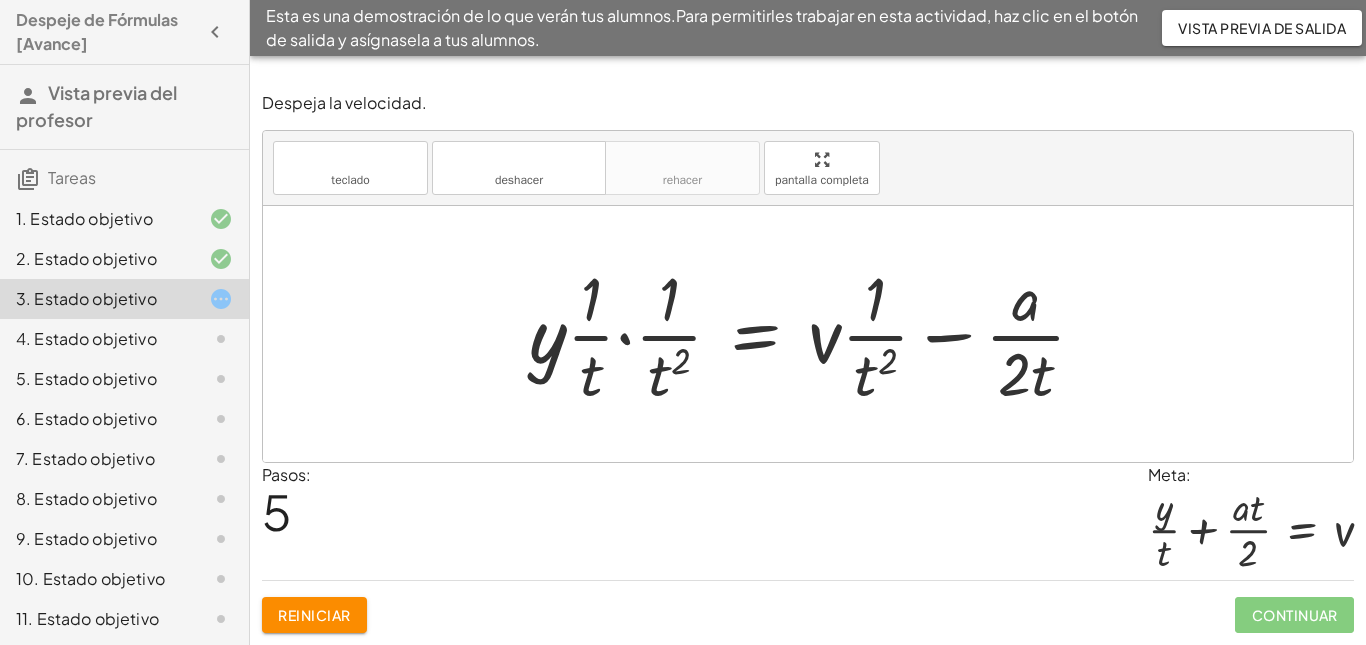 click at bounding box center [815, 334] 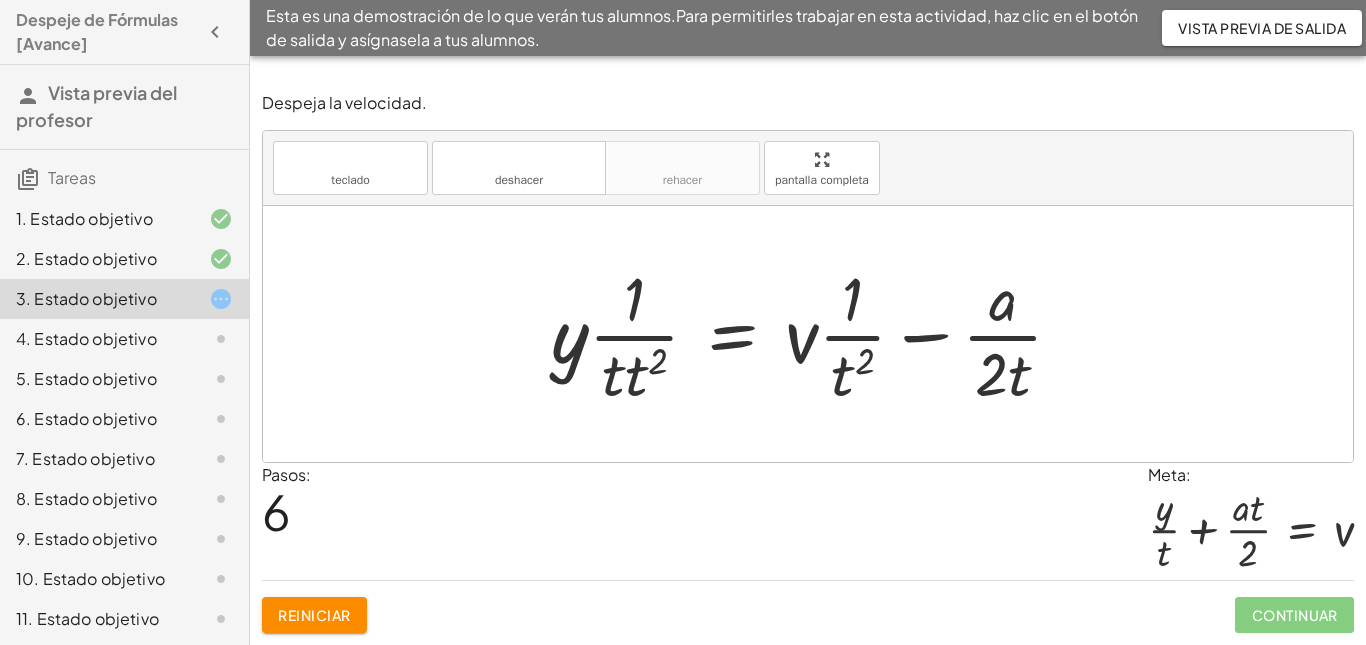 click at bounding box center [815, 334] 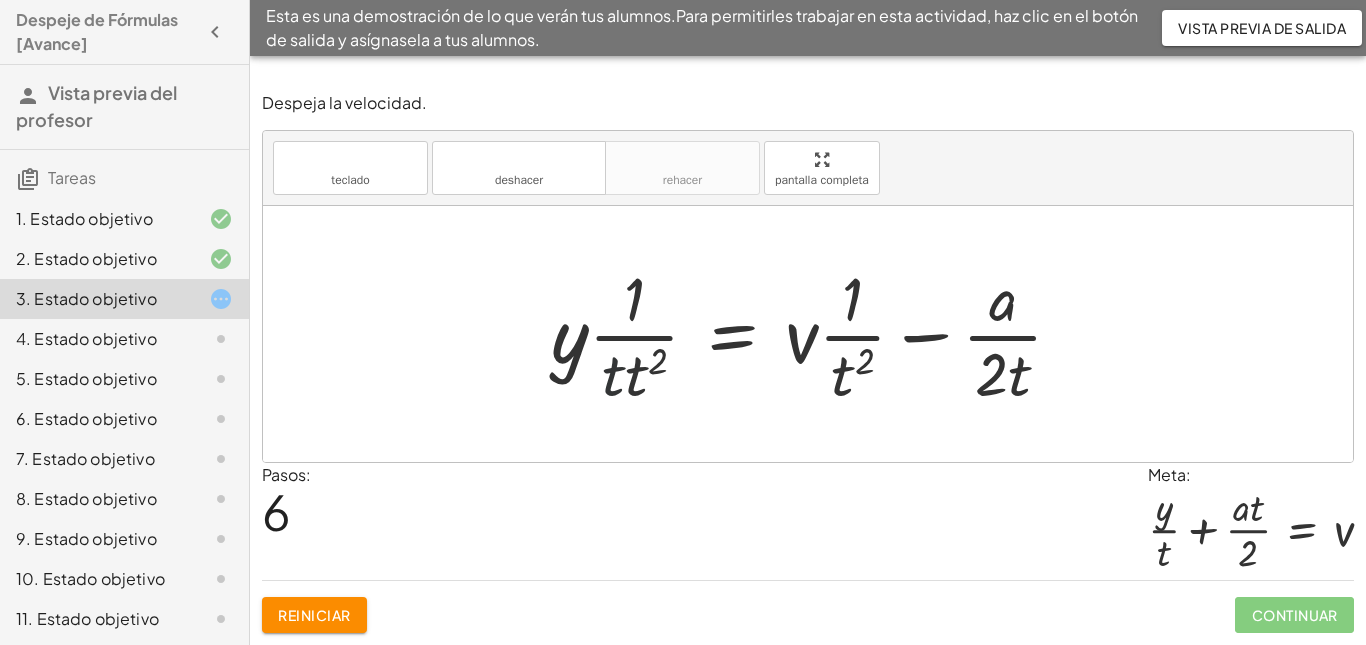 click at bounding box center [815, 334] 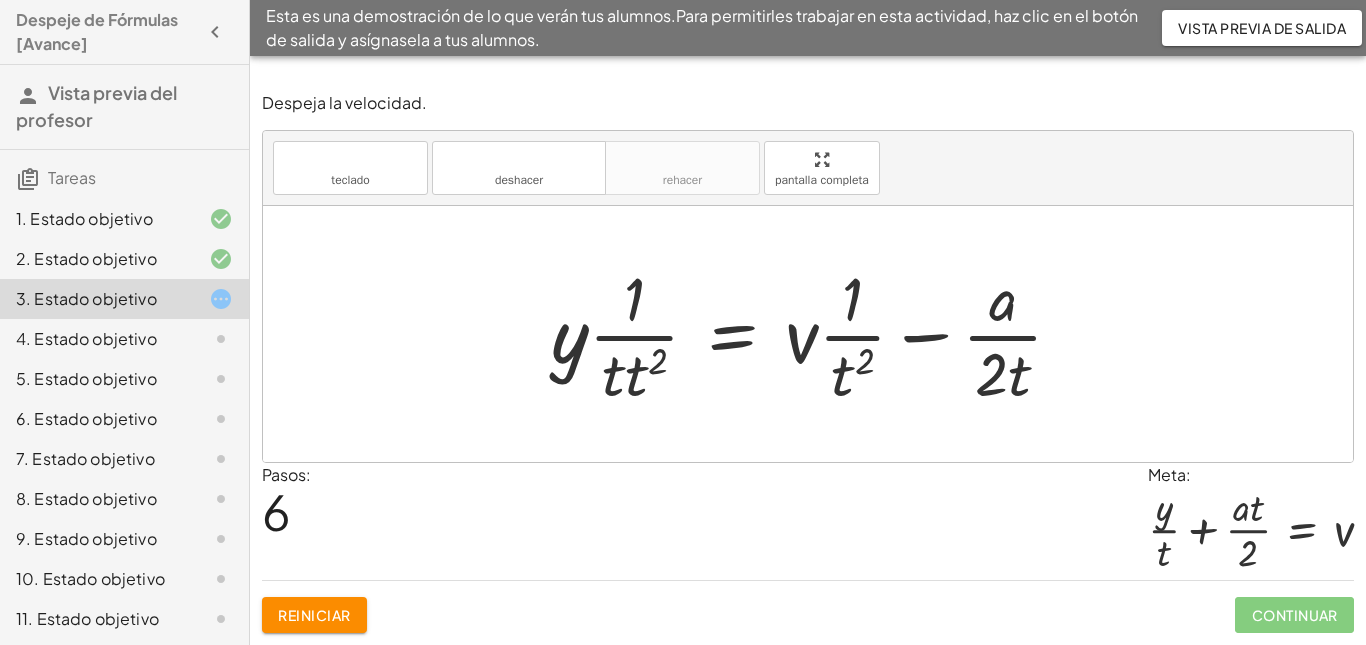 click on "Reiniciar" at bounding box center [314, 615] 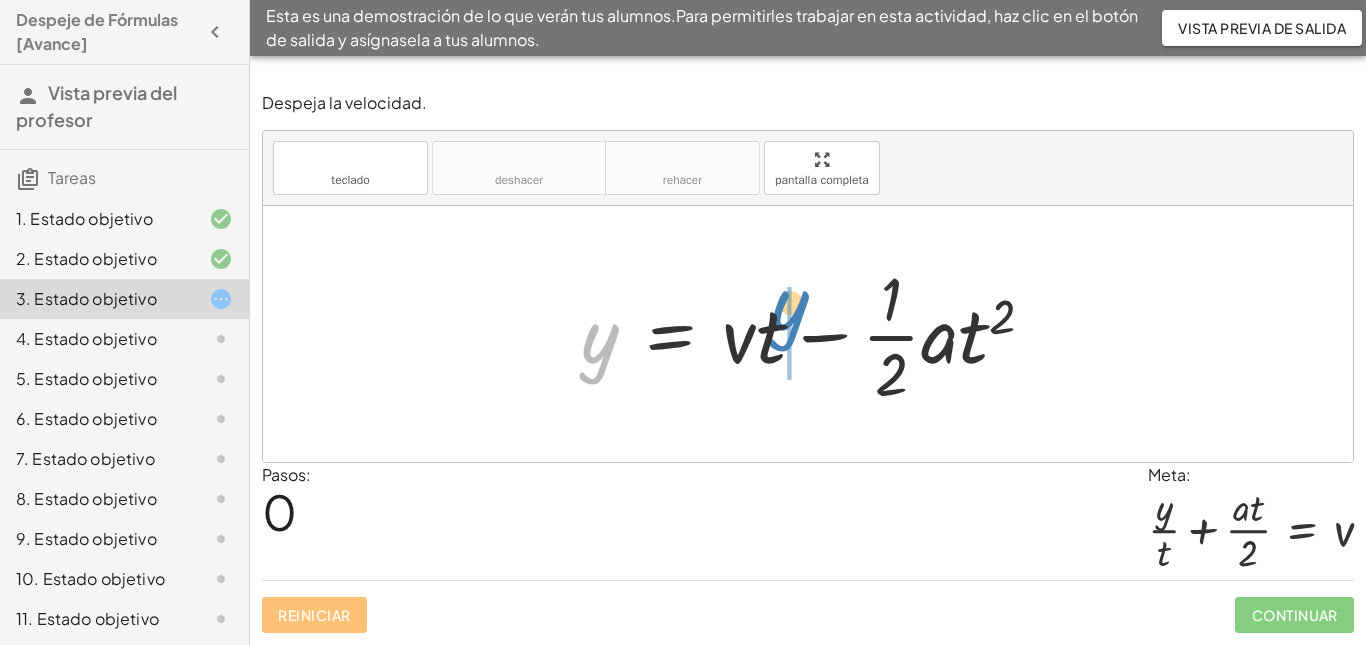 drag, startPoint x: 612, startPoint y: 338, endPoint x: 802, endPoint y: 306, distance: 192.67589 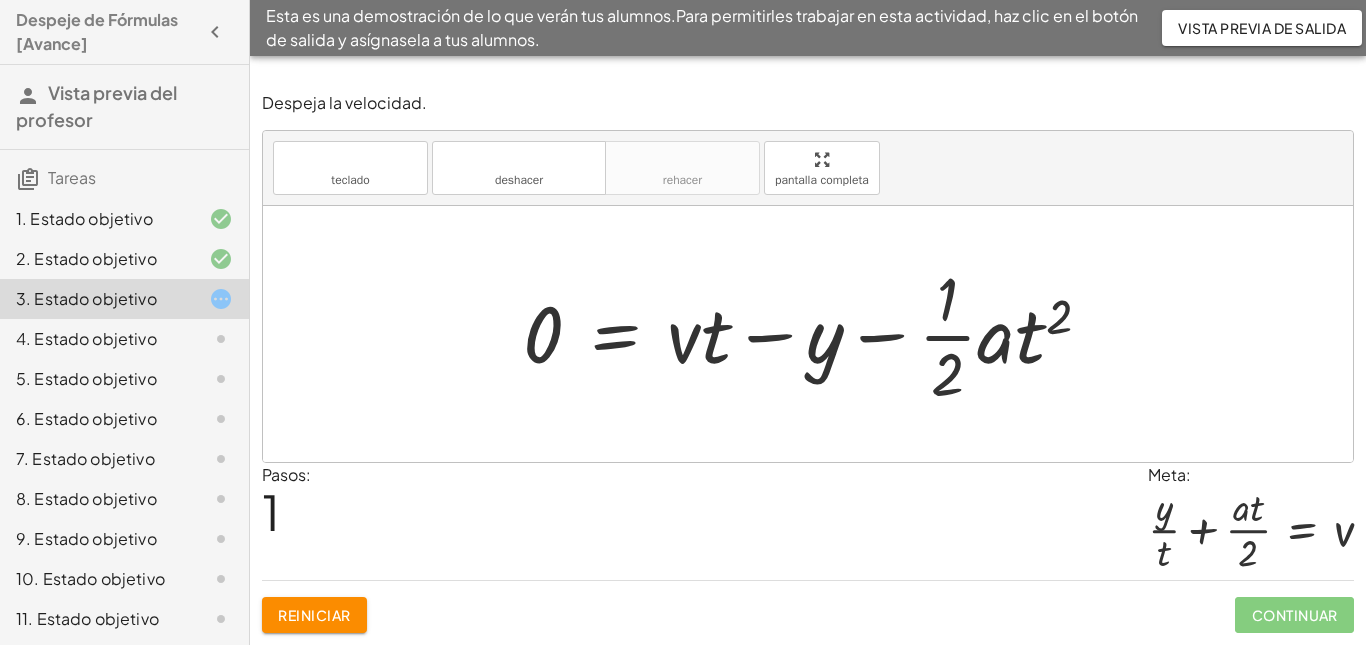 click on "Reiniciar" at bounding box center [314, 615] 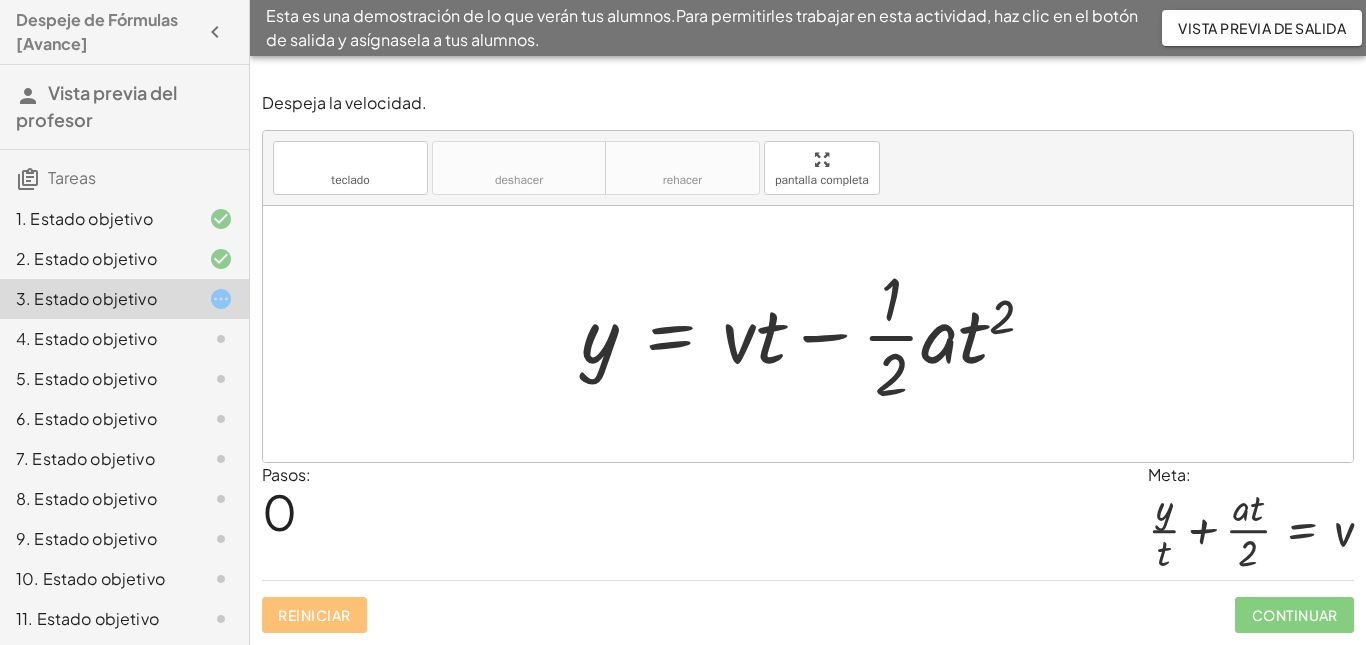 click at bounding box center [816, 334] 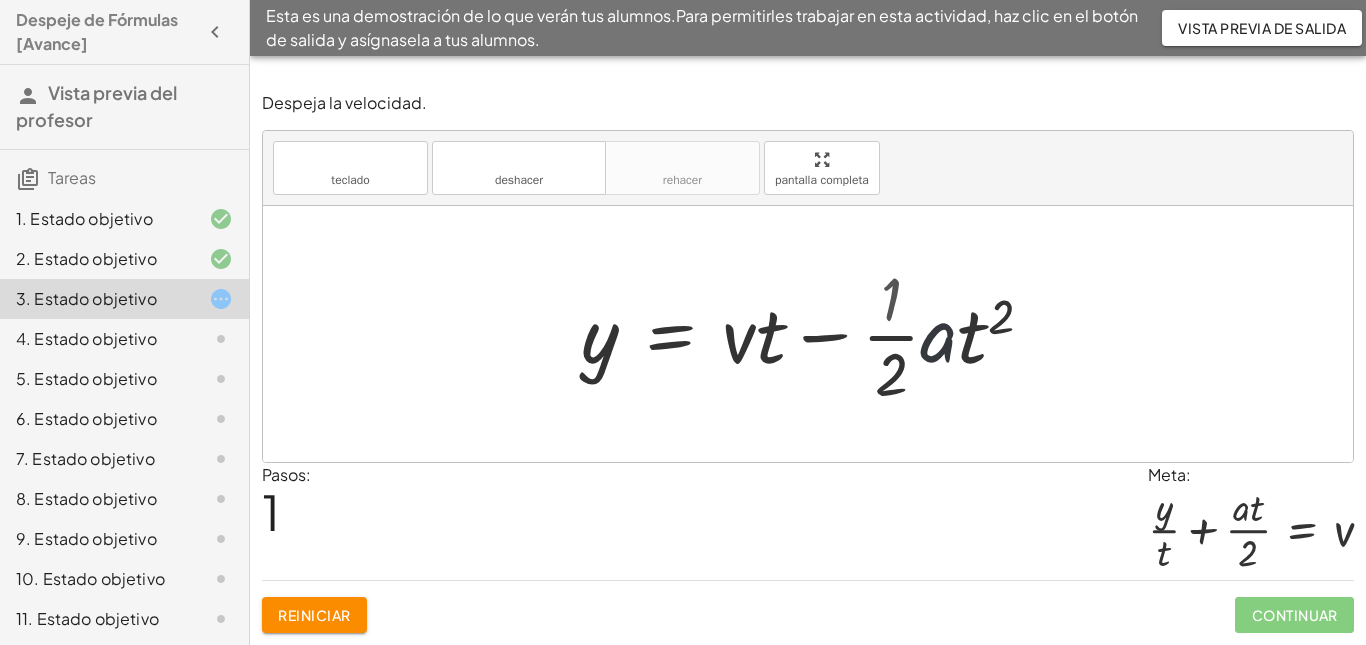 click at bounding box center (797, 334) 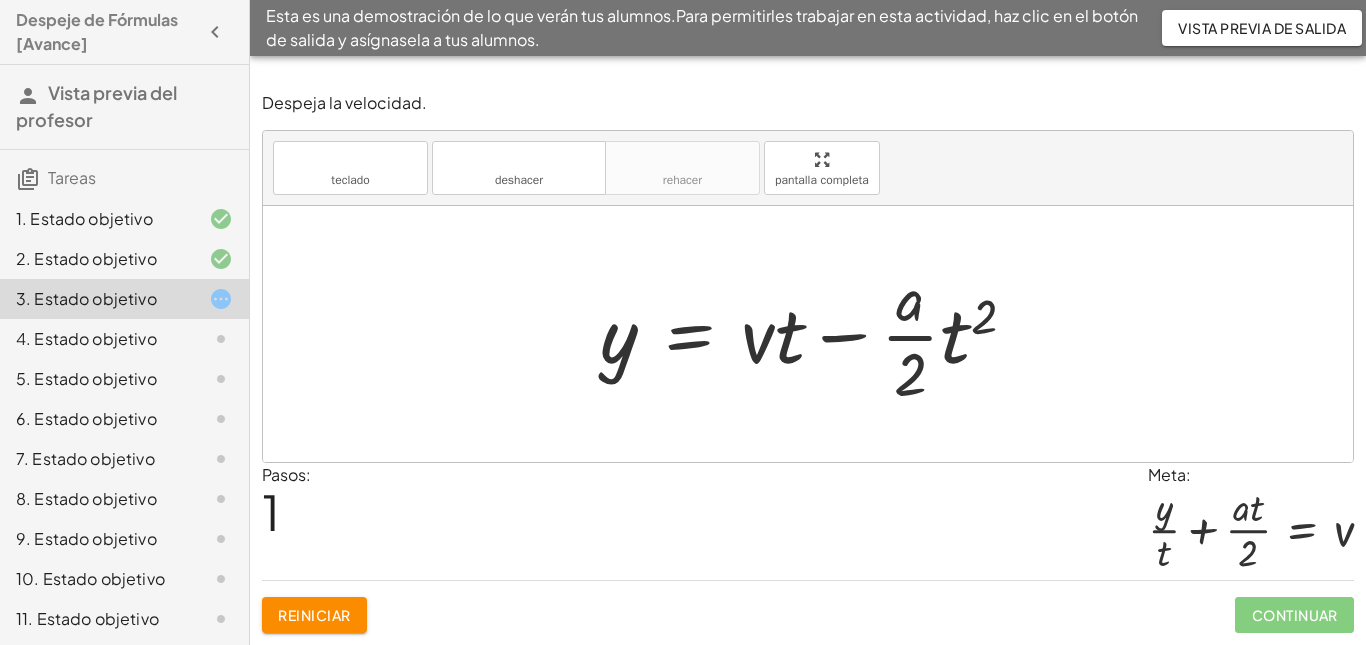 click at bounding box center (816, 334) 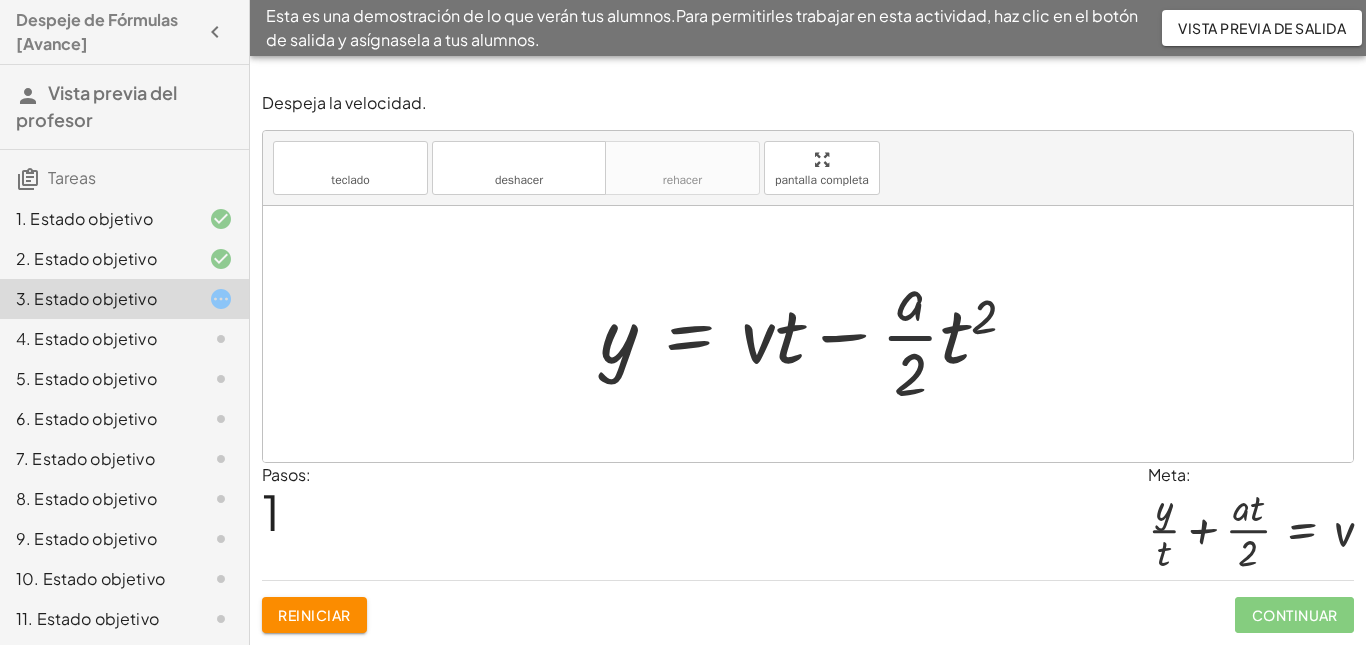 click at bounding box center [816, 334] 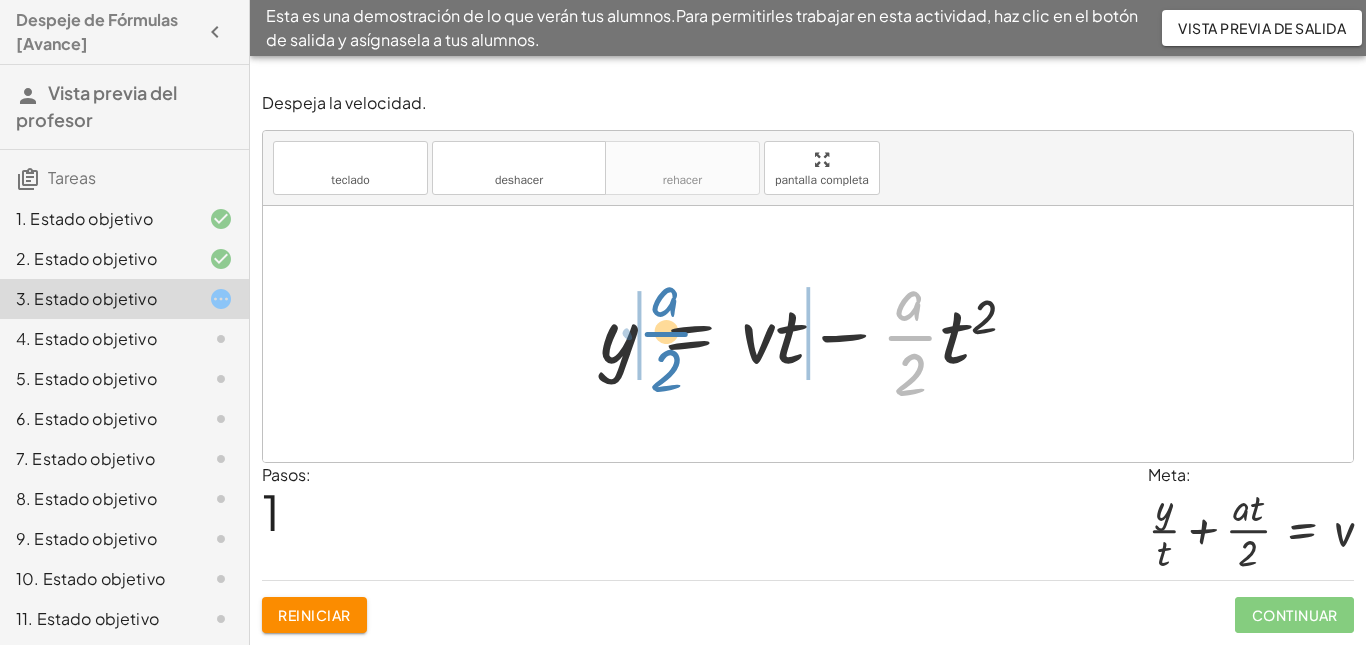 drag, startPoint x: 914, startPoint y: 336, endPoint x: 670, endPoint y: 332, distance: 244.03279 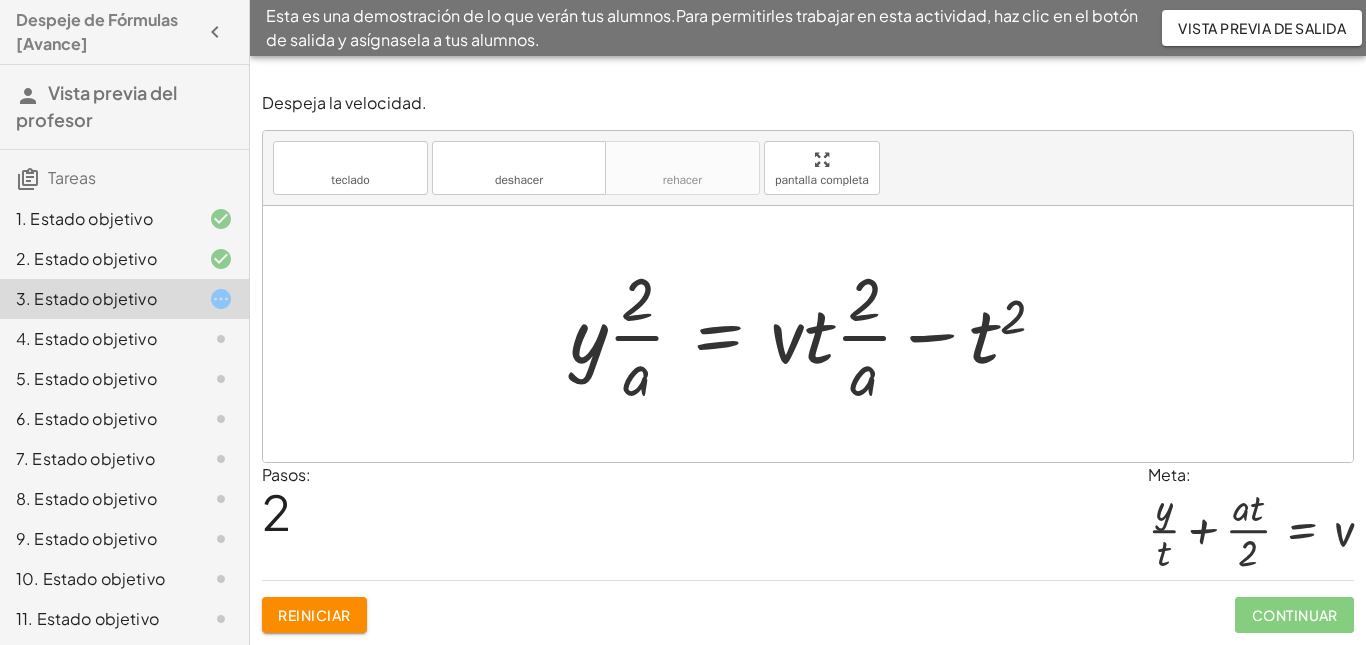 click on "Reiniciar" at bounding box center [314, 615] 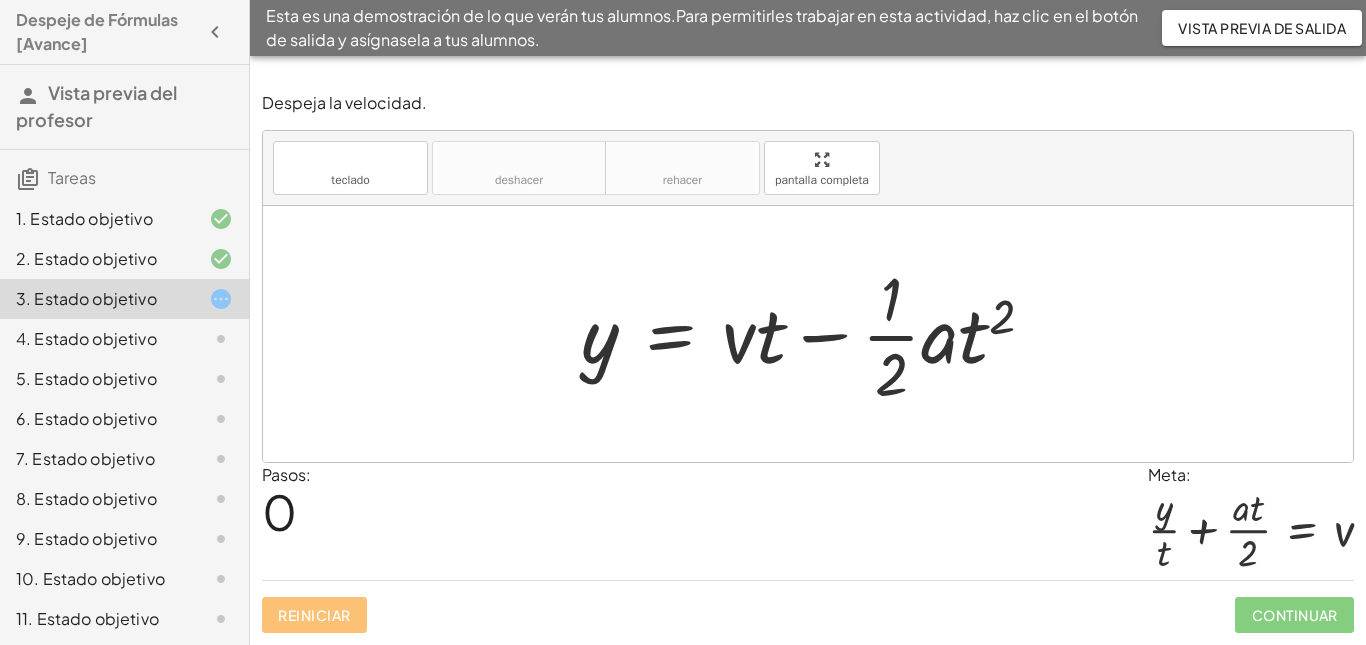 click at bounding box center (816, 334) 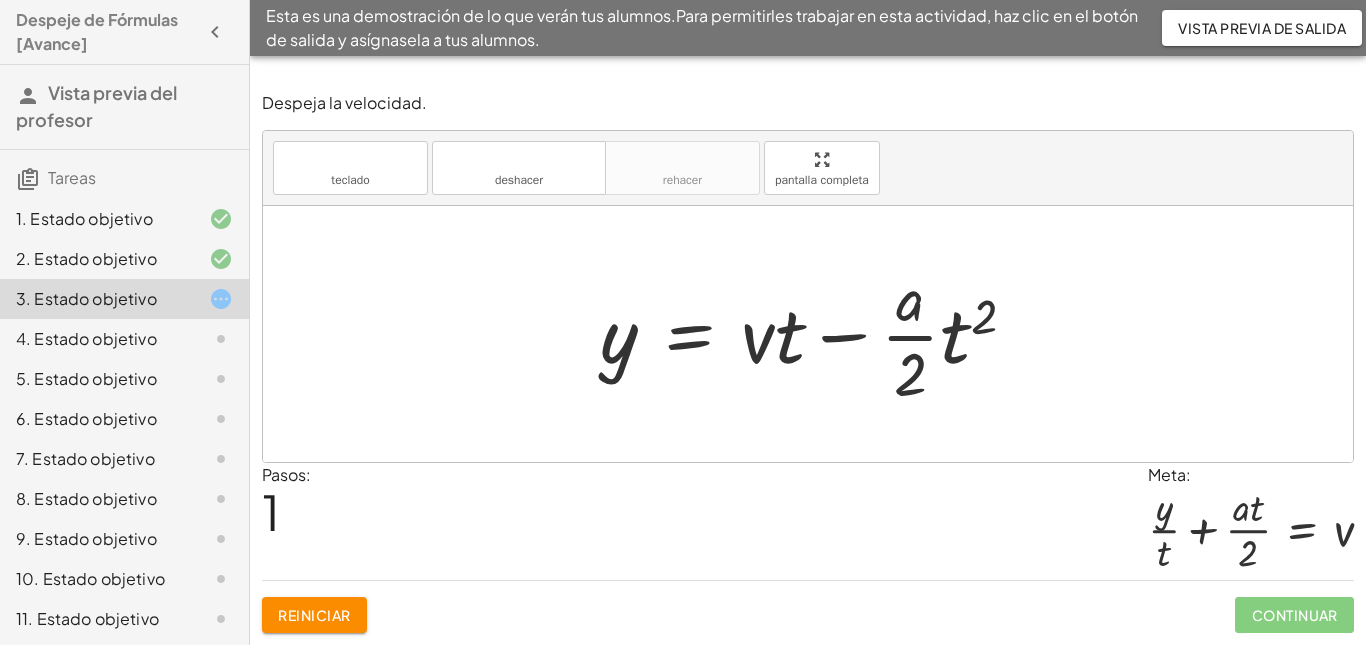 click at bounding box center (816, 334) 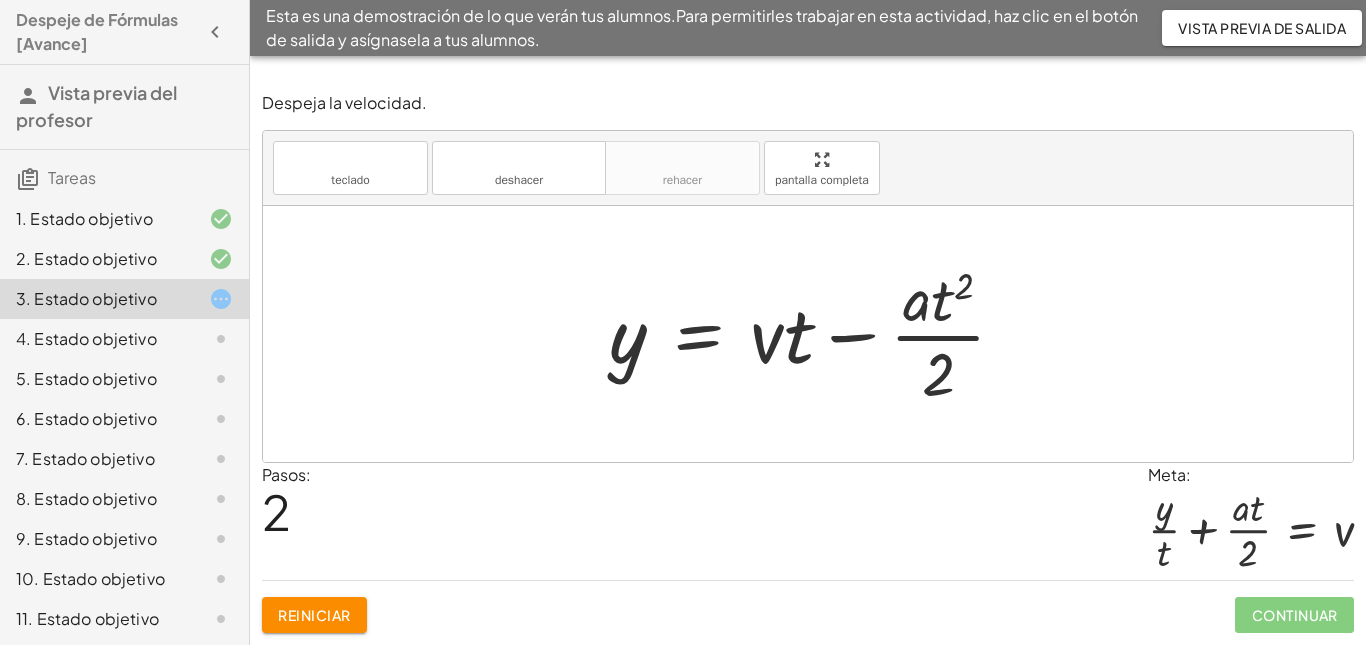 click at bounding box center (815, 334) 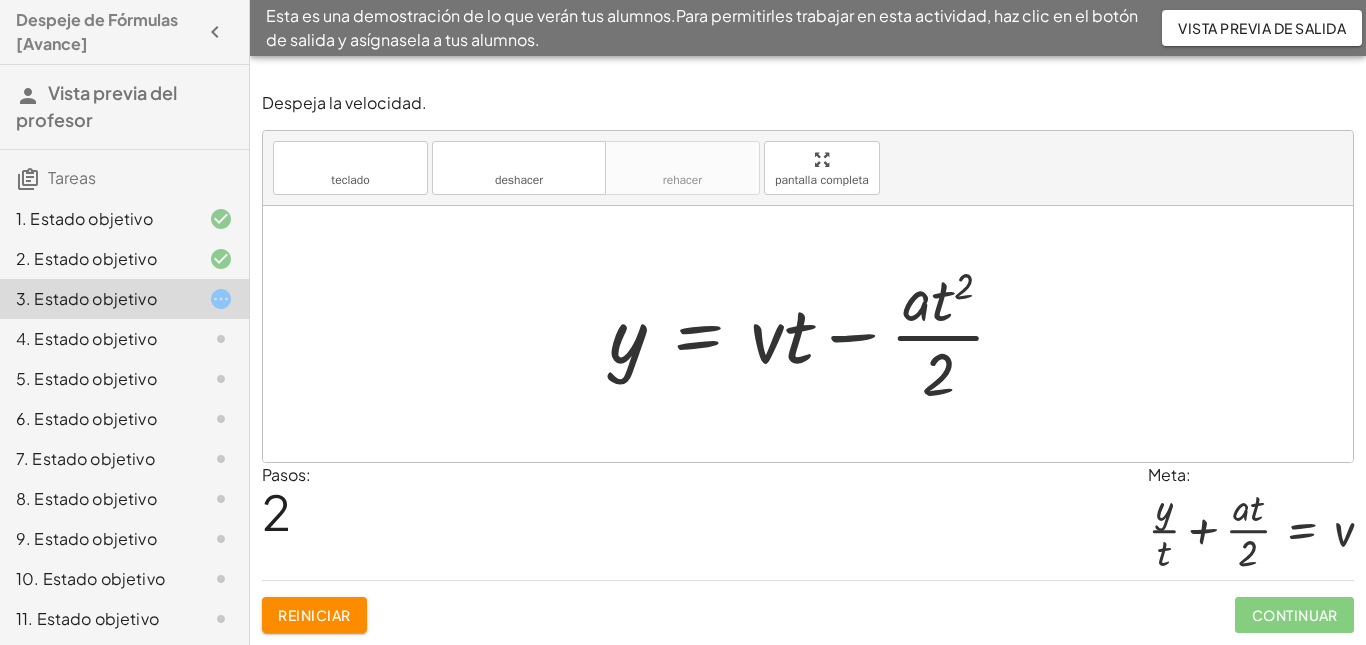 click at bounding box center (815, 334) 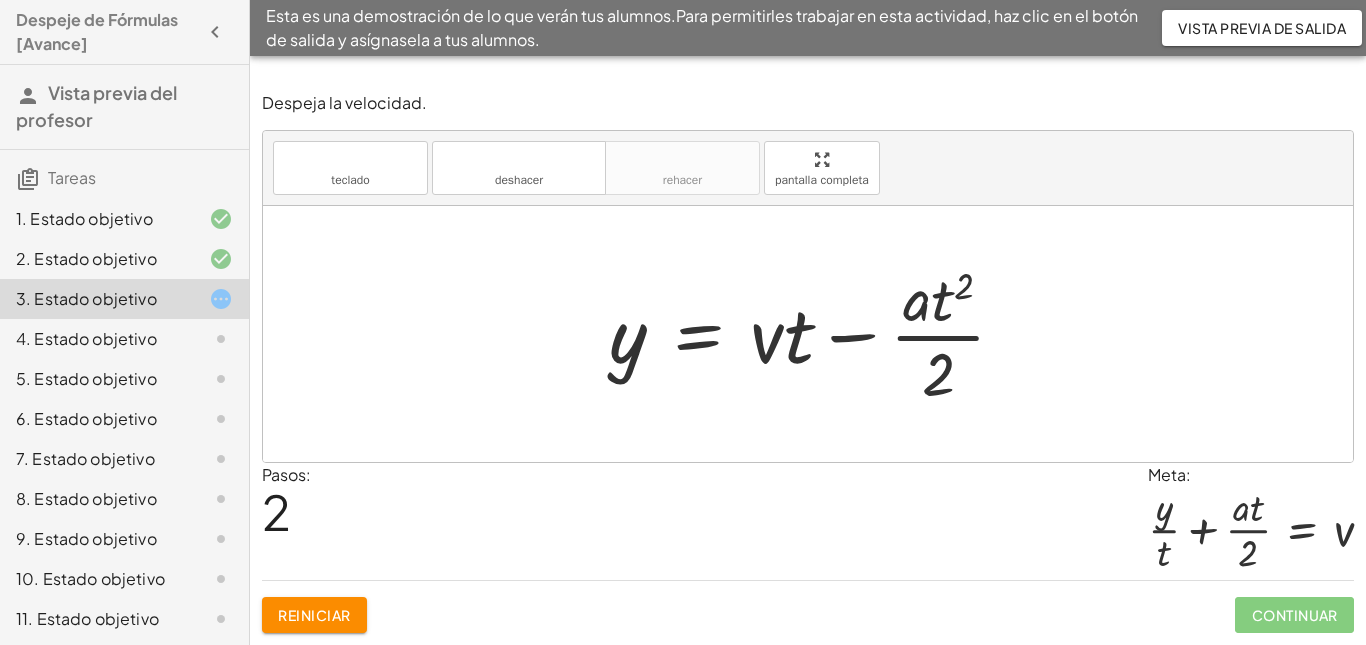 click at bounding box center [815, 334] 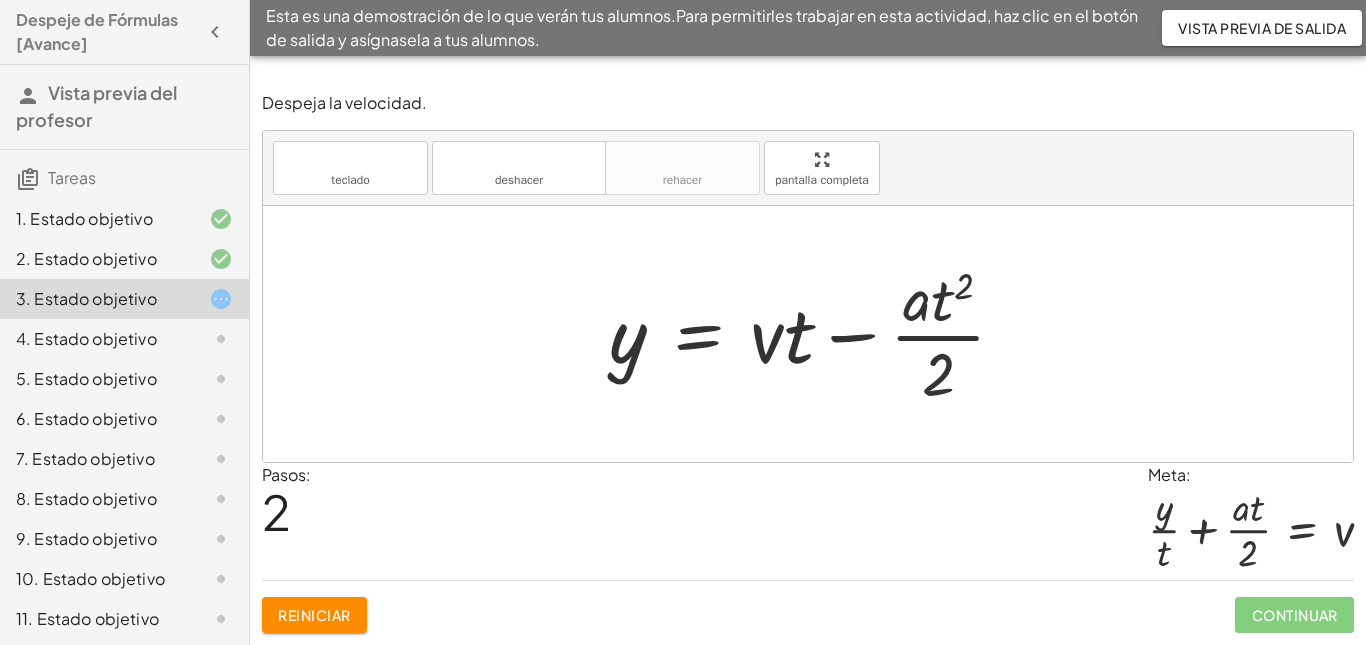 click at bounding box center [815, 334] 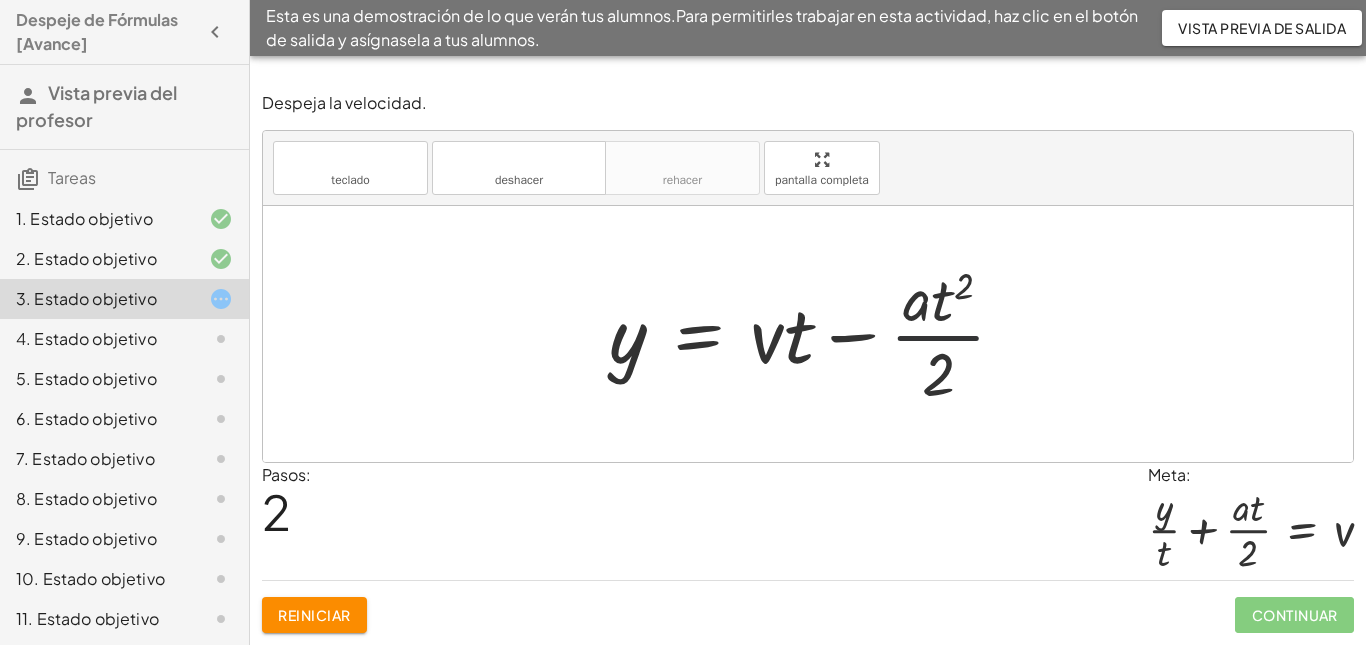 click at bounding box center (815, 334) 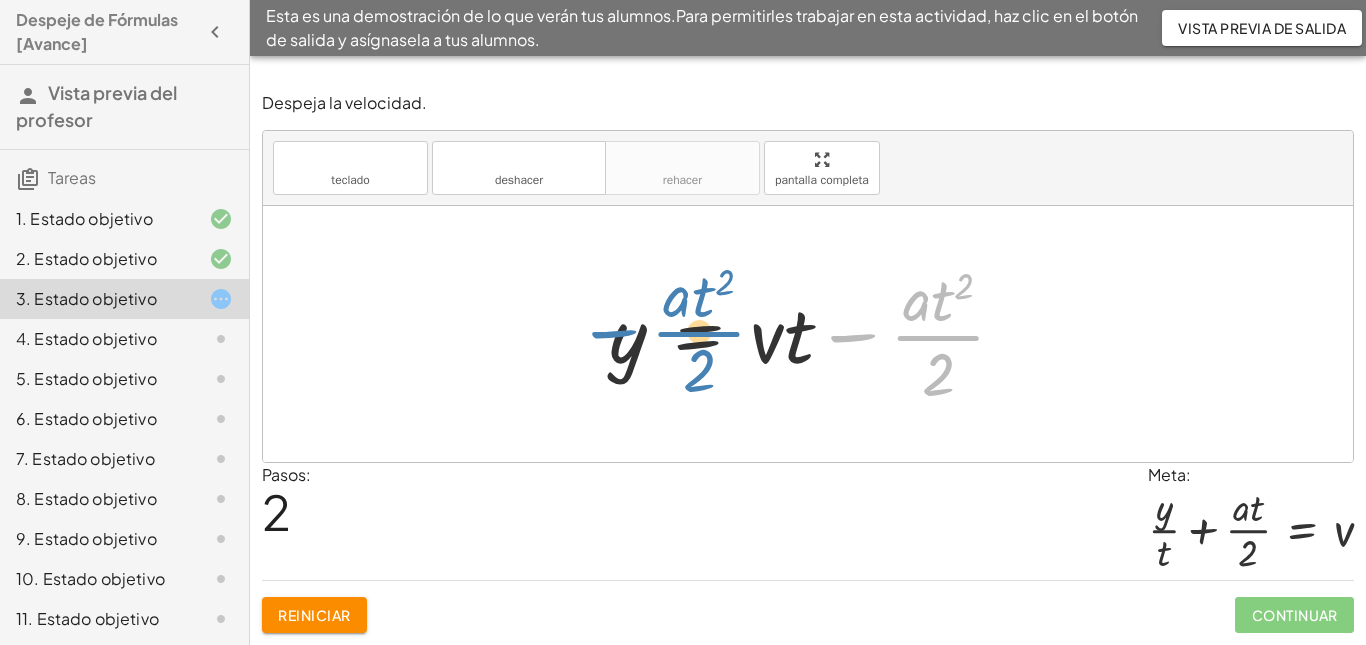 drag, startPoint x: 945, startPoint y: 336, endPoint x: 706, endPoint y: 332, distance: 239.03348 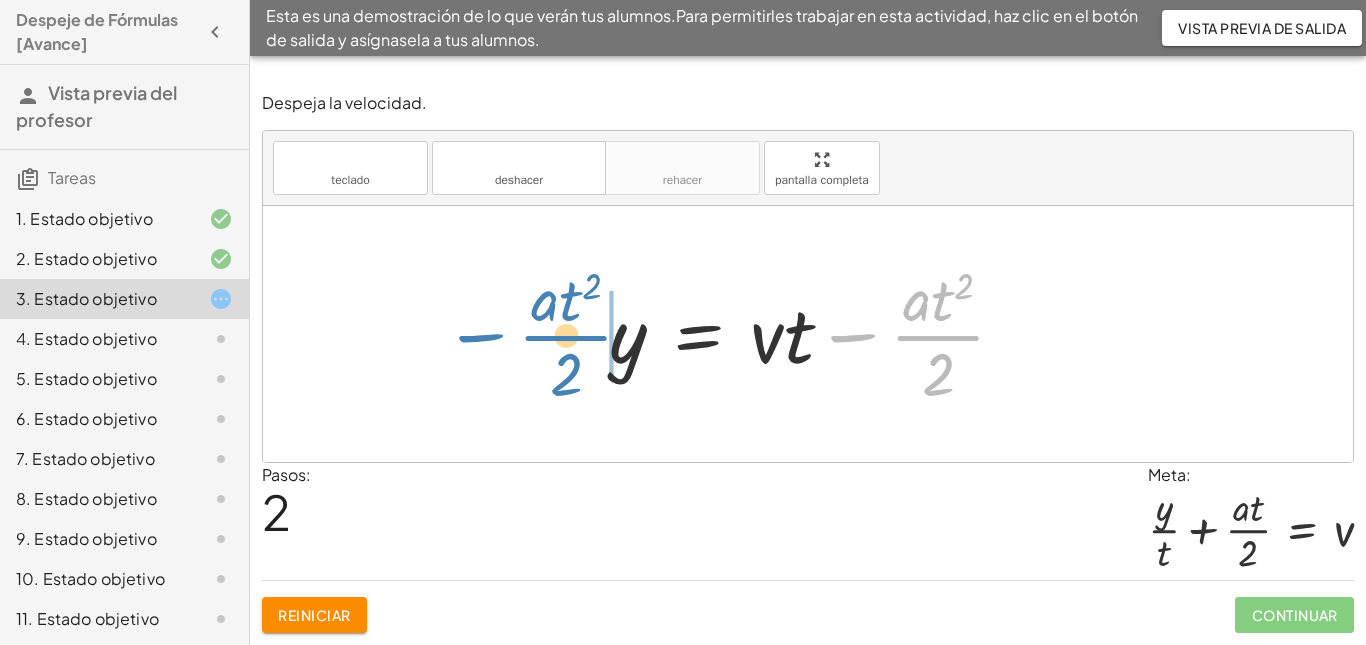 drag, startPoint x: 930, startPoint y: 340, endPoint x: 558, endPoint y: 340, distance: 372 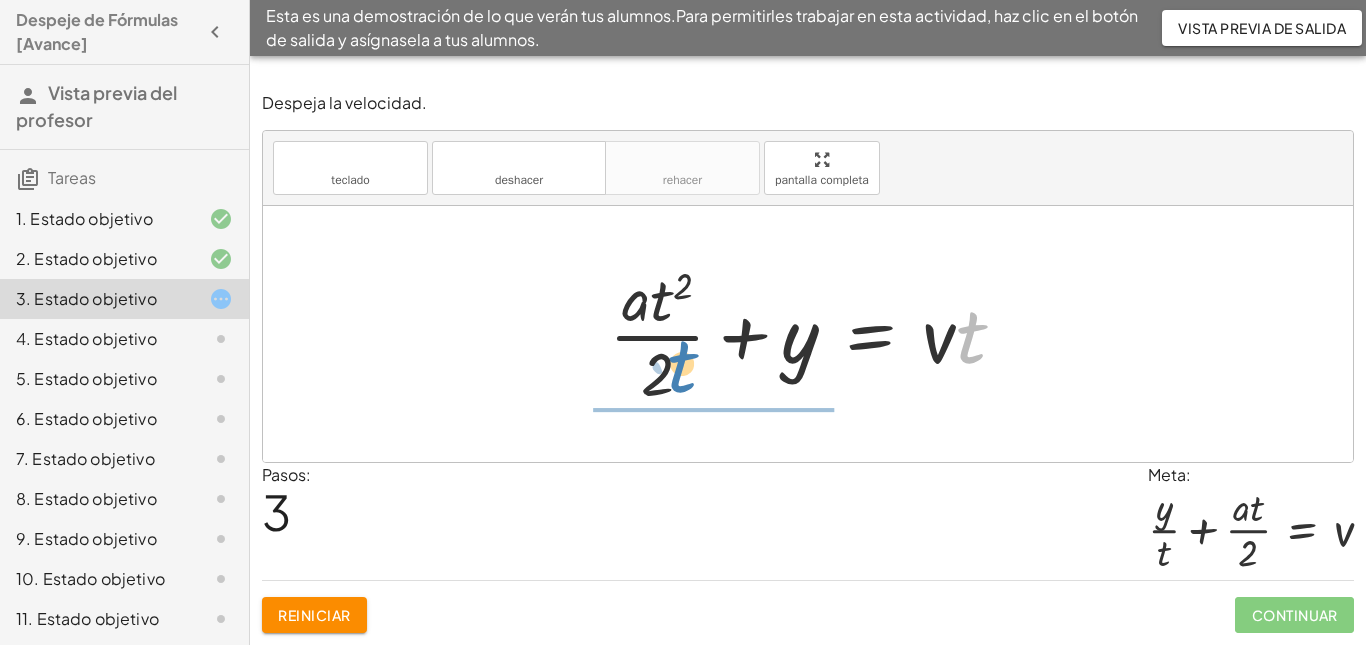 drag, startPoint x: 972, startPoint y: 345, endPoint x: 683, endPoint y: 374, distance: 290.4514 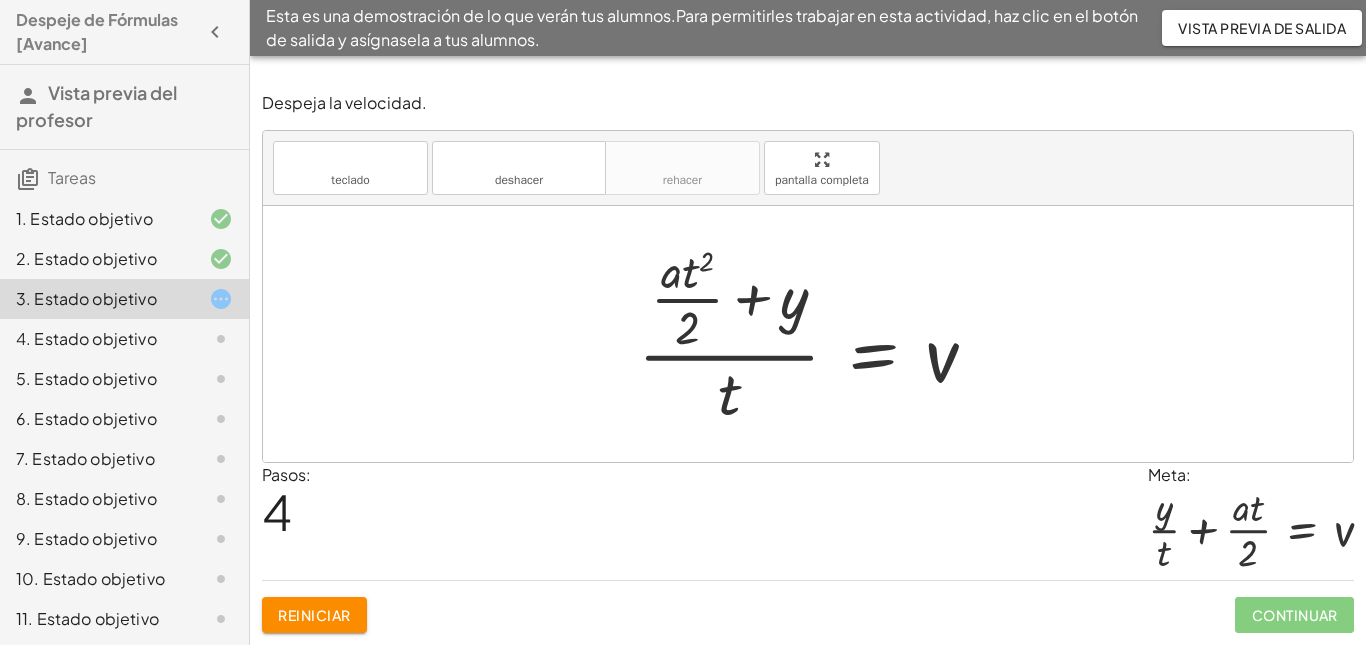 click at bounding box center [816, 334] 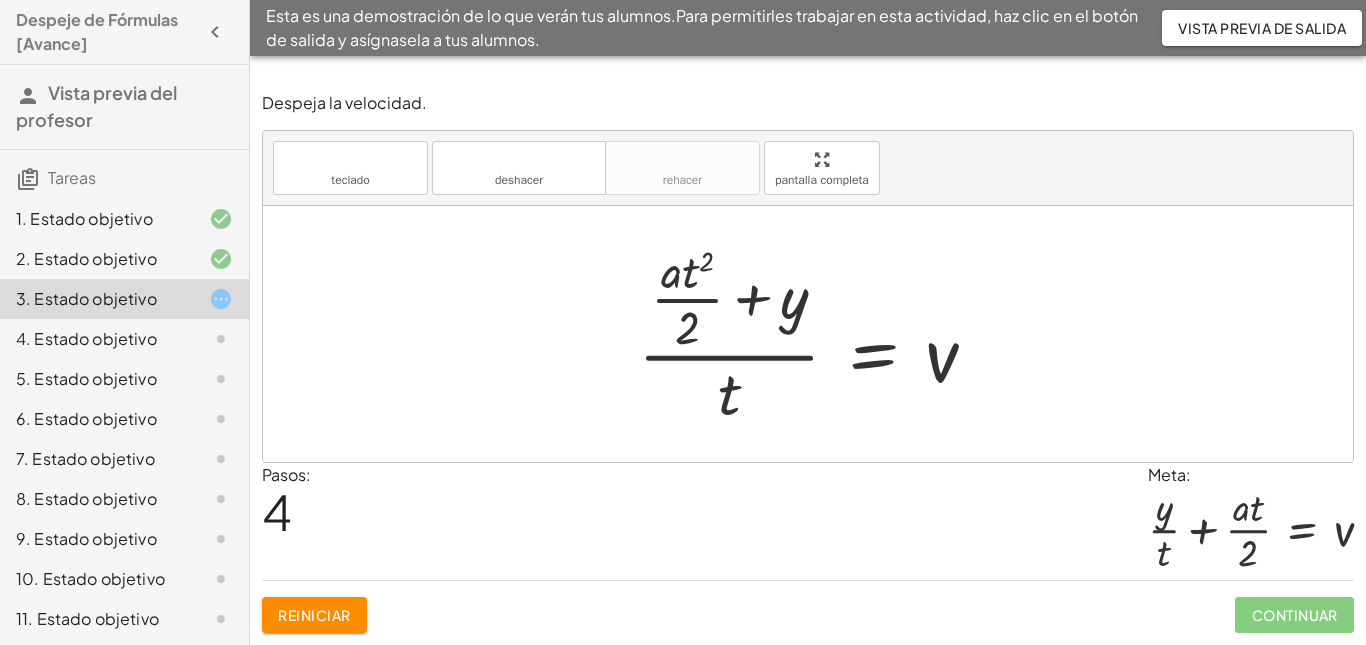 click at bounding box center (816, 334) 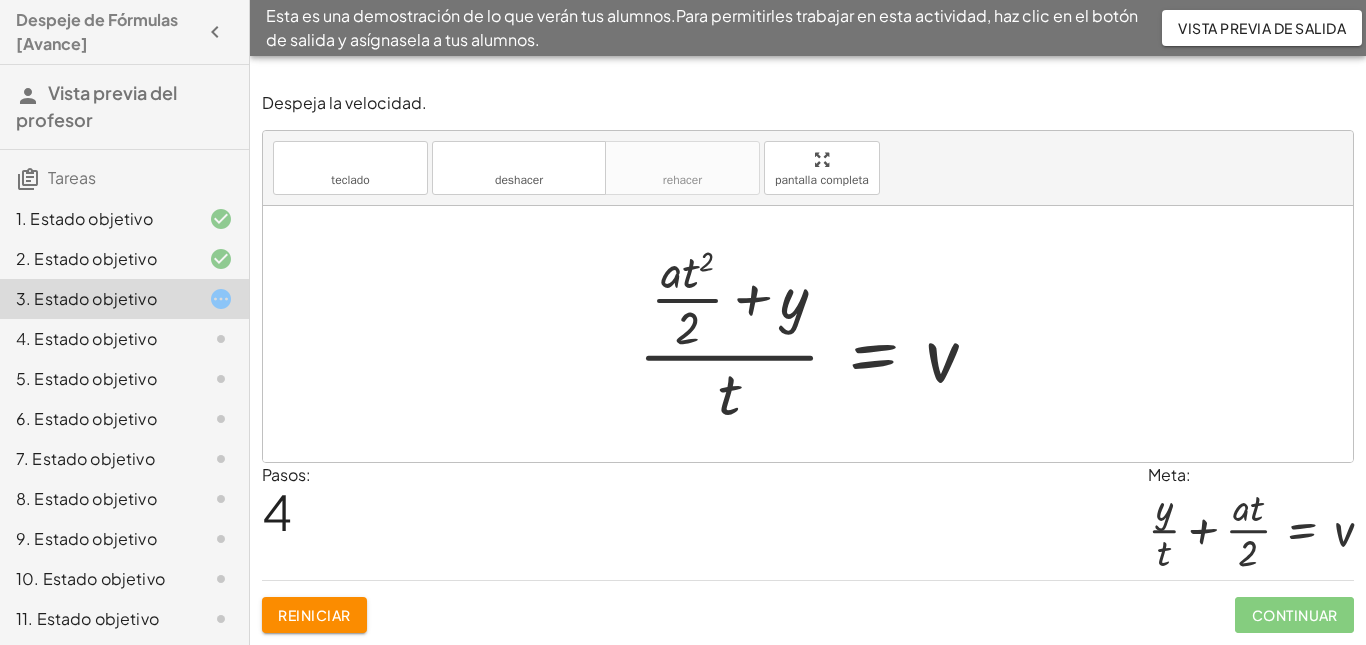 click at bounding box center [816, 334] 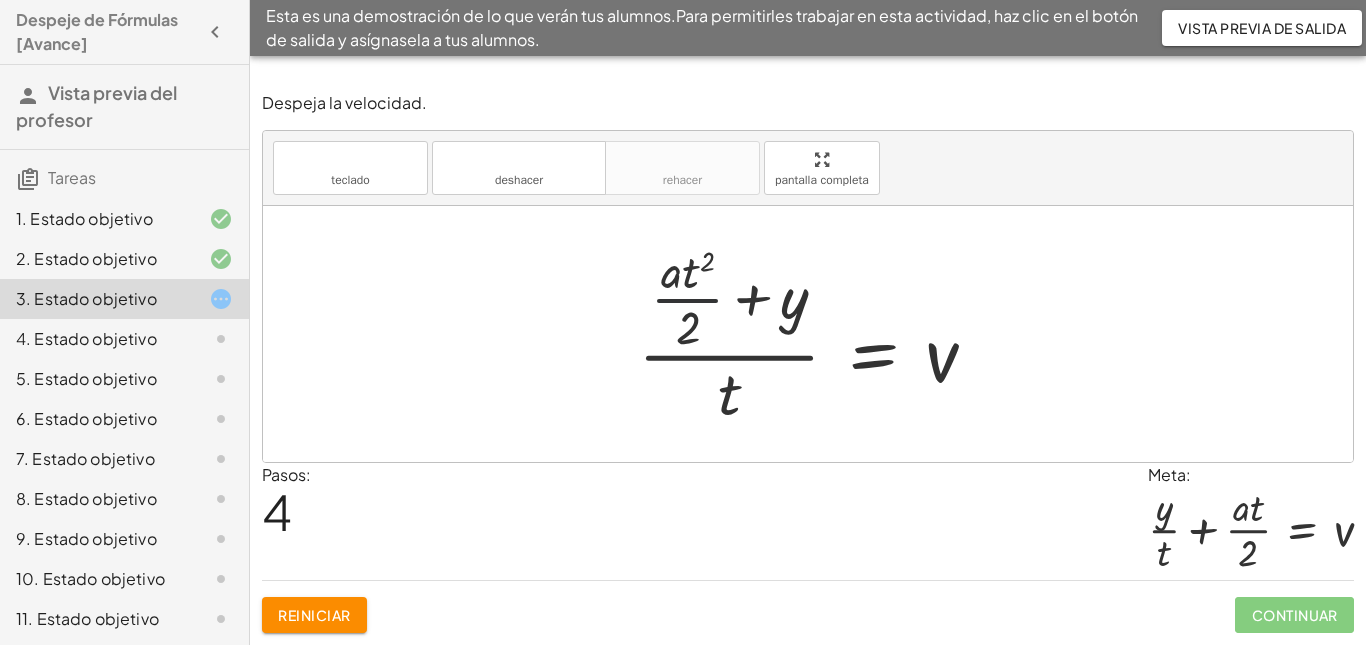 click at bounding box center [816, 334] 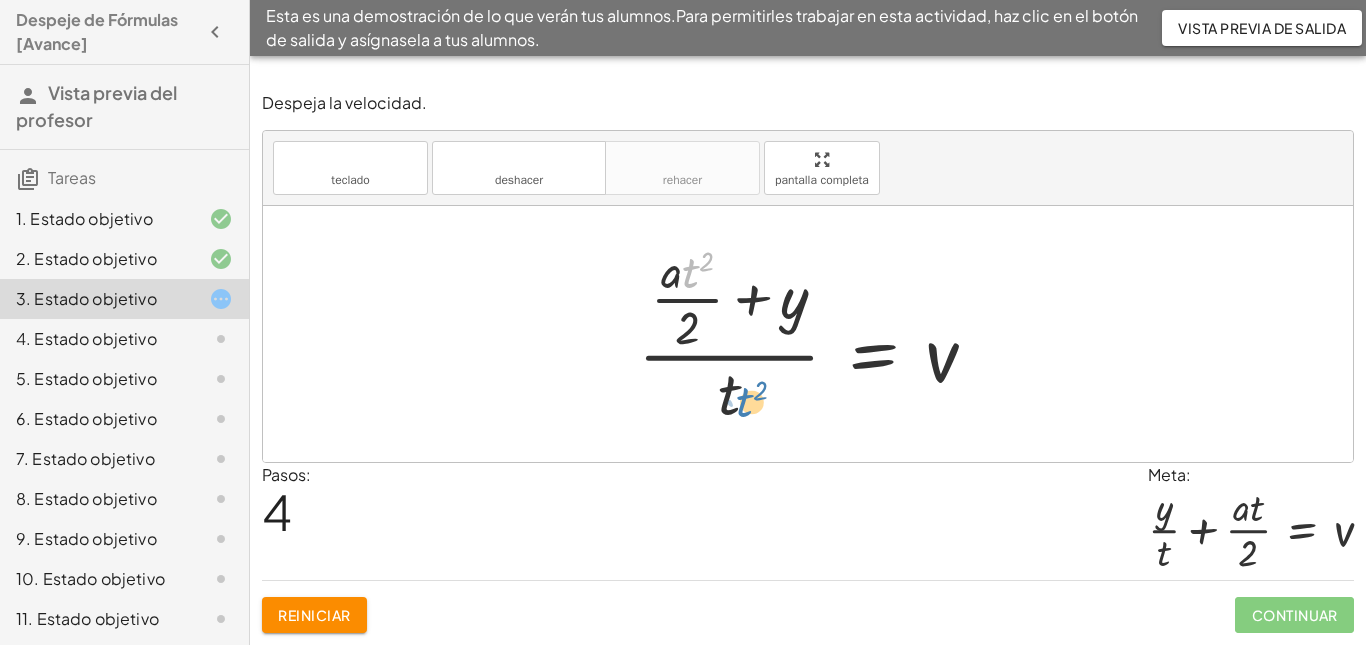 drag, startPoint x: 692, startPoint y: 274, endPoint x: 746, endPoint y: 401, distance: 138.00362 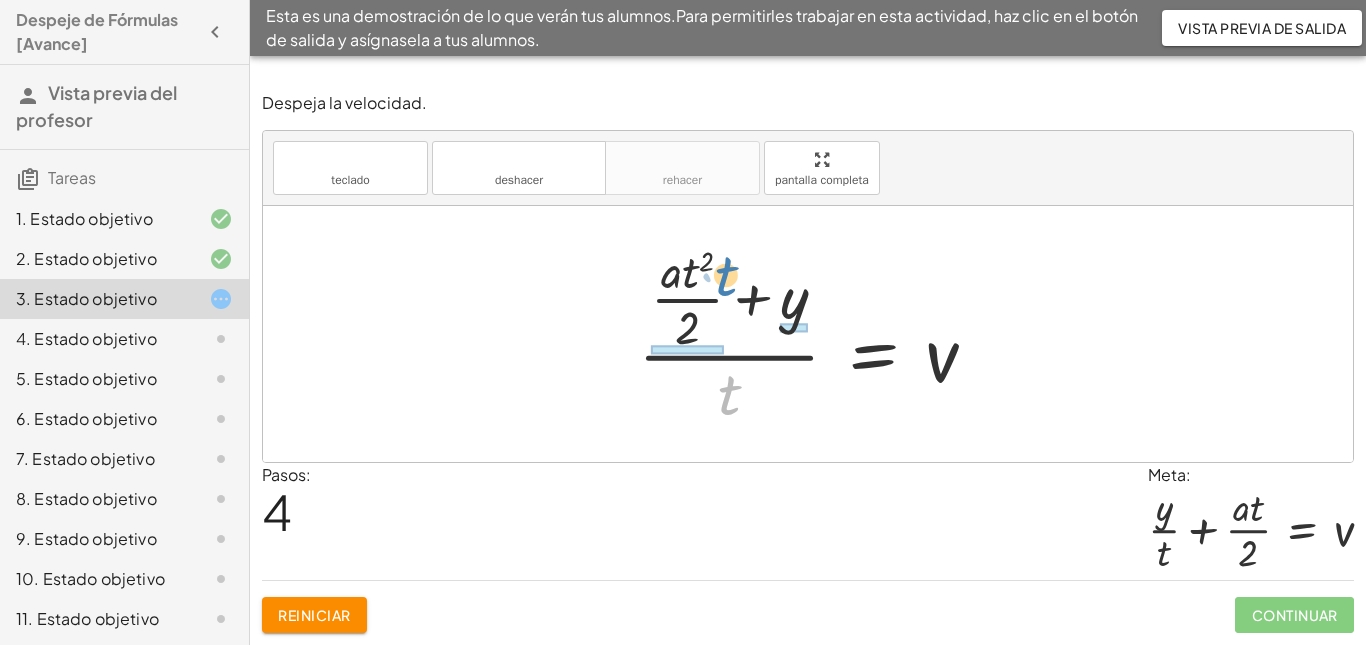 drag, startPoint x: 729, startPoint y: 402, endPoint x: 726, endPoint y: 283, distance: 119.03781 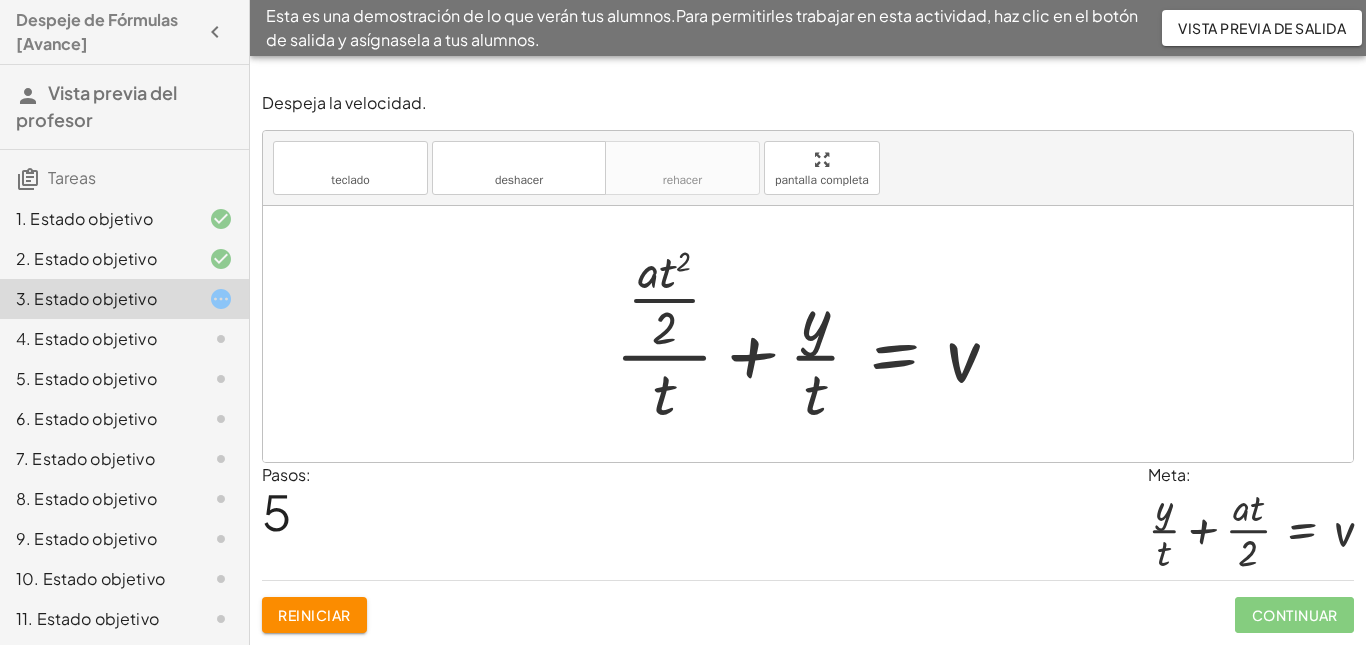 click at bounding box center (815, 334) 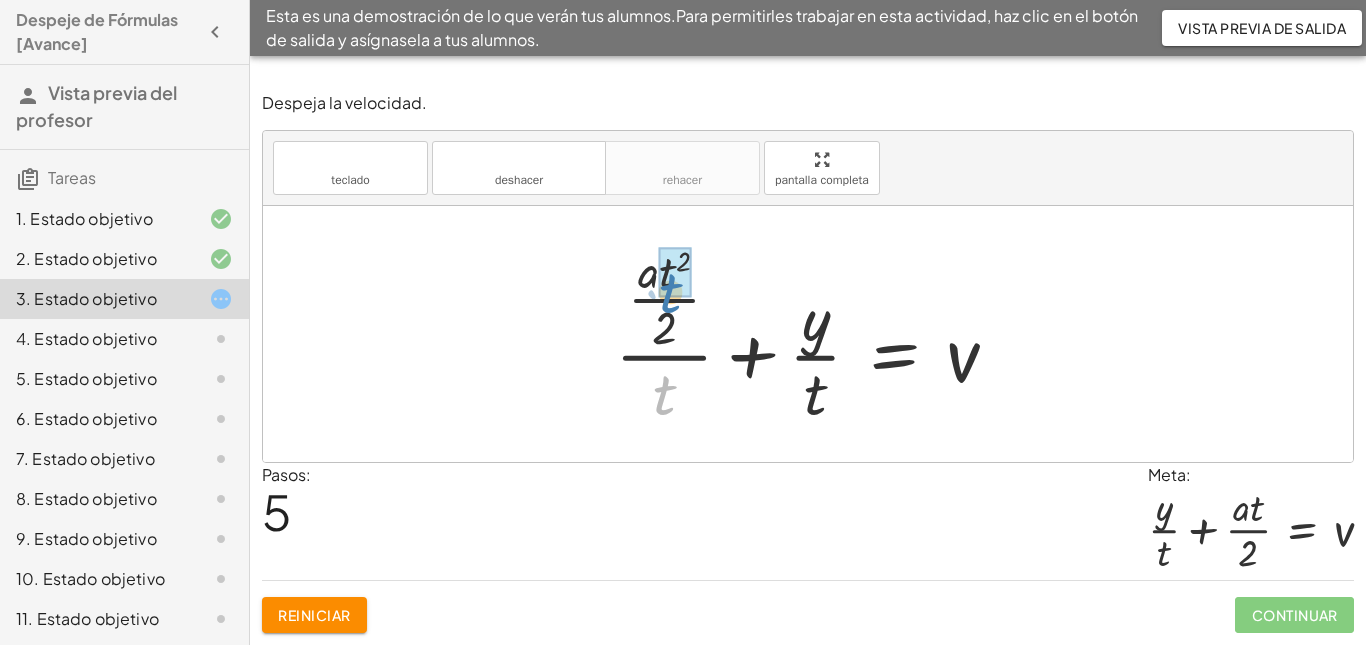 drag, startPoint x: 663, startPoint y: 400, endPoint x: 676, endPoint y: 267, distance: 133.63383 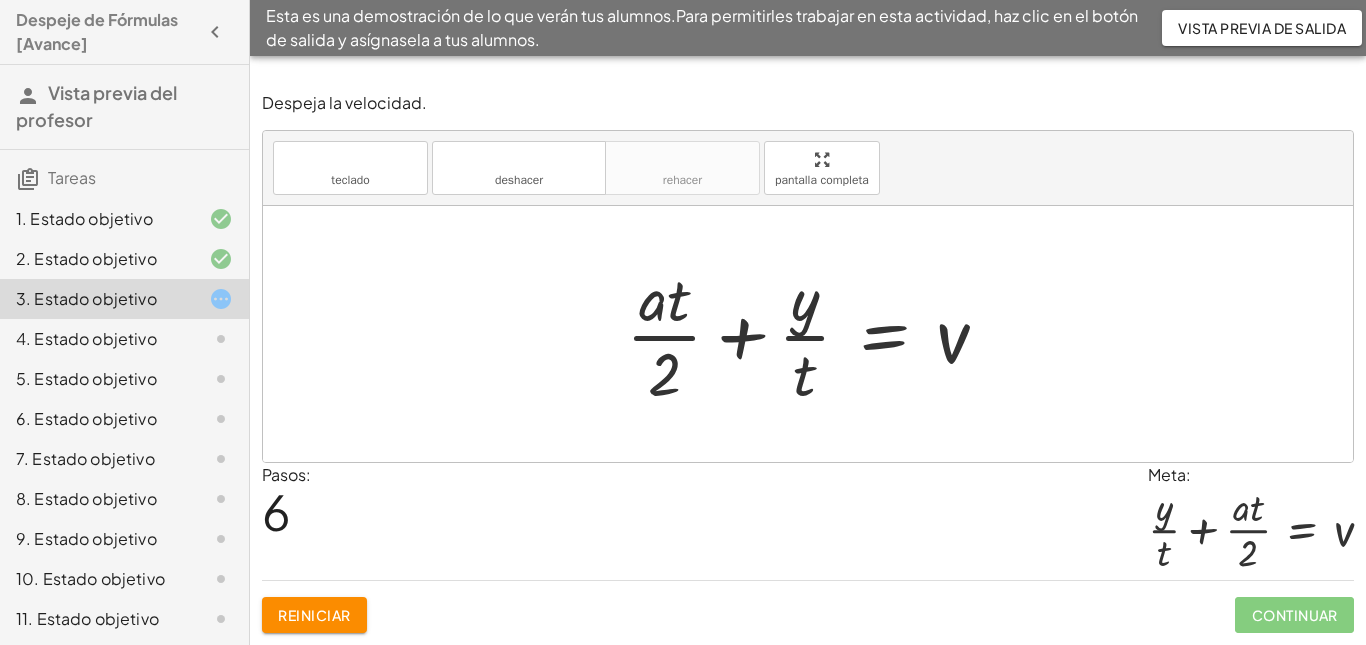 click on "Reiniciar" at bounding box center (314, 615) 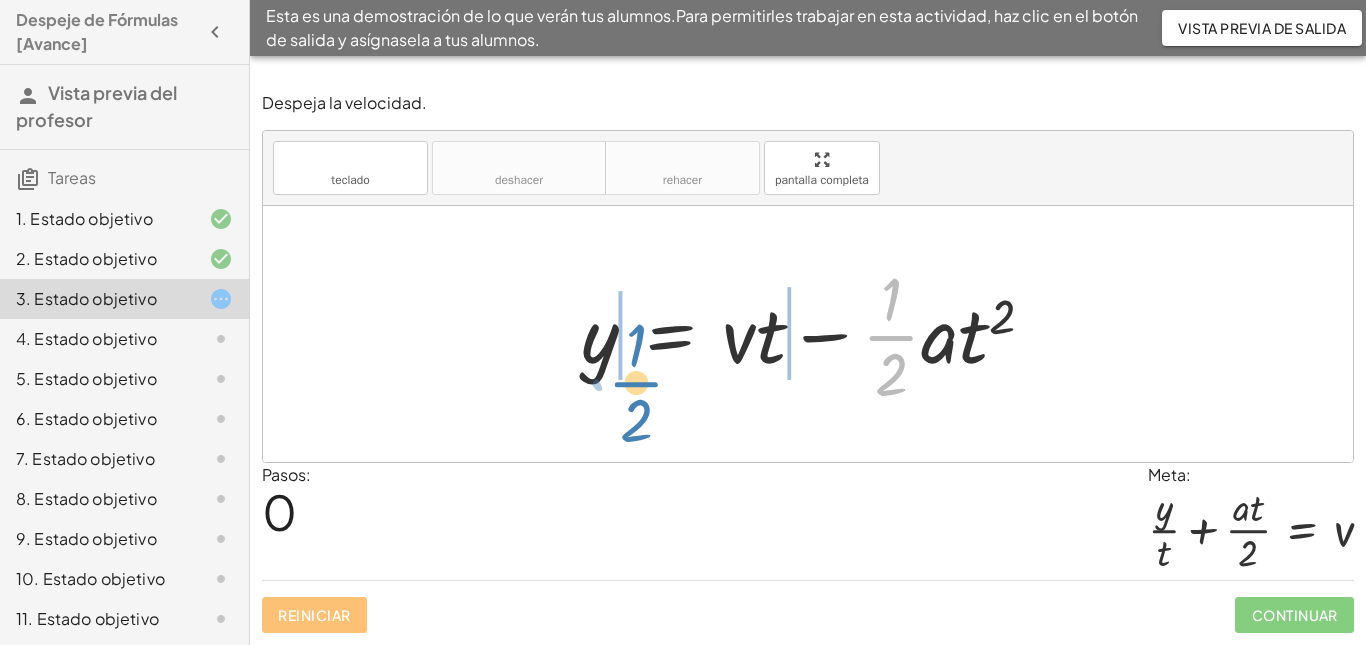 drag, startPoint x: 896, startPoint y: 335, endPoint x: 642, endPoint y: 381, distance: 258.13174 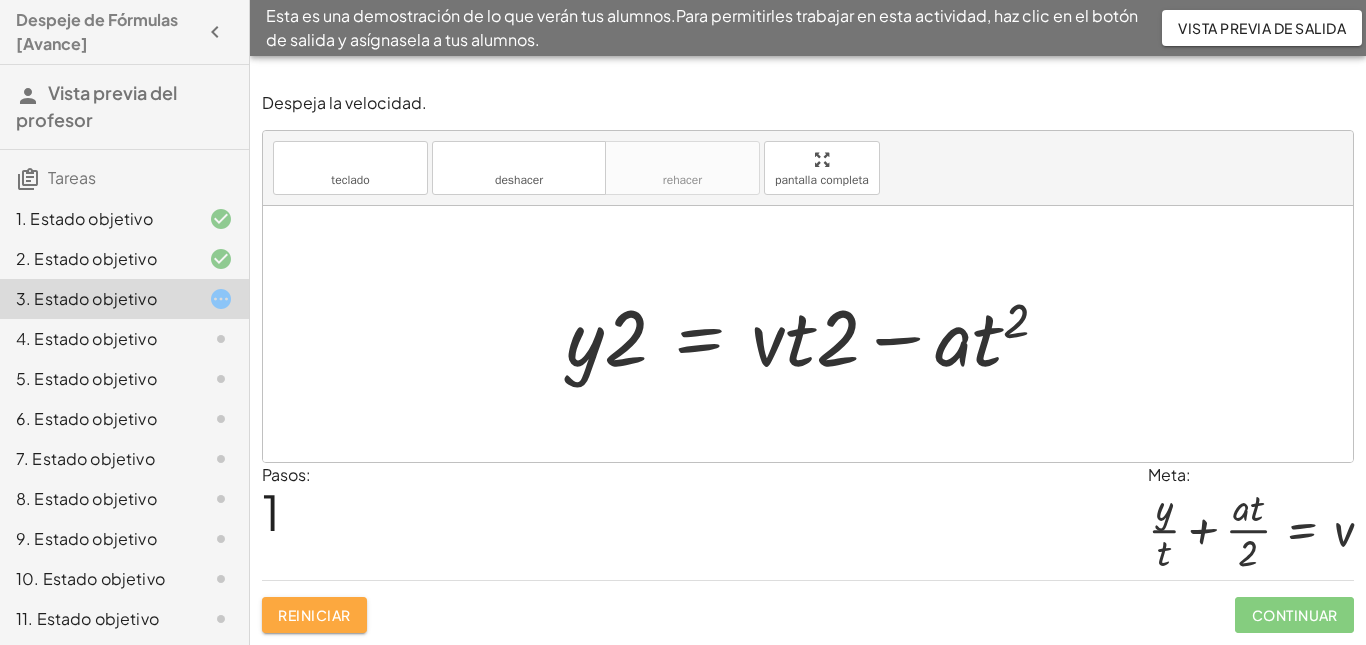 click on "Reiniciar" at bounding box center (314, 615) 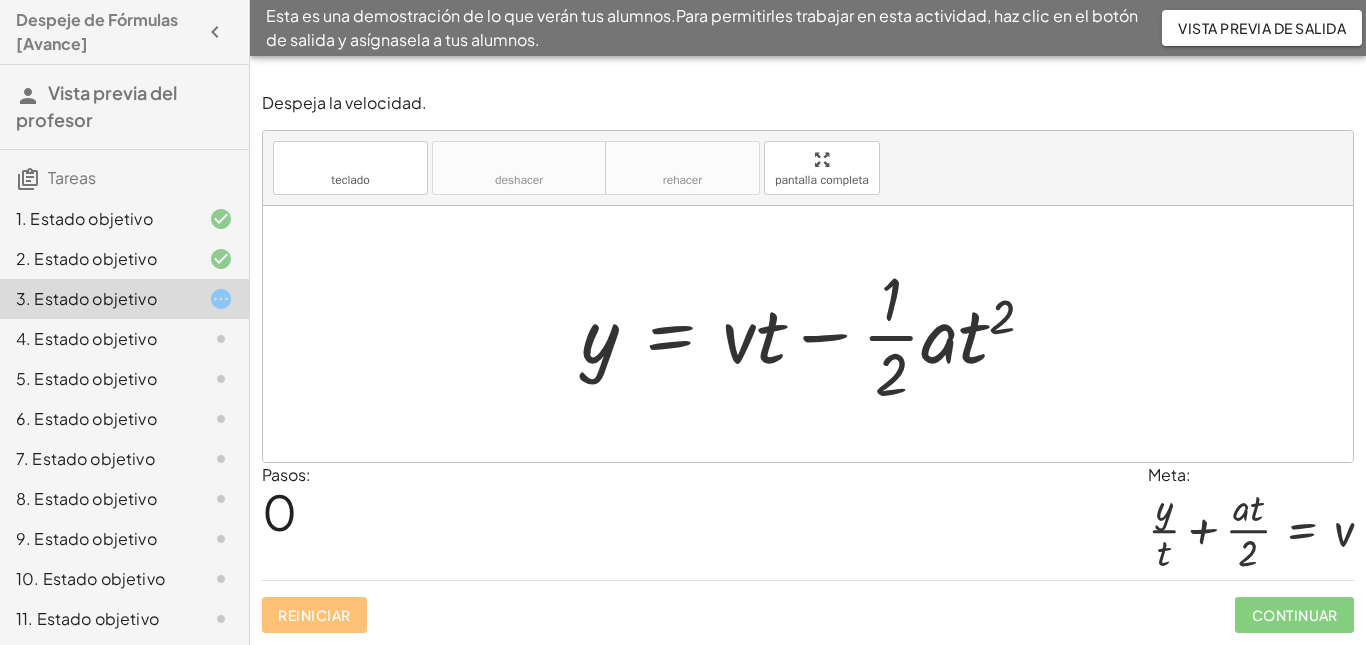 click at bounding box center (816, 334) 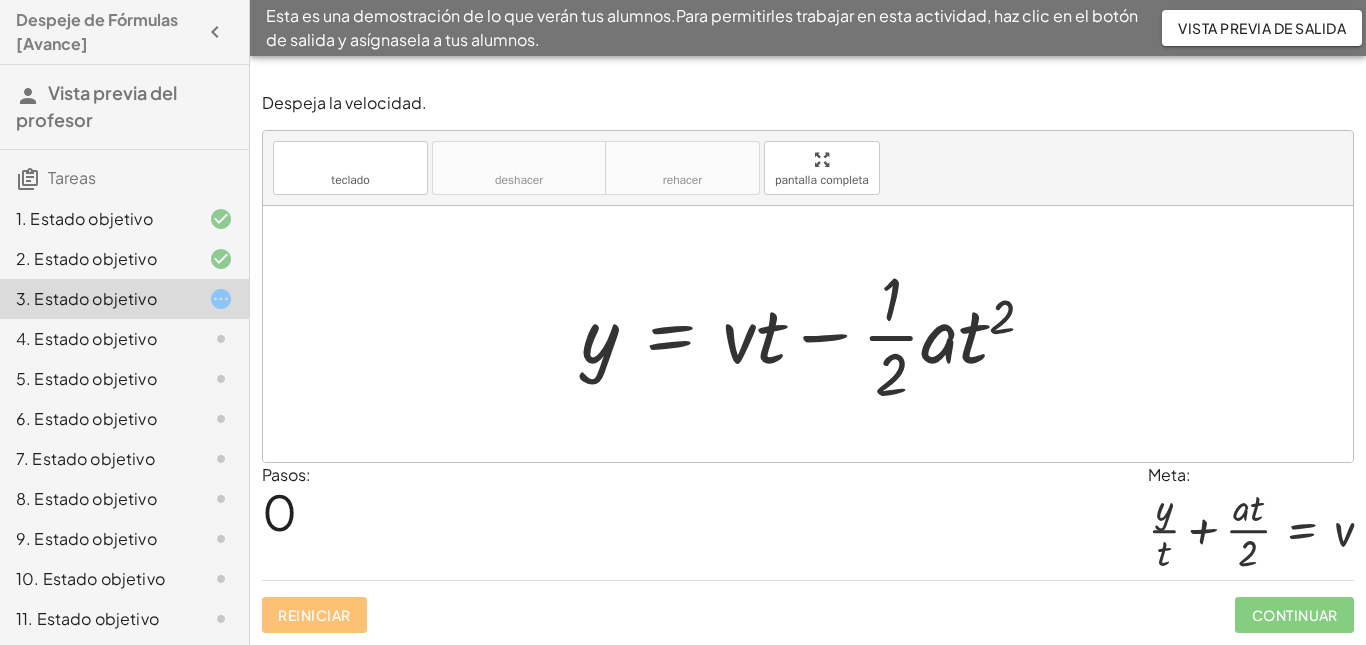 click at bounding box center [816, 334] 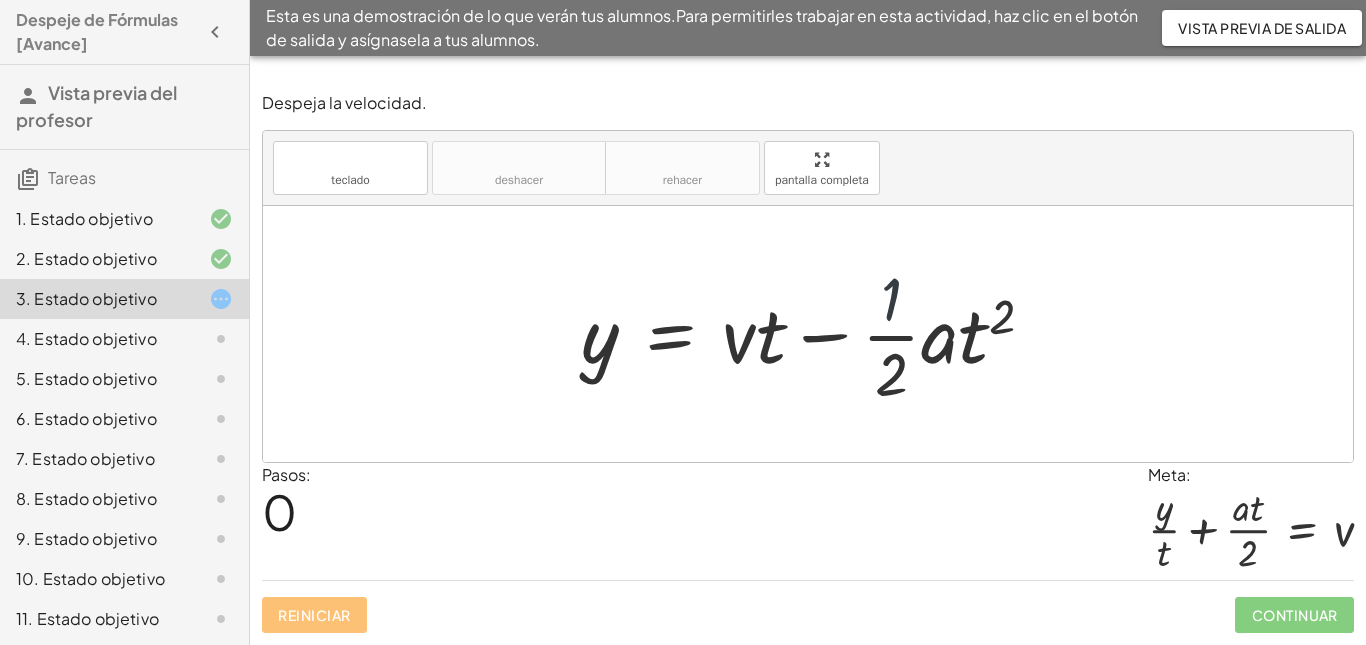 click at bounding box center (816, 334) 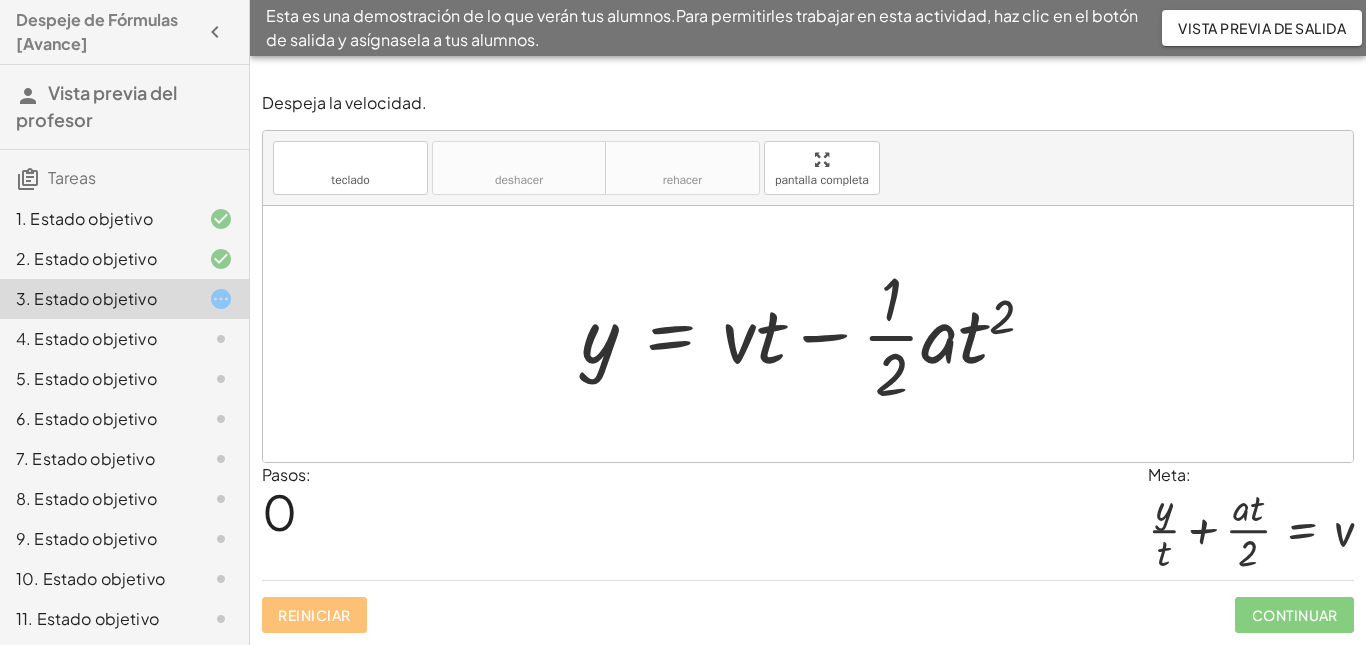 click at bounding box center (816, 334) 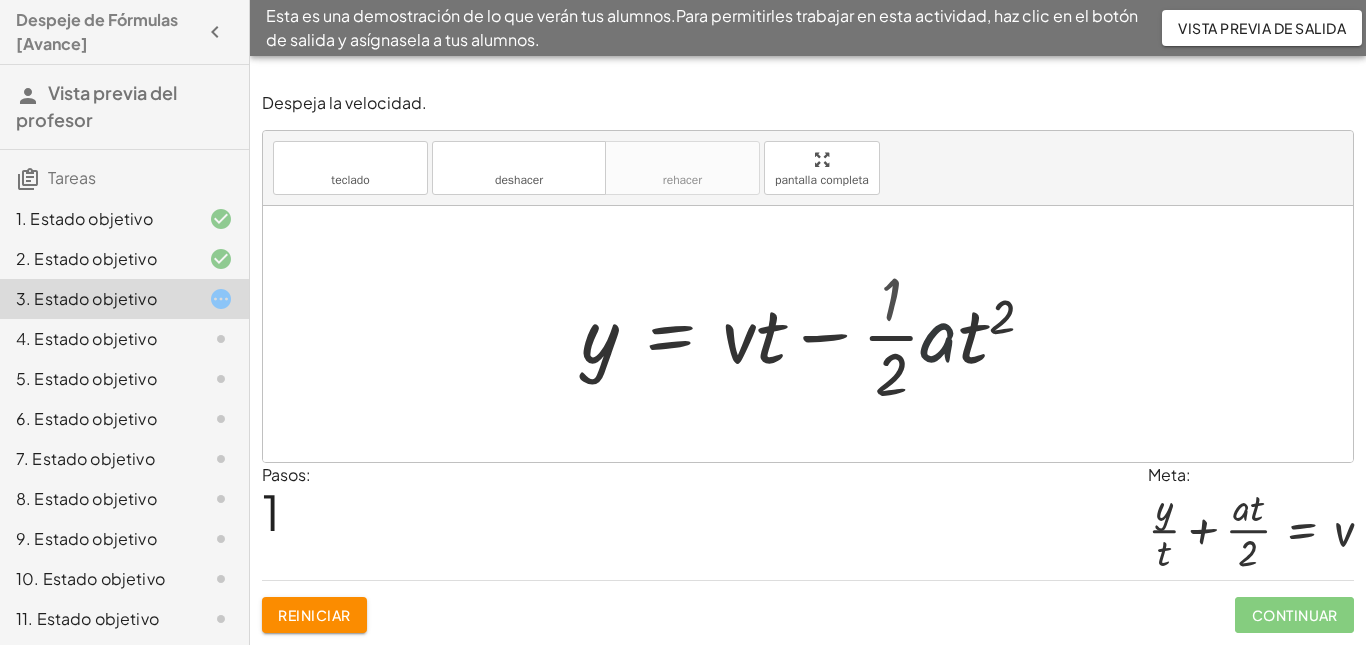 click at bounding box center [797, 334] 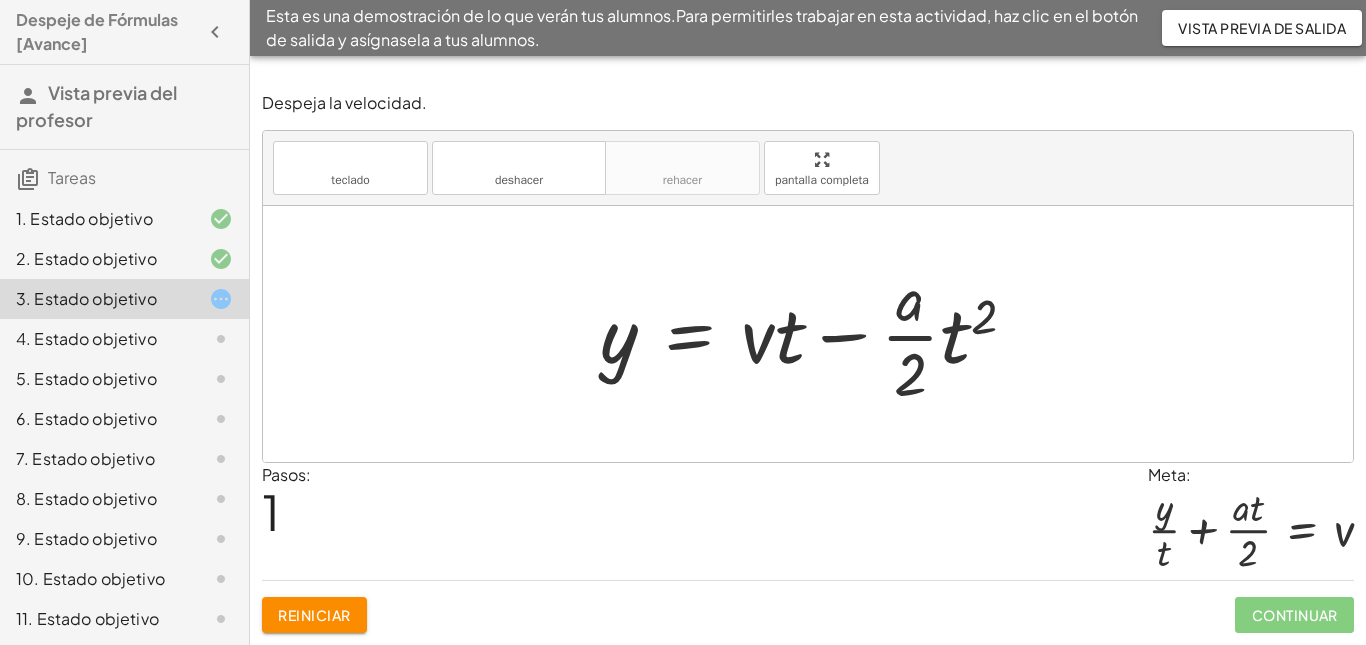 click at bounding box center [816, 334] 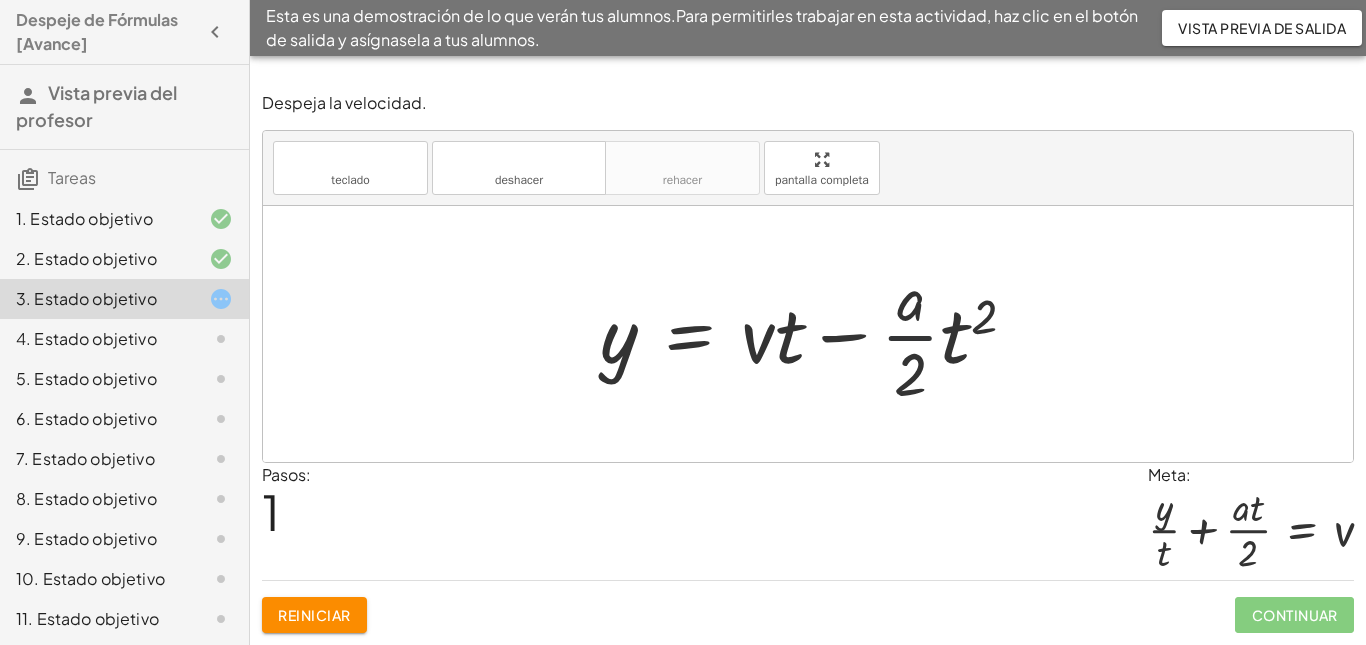 click at bounding box center [816, 334] 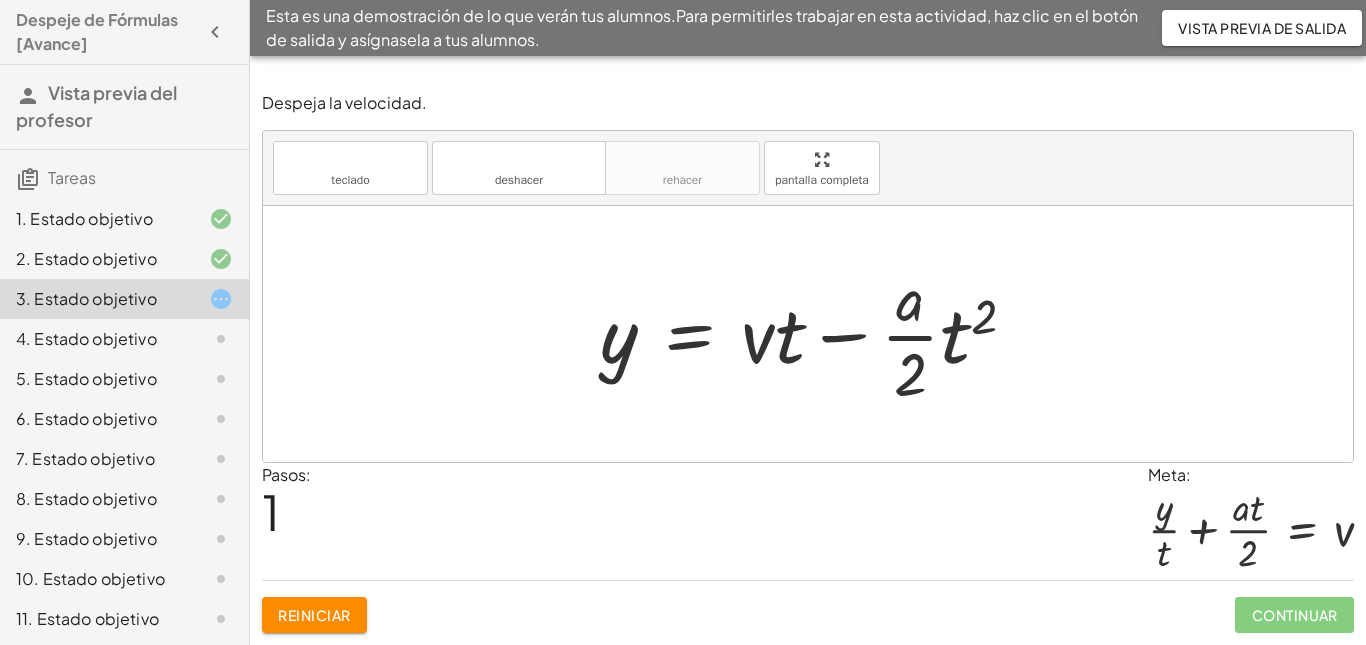 click at bounding box center [816, 334] 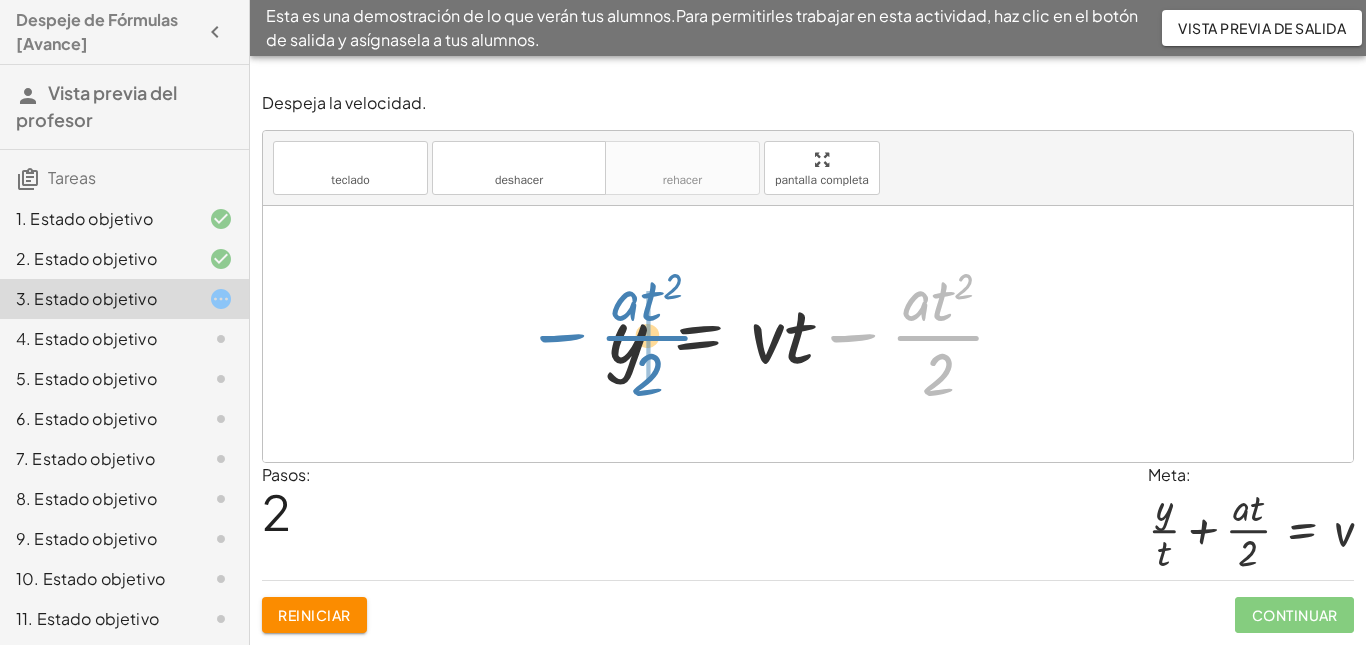 drag, startPoint x: 938, startPoint y: 338, endPoint x: 647, endPoint y: 338, distance: 291 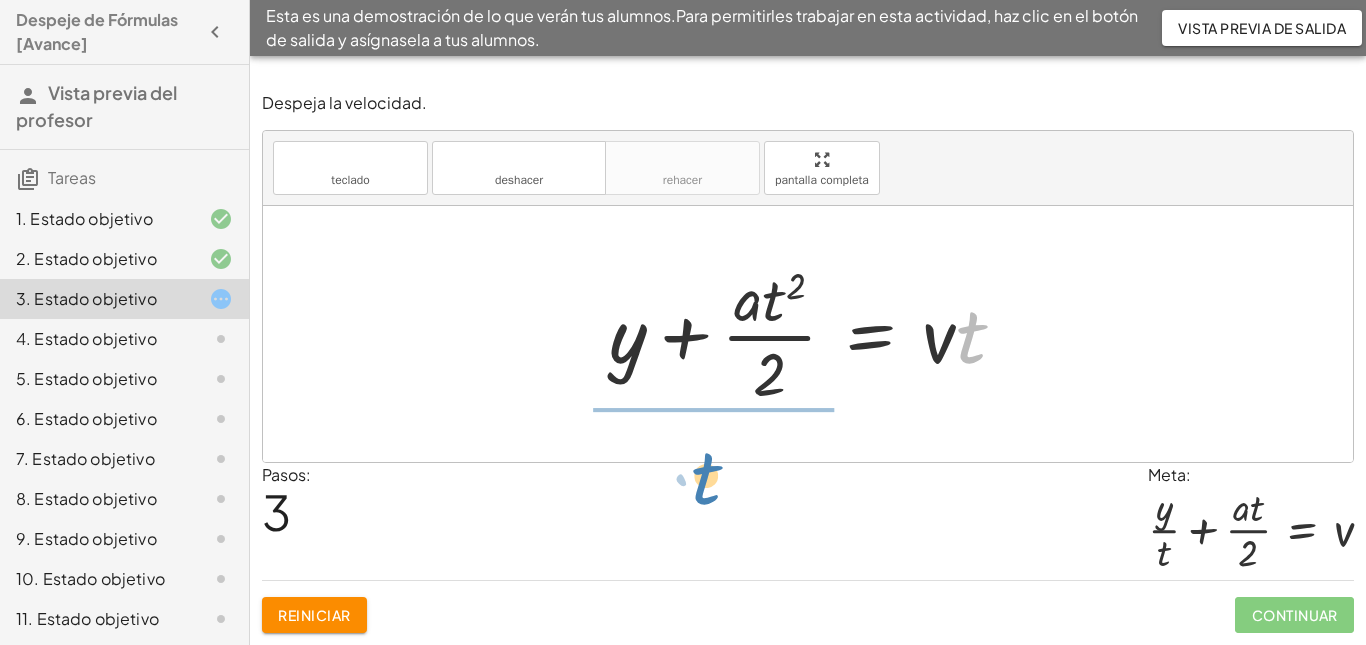 drag, startPoint x: 969, startPoint y: 340, endPoint x: 704, endPoint y: 481, distance: 300.1766 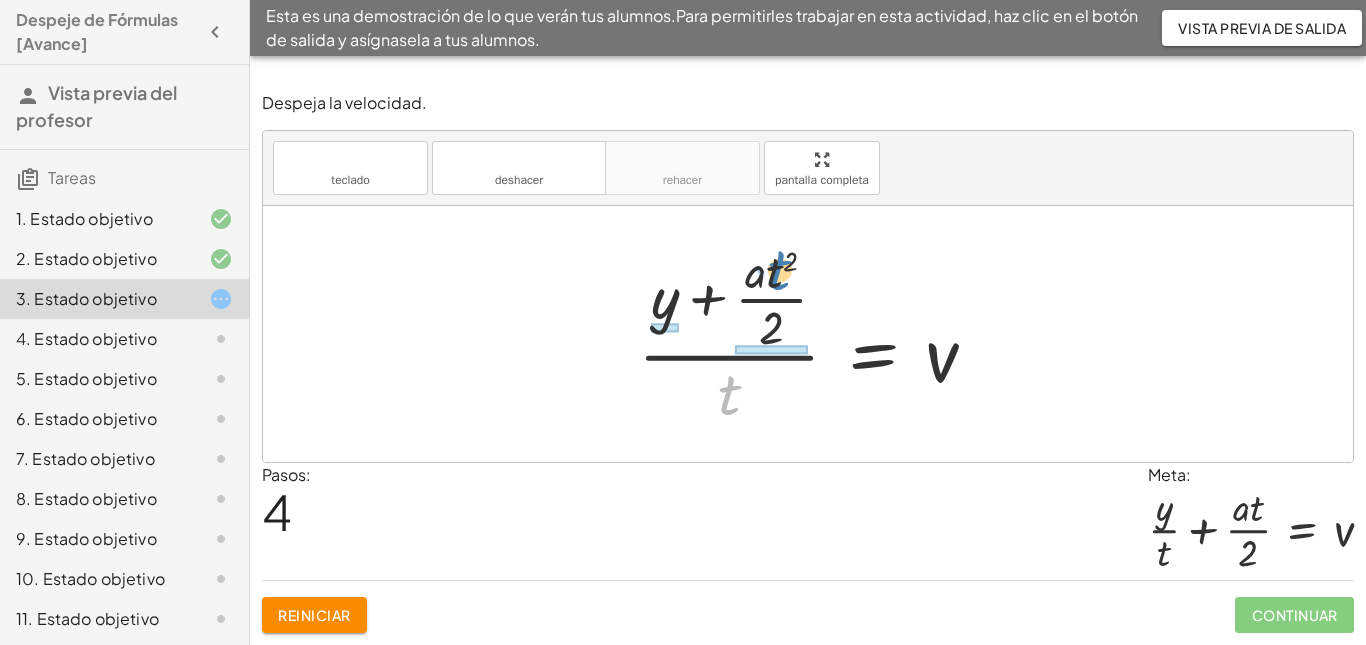drag, startPoint x: 727, startPoint y: 398, endPoint x: 777, endPoint y: 273, distance: 134.62912 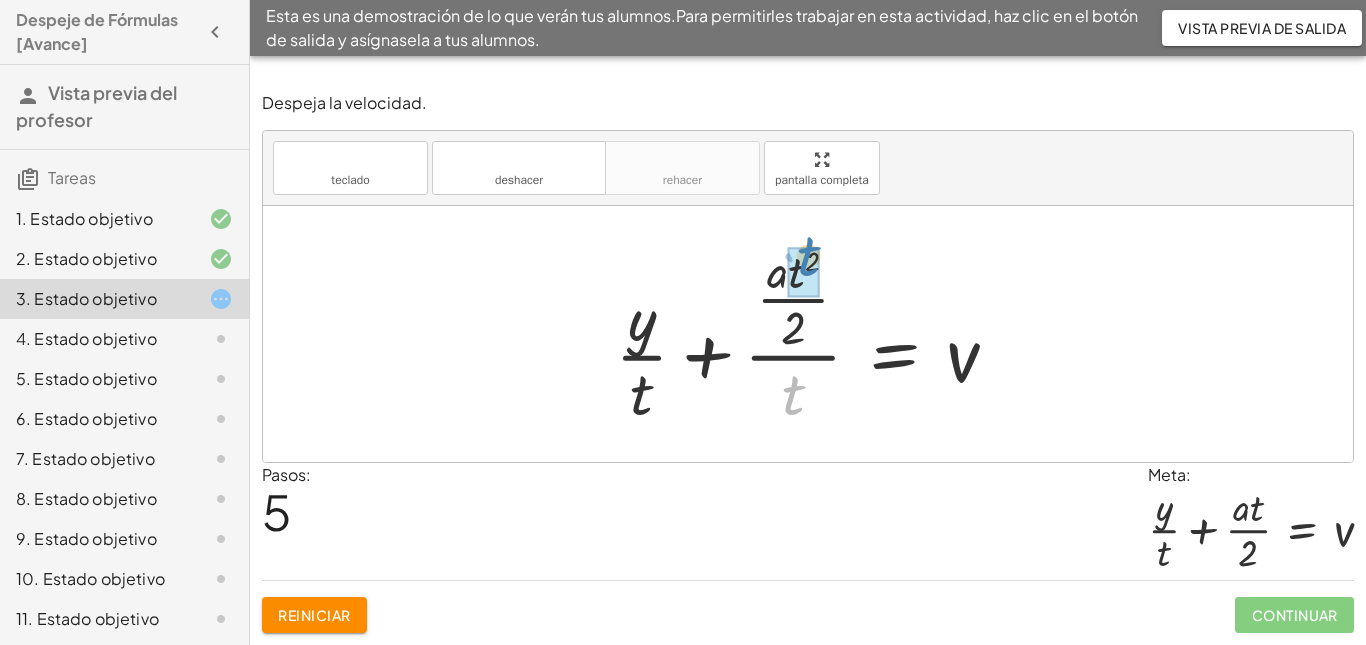 drag, startPoint x: 790, startPoint y: 393, endPoint x: 805, endPoint y: 254, distance: 139.807 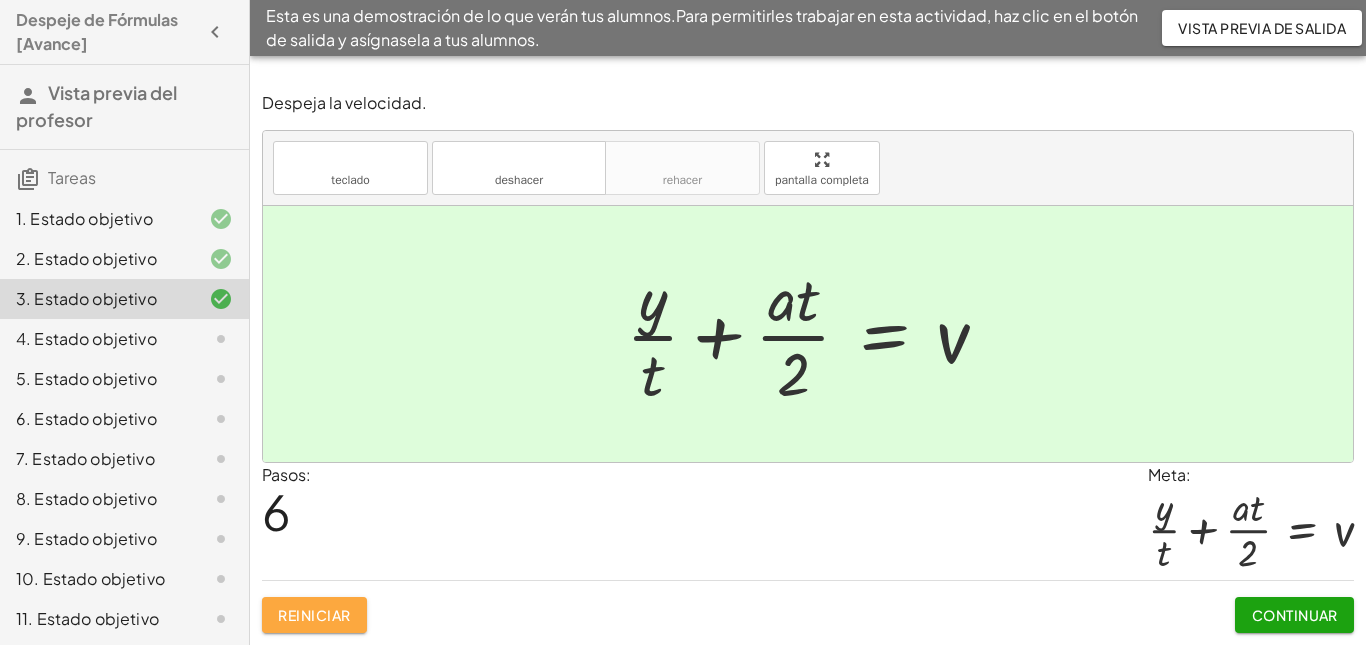 click on "Reiniciar" at bounding box center [314, 615] 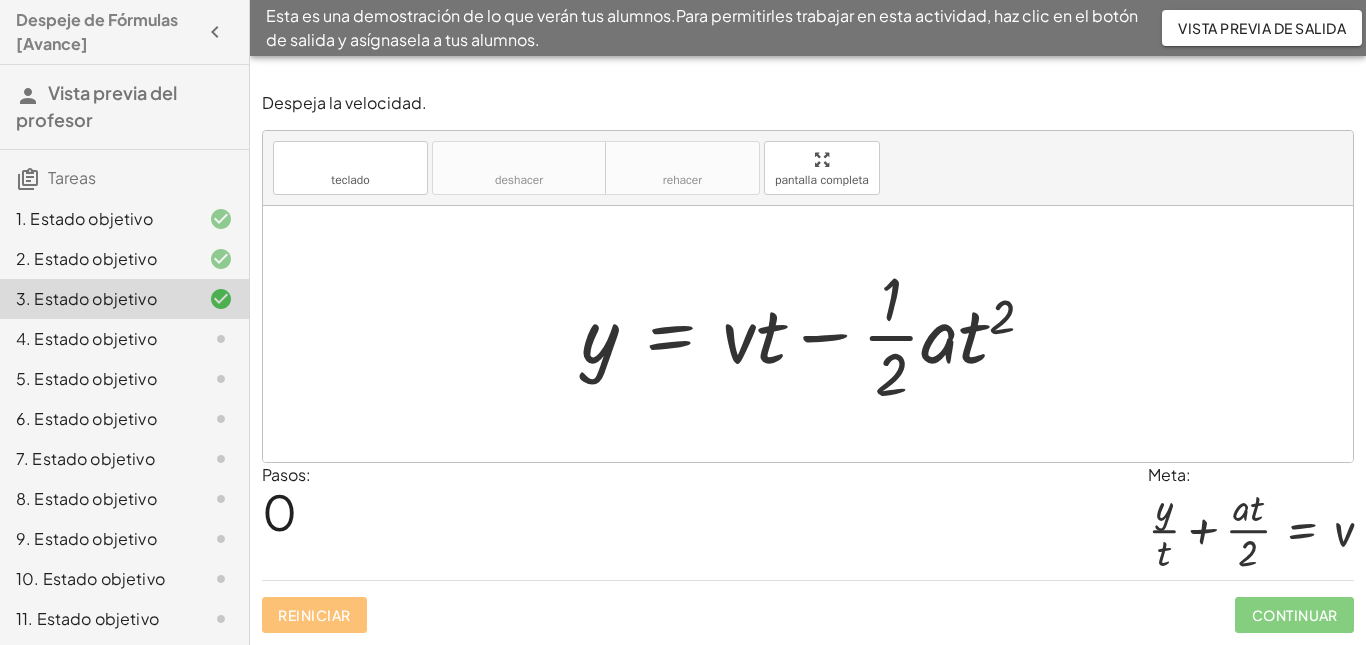 click at bounding box center (816, 334) 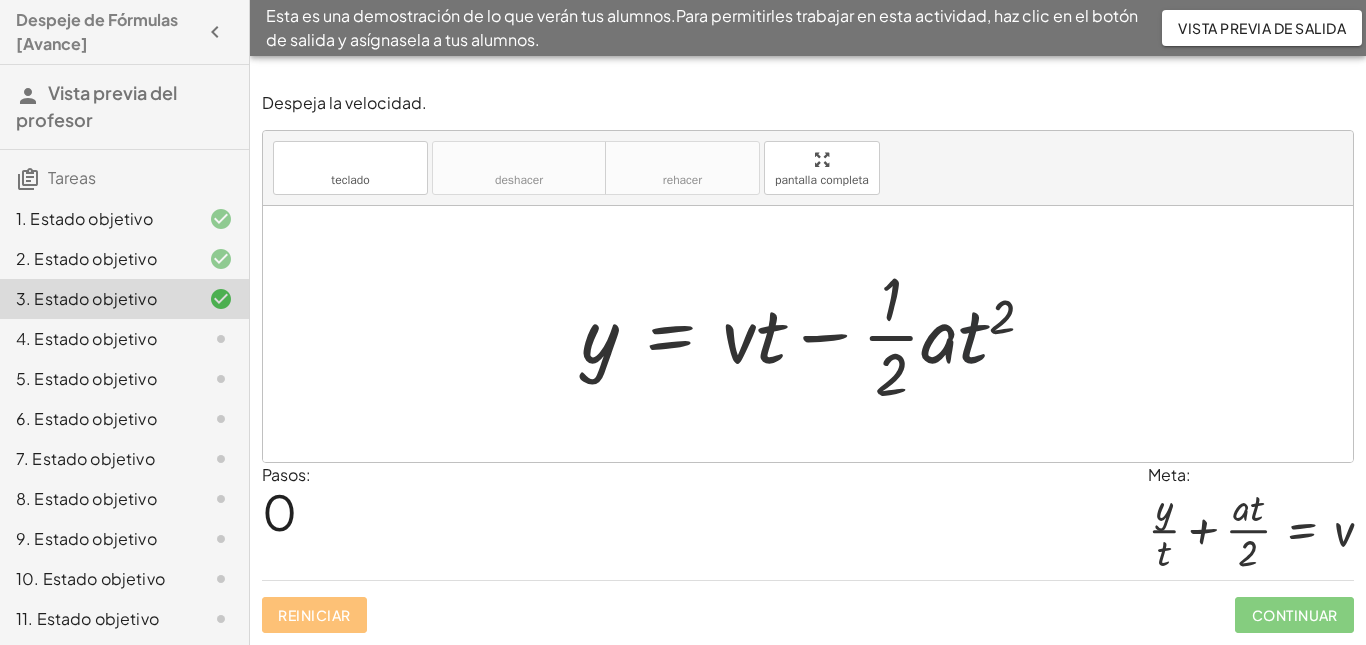 click at bounding box center [816, 334] 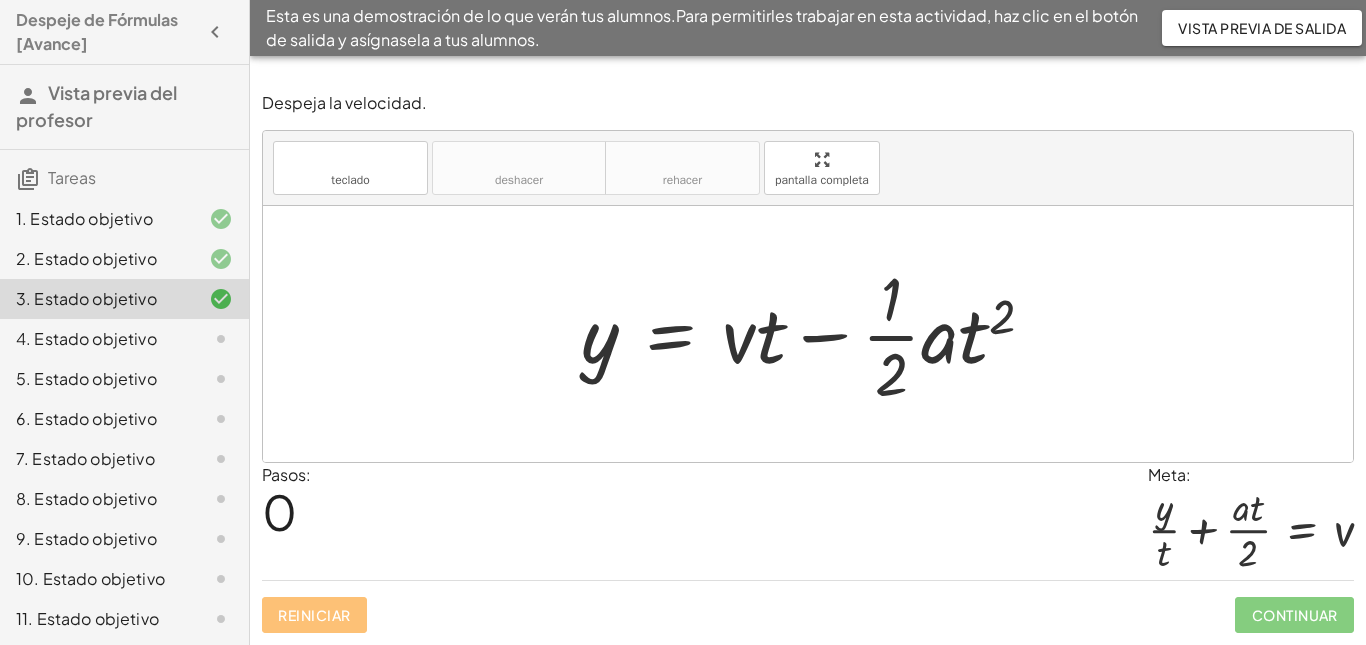 click at bounding box center [816, 334] 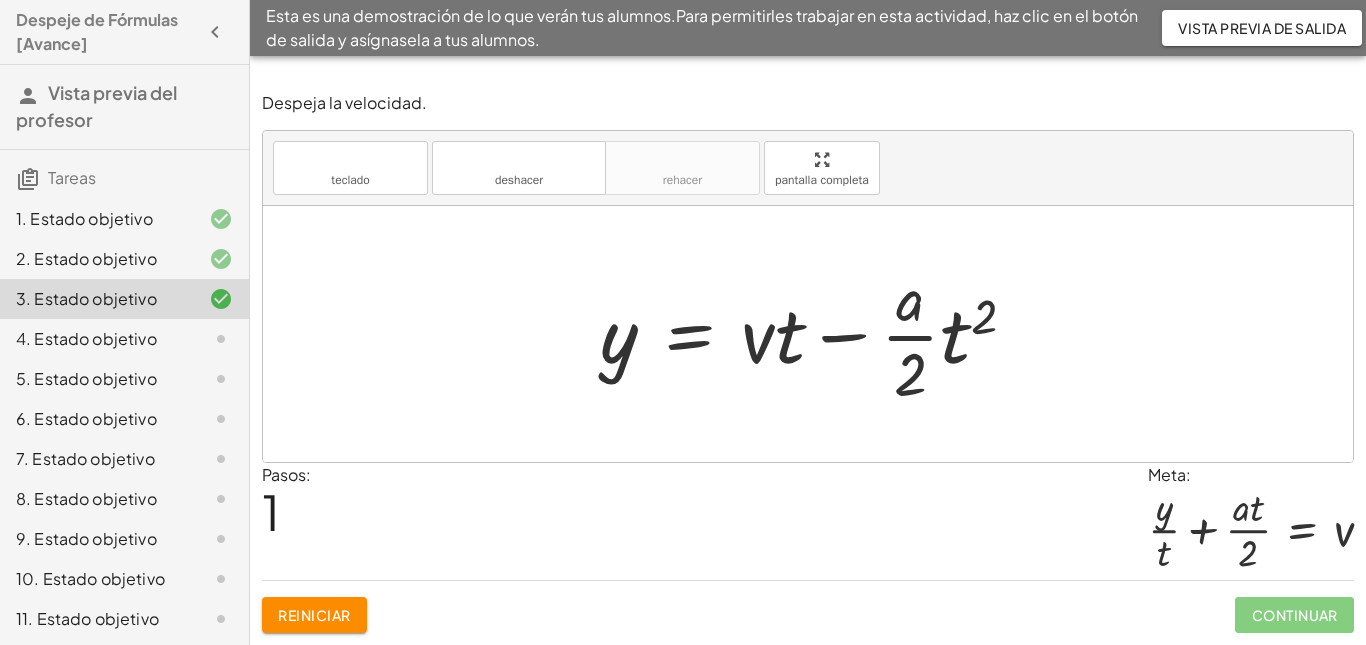 click at bounding box center [816, 334] 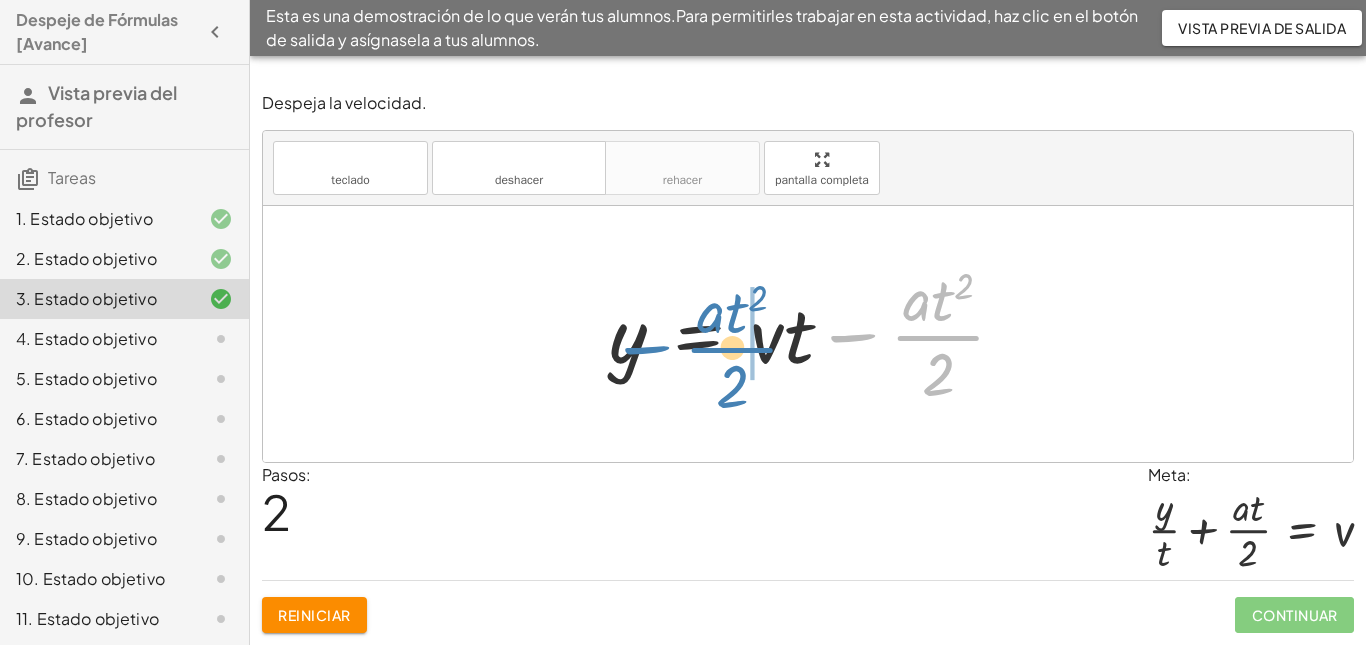 drag, startPoint x: 931, startPoint y: 339, endPoint x: 725, endPoint y: 351, distance: 206.34921 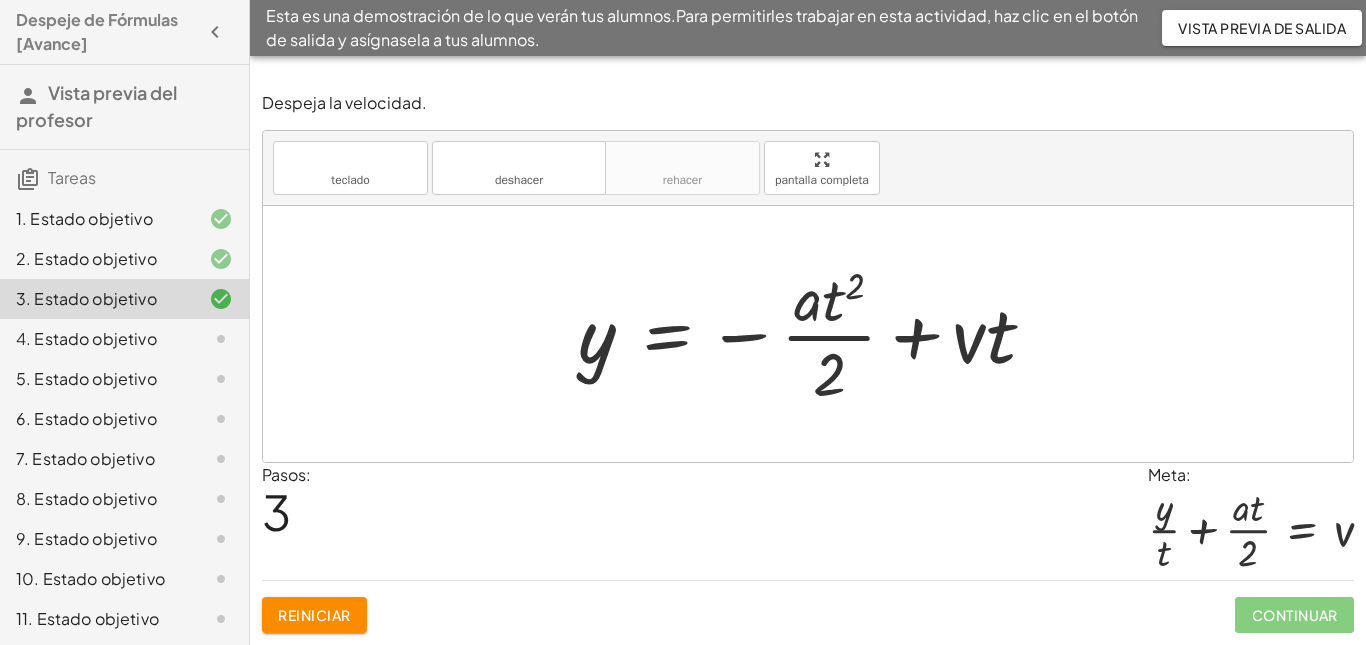 click at bounding box center (815, 334) 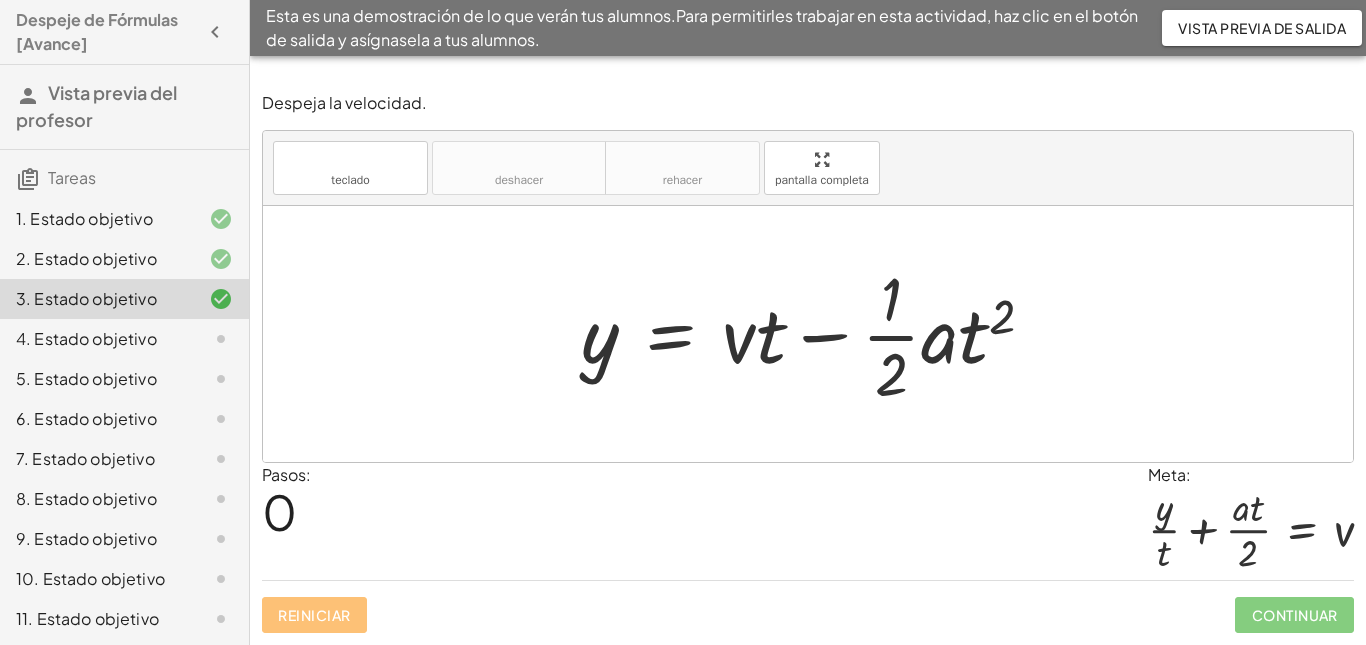click at bounding box center (816, 334) 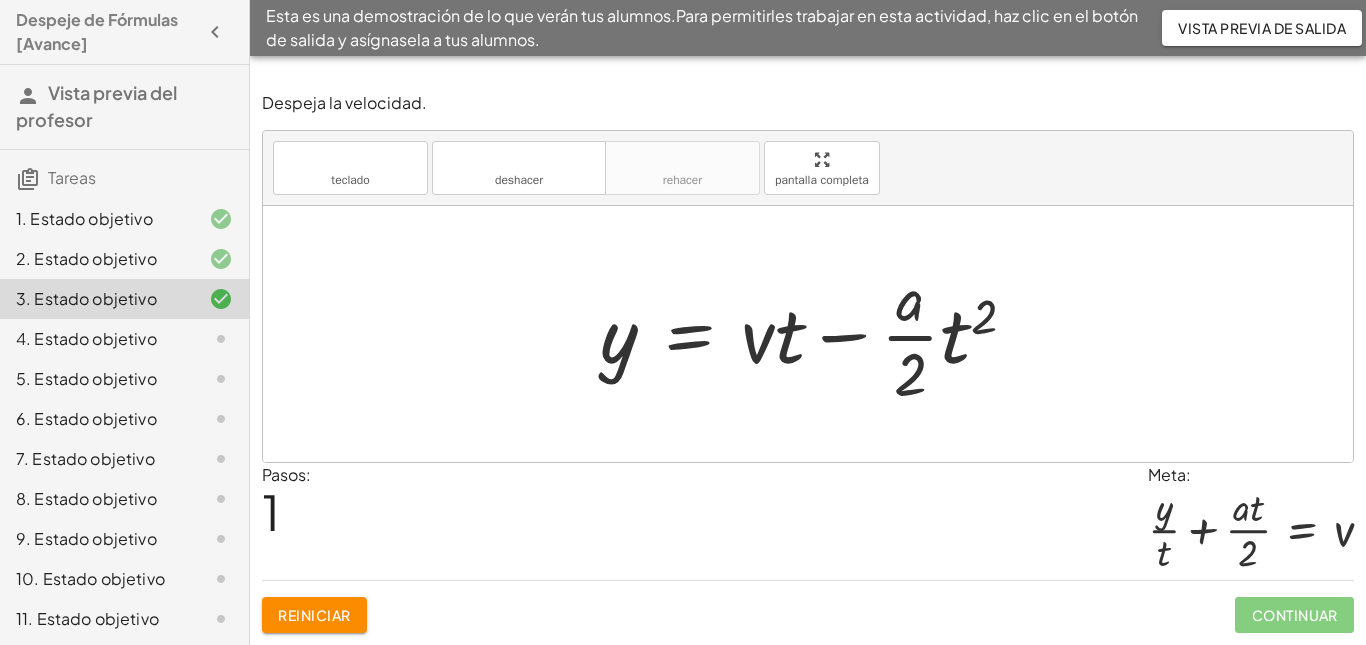 click at bounding box center [816, 334] 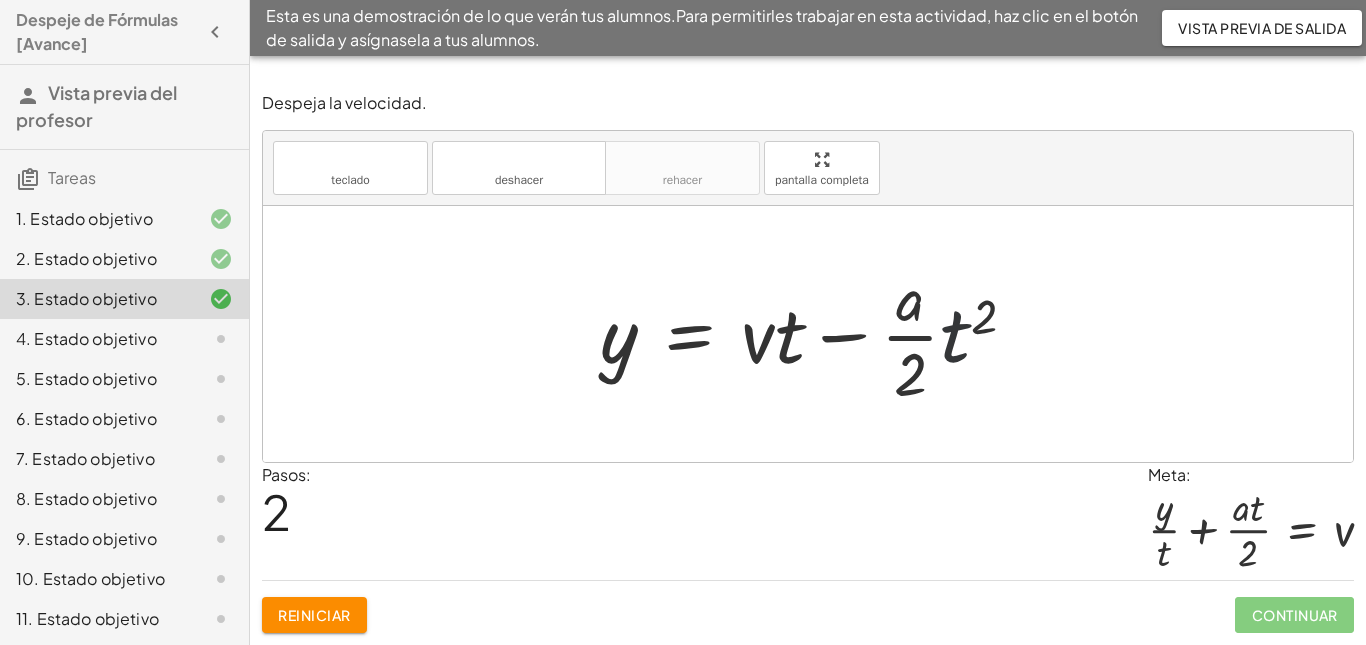 click at bounding box center (806, 334) 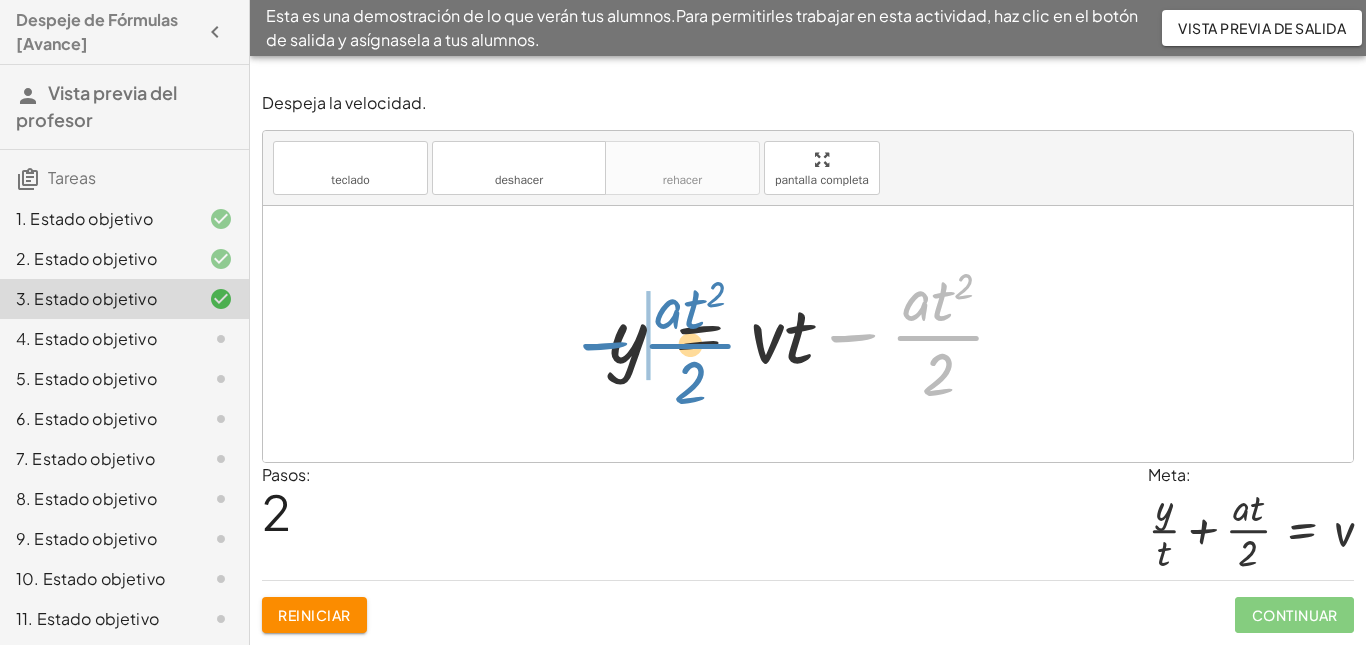 drag, startPoint x: 936, startPoint y: 339, endPoint x: 688, endPoint y: 347, distance: 248.129 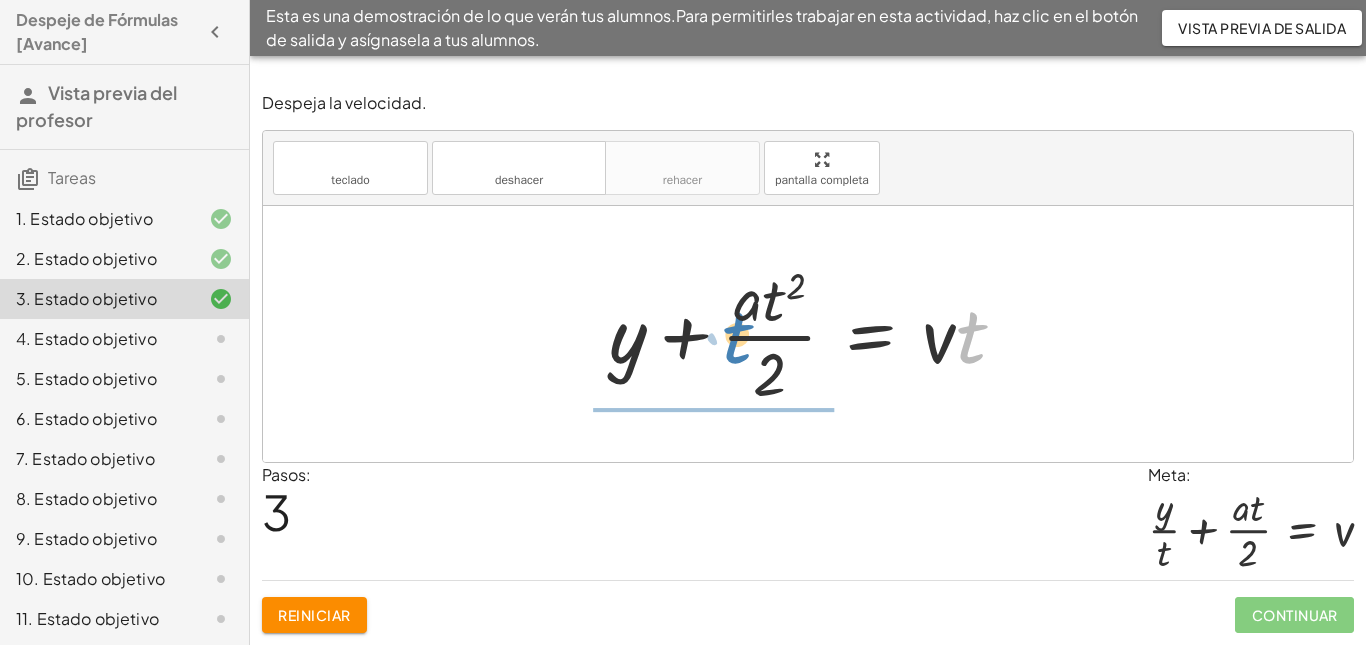 drag, startPoint x: 971, startPoint y: 331, endPoint x: 737, endPoint y: 331, distance: 234 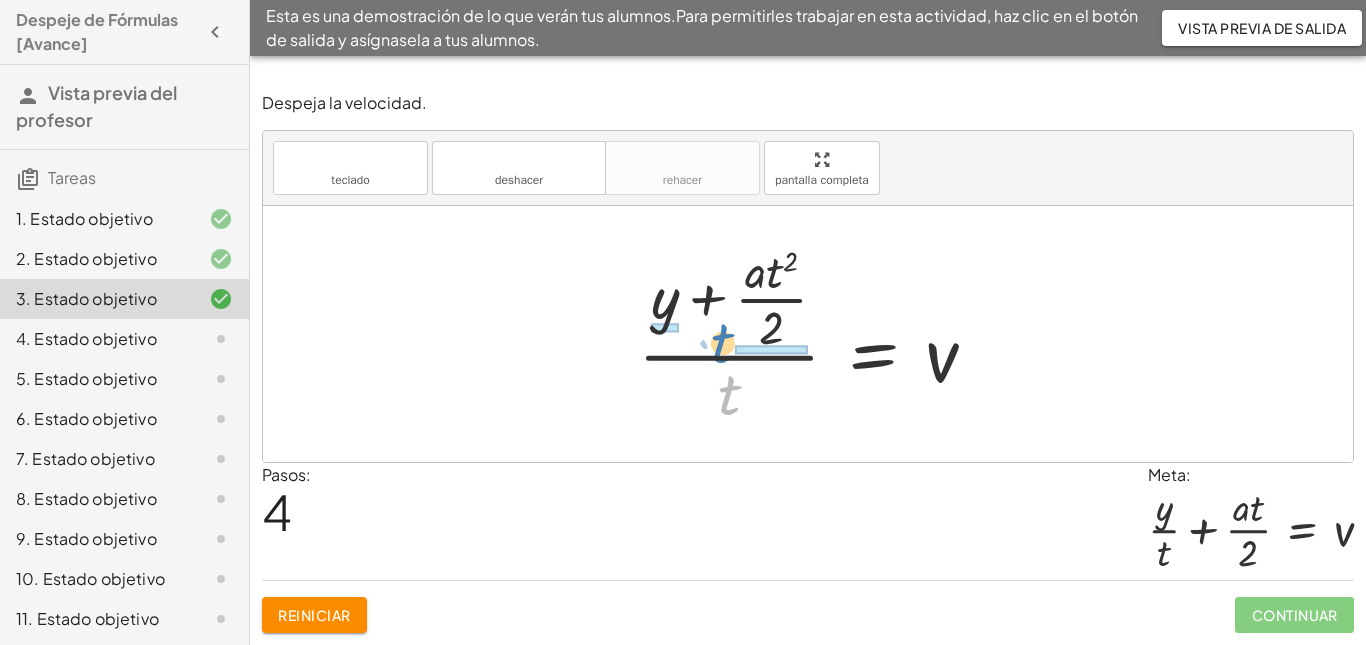 drag, startPoint x: 730, startPoint y: 392, endPoint x: 723, endPoint y: 340, distance: 52.46904 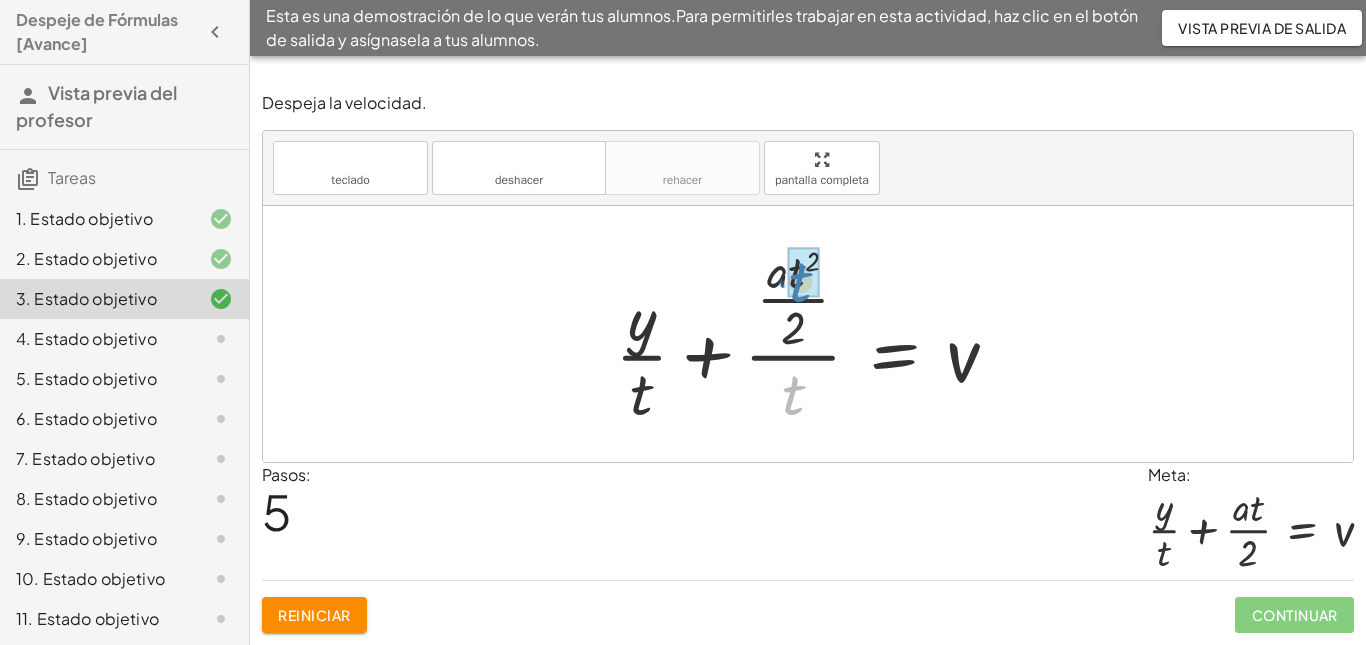 drag, startPoint x: 794, startPoint y: 395, endPoint x: 802, endPoint y: 280, distance: 115.27792 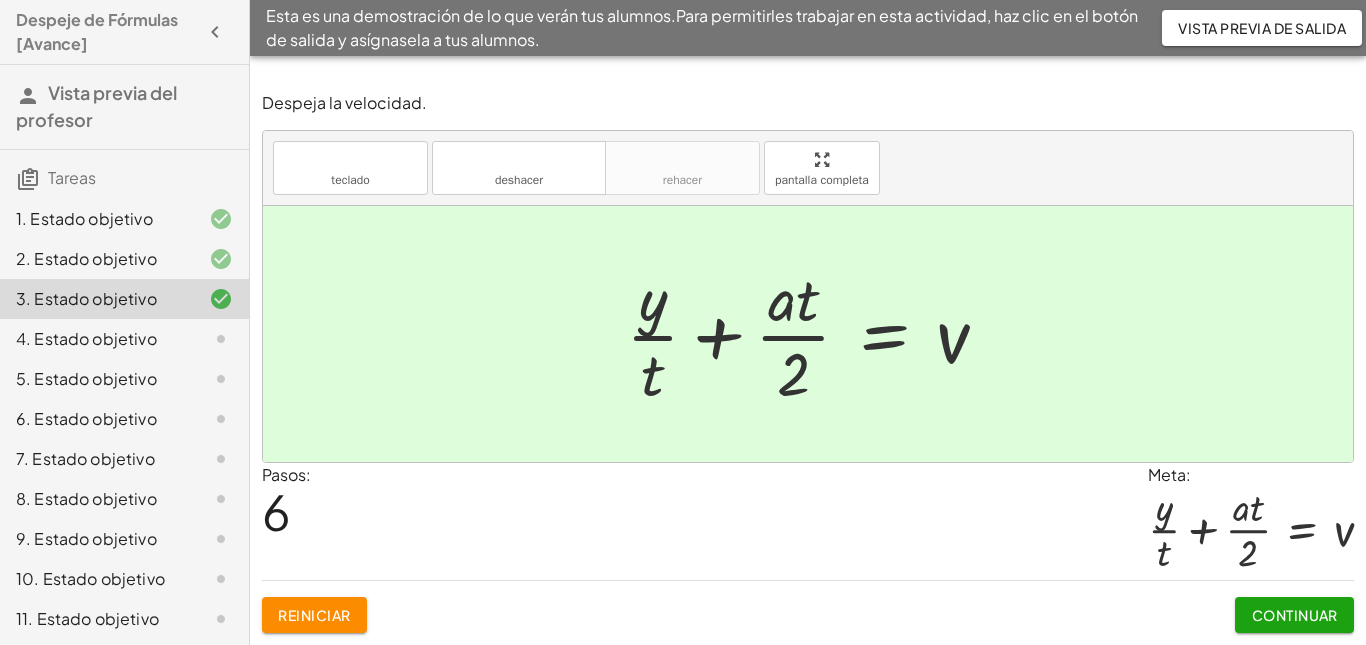 click on "Reiniciar" at bounding box center [314, 615] 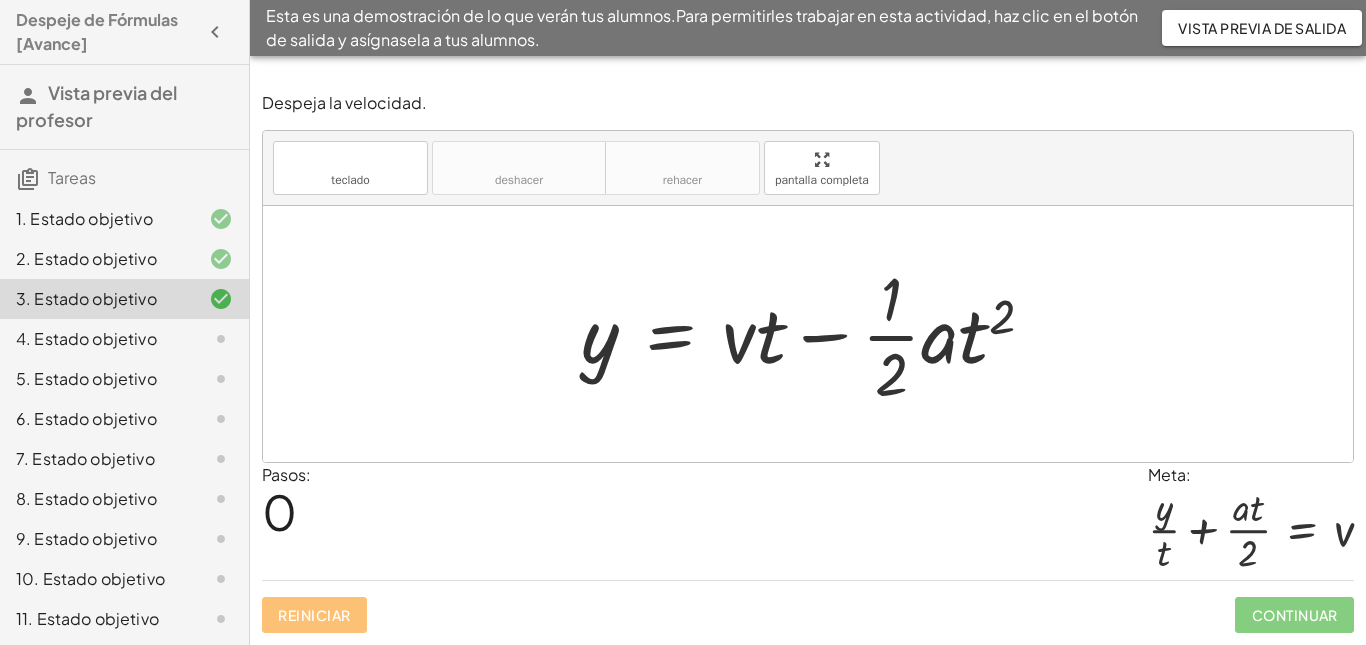 click at bounding box center [816, 334] 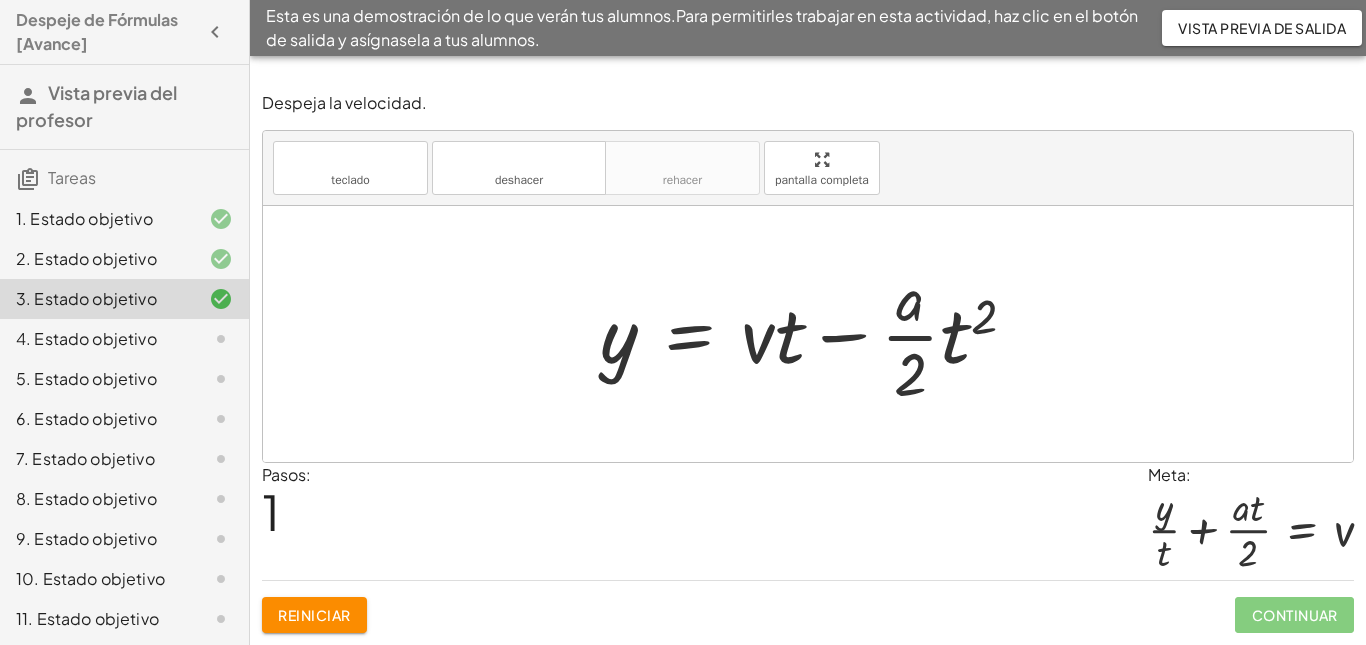 click at bounding box center [816, 334] 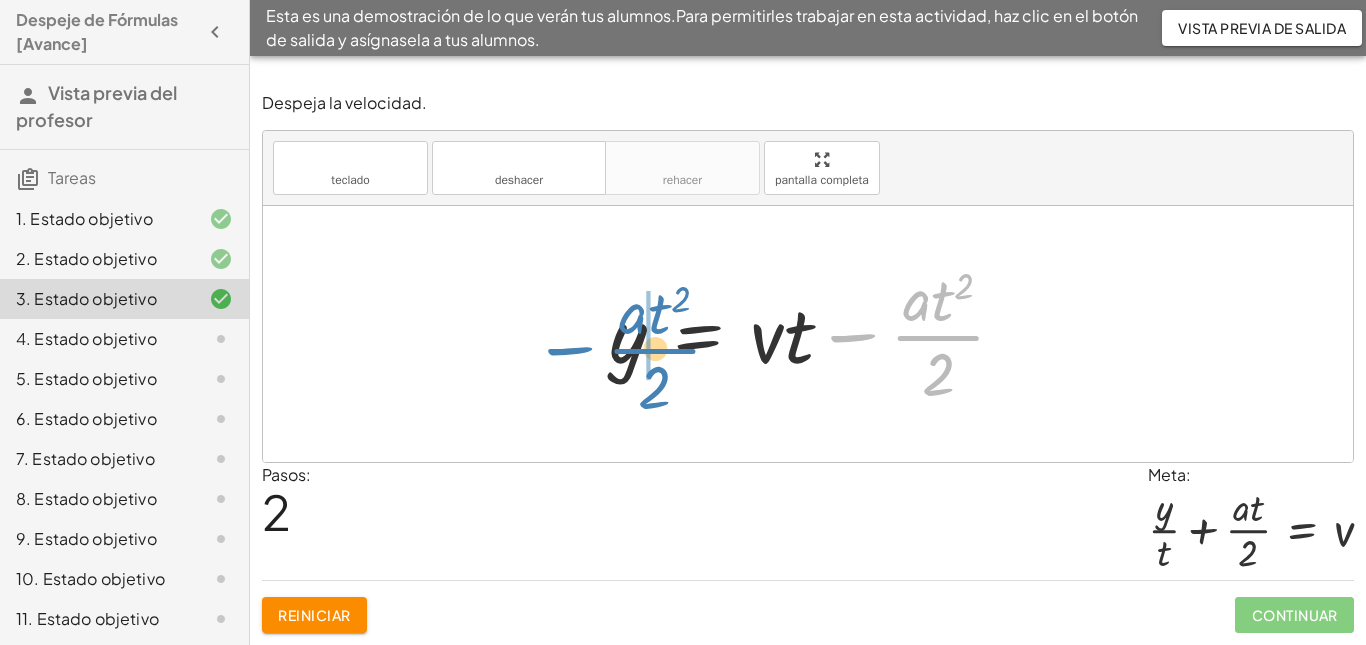 drag, startPoint x: 919, startPoint y: 335, endPoint x: 635, endPoint y: 348, distance: 284.2974 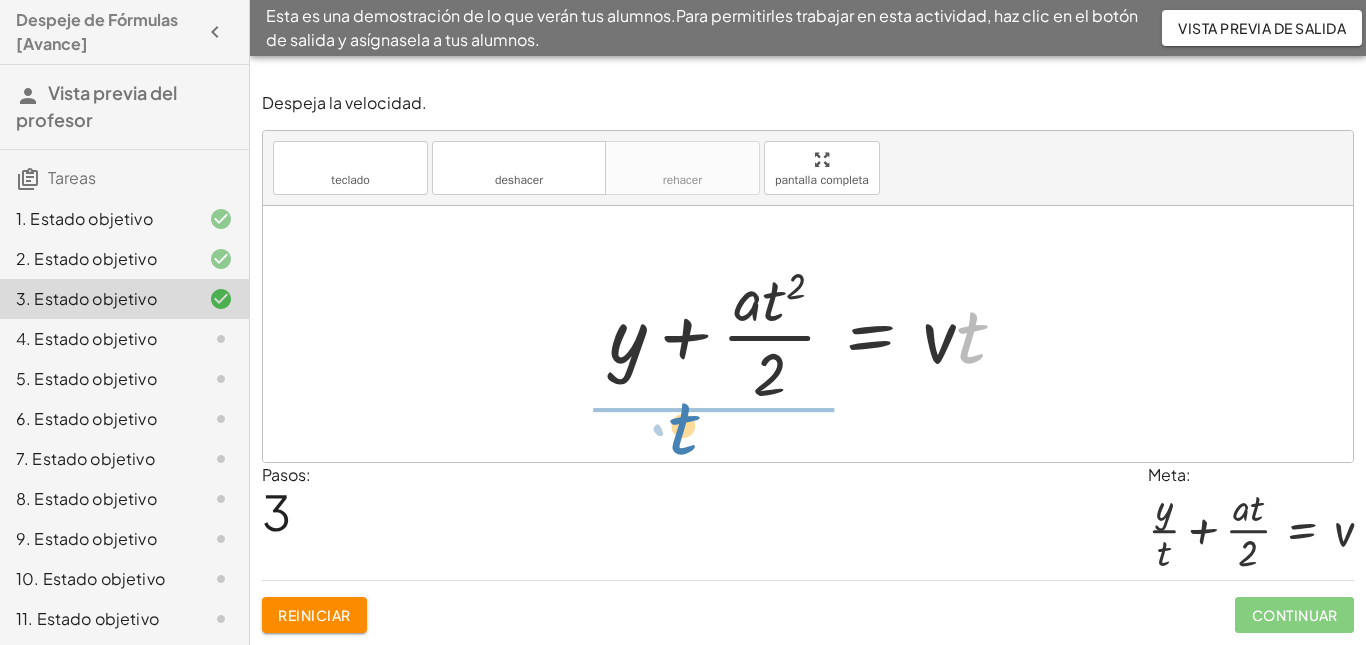 drag, startPoint x: 971, startPoint y: 337, endPoint x: 683, endPoint y: 428, distance: 302.03476 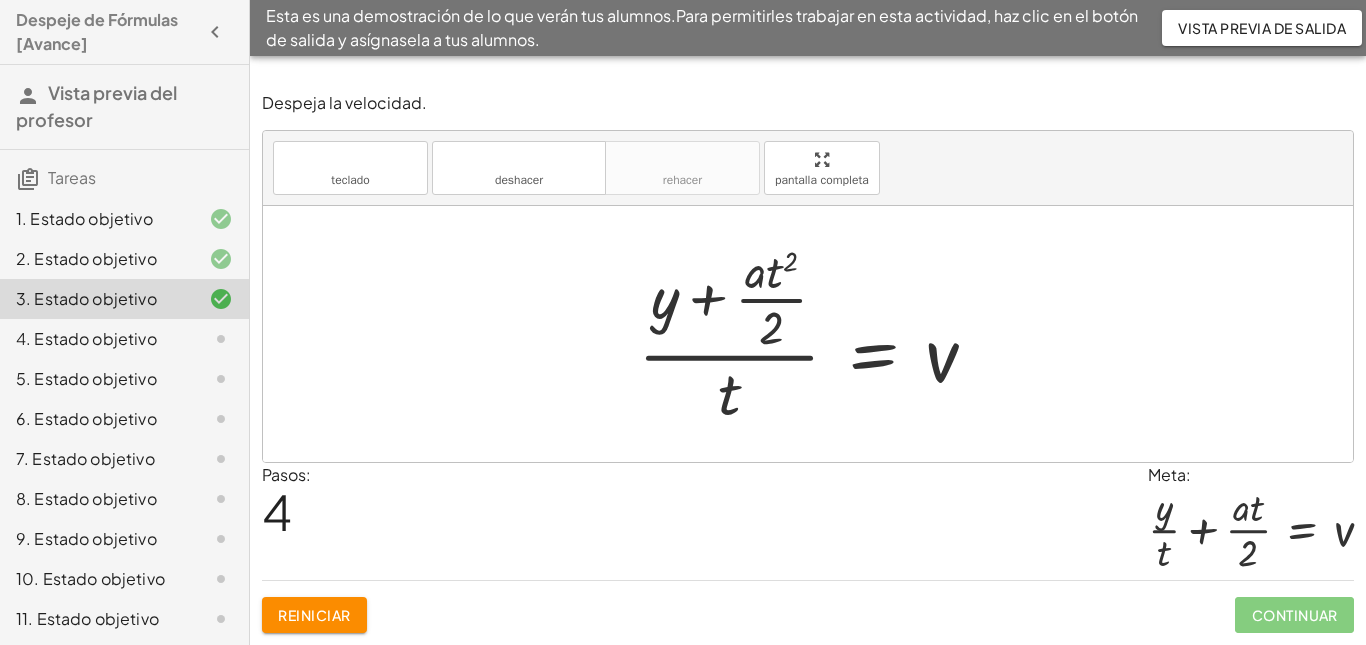 click at bounding box center (816, 334) 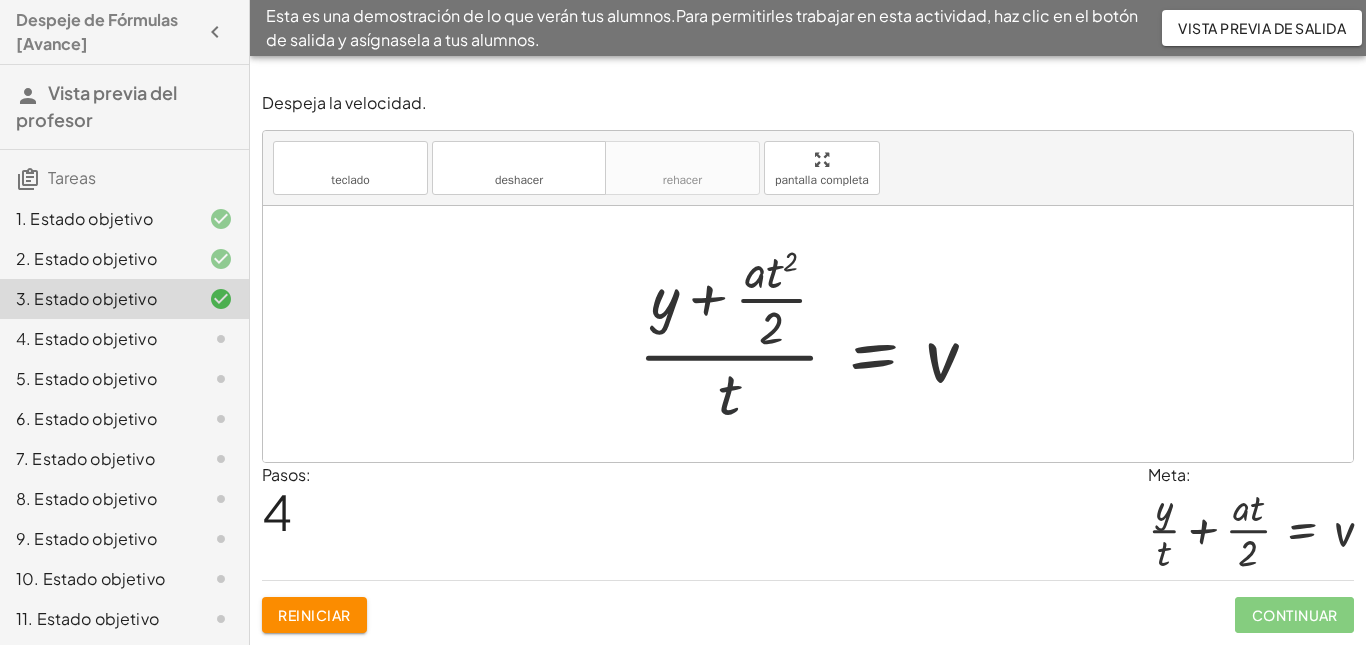 click at bounding box center (816, 334) 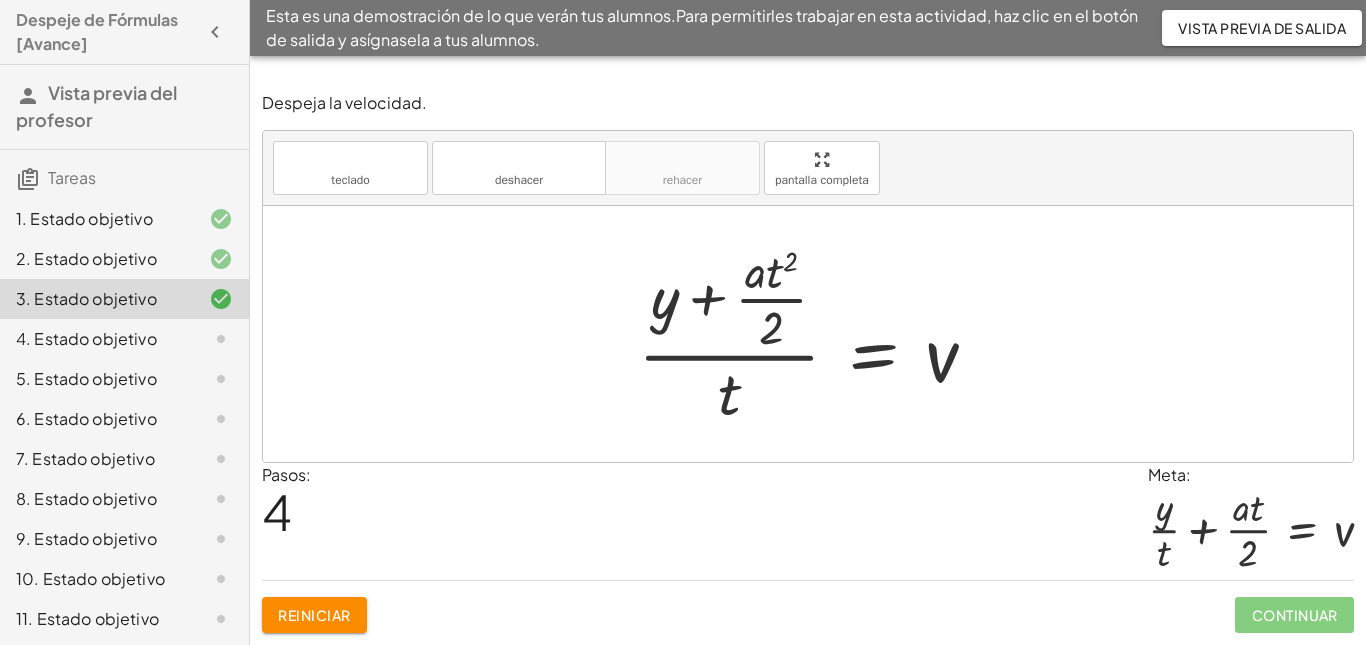 click at bounding box center (816, 334) 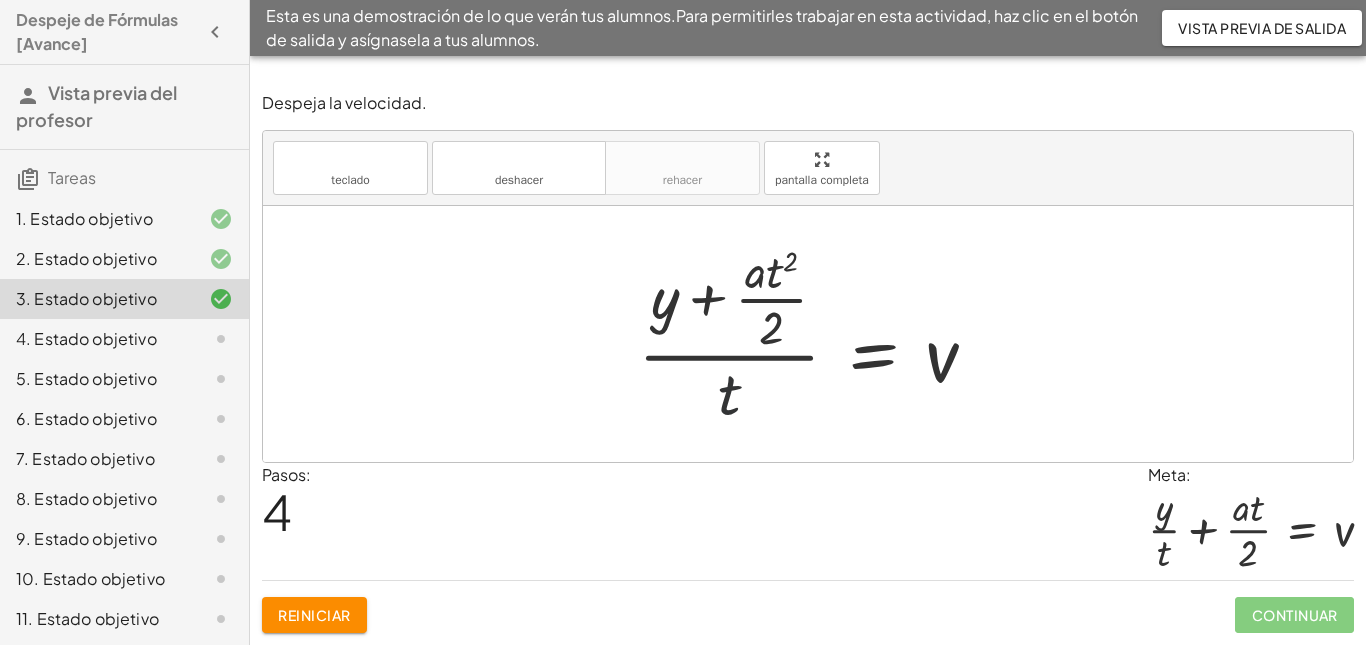 click at bounding box center (816, 334) 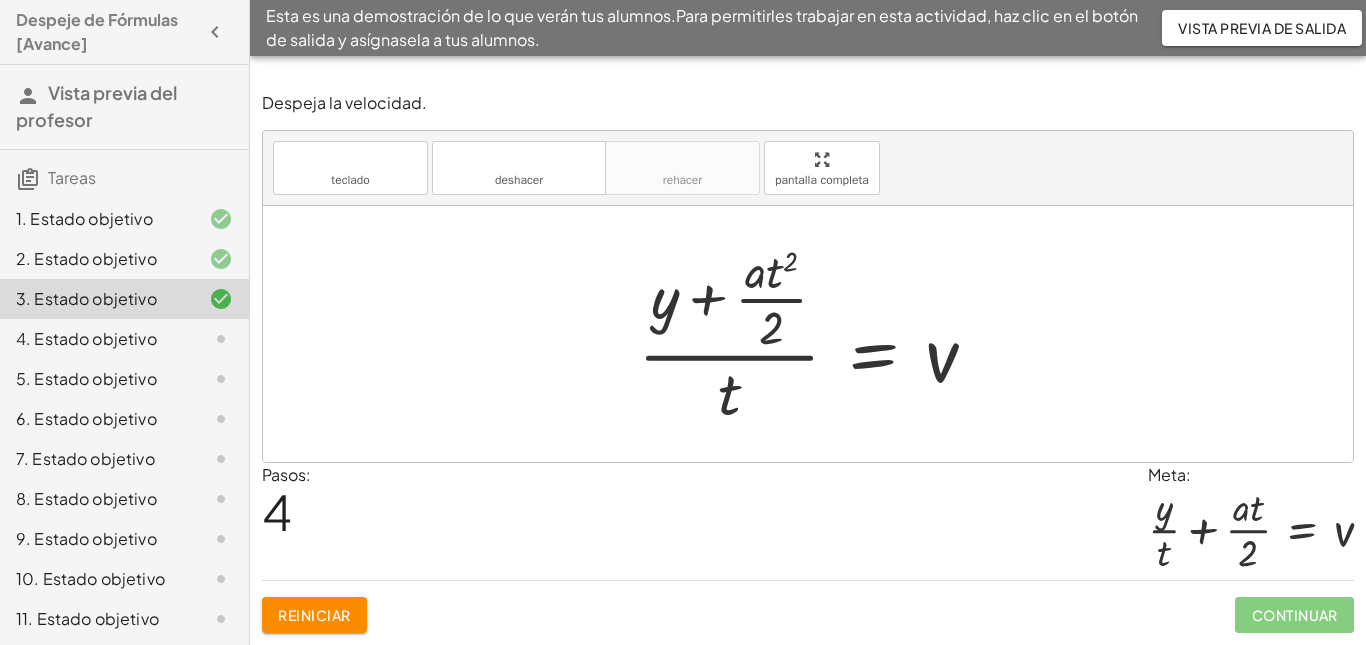 click at bounding box center [816, 334] 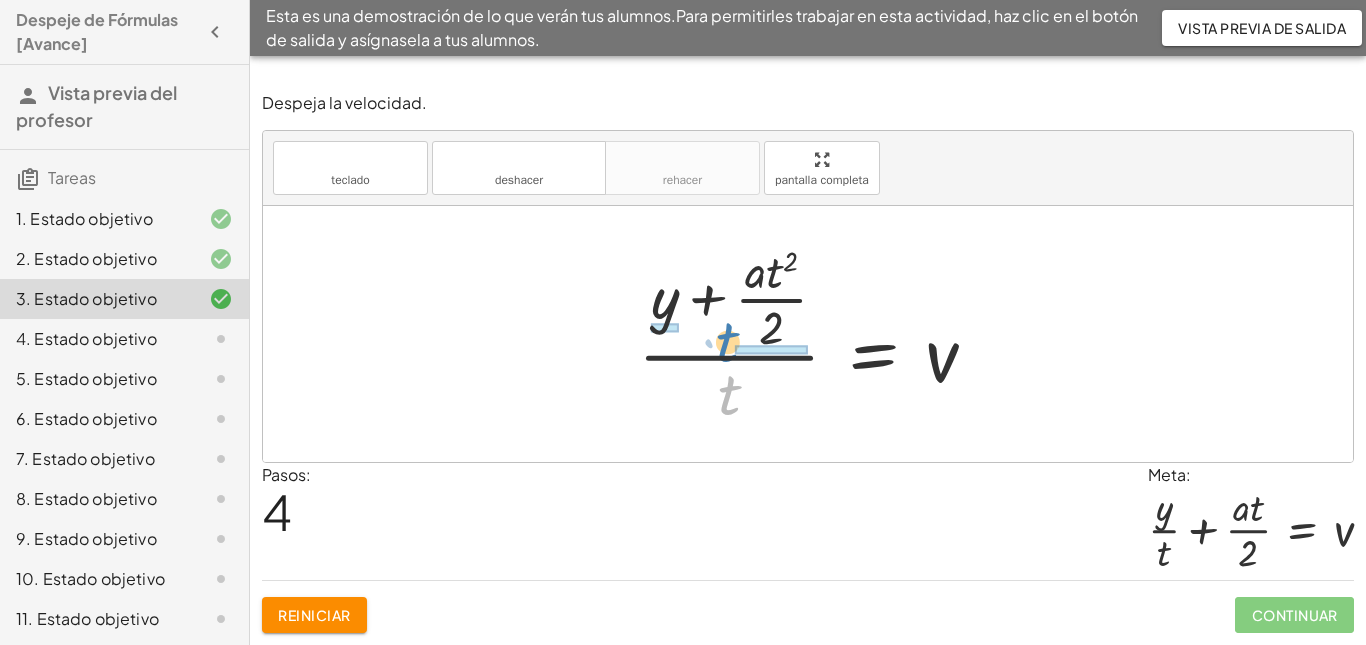 drag, startPoint x: 729, startPoint y: 391, endPoint x: 727, endPoint y: 338, distance: 53.037724 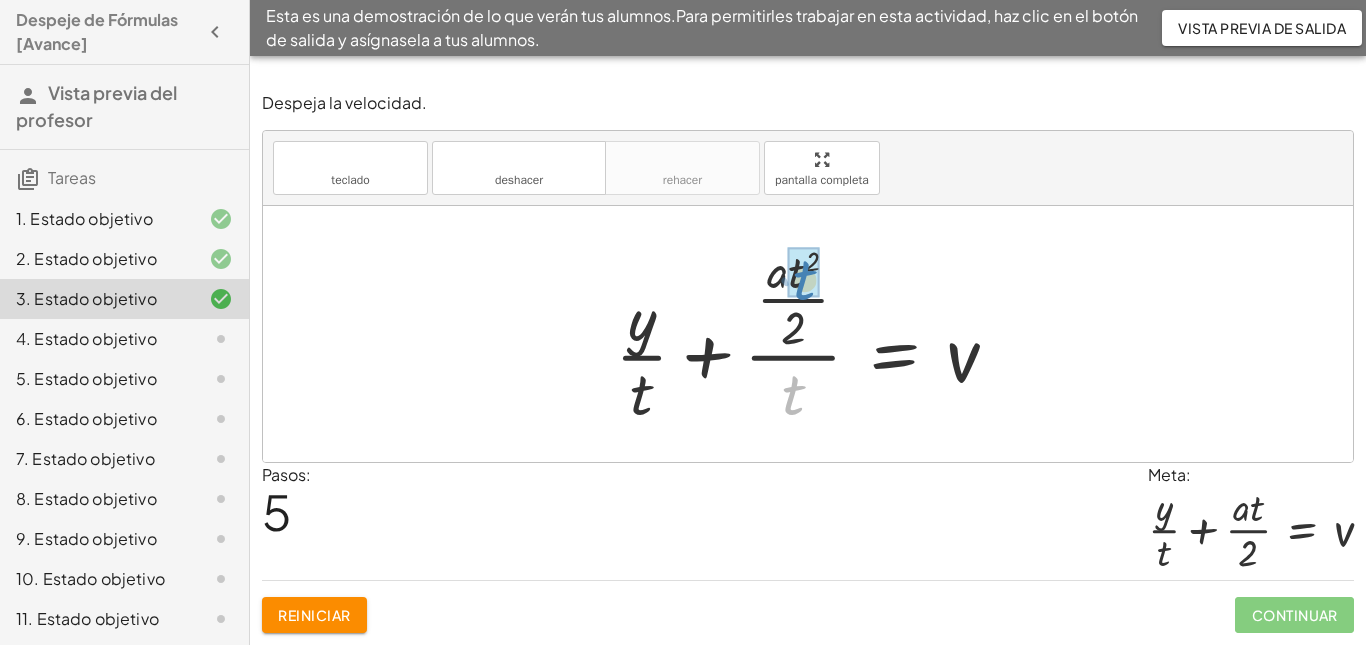 drag, startPoint x: 793, startPoint y: 390, endPoint x: 804, endPoint y: 275, distance: 115.52489 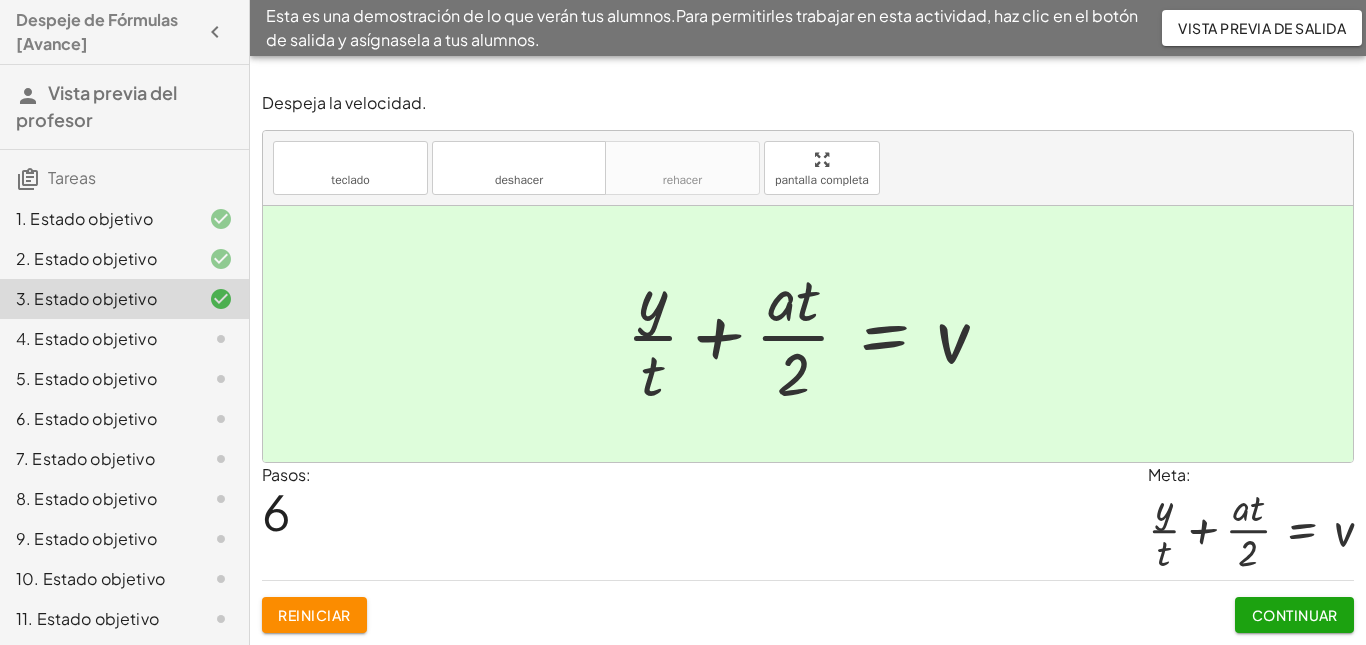click on "Continuar" at bounding box center [1295, 615] 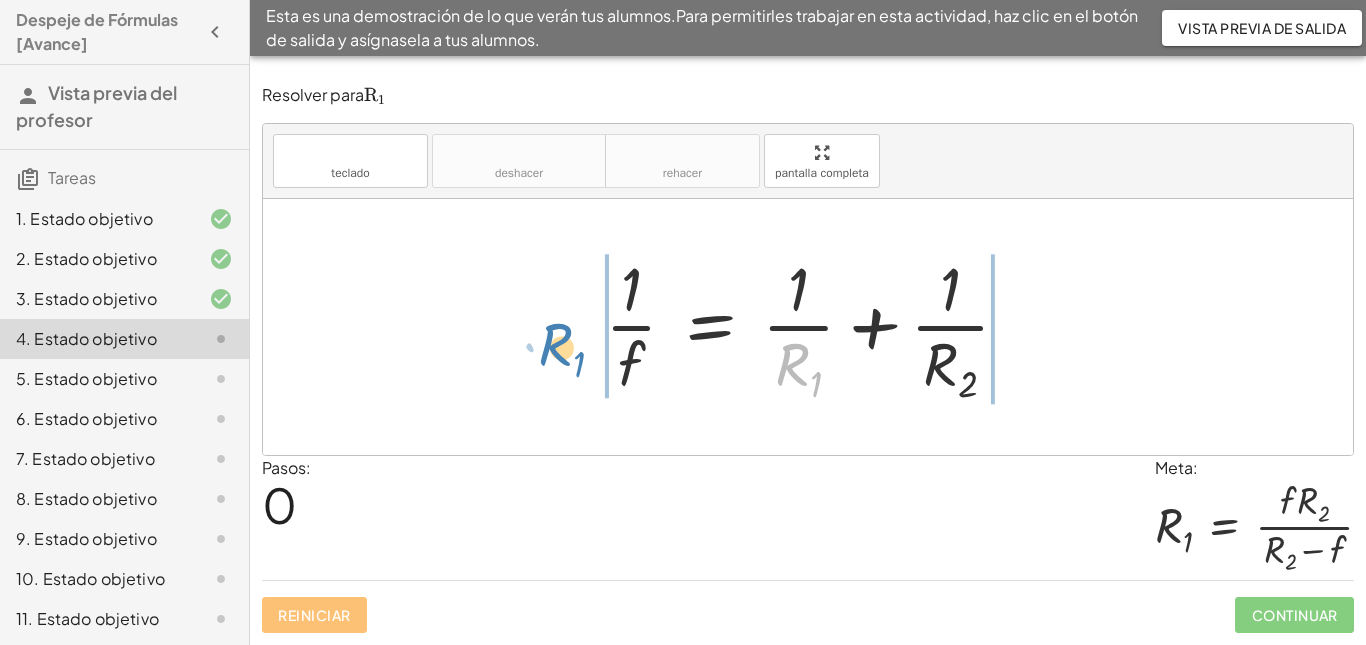 drag, startPoint x: 785, startPoint y: 380, endPoint x: 548, endPoint y: 360, distance: 237.84239 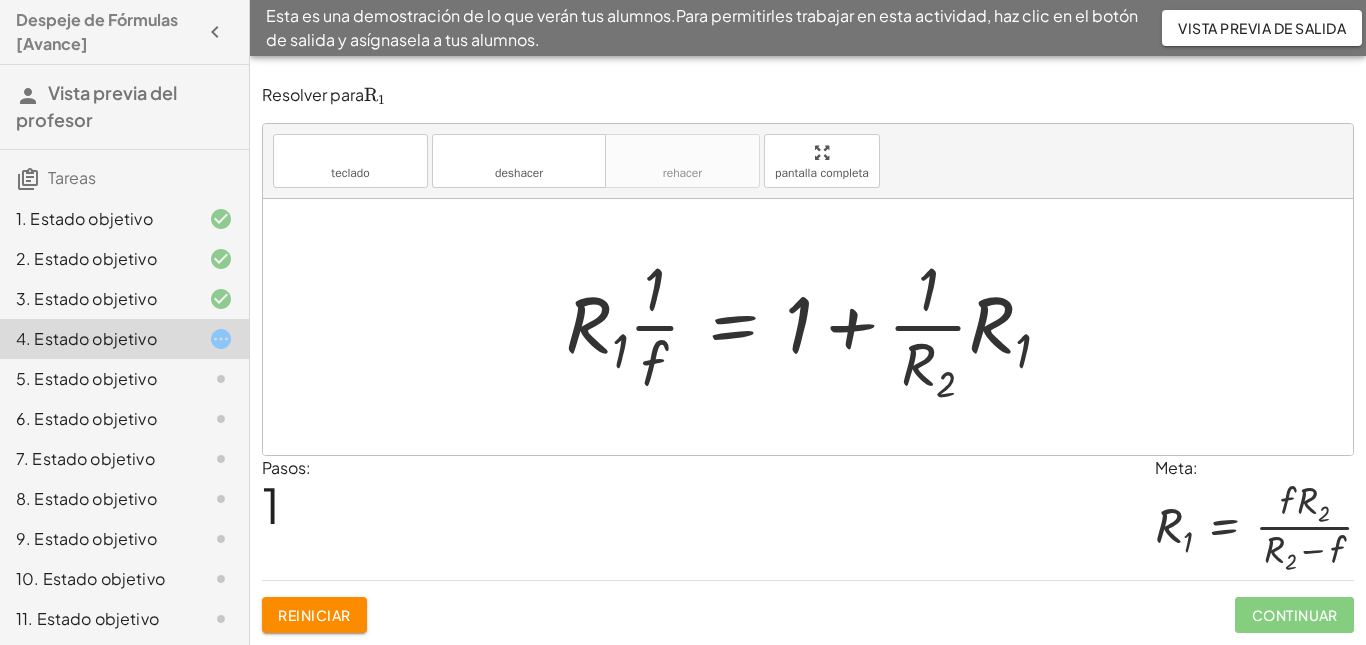 click at bounding box center (816, 327) 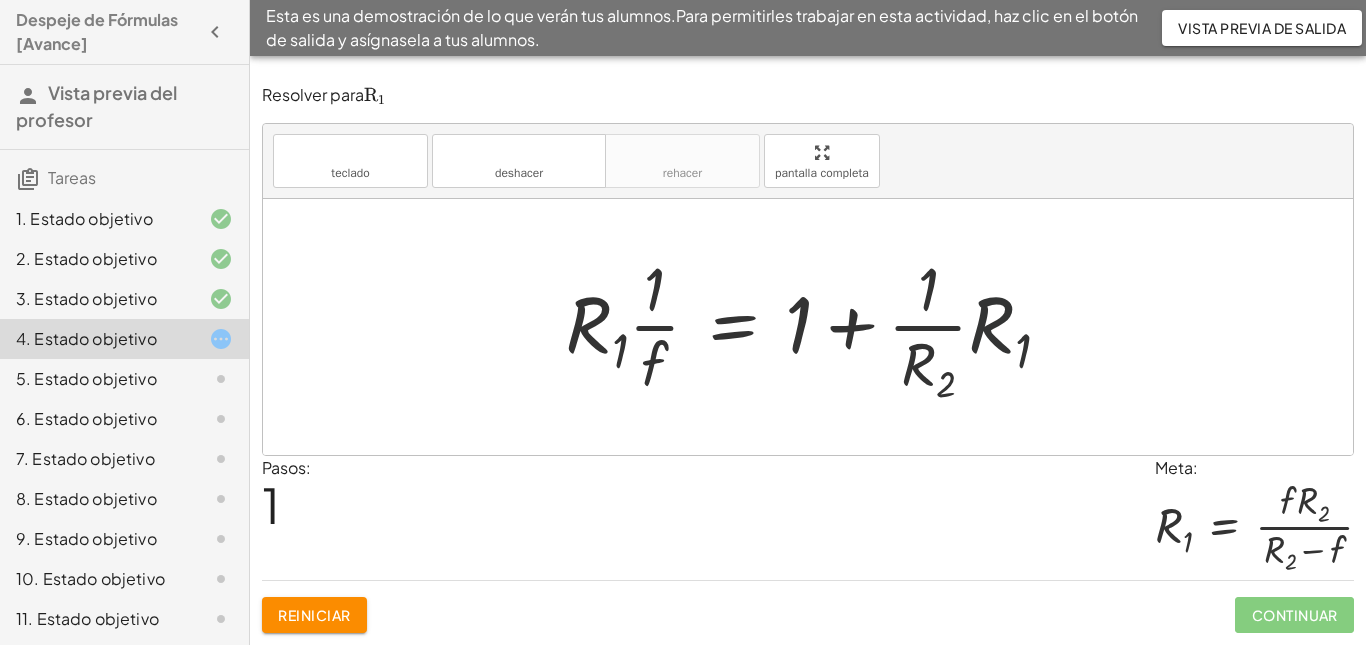 click at bounding box center (816, 327) 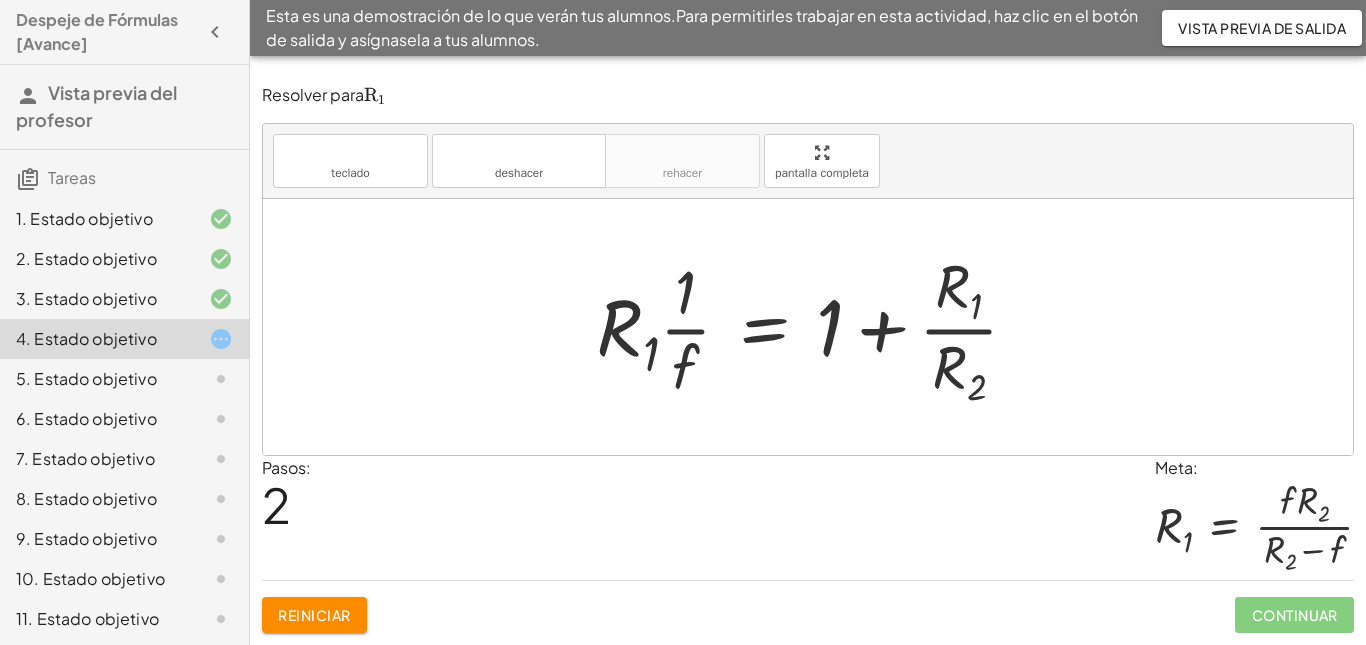 click at bounding box center [815, 327] 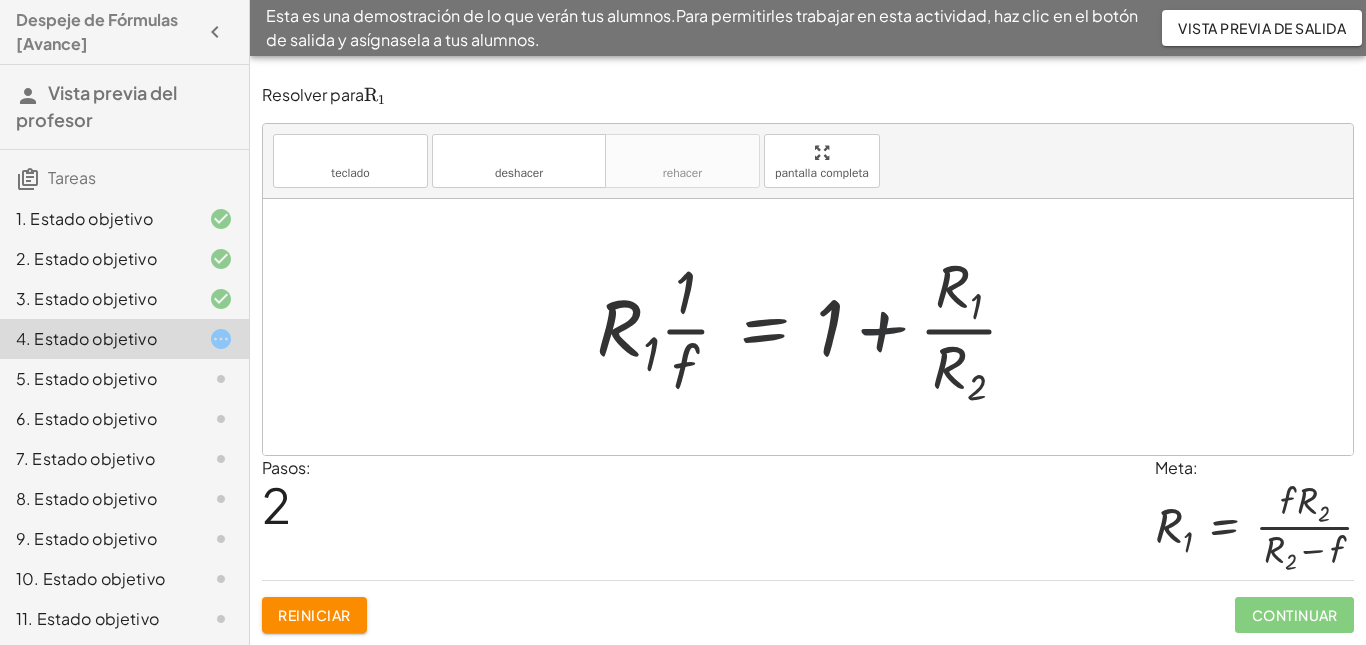 click at bounding box center [815, 327] 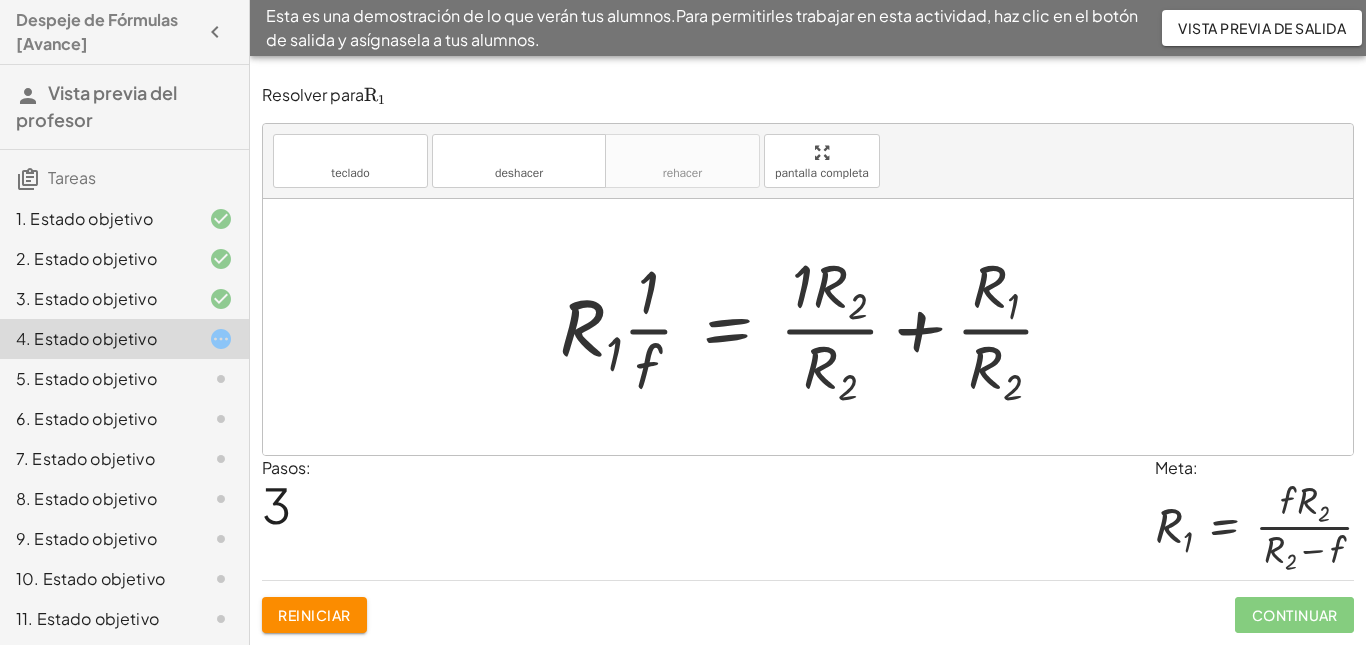 click at bounding box center (815, 327) 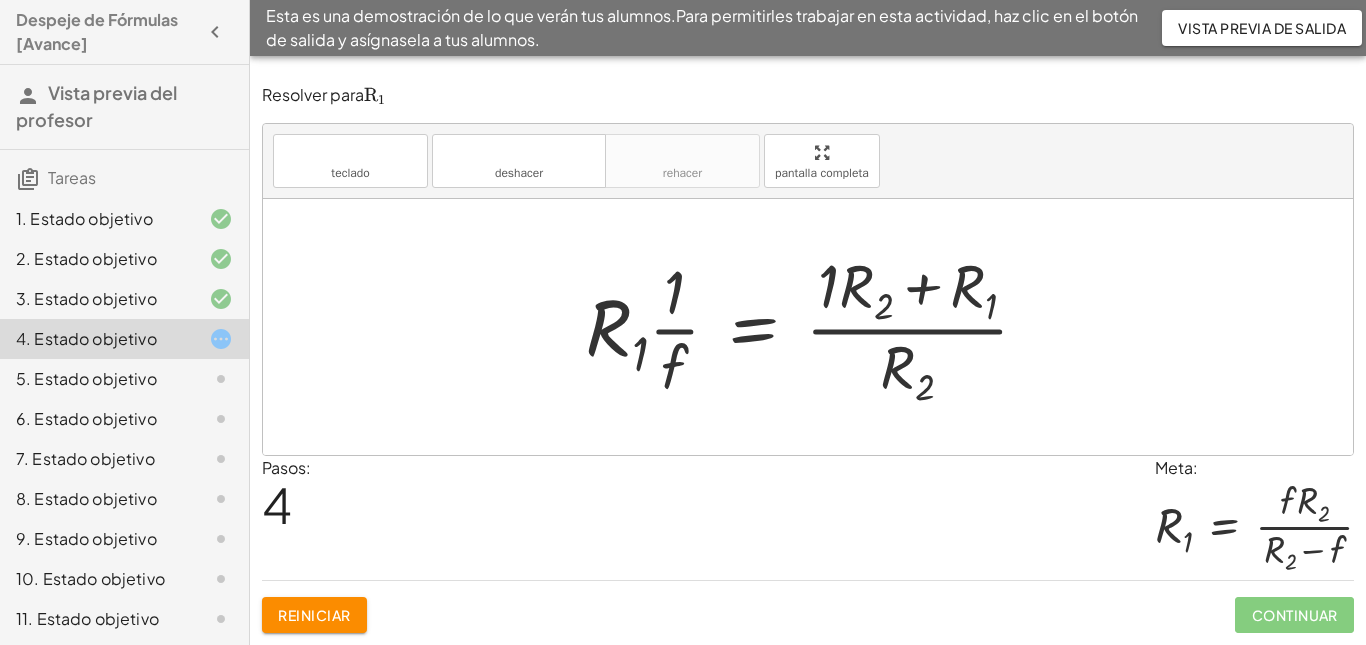 drag, startPoint x: 676, startPoint y: 364, endPoint x: 690, endPoint y: 351, distance: 19.104973 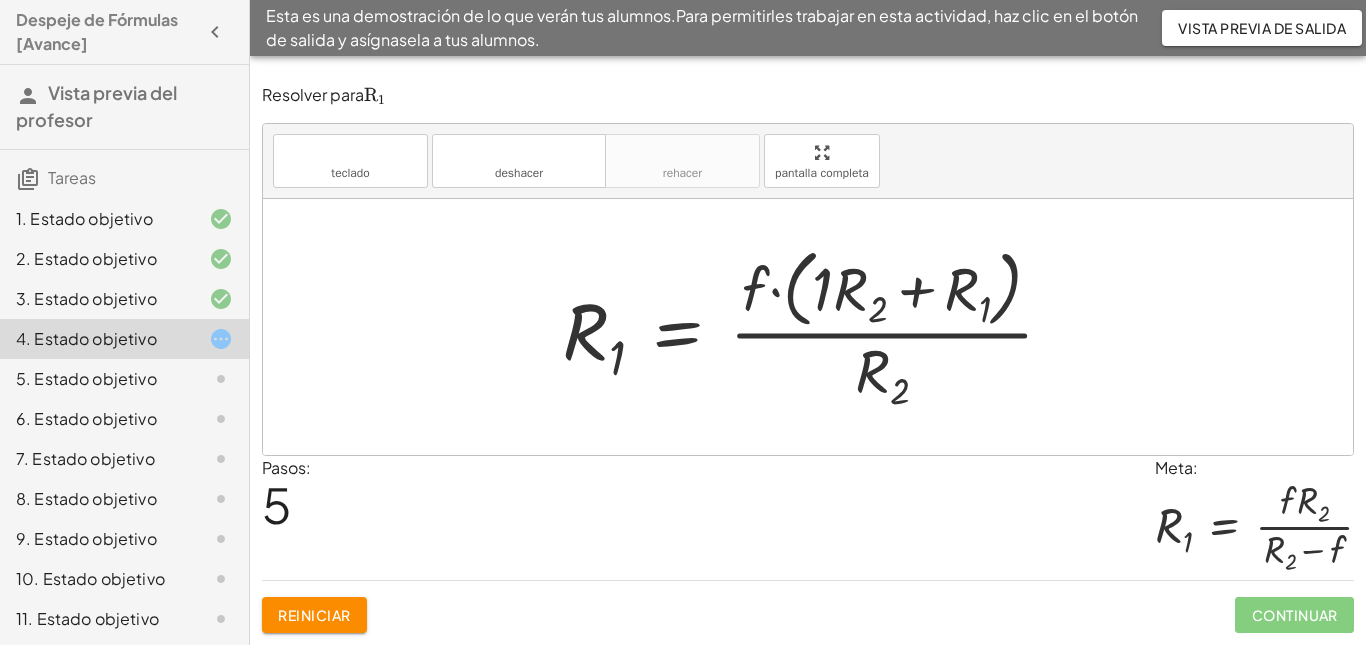 click at bounding box center [816, 327] 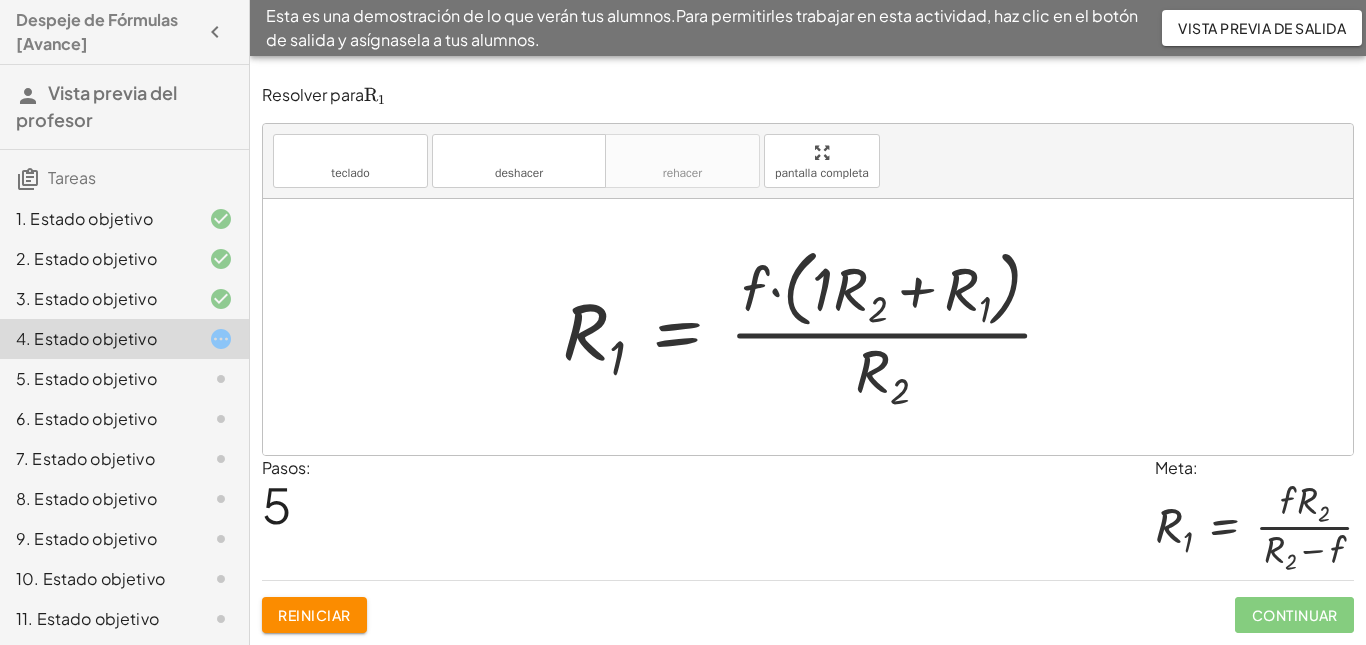 click at bounding box center (816, 327) 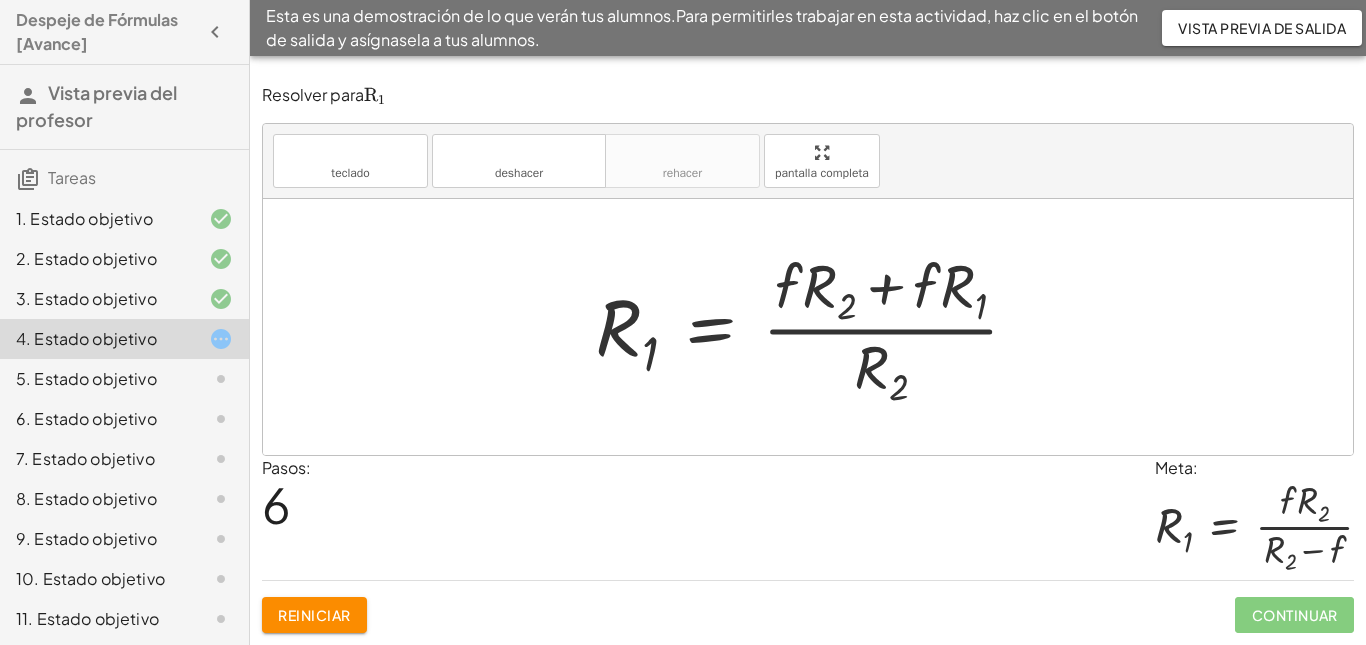 click at bounding box center (815, 327) 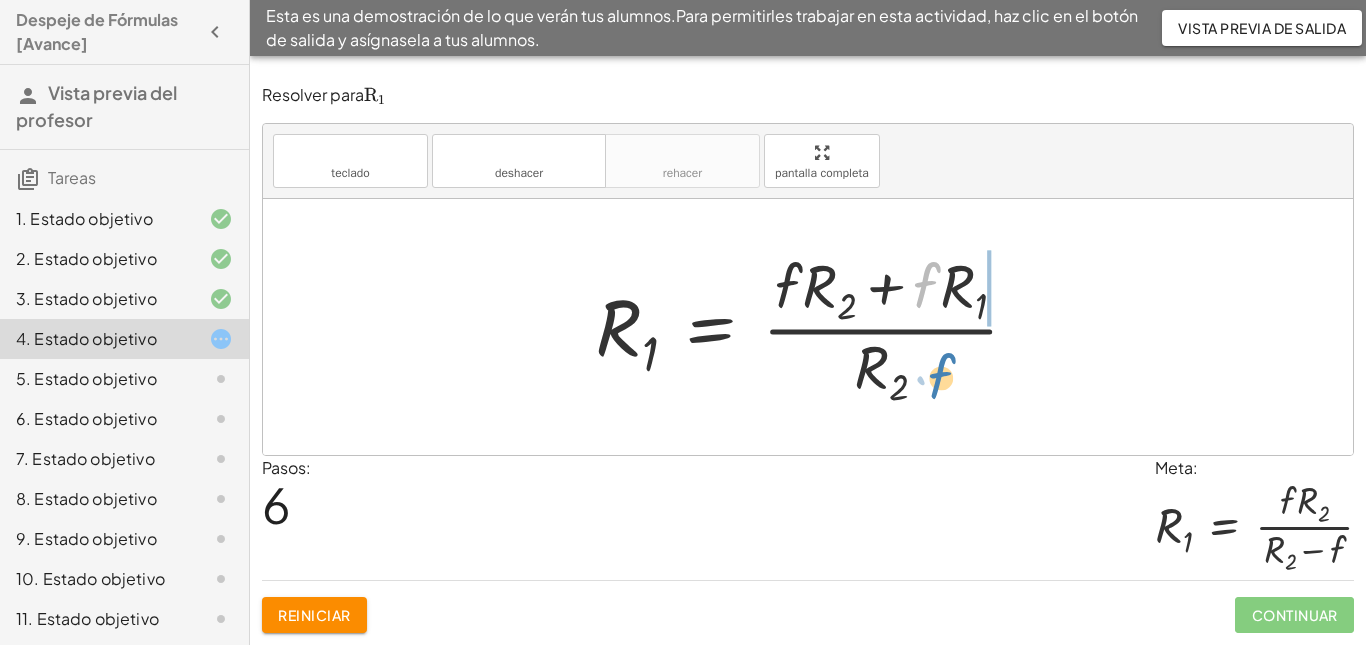 drag, startPoint x: 928, startPoint y: 285, endPoint x: 943, endPoint y: 376, distance: 92.22798 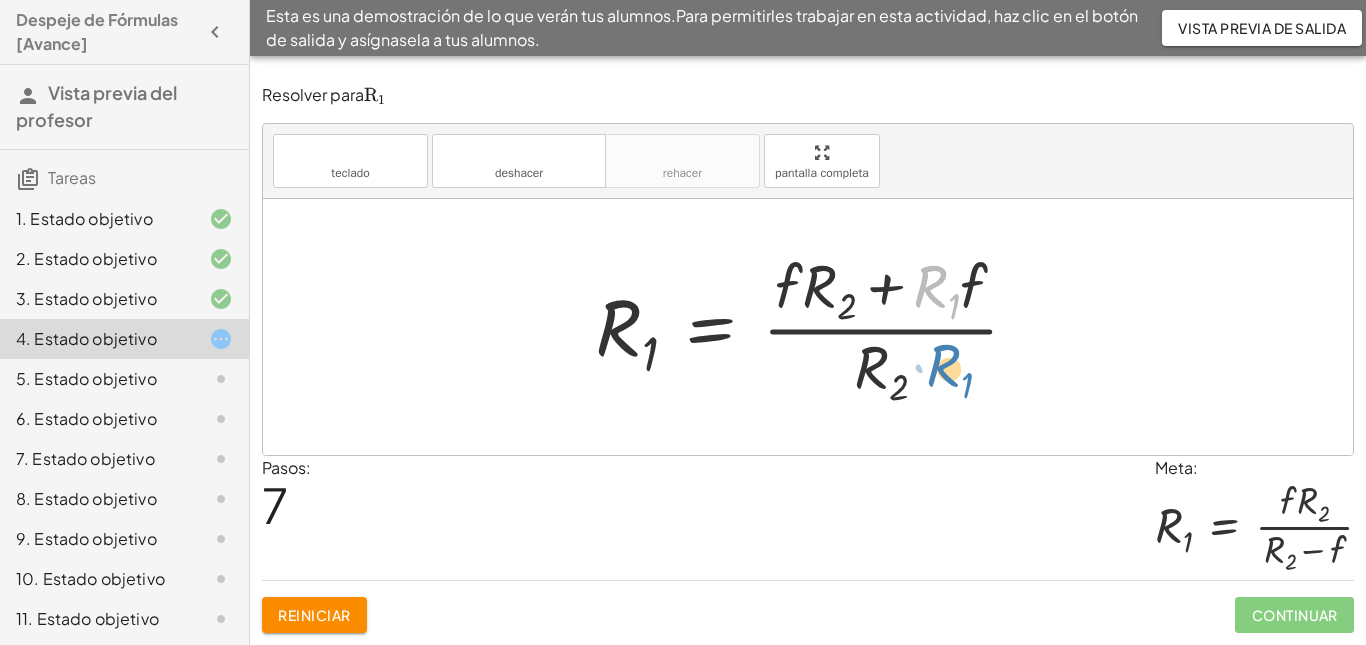 drag, startPoint x: 942, startPoint y: 269, endPoint x: 955, endPoint y: 344, distance: 76.11833 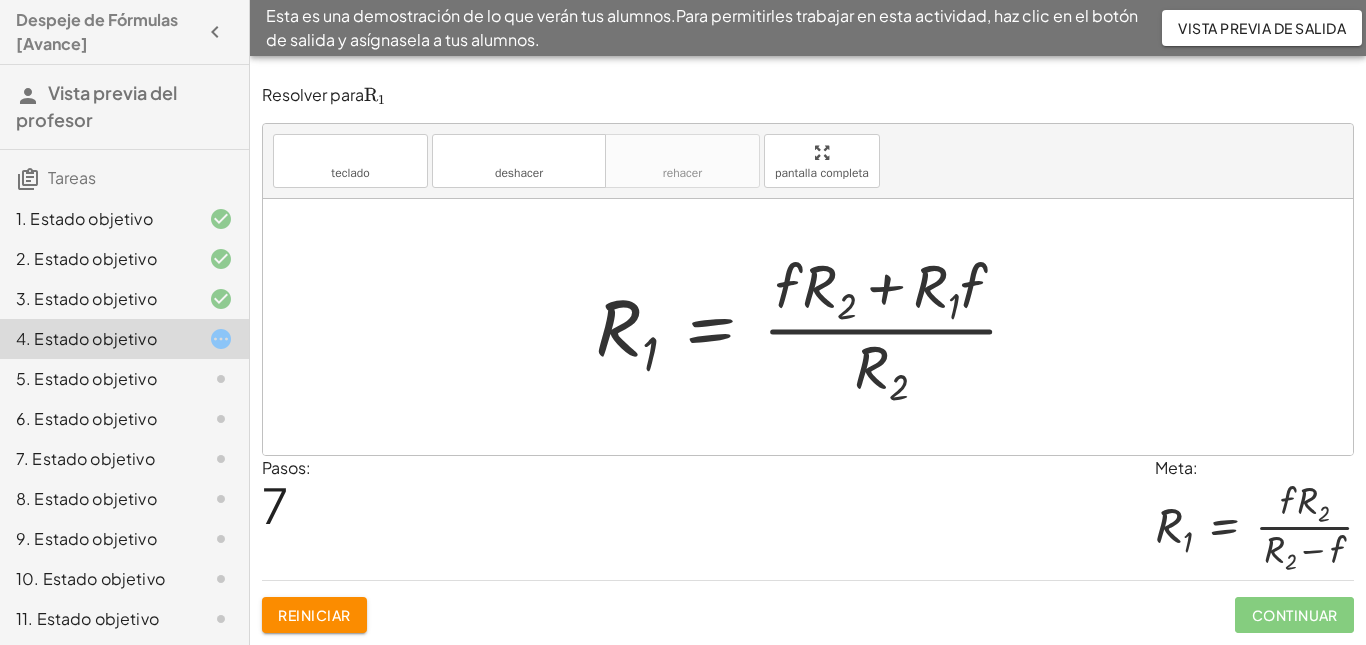click on "Reiniciar" at bounding box center (314, 615) 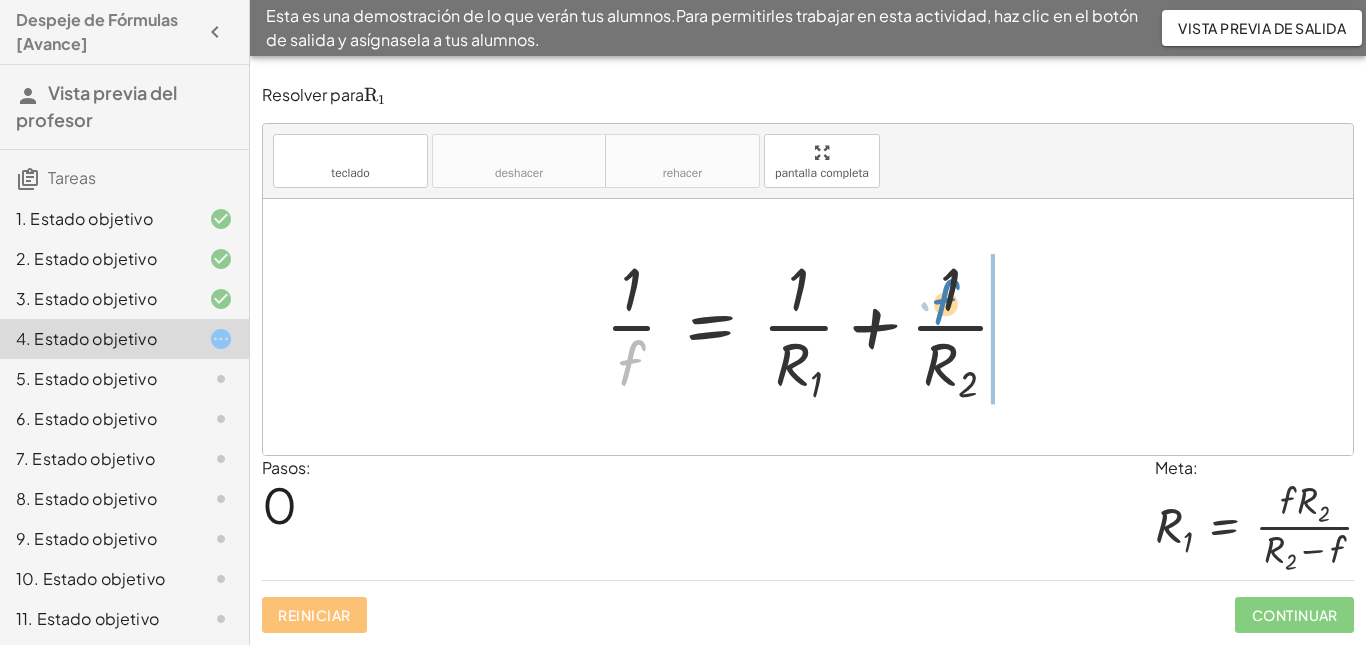 drag, startPoint x: 631, startPoint y: 364, endPoint x: 950, endPoint y: 304, distance: 324.5936 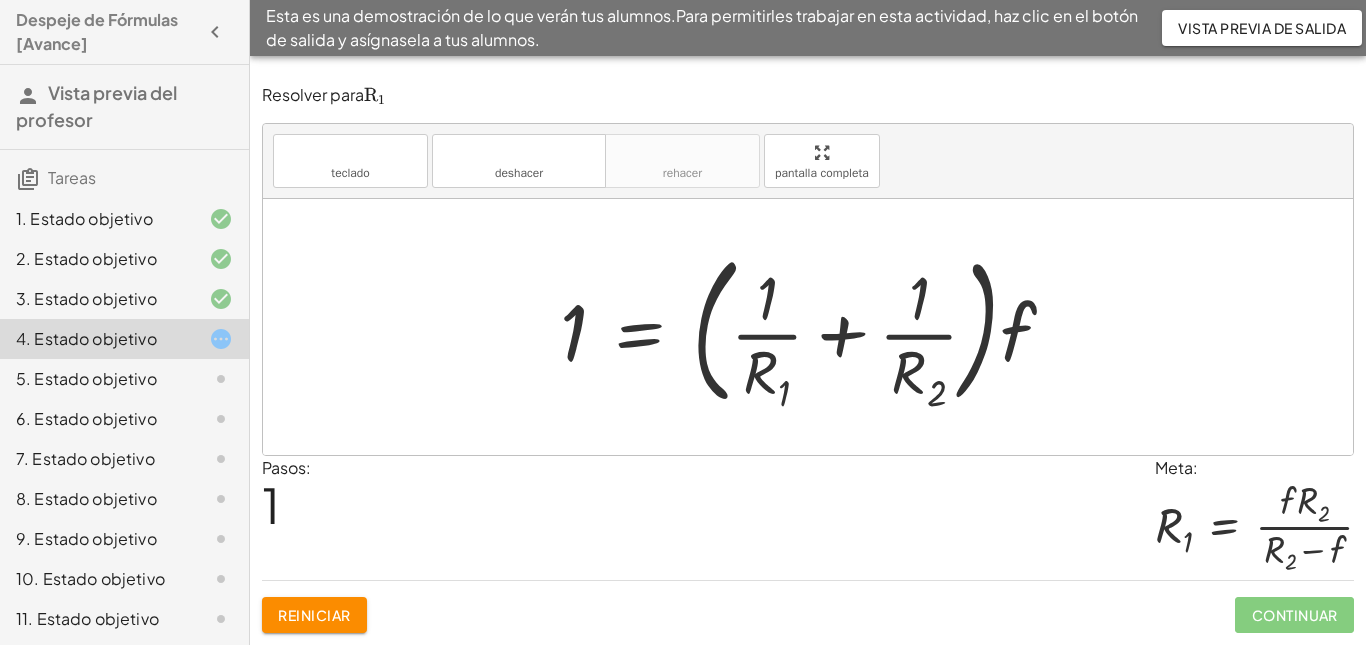 click at bounding box center [815, 327] 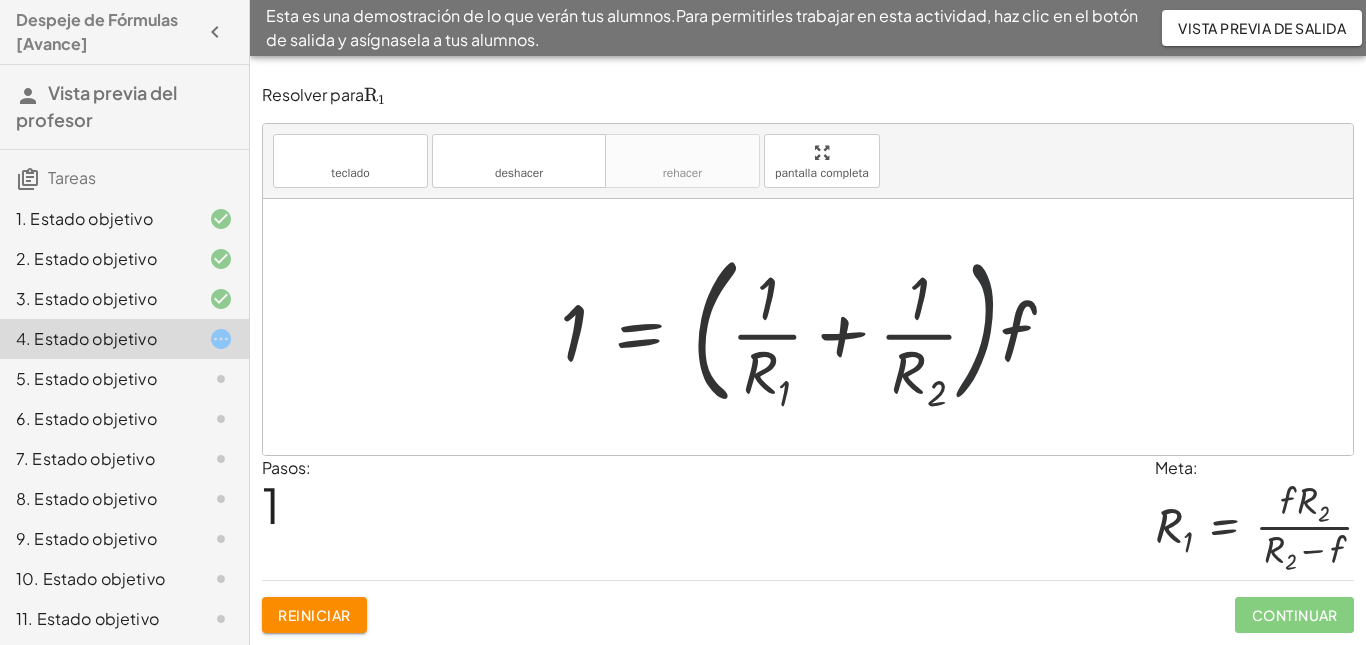 click at bounding box center [815, 327] 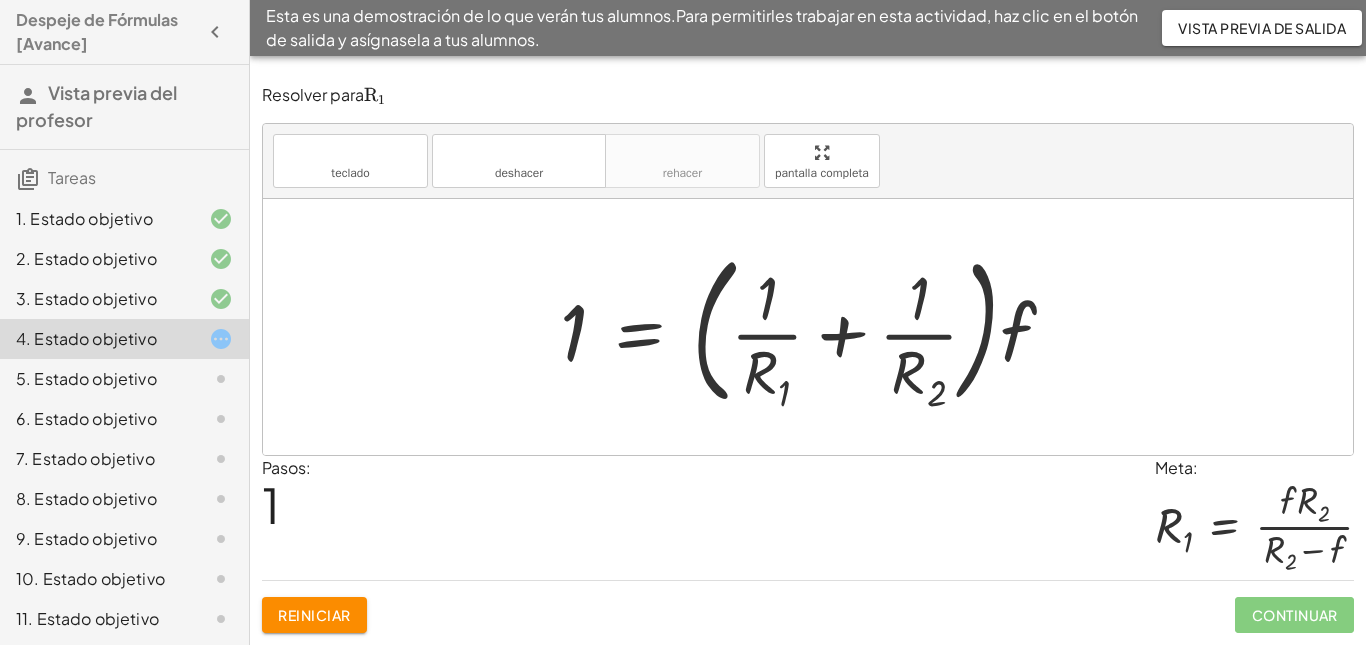 click at bounding box center (815, 327) 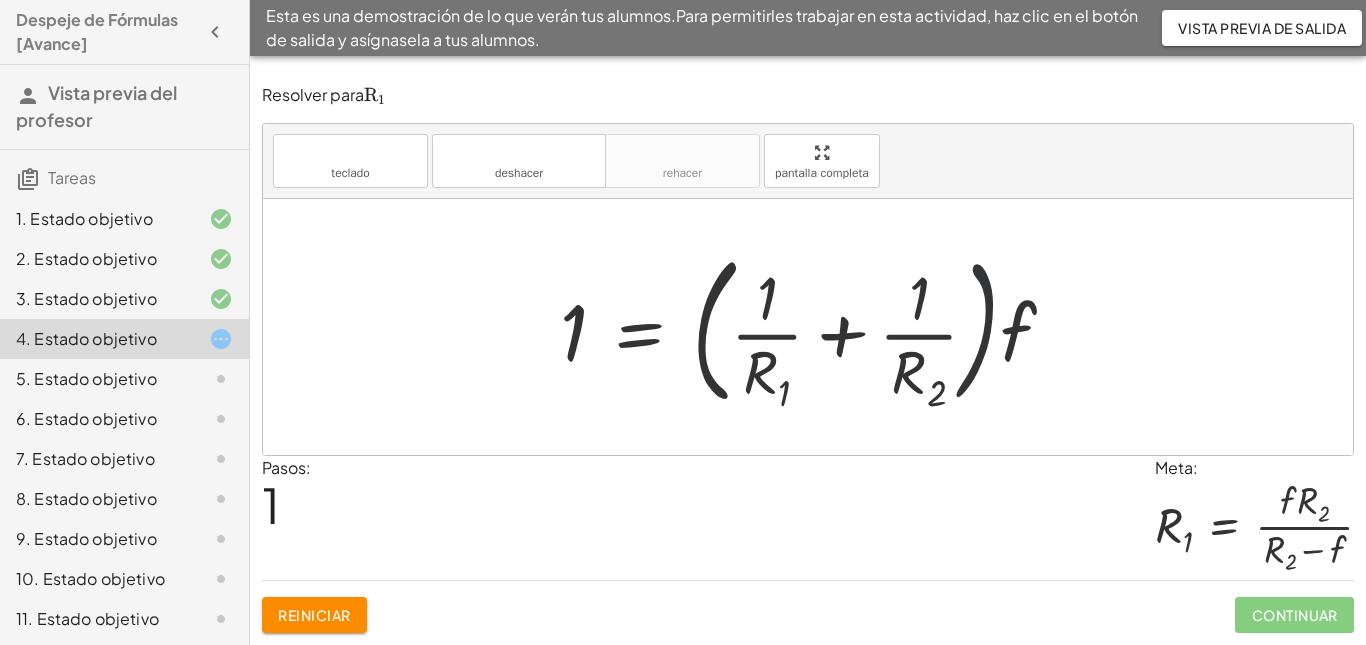 click at bounding box center [815, 327] 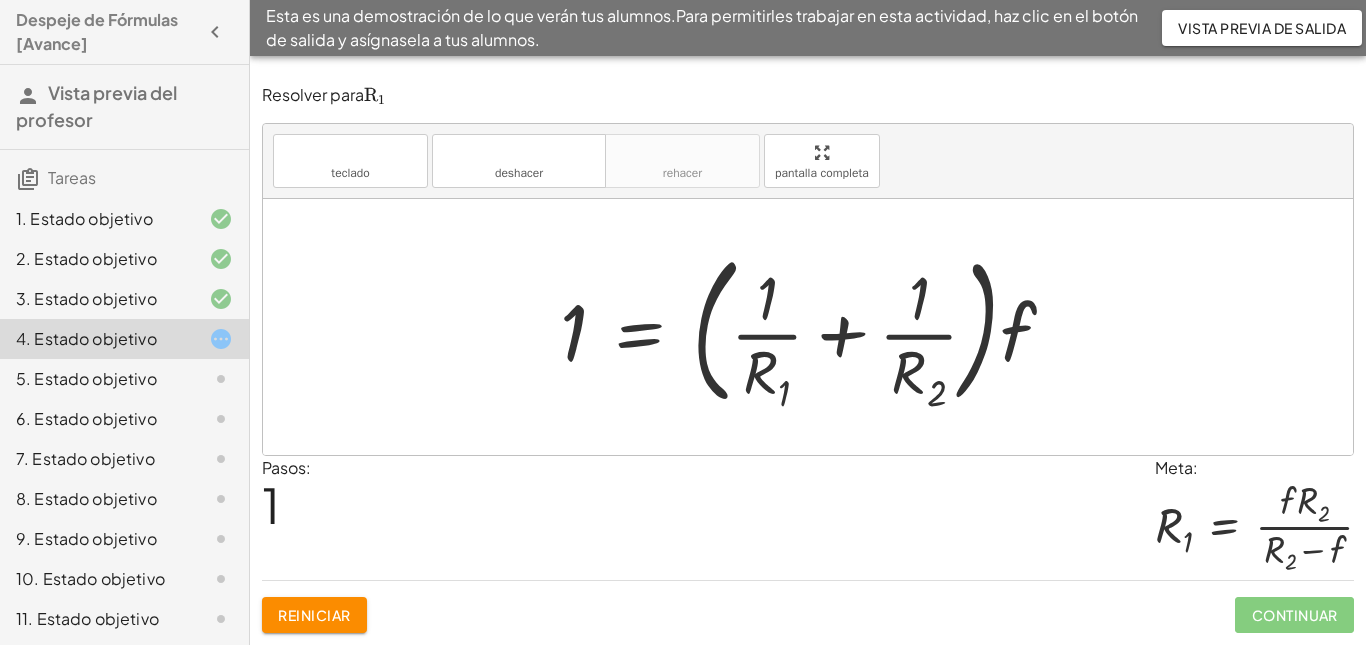 click at bounding box center (815, 327) 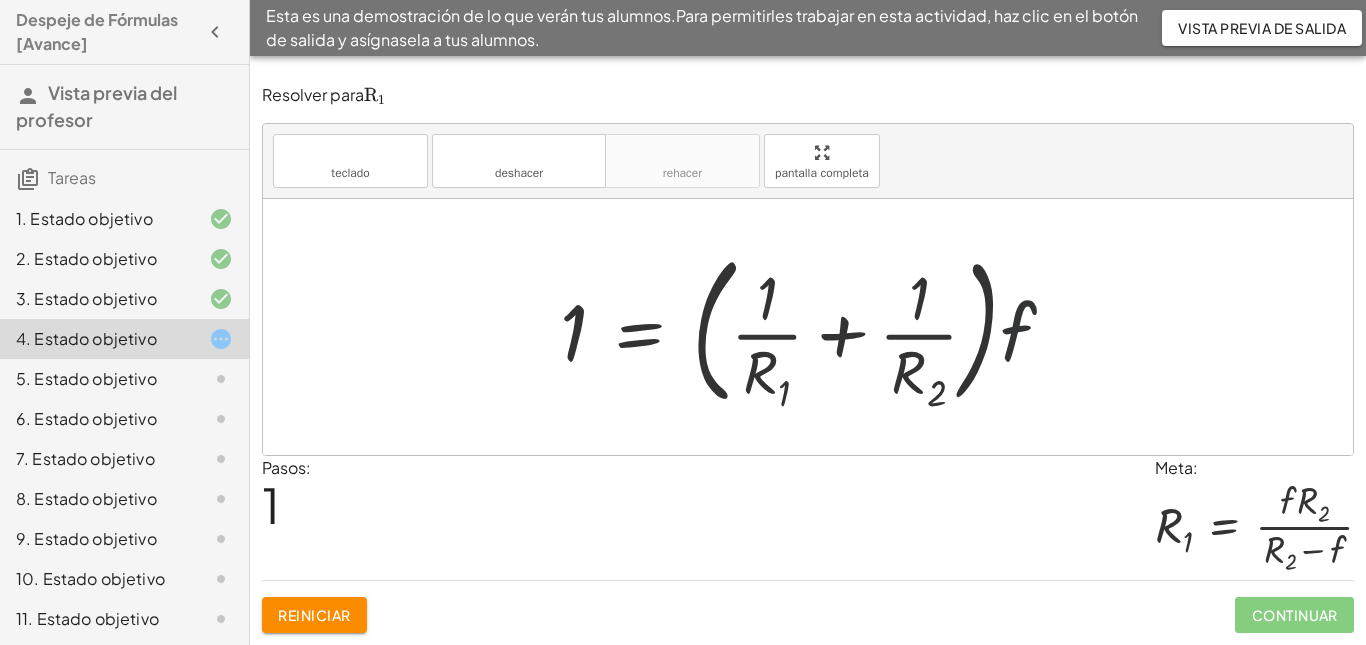 click at bounding box center (815, 327) 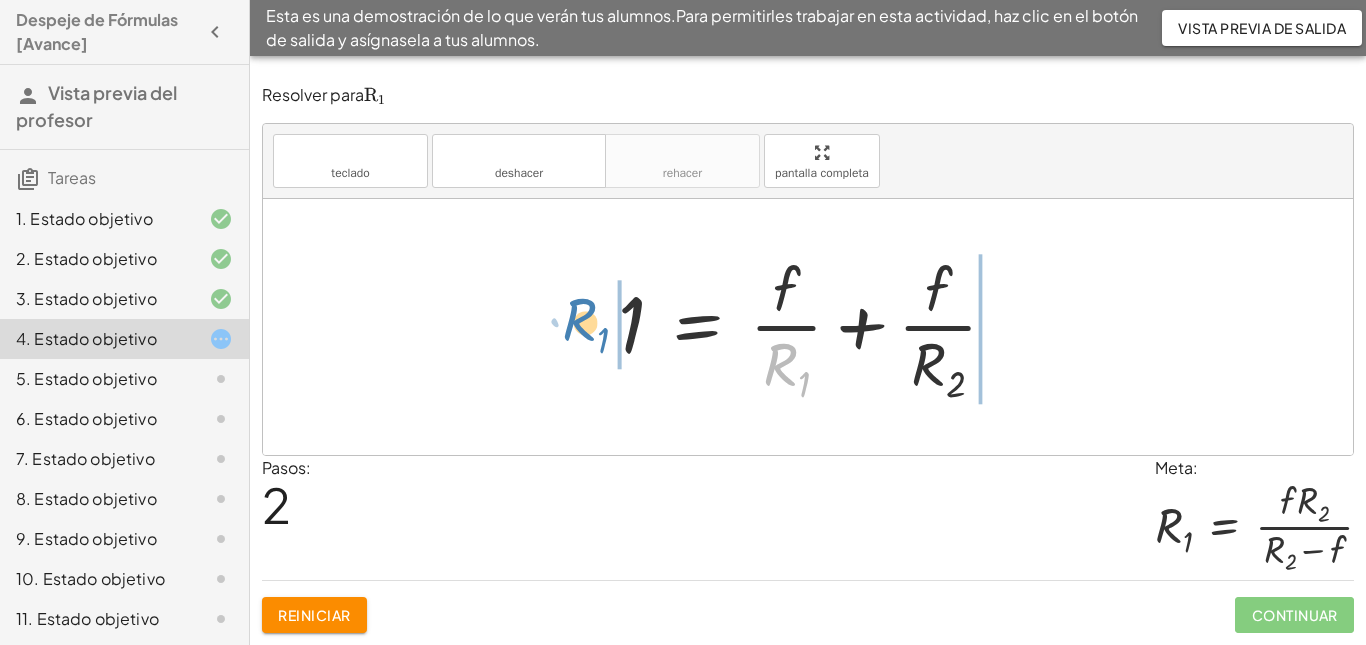 drag, startPoint x: 788, startPoint y: 359, endPoint x: 592, endPoint y: 319, distance: 200.04 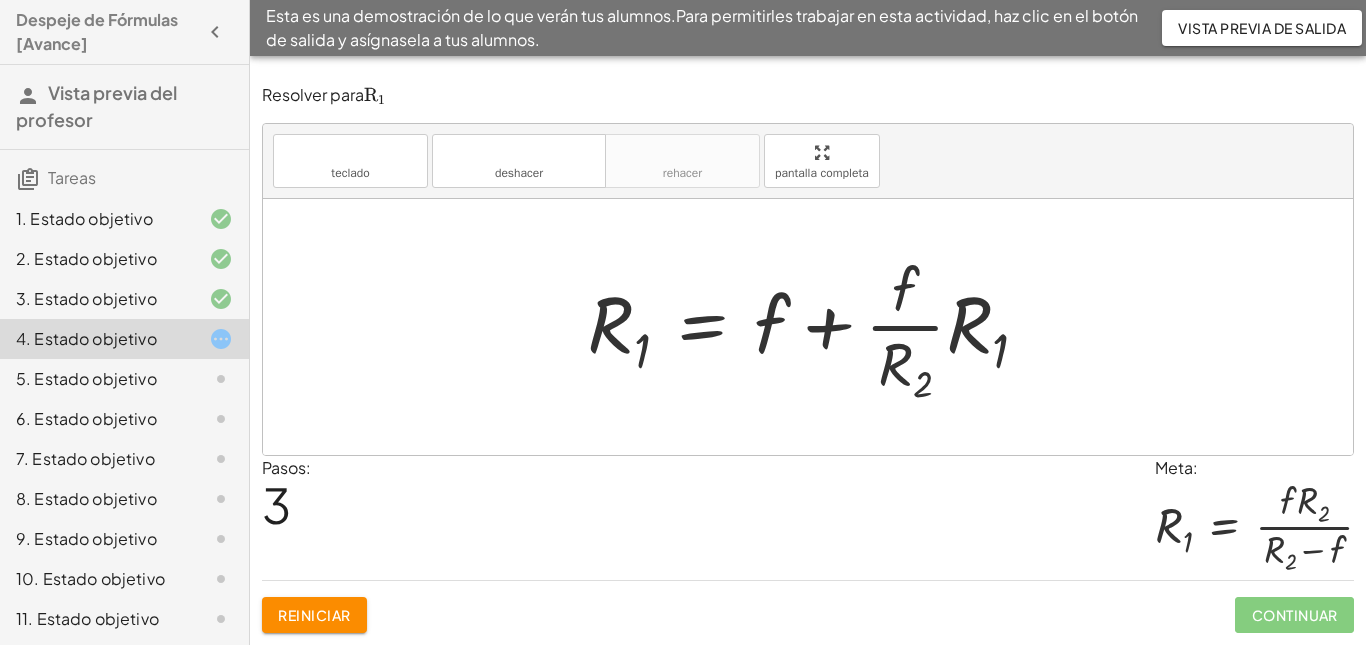click at bounding box center (815, 327) 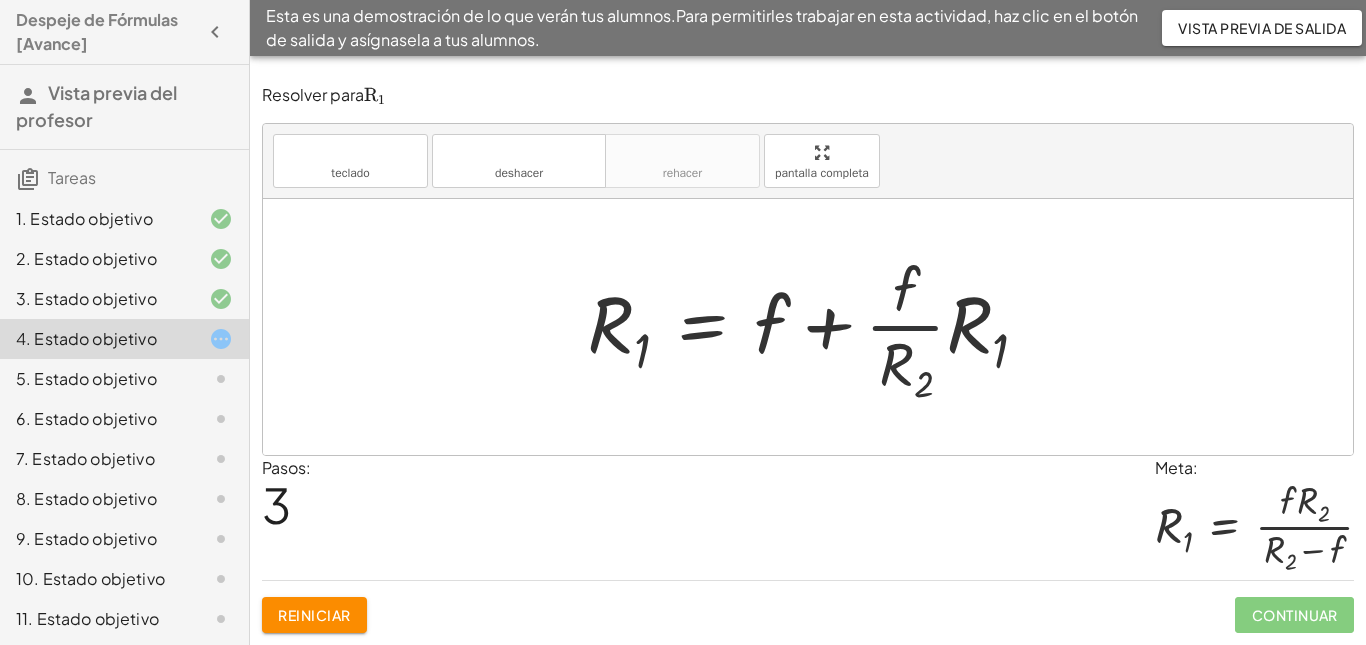 click at bounding box center [815, 327] 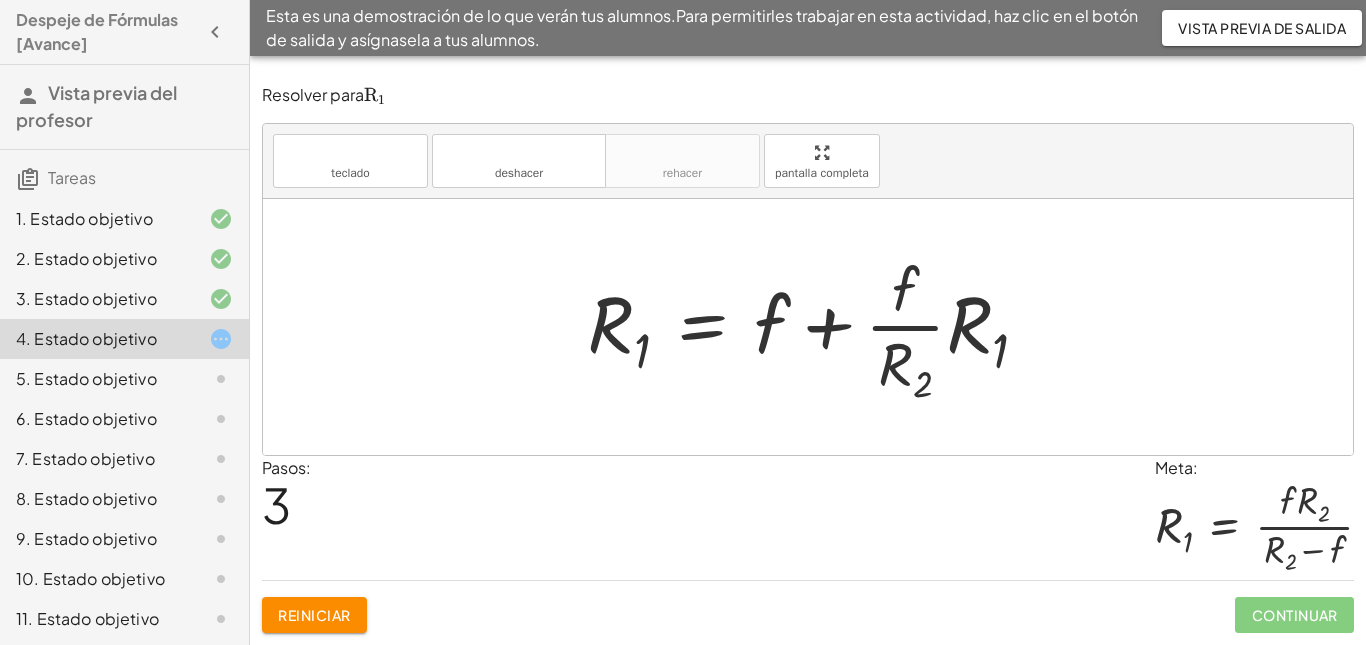 click at bounding box center [815, 327] 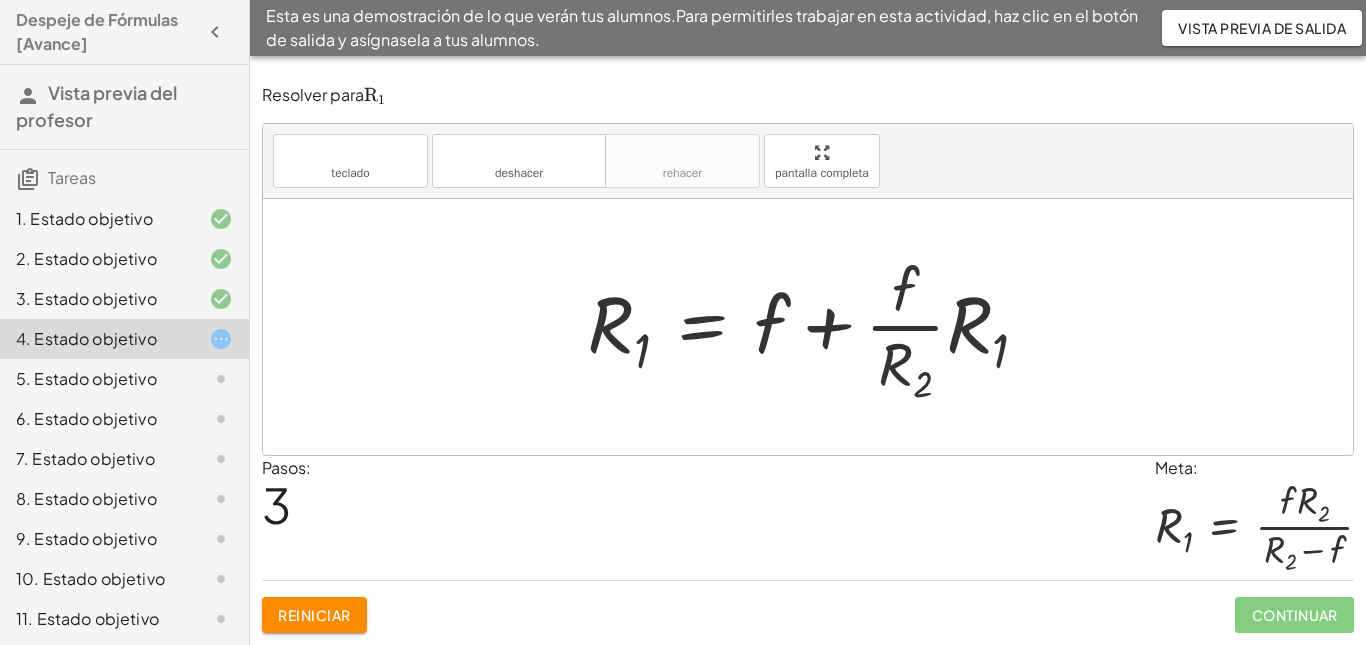 click at bounding box center [815, 327] 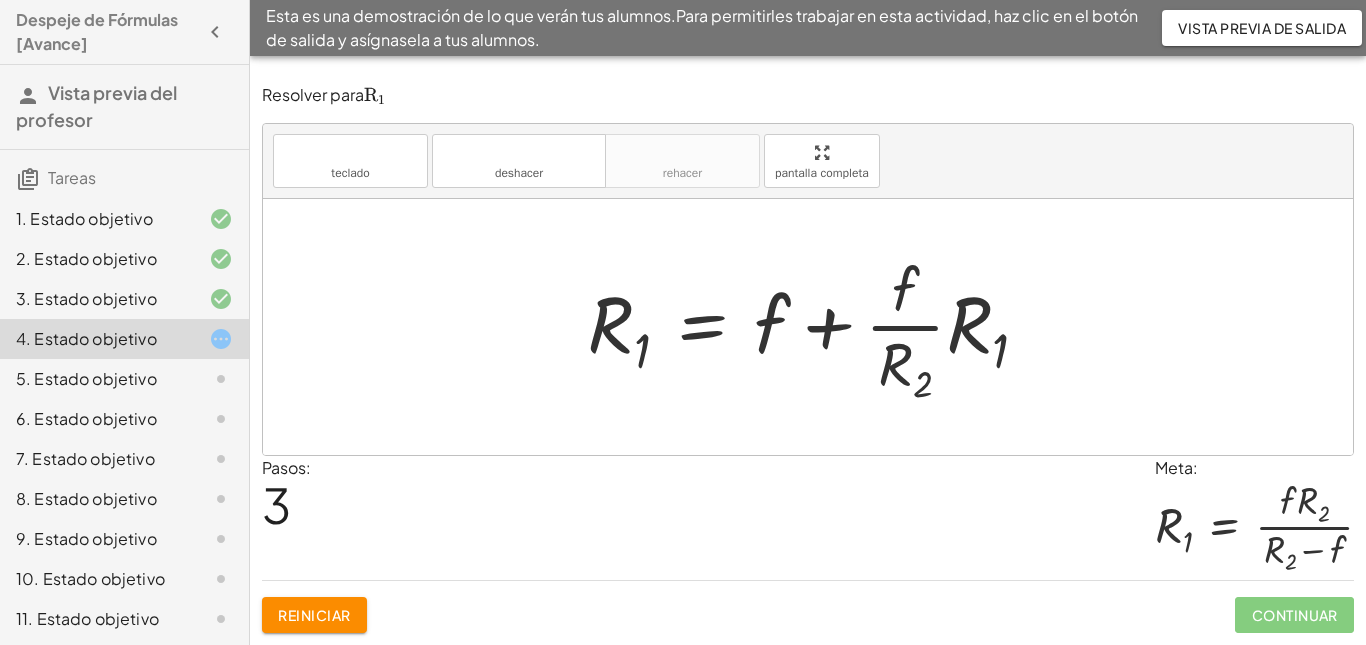 click at bounding box center [815, 327] 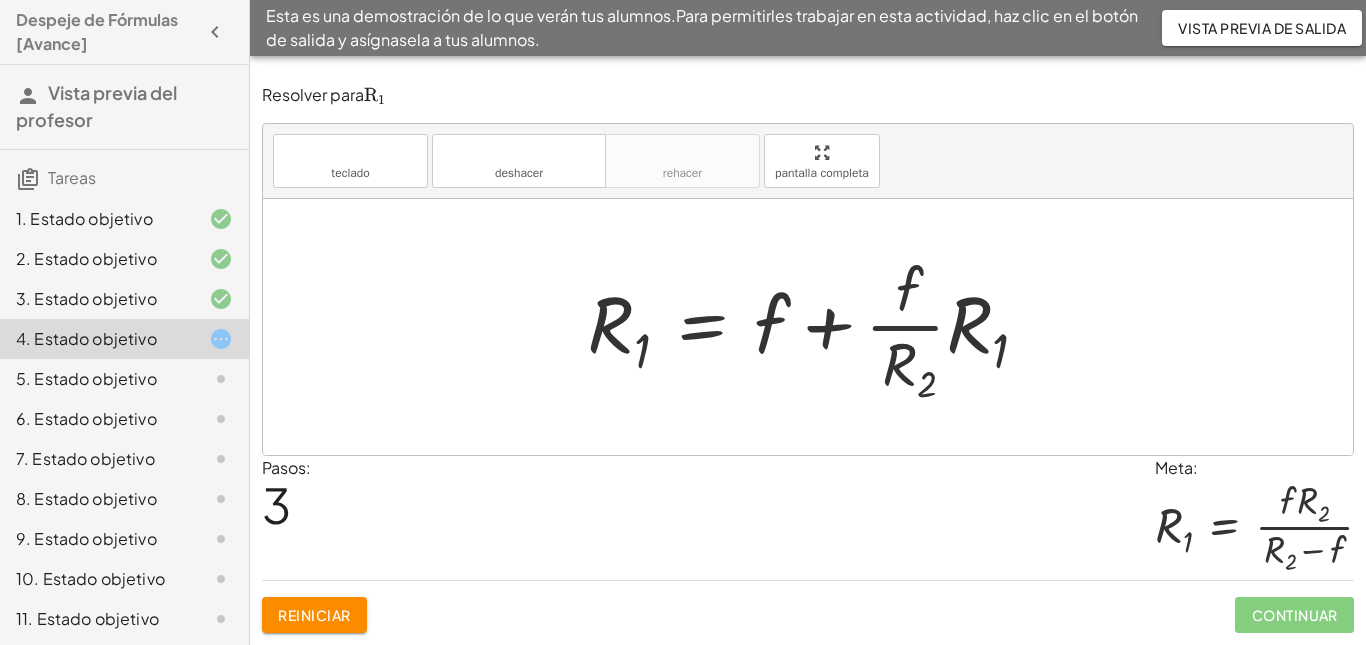 click at bounding box center [815, 327] 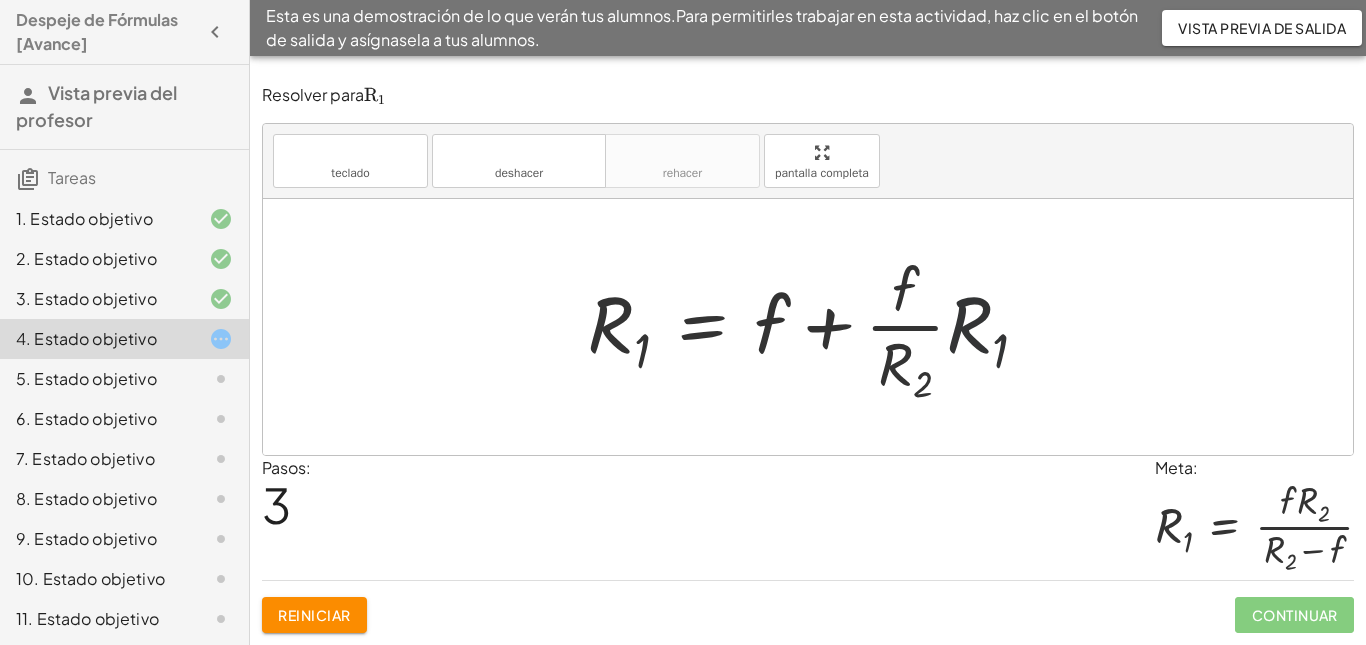 click at bounding box center [815, 327] 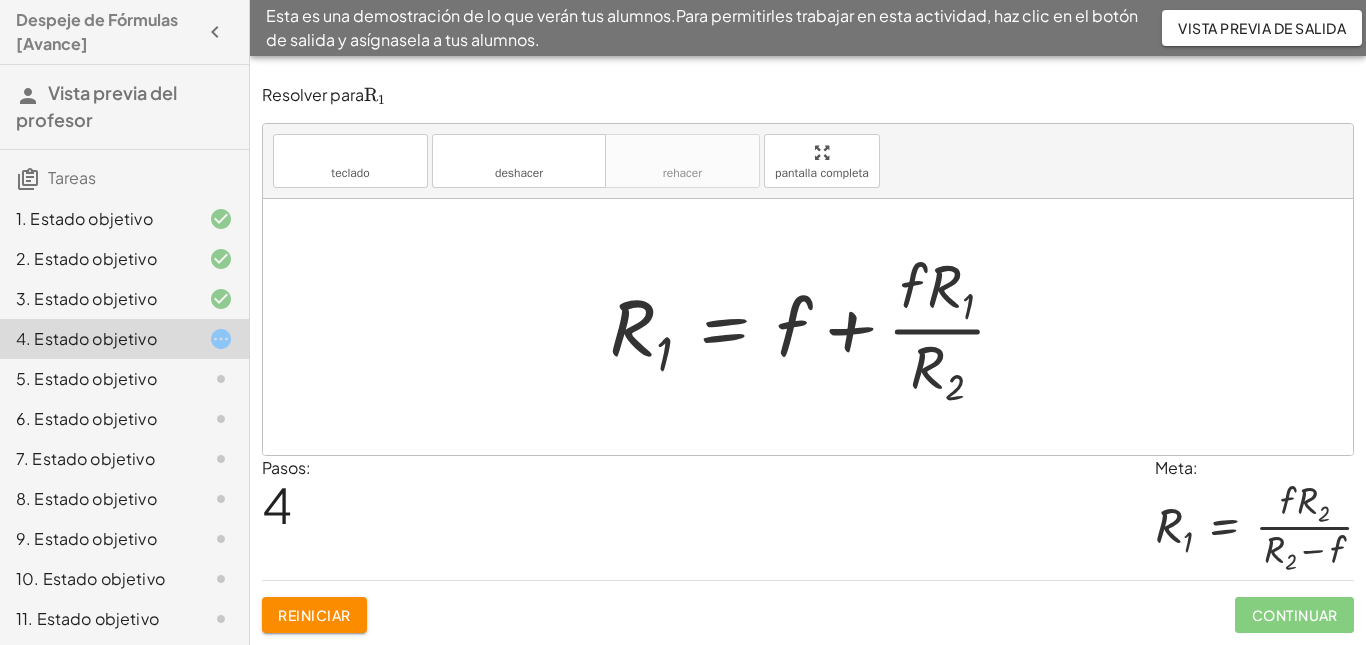 click at bounding box center [815, 327] 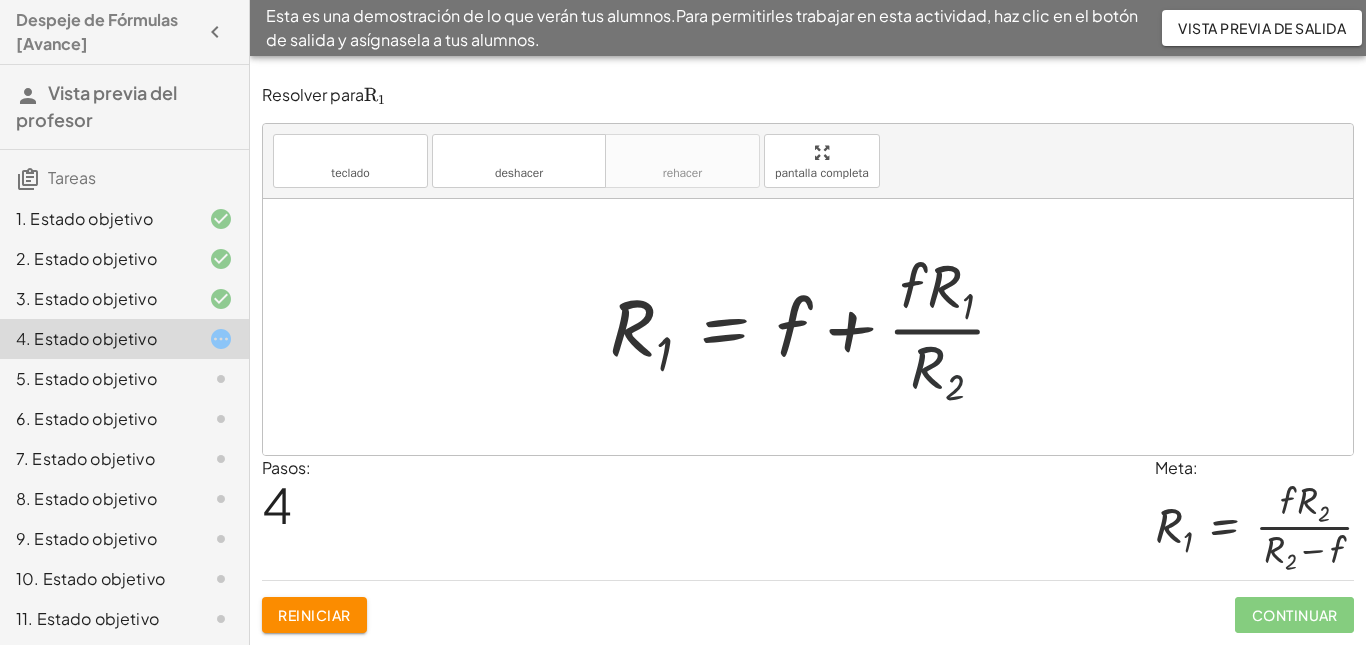 click at bounding box center [815, 327] 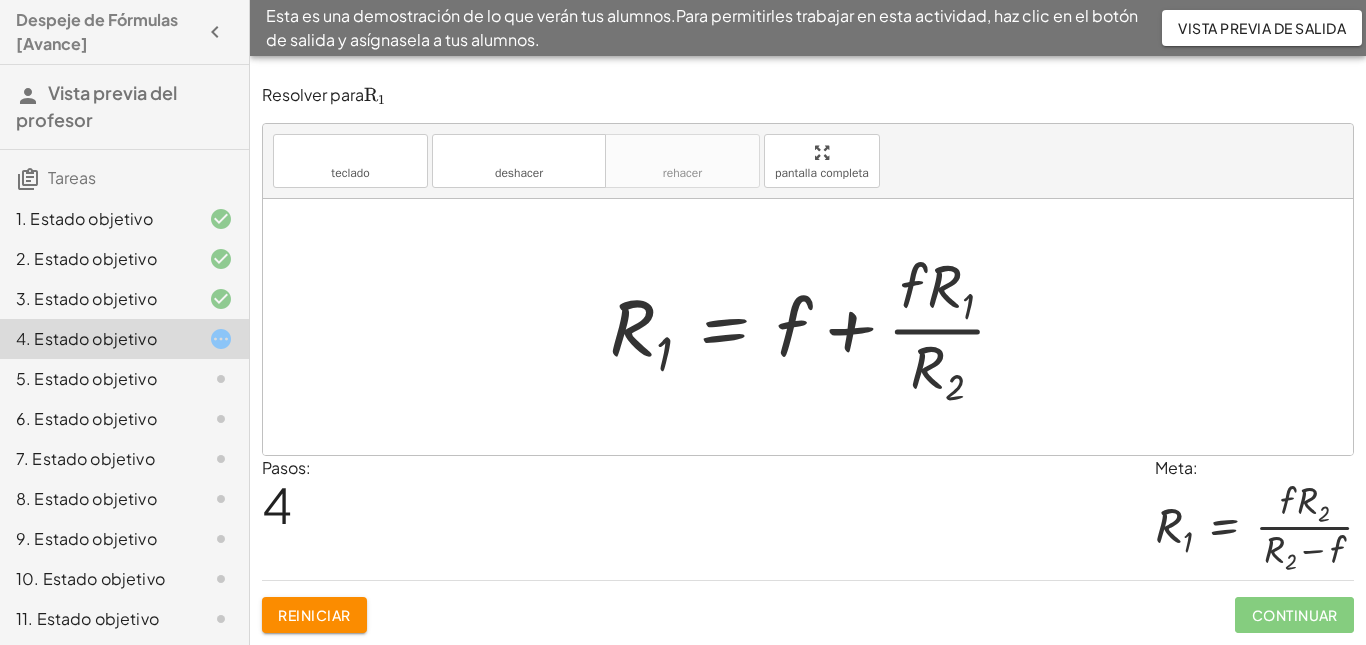 click at bounding box center (815, 327) 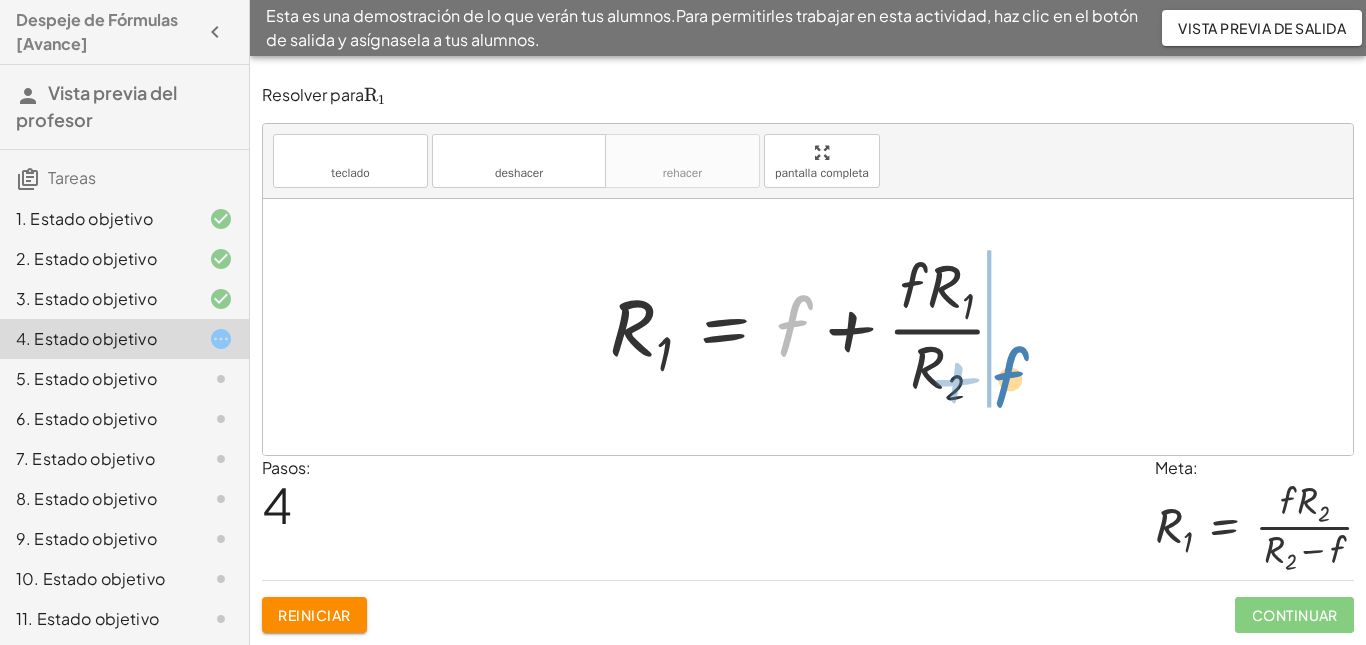 drag, startPoint x: 799, startPoint y: 321, endPoint x: 1015, endPoint y: 372, distance: 221.93918 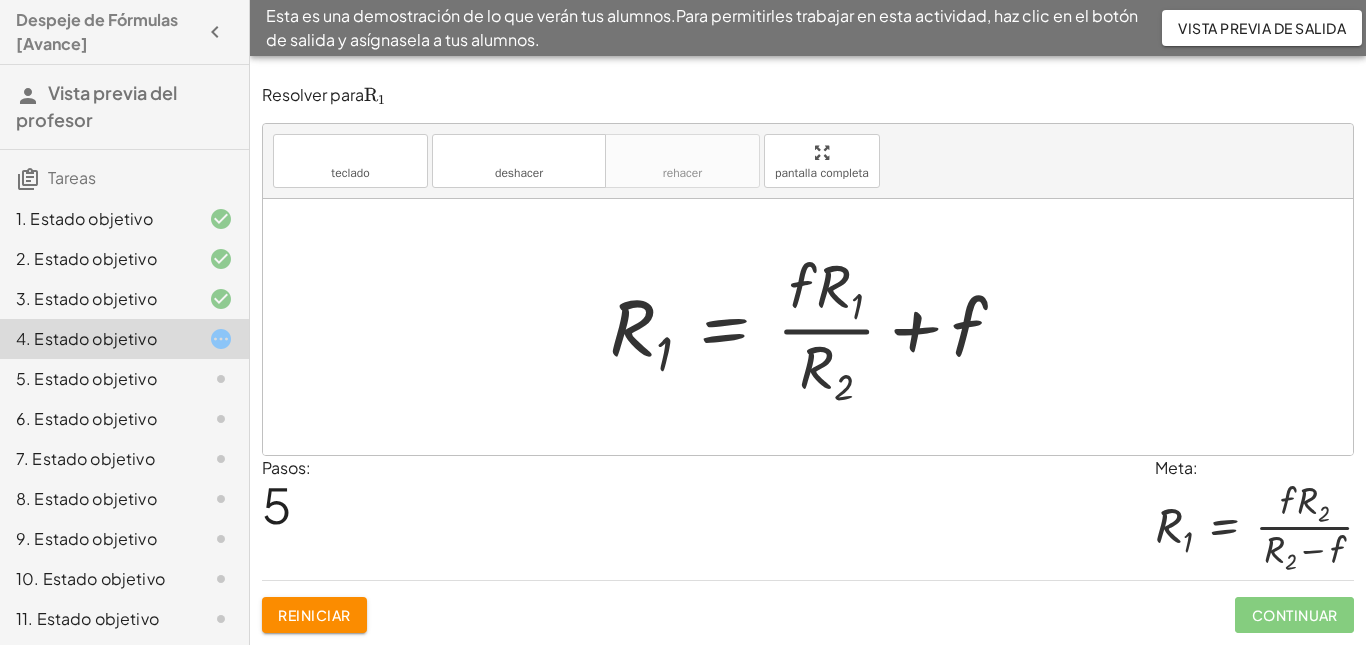 click at bounding box center (815, 327) 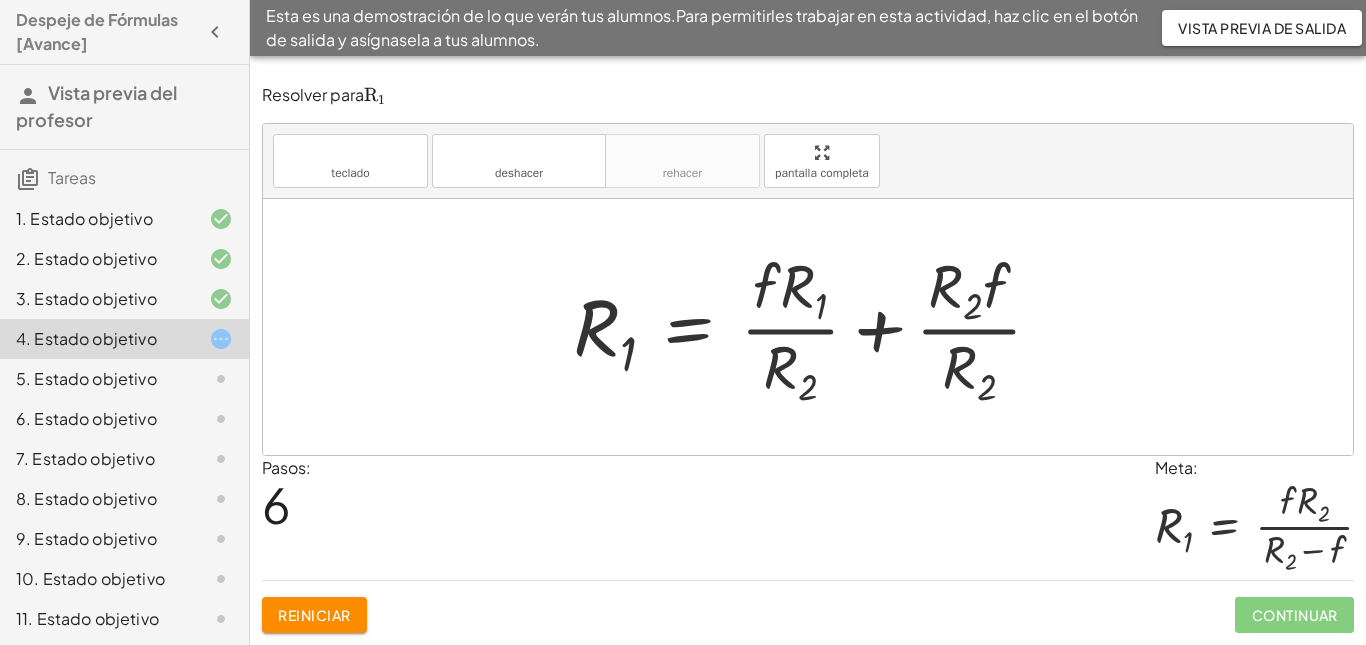 click at bounding box center [815, 327] 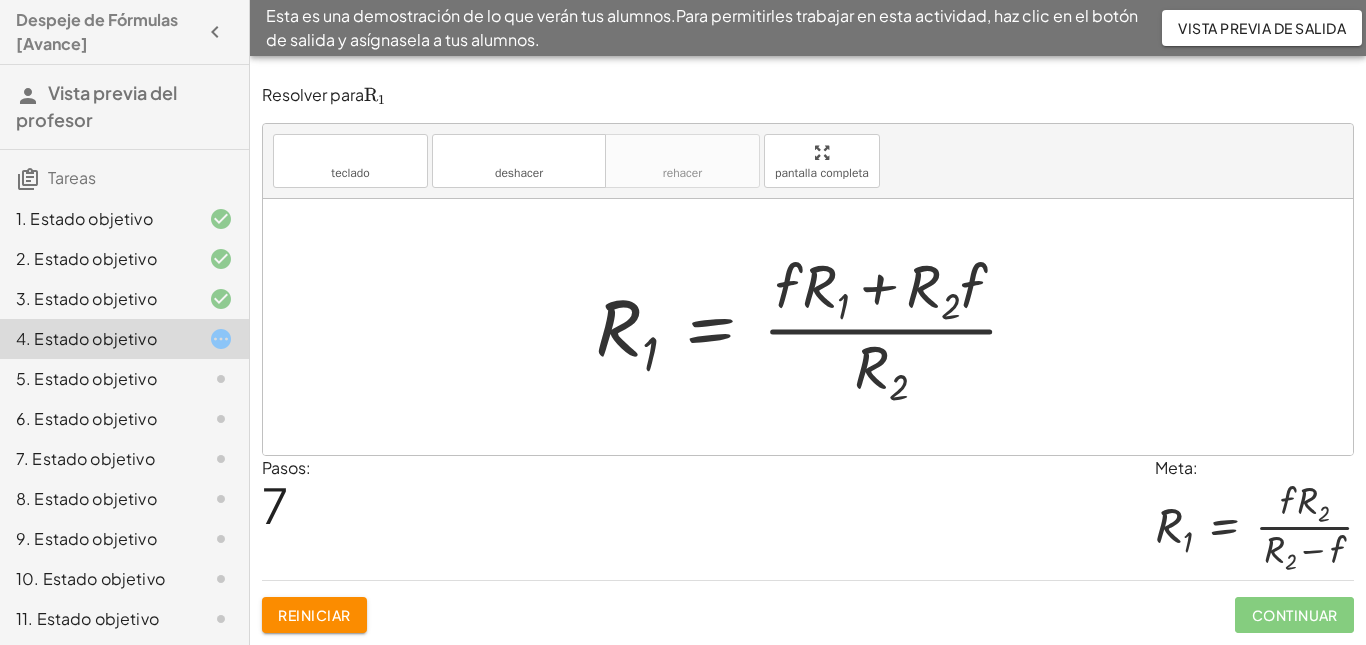 click at bounding box center [815, 327] 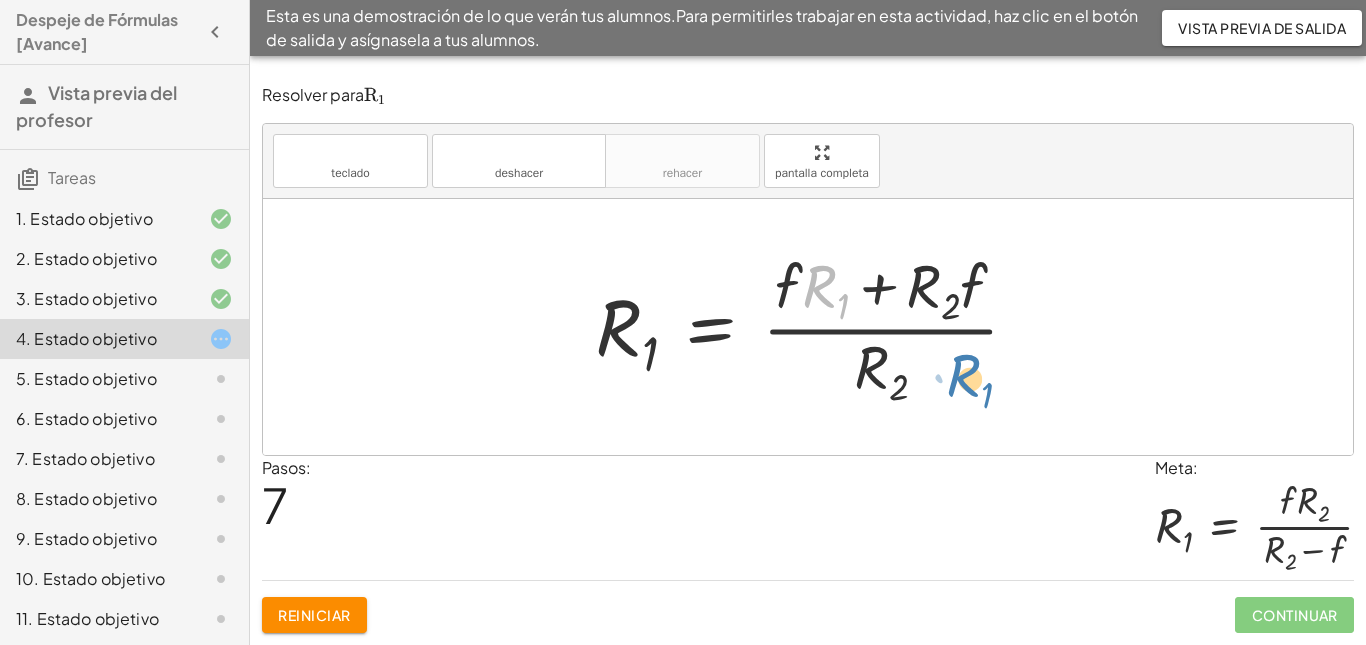drag, startPoint x: 823, startPoint y: 284, endPoint x: 967, endPoint y: 373, distance: 169.28378 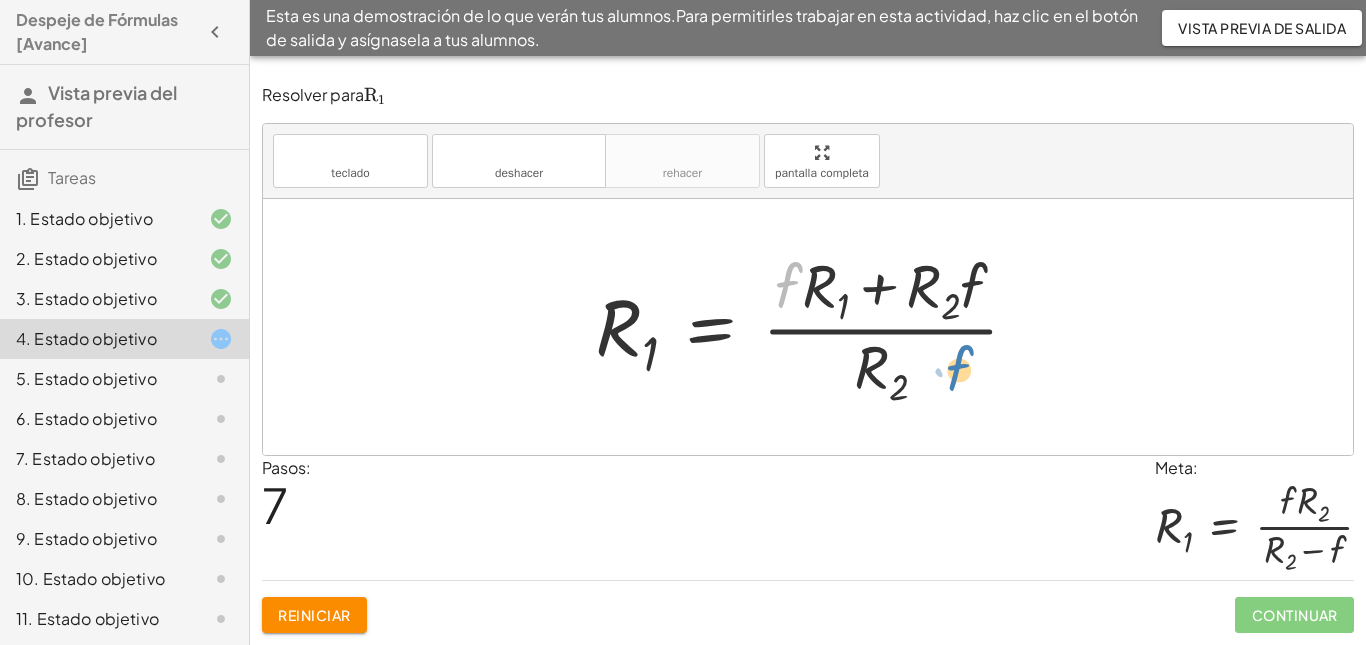 drag, startPoint x: 800, startPoint y: 277, endPoint x: 974, endPoint y: 367, distance: 195.89793 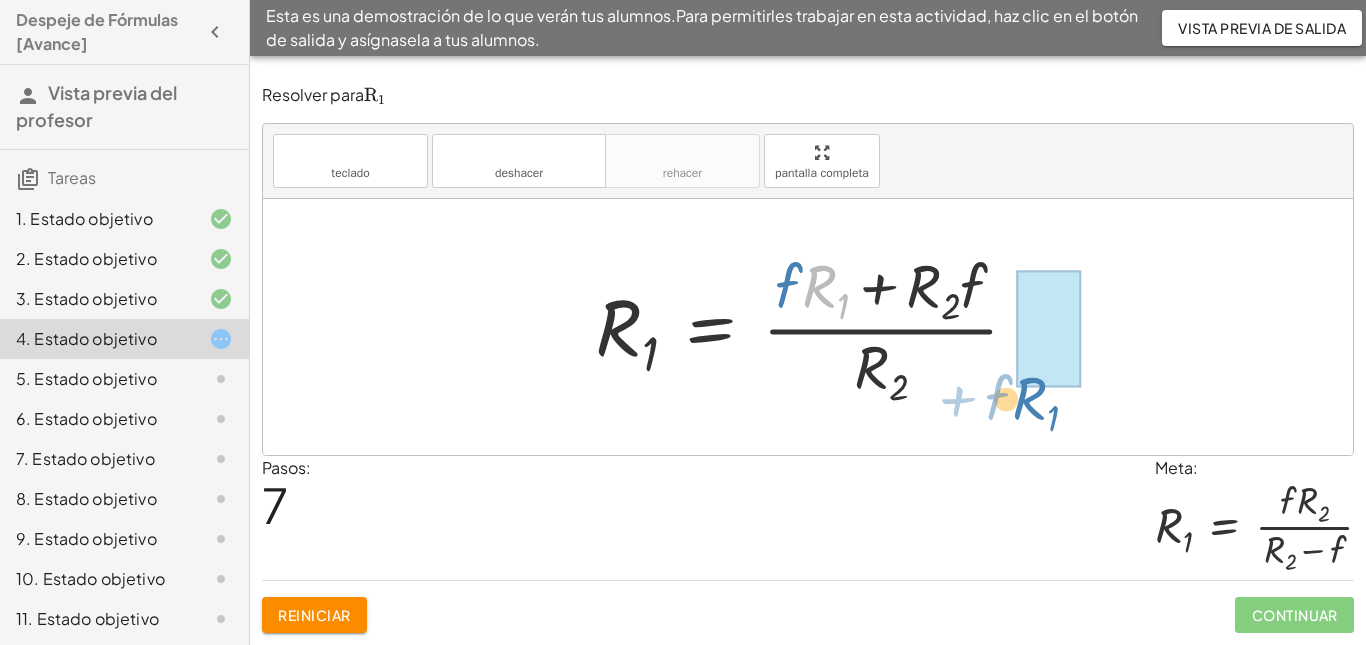 drag, startPoint x: 806, startPoint y: 276, endPoint x: 1026, endPoint y: 388, distance: 246.8684 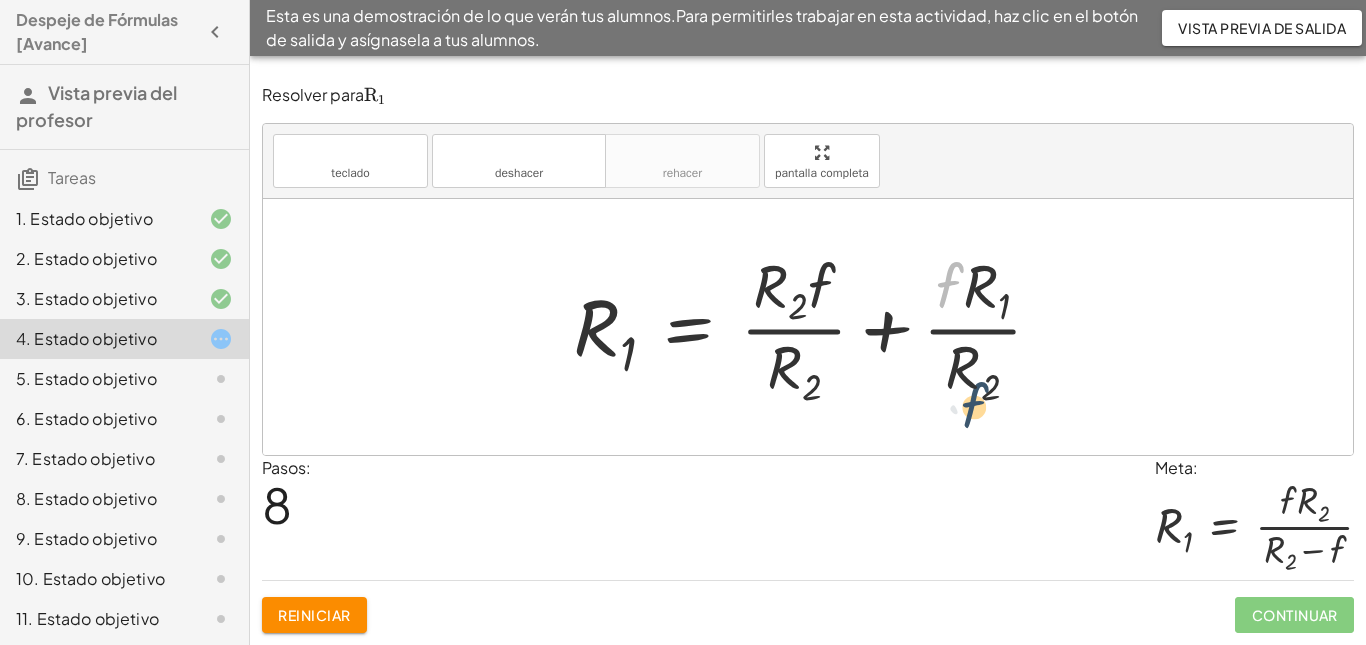 drag, startPoint x: 954, startPoint y: 276, endPoint x: 980, endPoint y: 399, distance: 125.71794 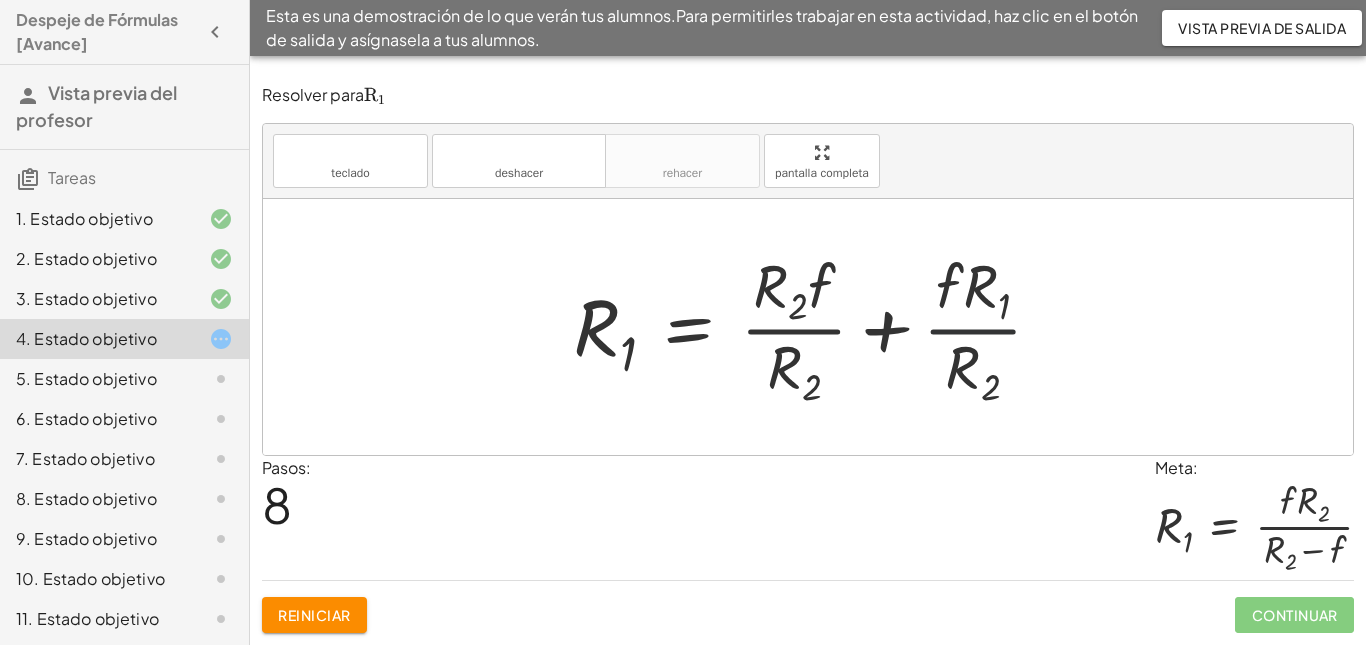click at bounding box center (815, 327) 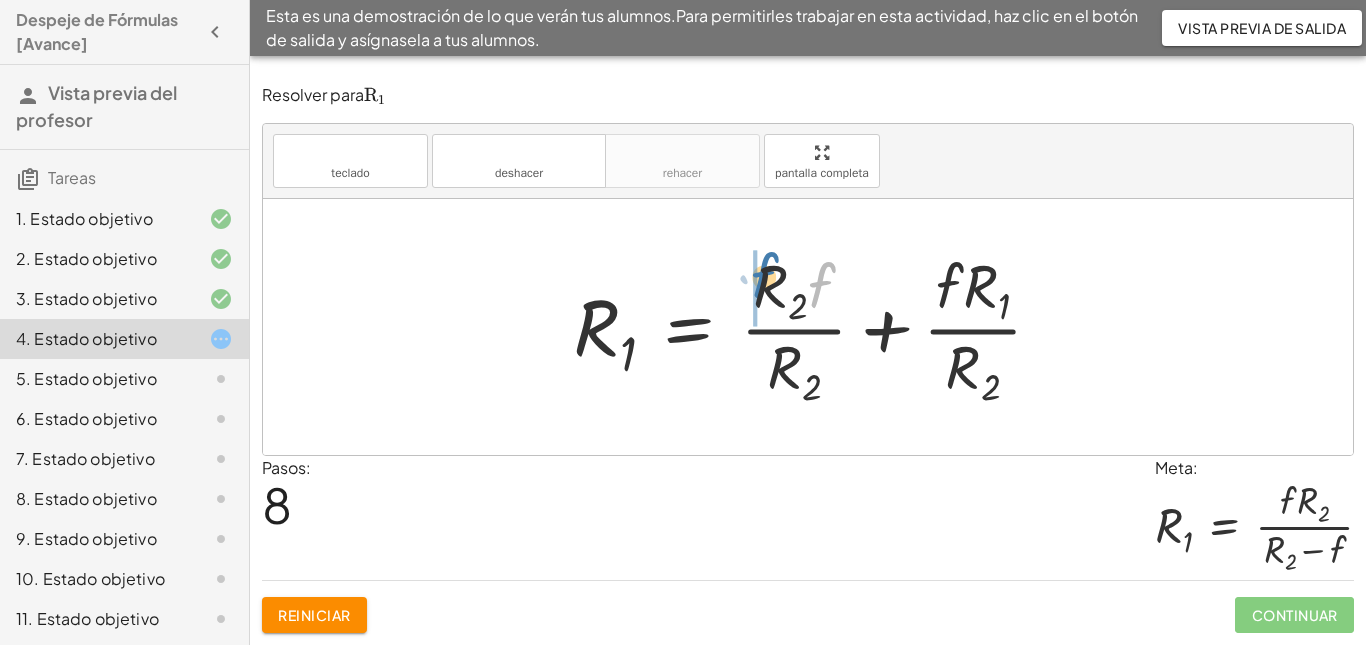 drag, startPoint x: 823, startPoint y: 283, endPoint x: 766, endPoint y: 273, distance: 57.870544 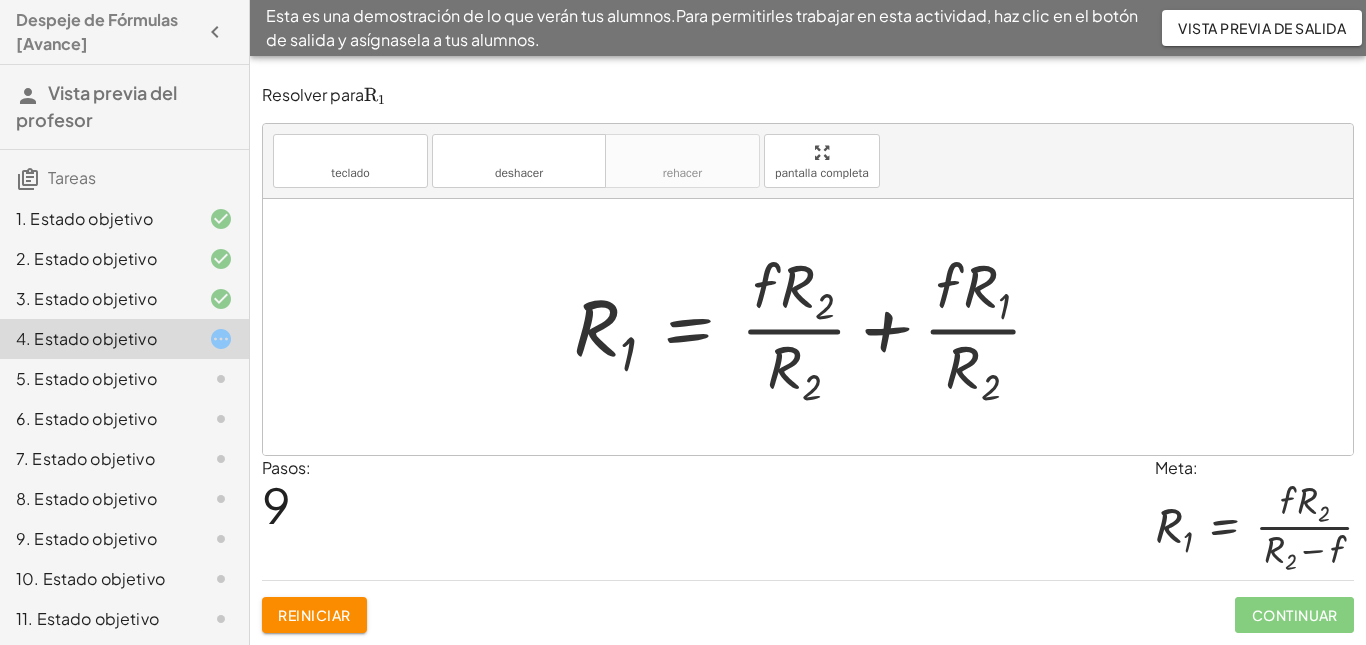 click at bounding box center [815, 327] 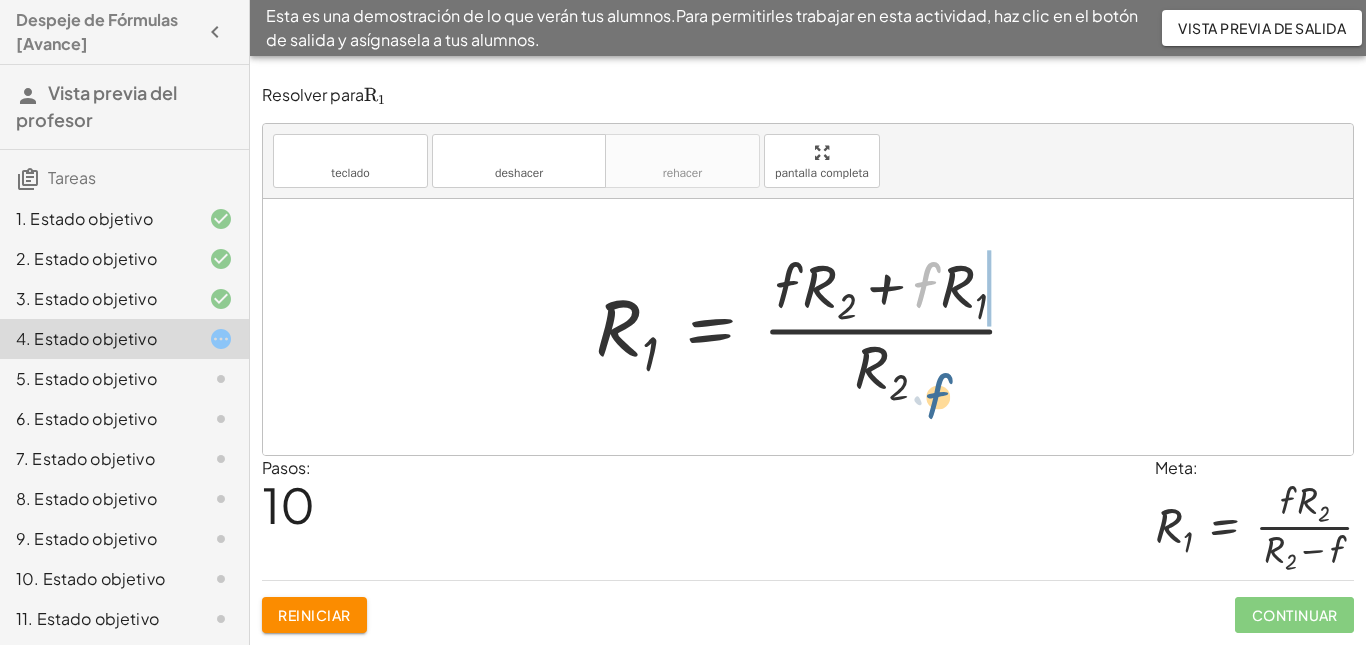 drag, startPoint x: 933, startPoint y: 286, endPoint x: 945, endPoint y: 397, distance: 111.64677 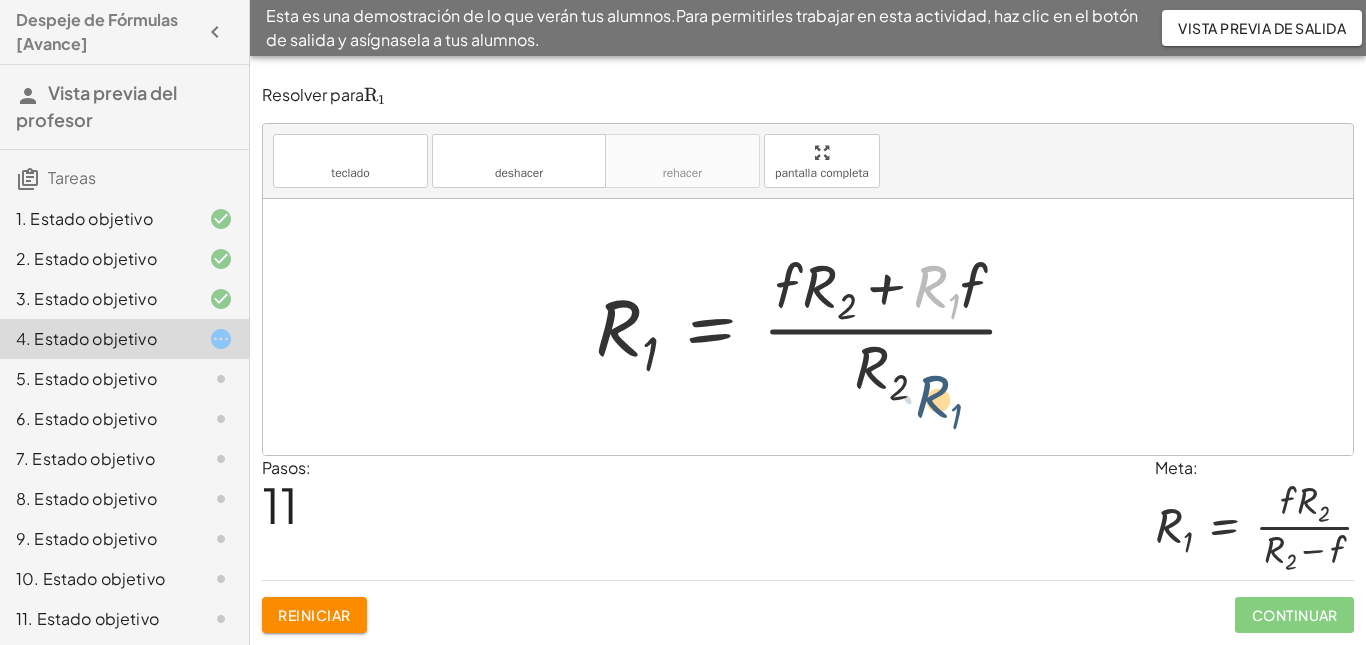 drag, startPoint x: 947, startPoint y: 301, endPoint x: 949, endPoint y: 413, distance: 112.01785 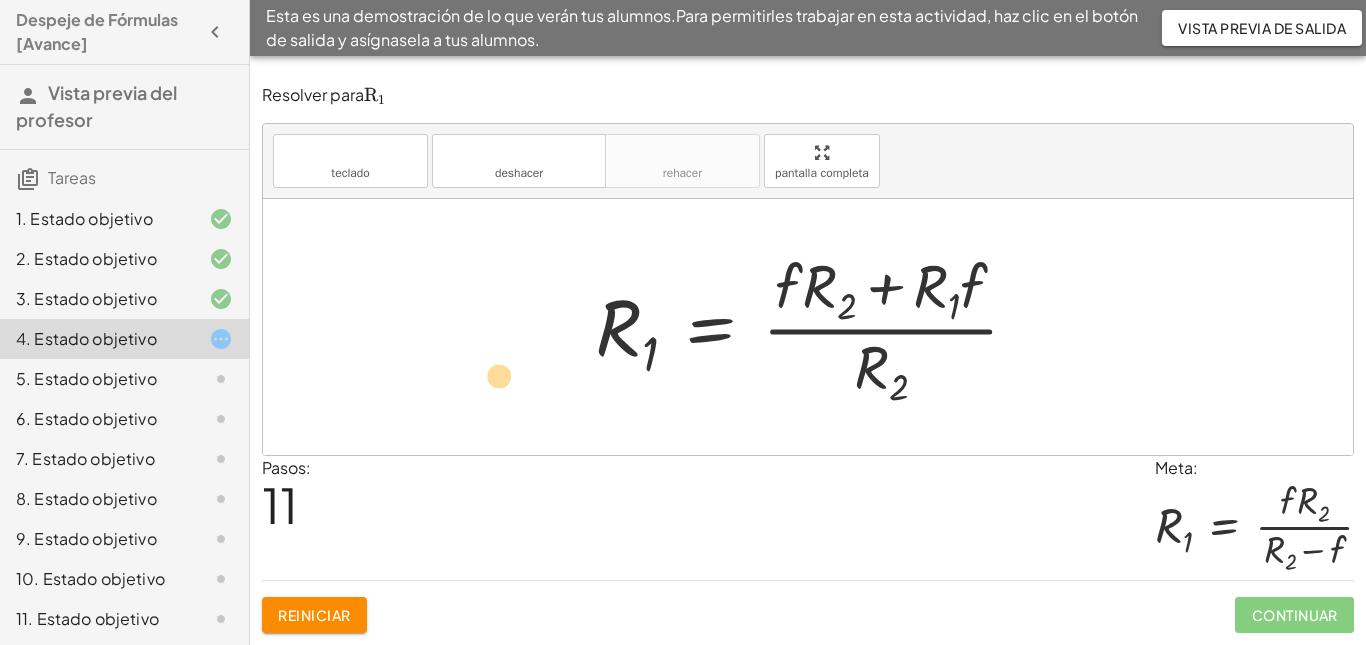 drag, startPoint x: 937, startPoint y: 292, endPoint x: 500, endPoint y: 370, distance: 443.90652 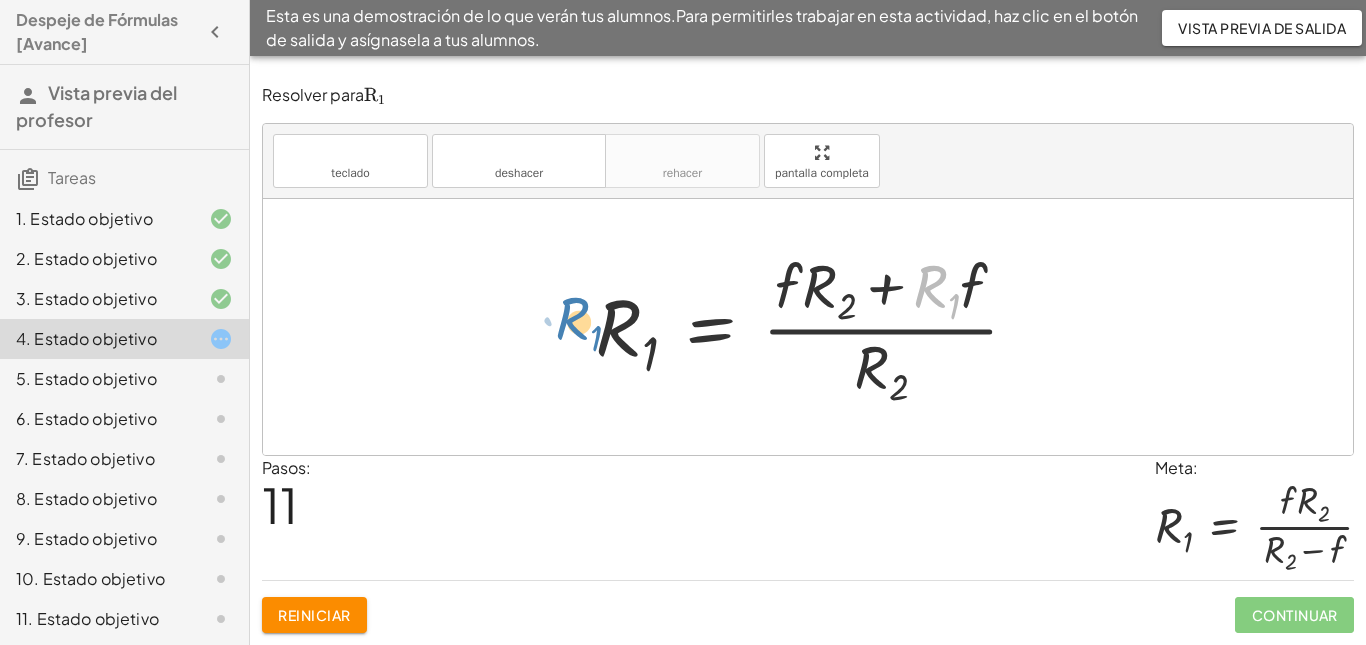 drag, startPoint x: 939, startPoint y: 296, endPoint x: 581, endPoint y: 328, distance: 359.4273 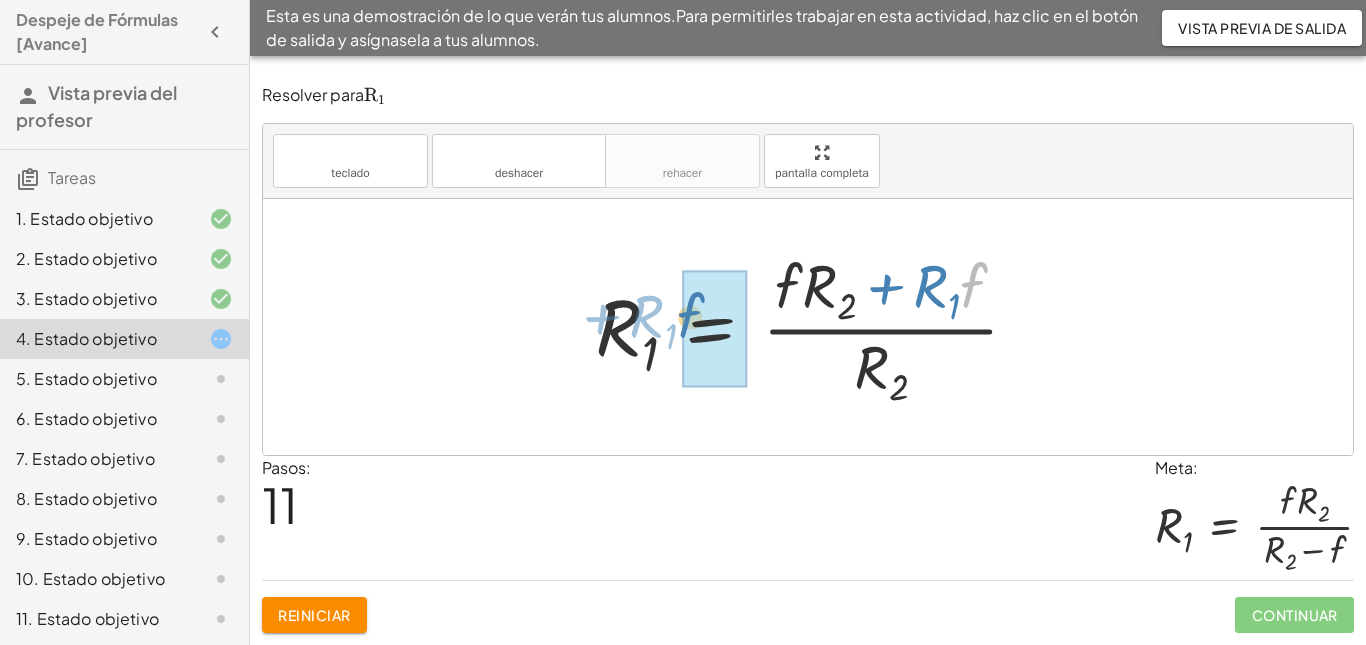 drag, startPoint x: 979, startPoint y: 295, endPoint x: 720, endPoint y: 326, distance: 260.8486 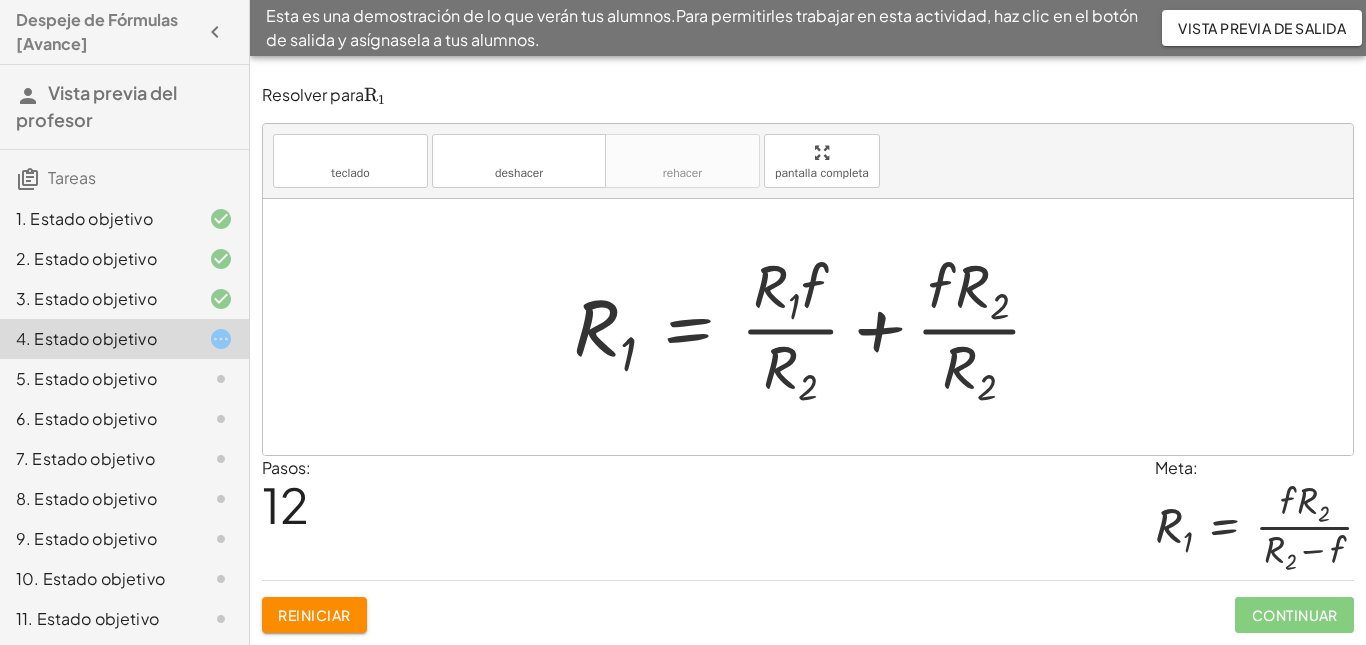 click on "5. Estado objetivo" at bounding box center (86, 378) 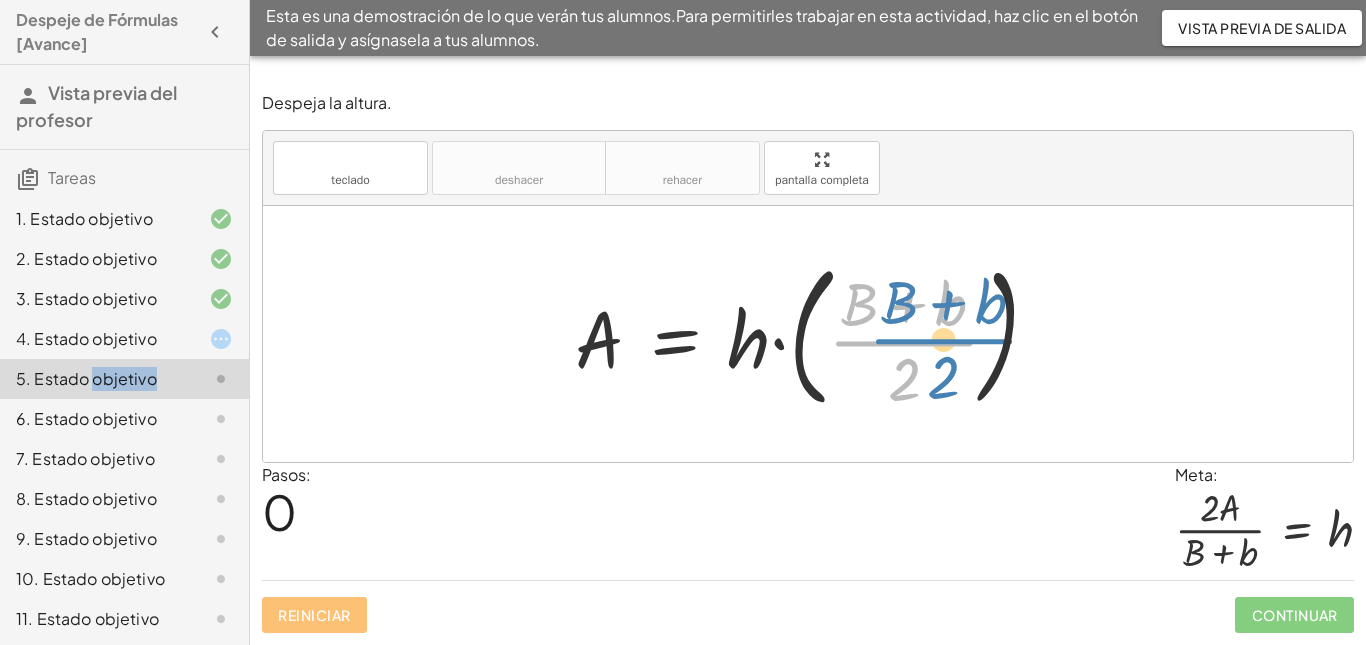 drag, startPoint x: 888, startPoint y: 338, endPoint x: 928, endPoint y: 335, distance: 40.112343 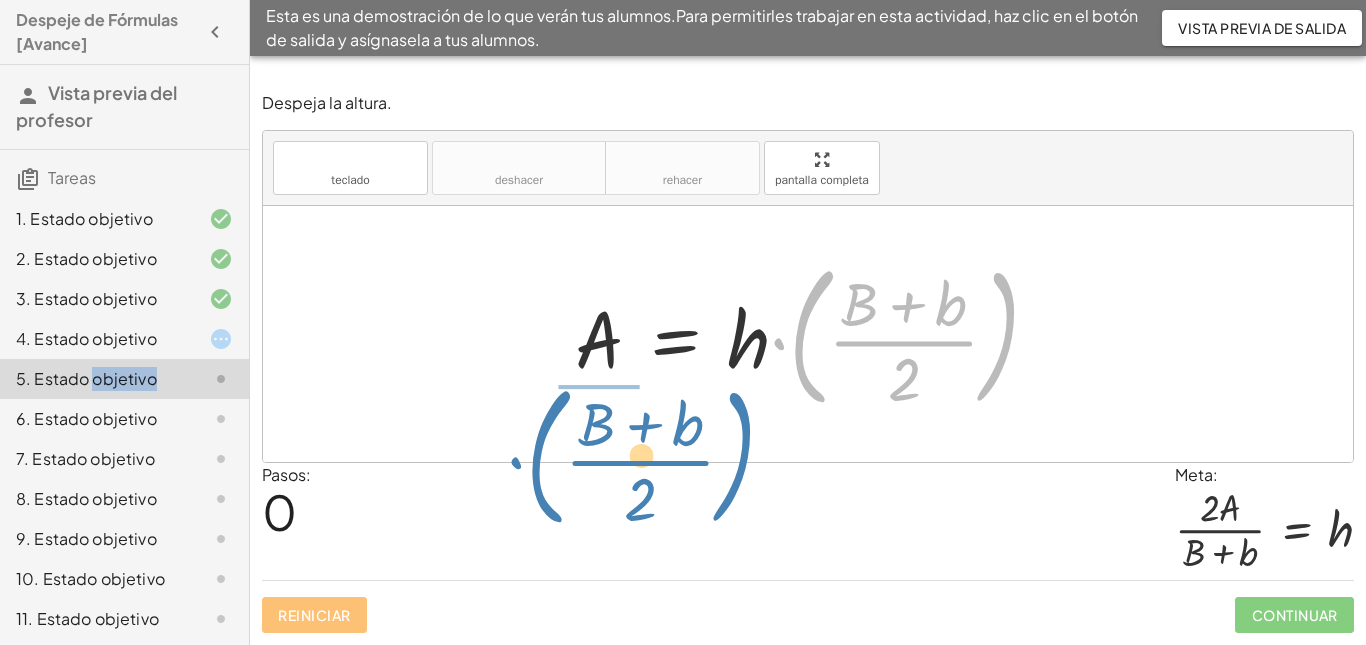 drag, startPoint x: 802, startPoint y: 316, endPoint x: 538, endPoint y: 434, distance: 289.17123 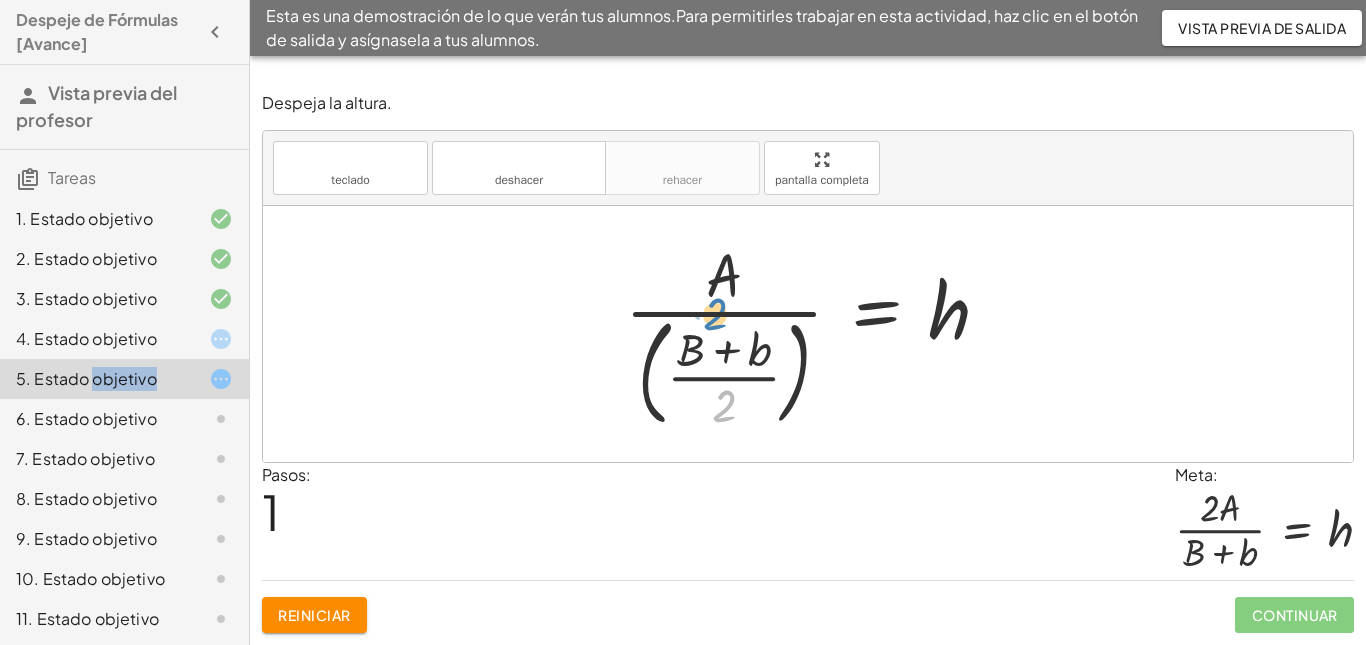 drag, startPoint x: 721, startPoint y: 399, endPoint x: 712, endPoint y: 307, distance: 92.43917 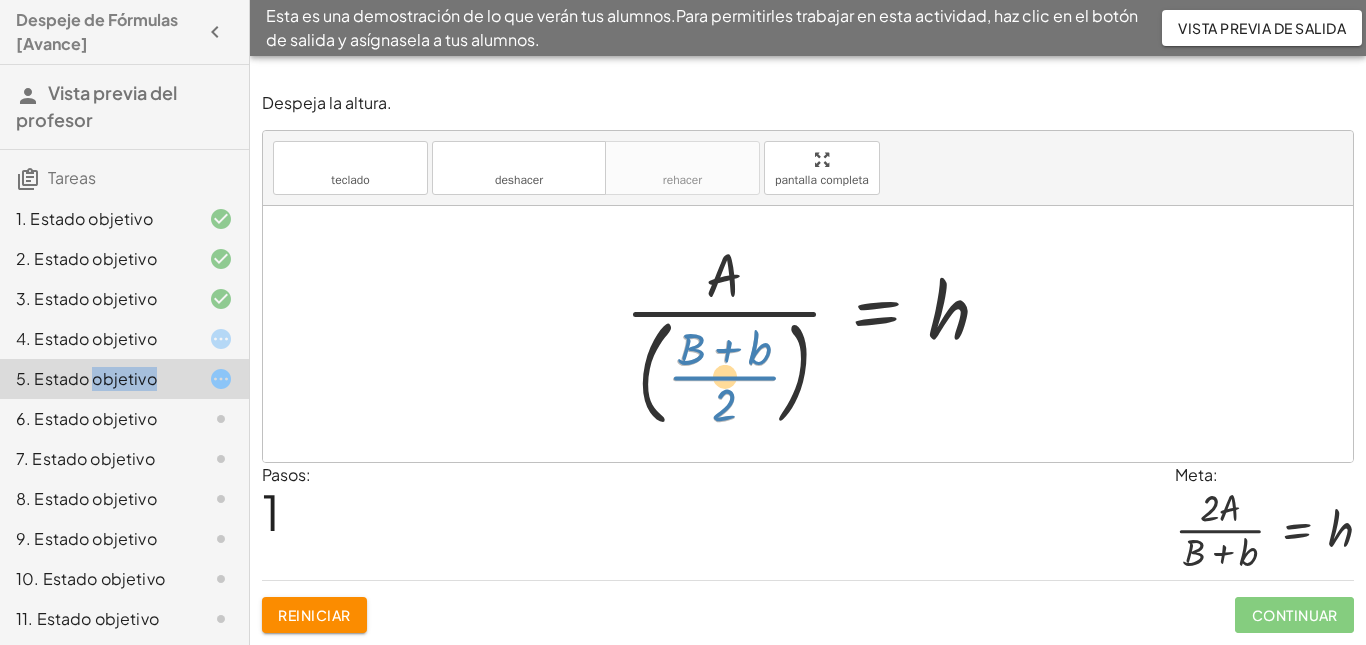 click at bounding box center [815, 334] 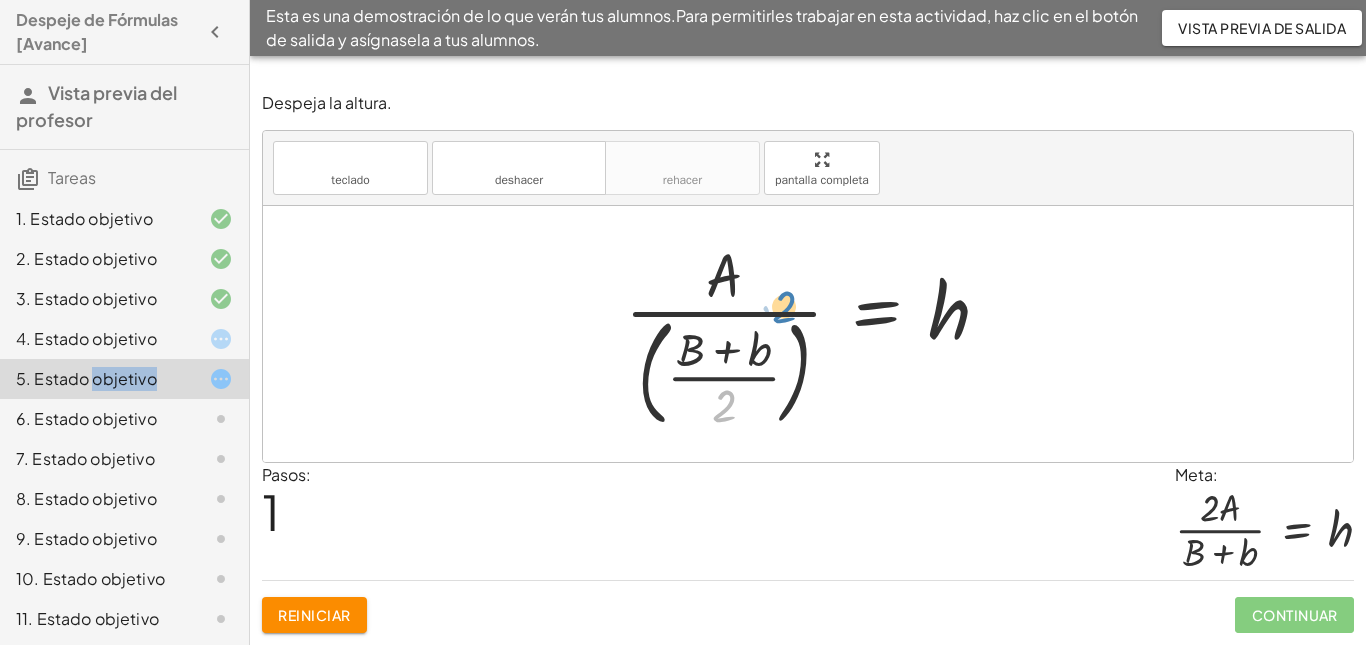drag, startPoint x: 724, startPoint y: 411, endPoint x: 792, endPoint y: 301, distance: 129.3213 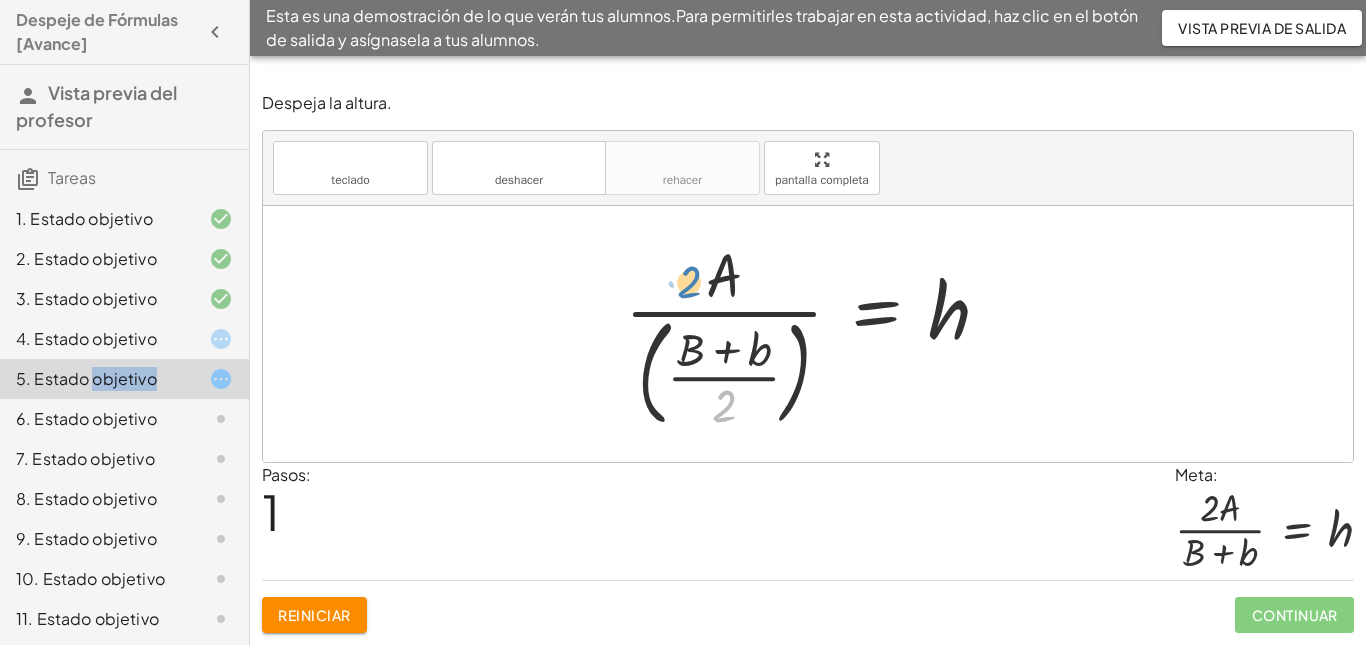 drag, startPoint x: 726, startPoint y: 414, endPoint x: 691, endPoint y: 290, distance: 128.84486 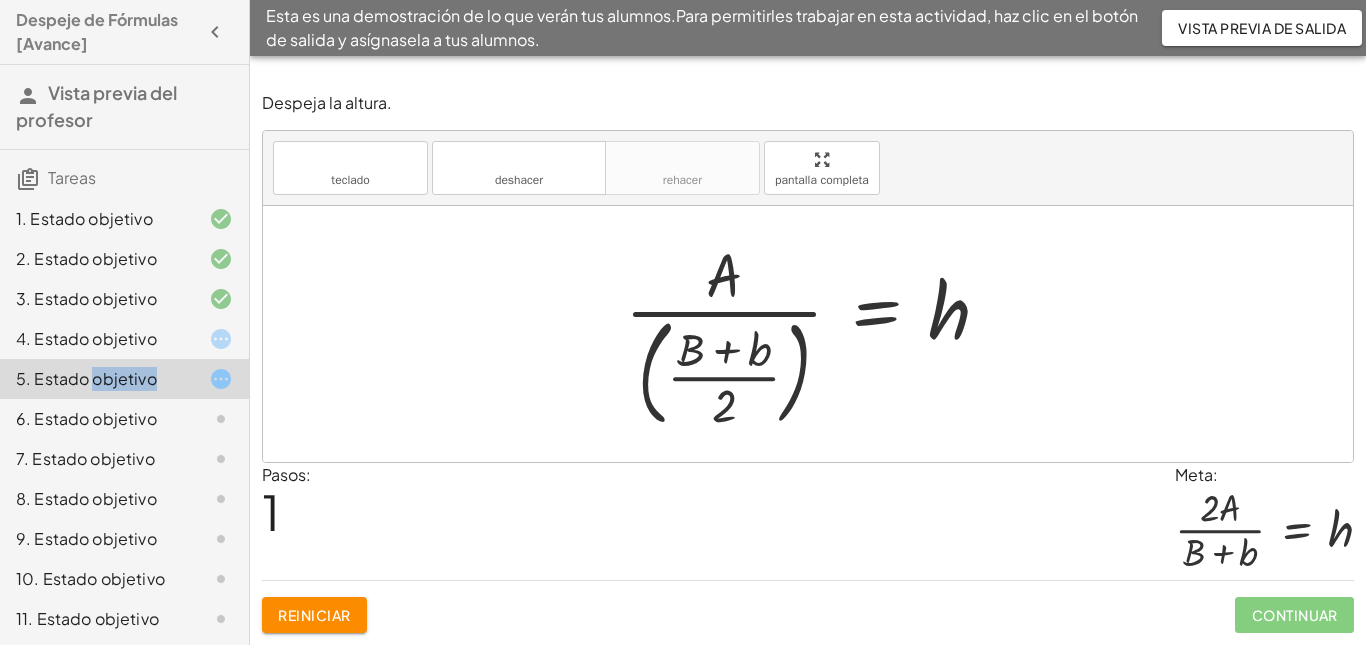 click at bounding box center [815, 334] 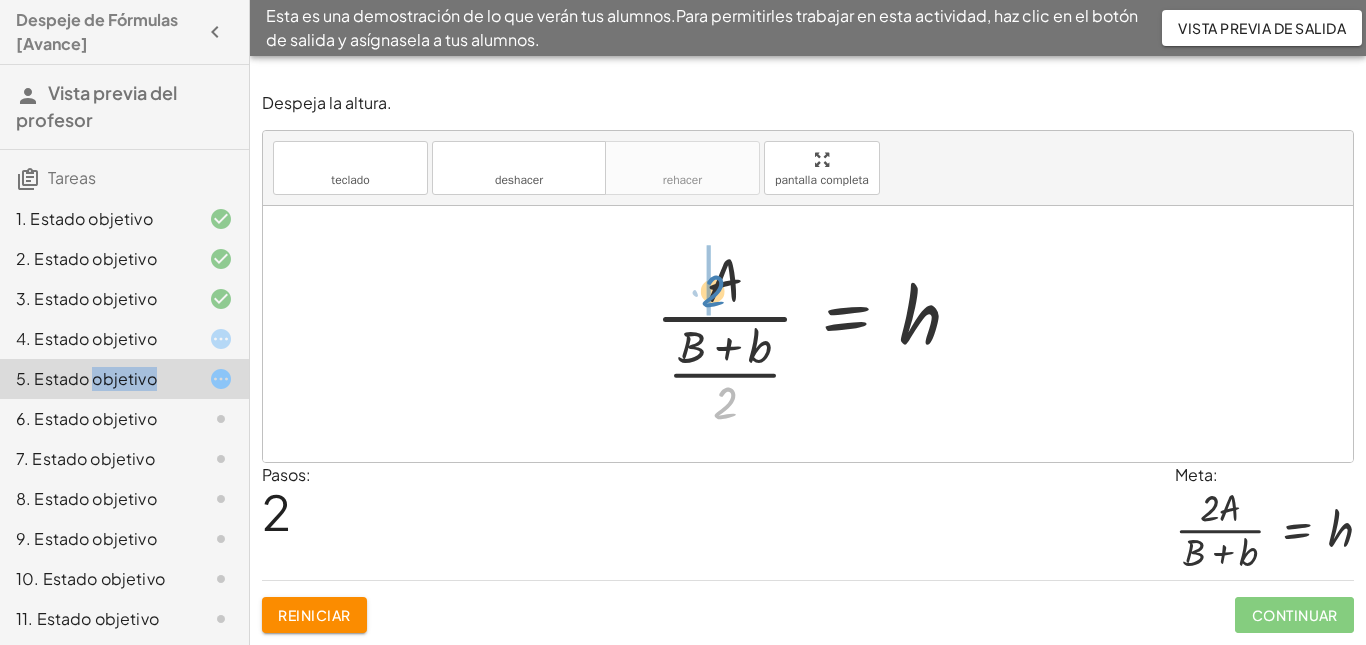 drag, startPoint x: 728, startPoint y: 413, endPoint x: 716, endPoint y: 301, distance: 112.64102 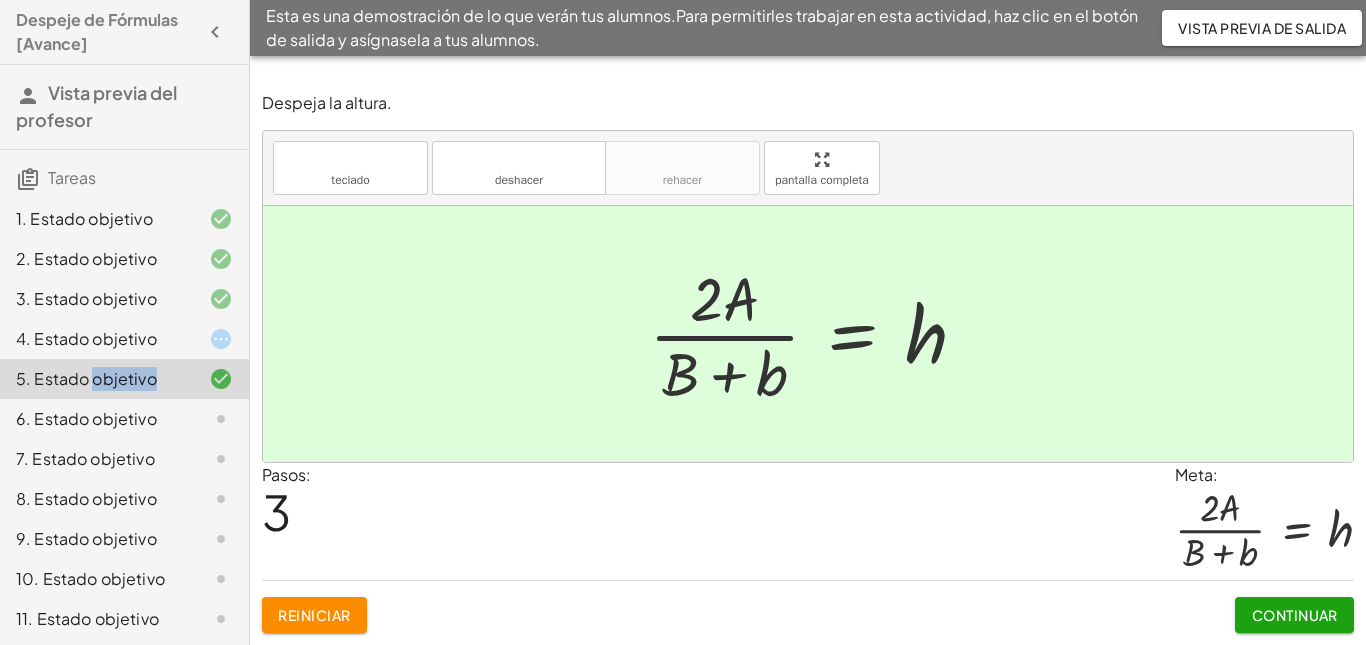 click on "Reiniciar" at bounding box center [314, 615] 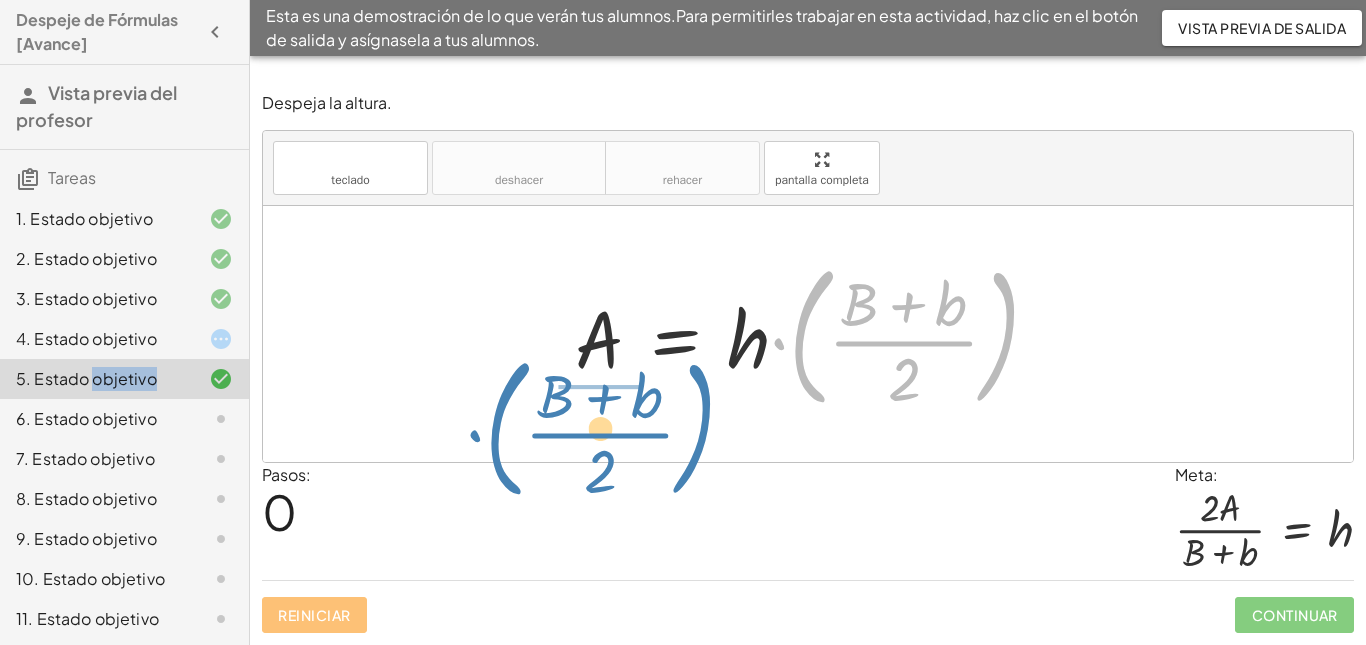 drag, startPoint x: 801, startPoint y: 321, endPoint x: 496, endPoint y: 413, distance: 318.5734 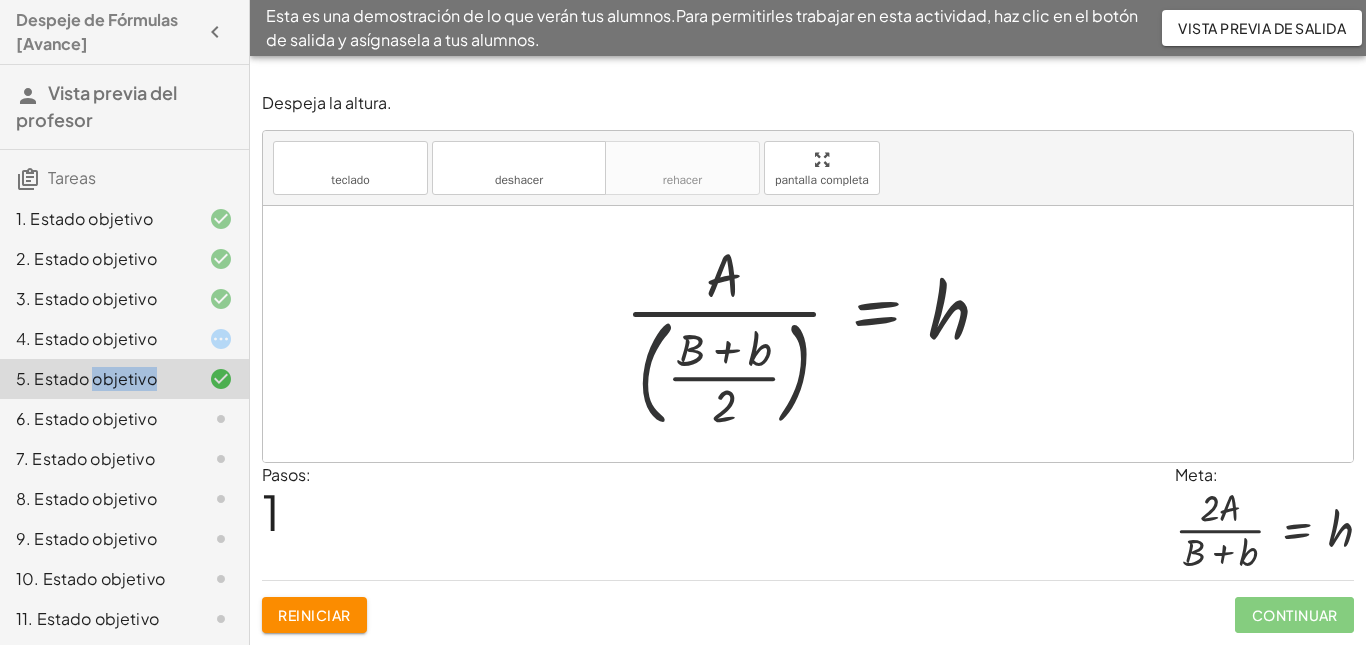 click at bounding box center (815, 334) 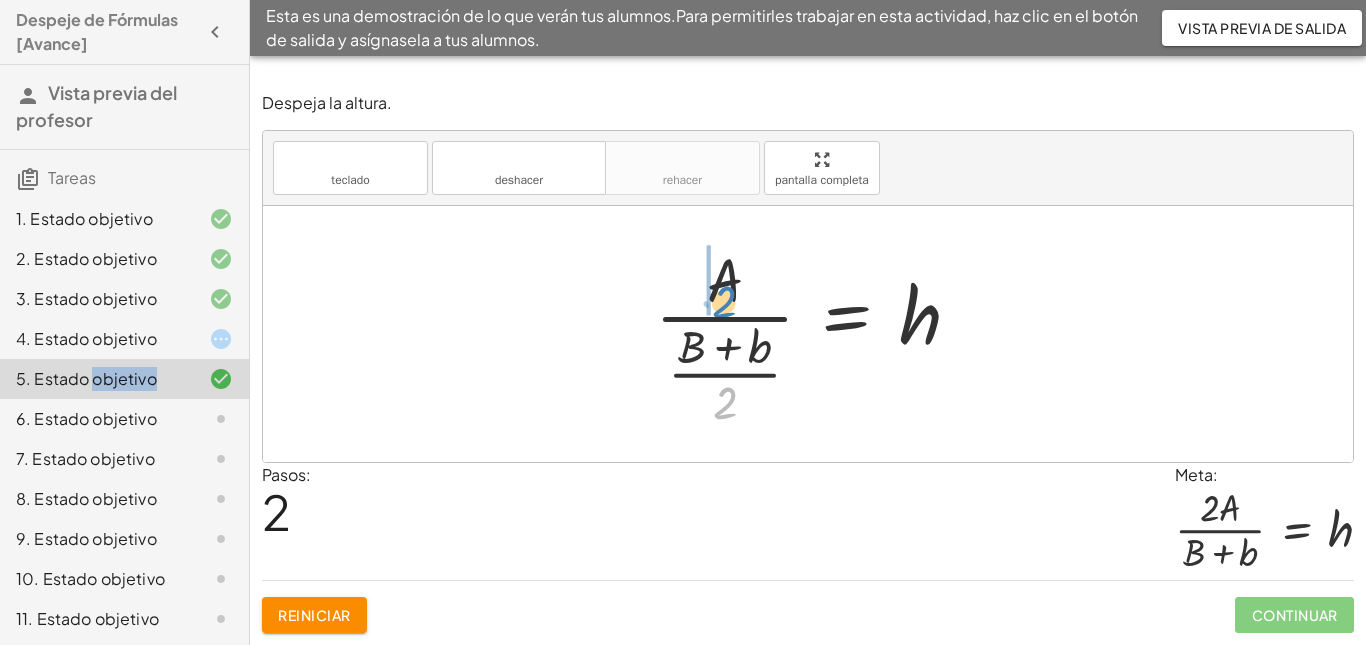 drag, startPoint x: 728, startPoint y: 404, endPoint x: 727, endPoint y: 303, distance: 101.00495 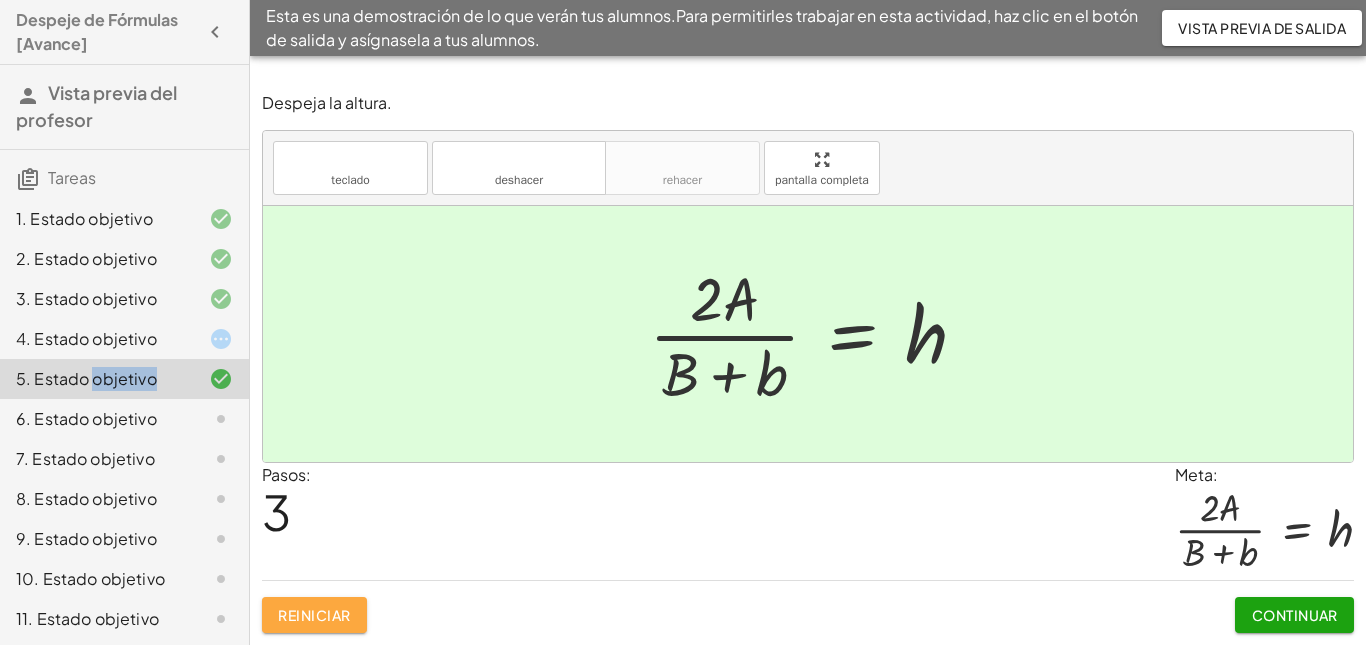 click on "Reiniciar" at bounding box center (314, 615) 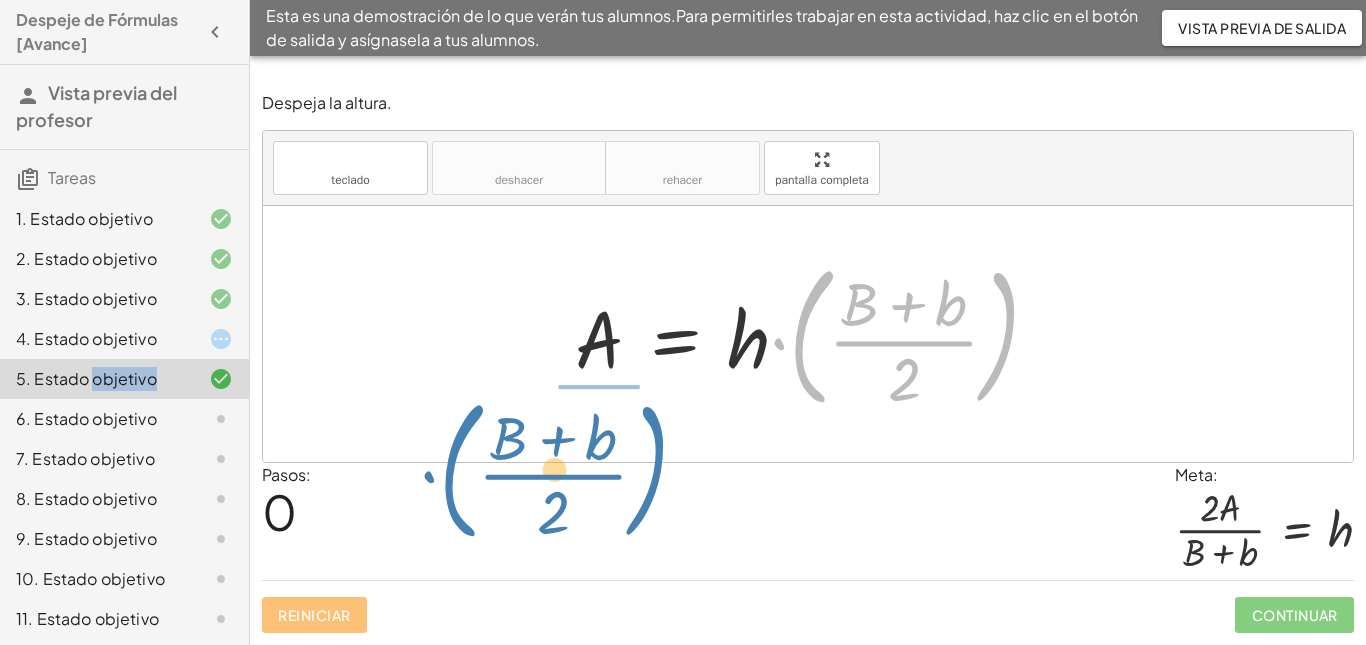 drag, startPoint x: 810, startPoint y: 310, endPoint x: 458, endPoint y: 436, distance: 373.87164 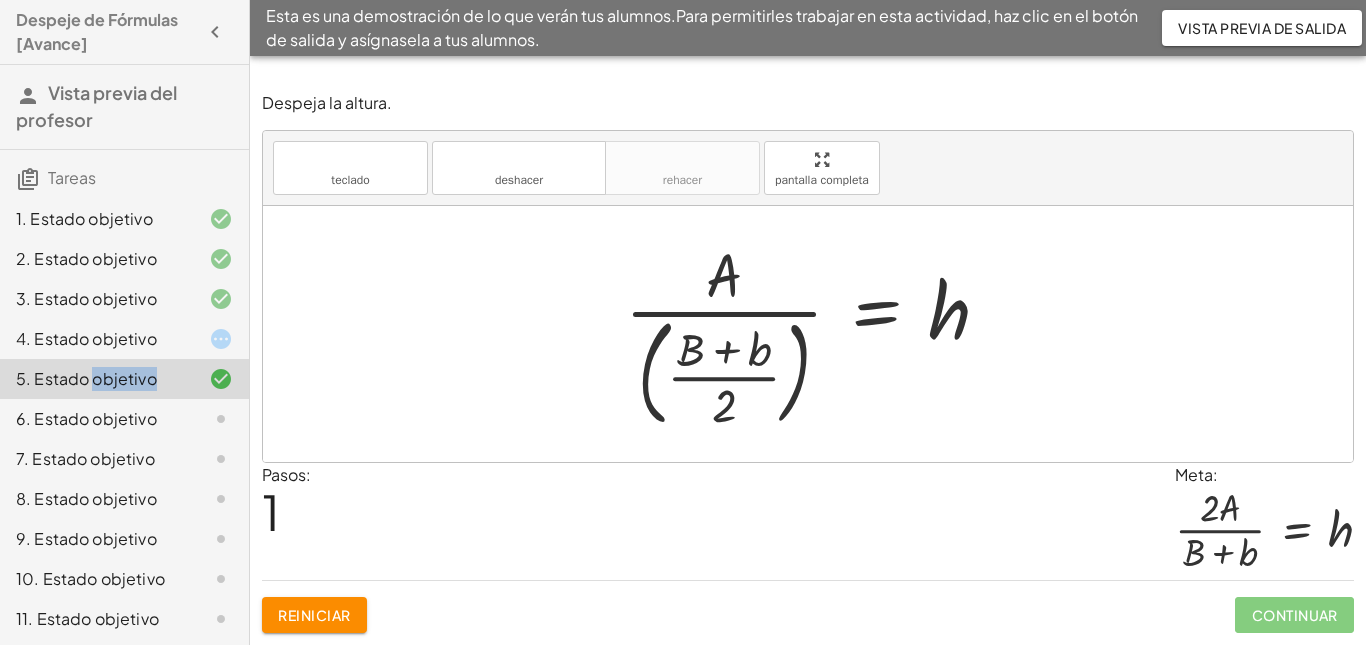 click at bounding box center [815, 334] 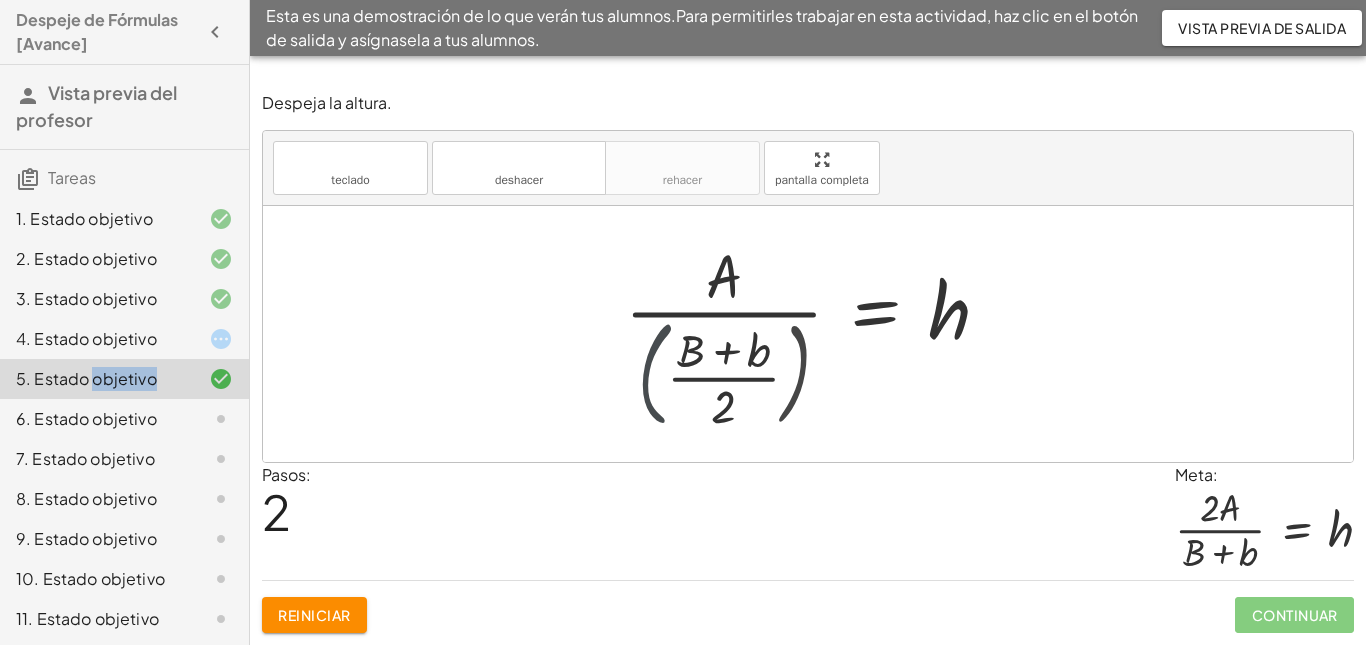 click at bounding box center (808, 334) 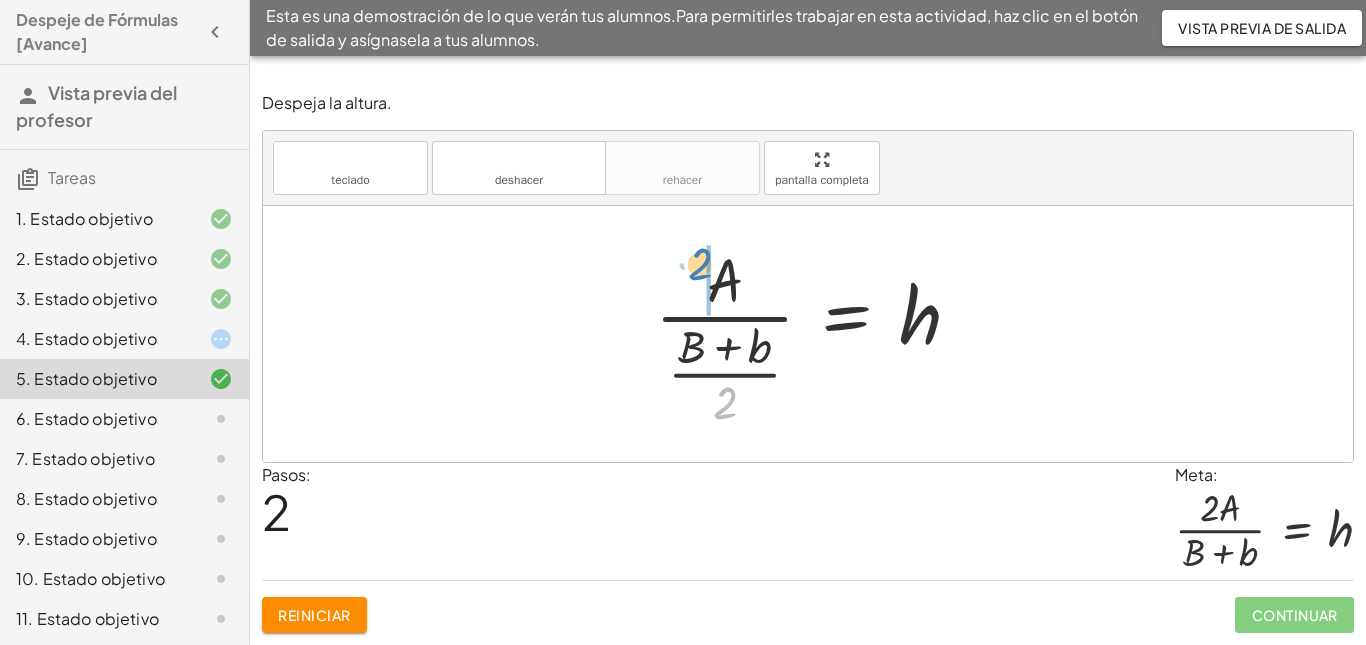 drag, startPoint x: 730, startPoint y: 399, endPoint x: 705, endPoint y: 260, distance: 141.2303 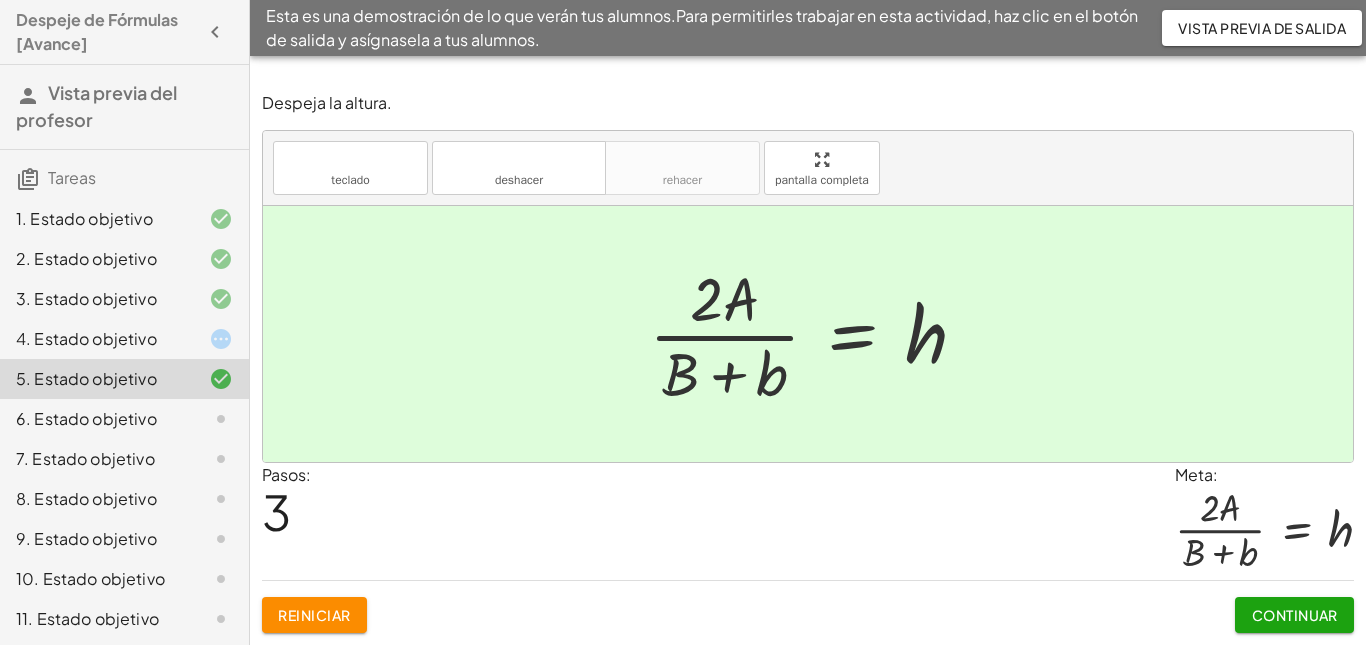 click on "Continuar" at bounding box center (1295, 615) 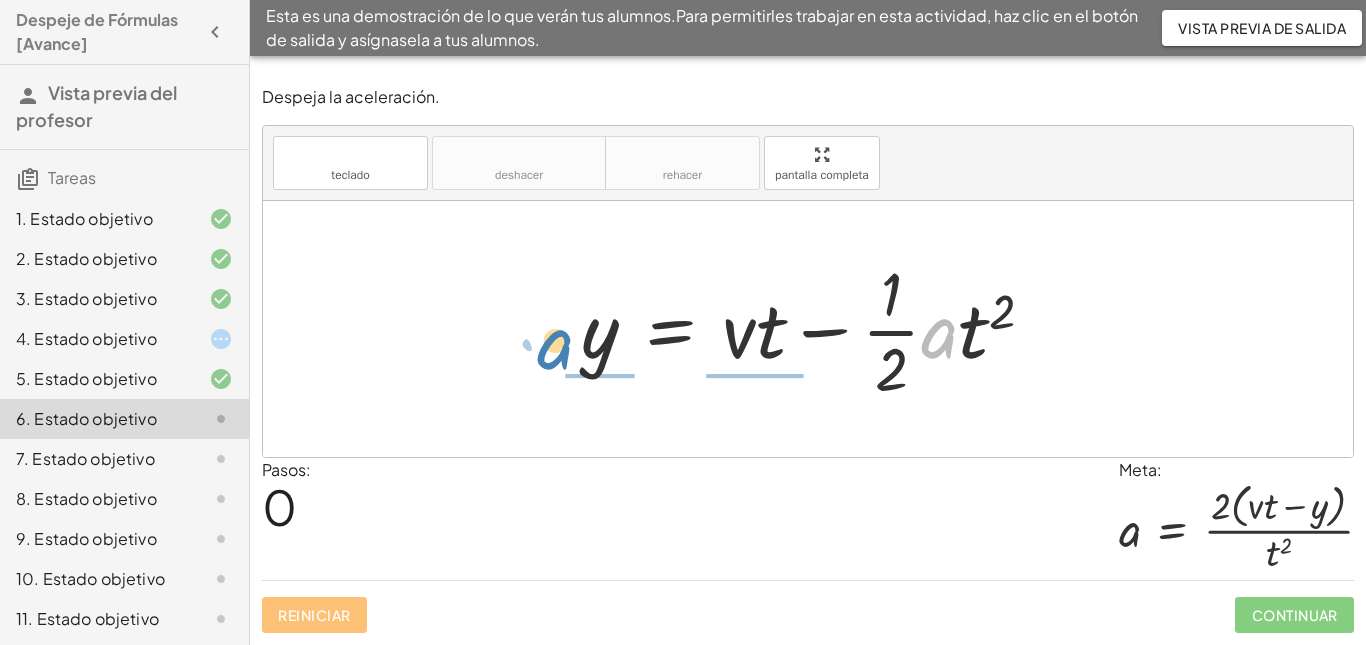 drag, startPoint x: 948, startPoint y: 337, endPoint x: 565, endPoint y: 348, distance: 383.15793 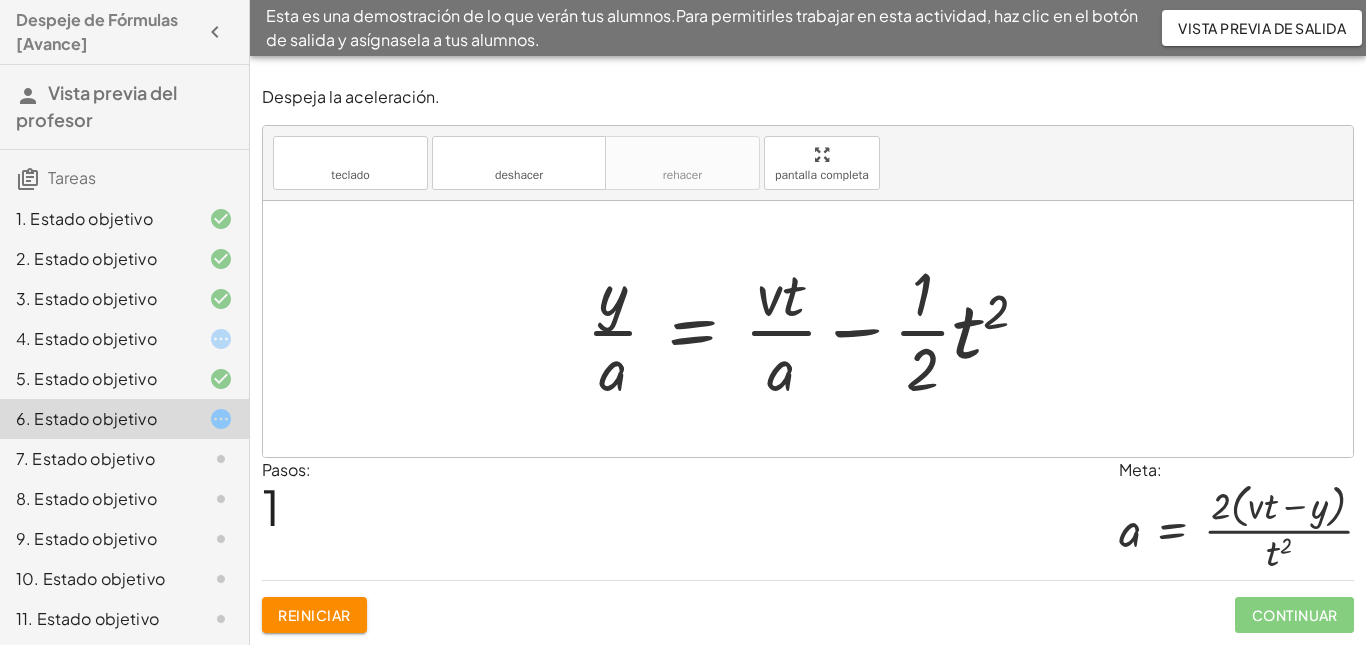click at bounding box center [815, 329] 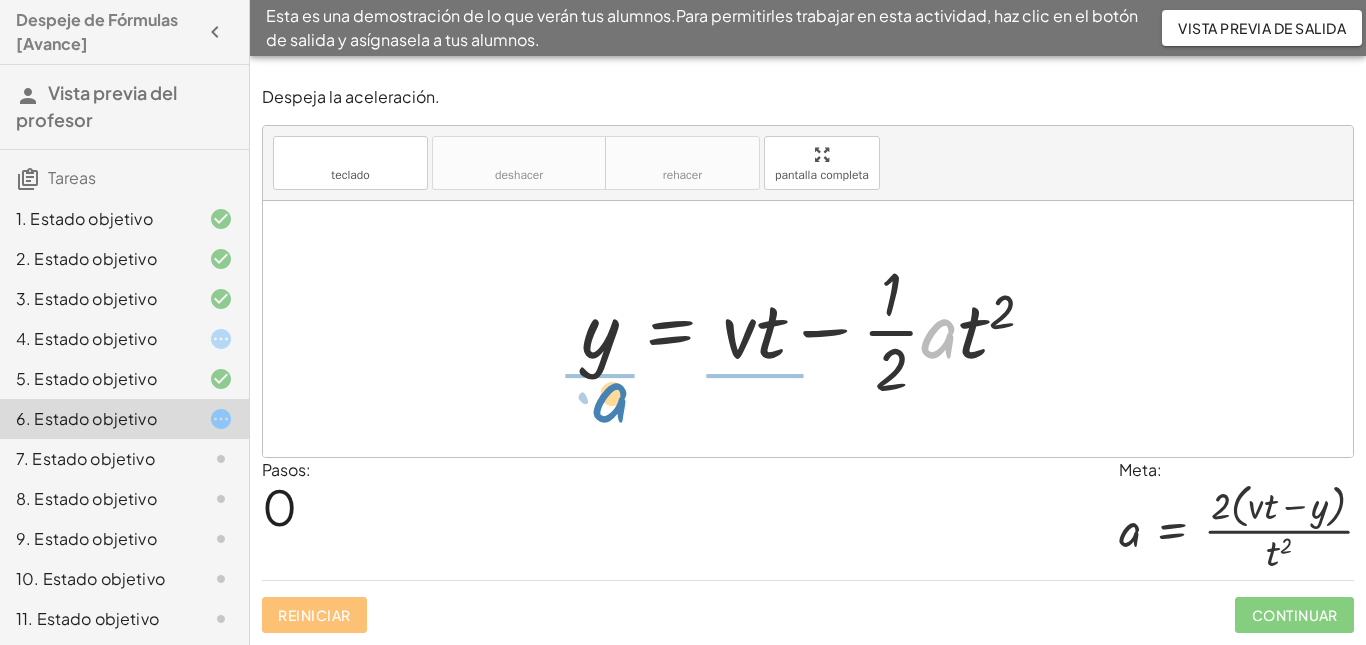 drag, startPoint x: 935, startPoint y: 341, endPoint x: 608, endPoint y: 405, distance: 333.20413 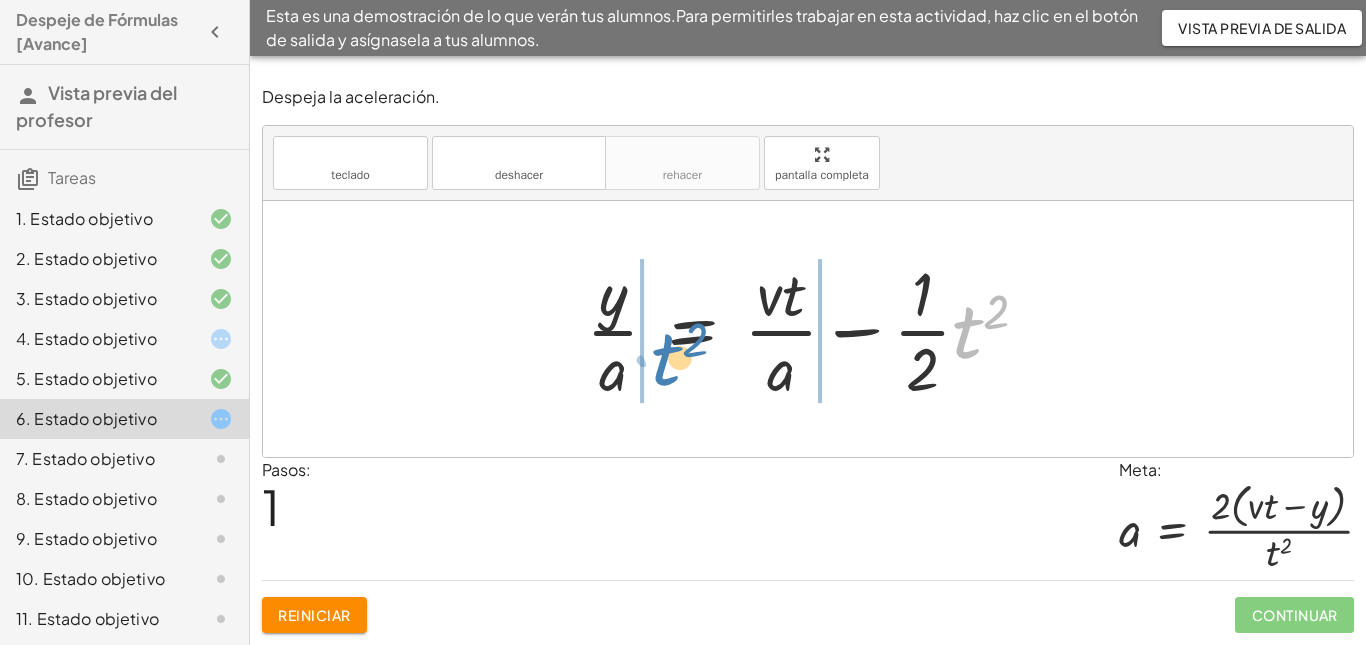 drag, startPoint x: 971, startPoint y: 325, endPoint x: 670, endPoint y: 353, distance: 302.29953 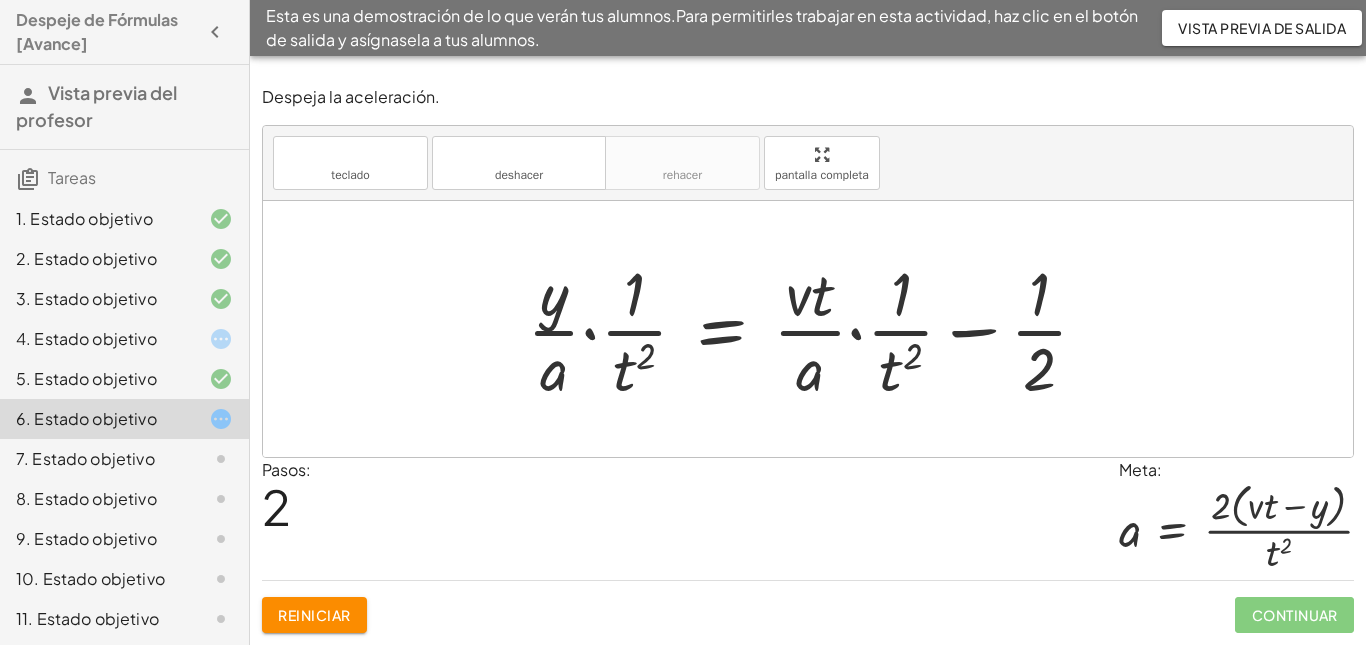 click at bounding box center [815, 329] 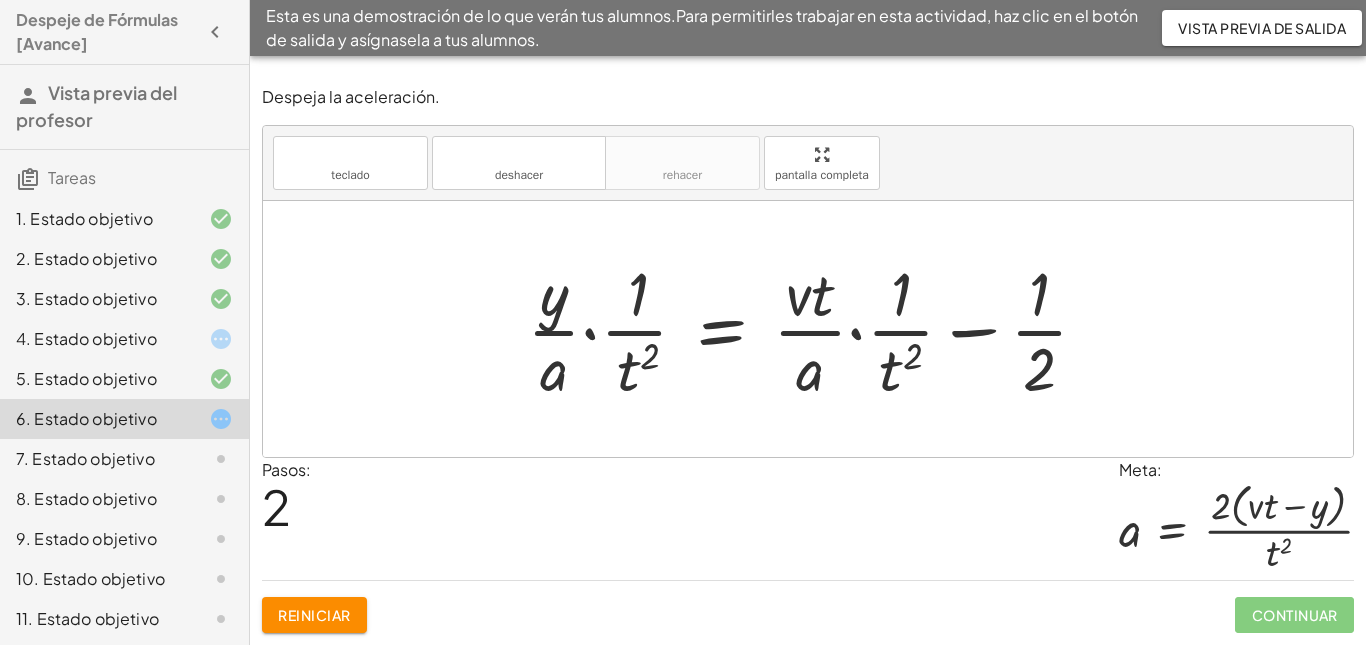 click at bounding box center (815, 329) 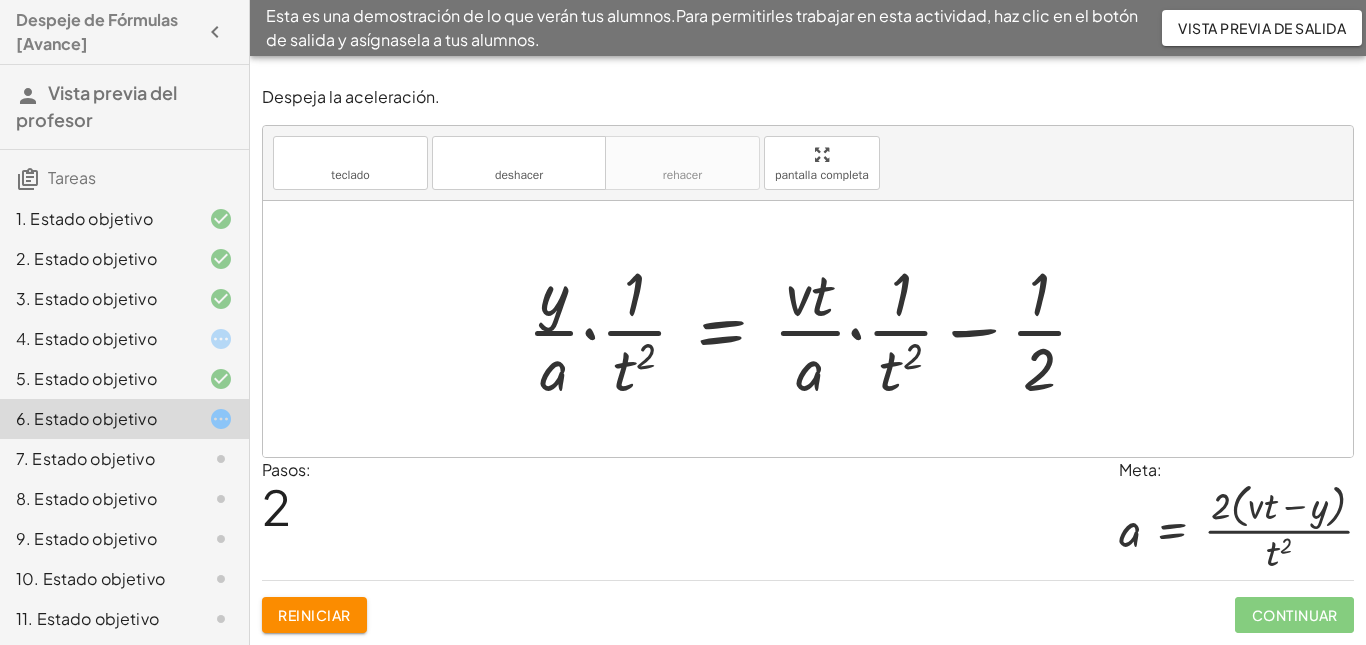 click at bounding box center (815, 329) 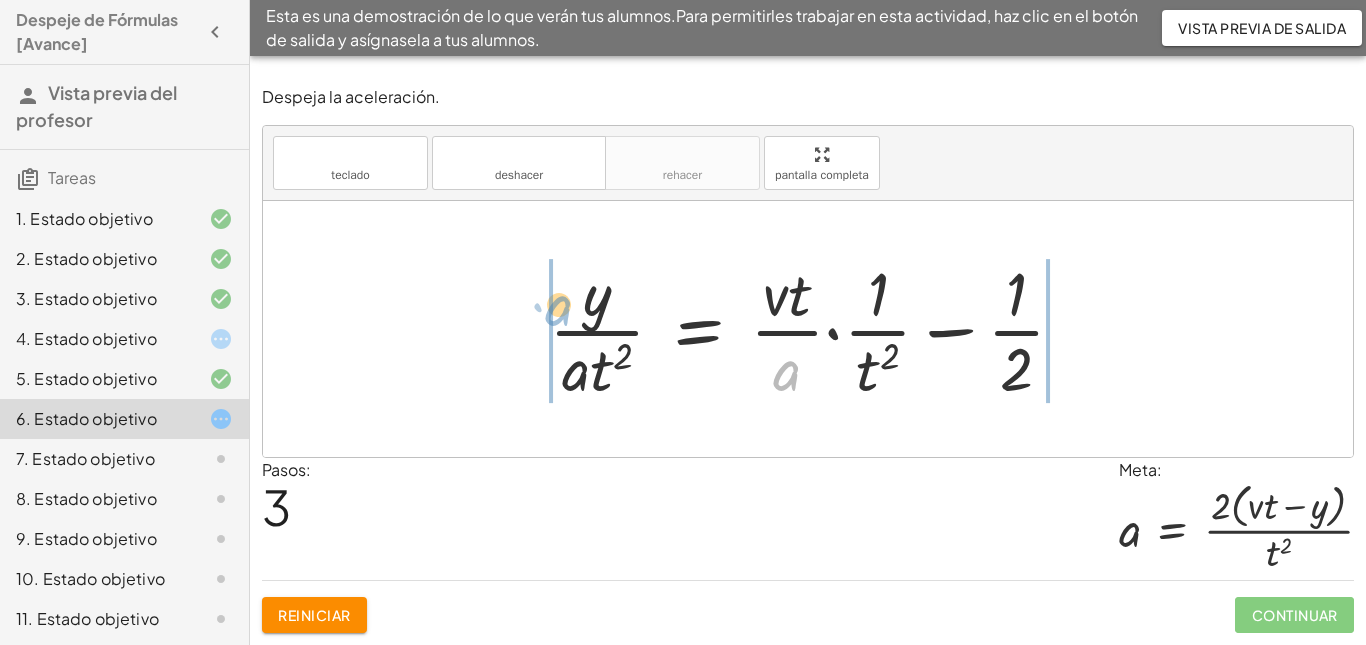 drag, startPoint x: 791, startPoint y: 375, endPoint x: 564, endPoint y: 310, distance: 236.12285 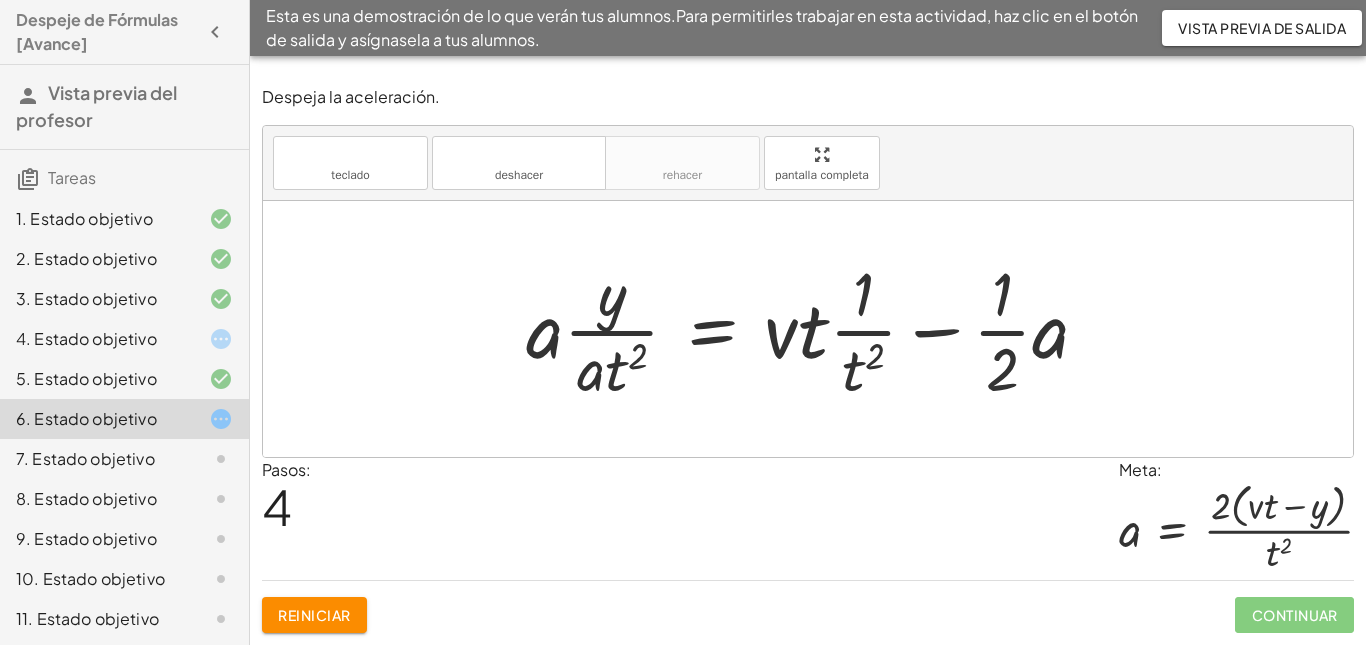 click at bounding box center (815, 329) 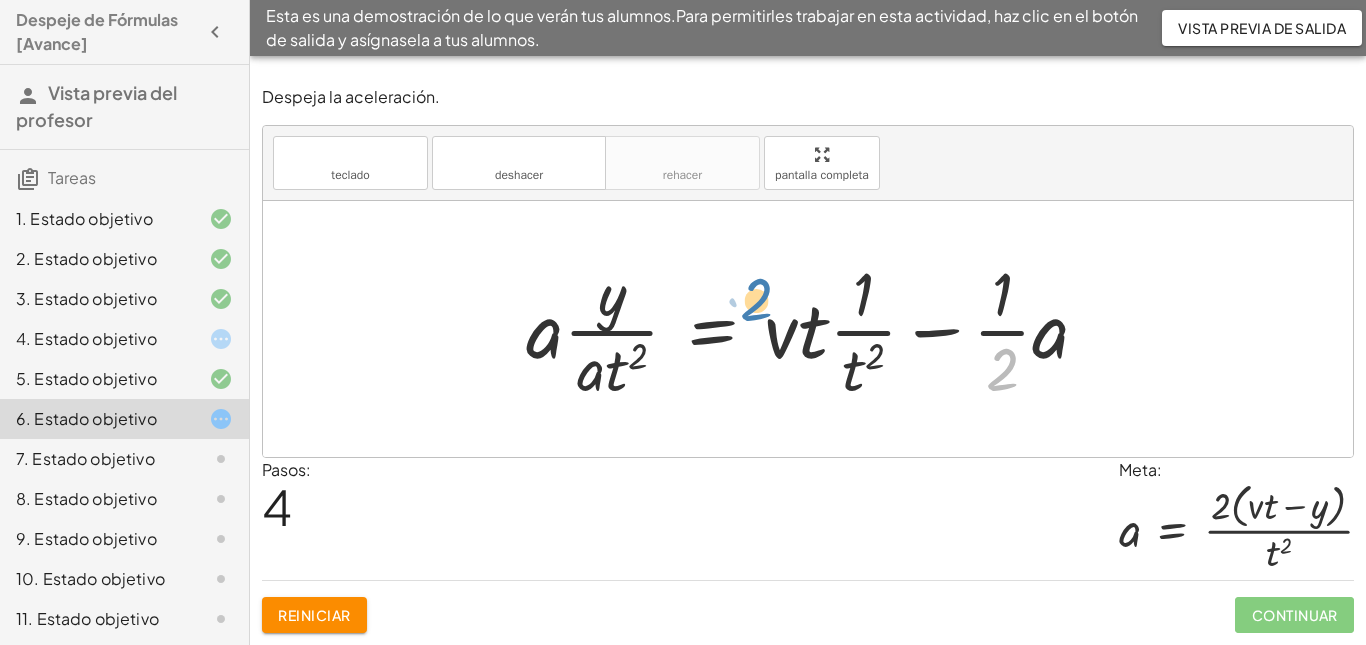 drag, startPoint x: 1007, startPoint y: 362, endPoint x: 761, endPoint y: 292, distance: 255.76552 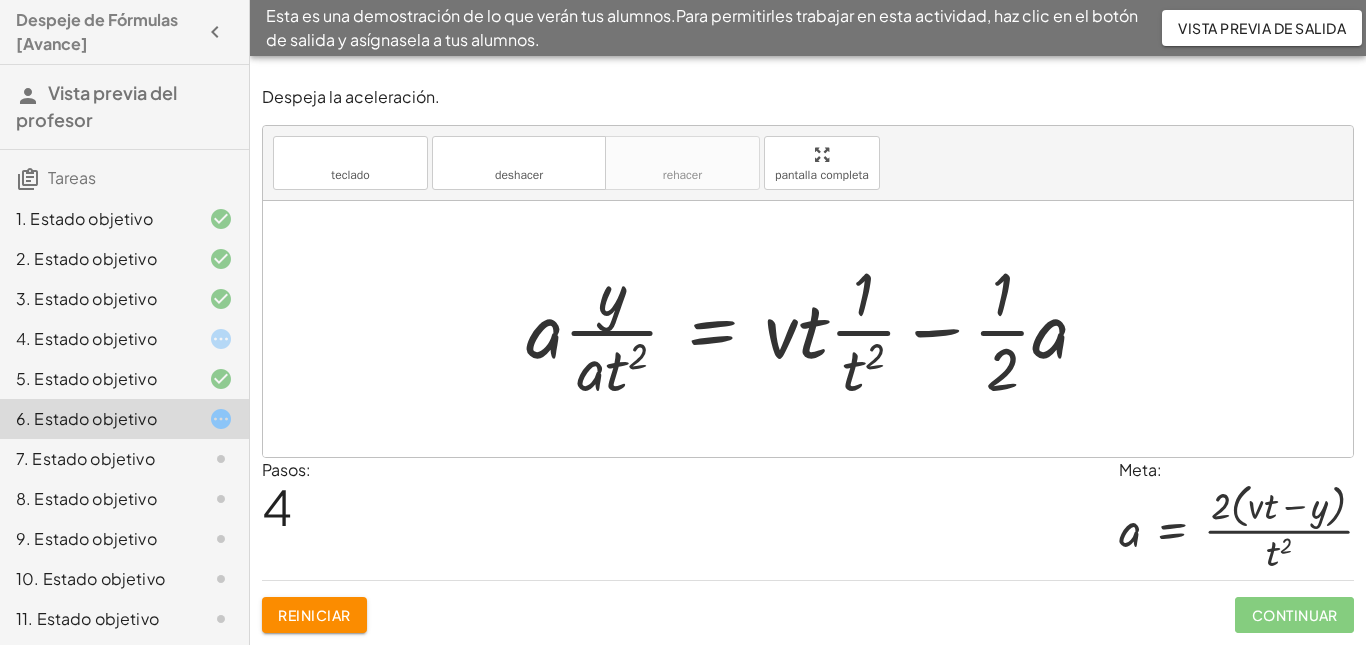 click at bounding box center [815, 329] 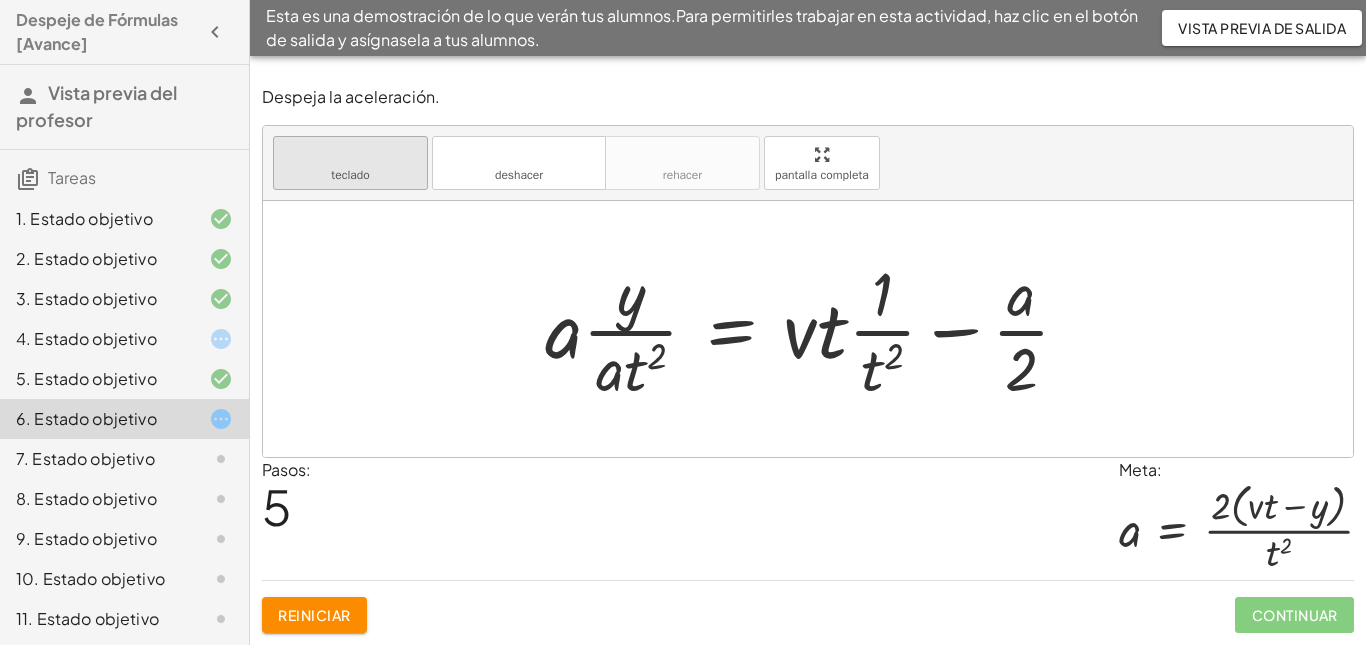 click on "teclado" at bounding box center [350, 175] 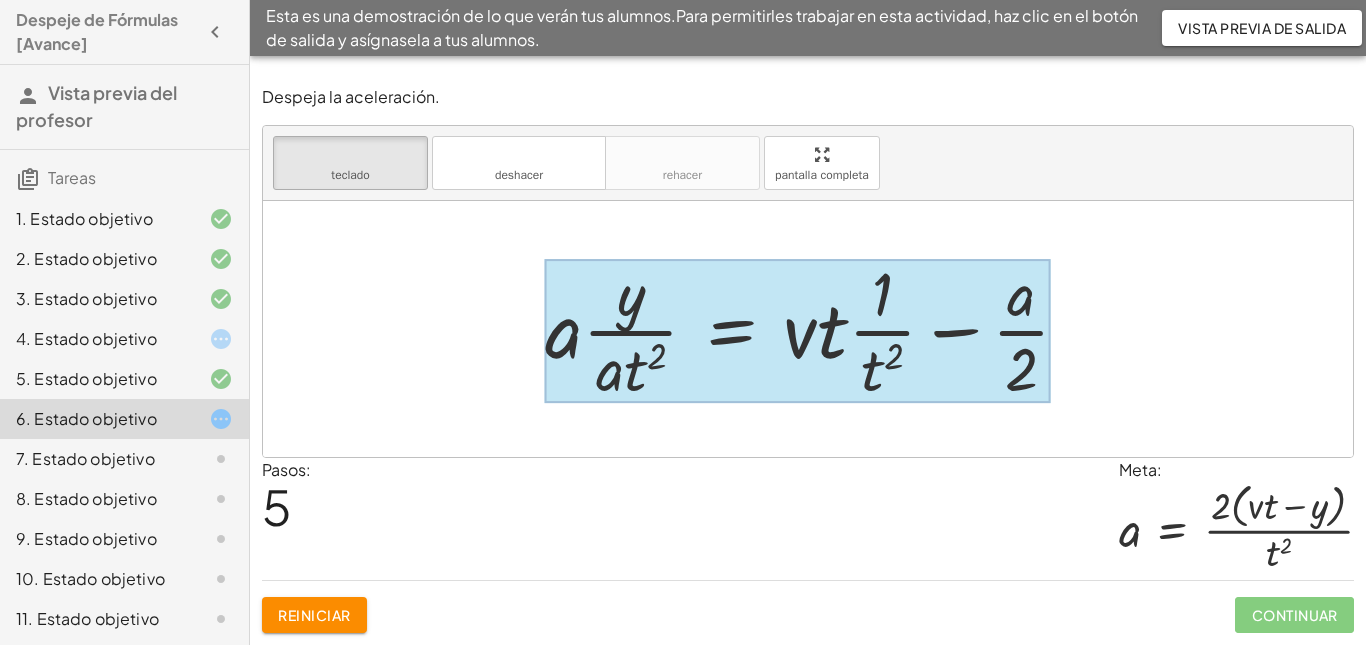 click at bounding box center (798, 331) 